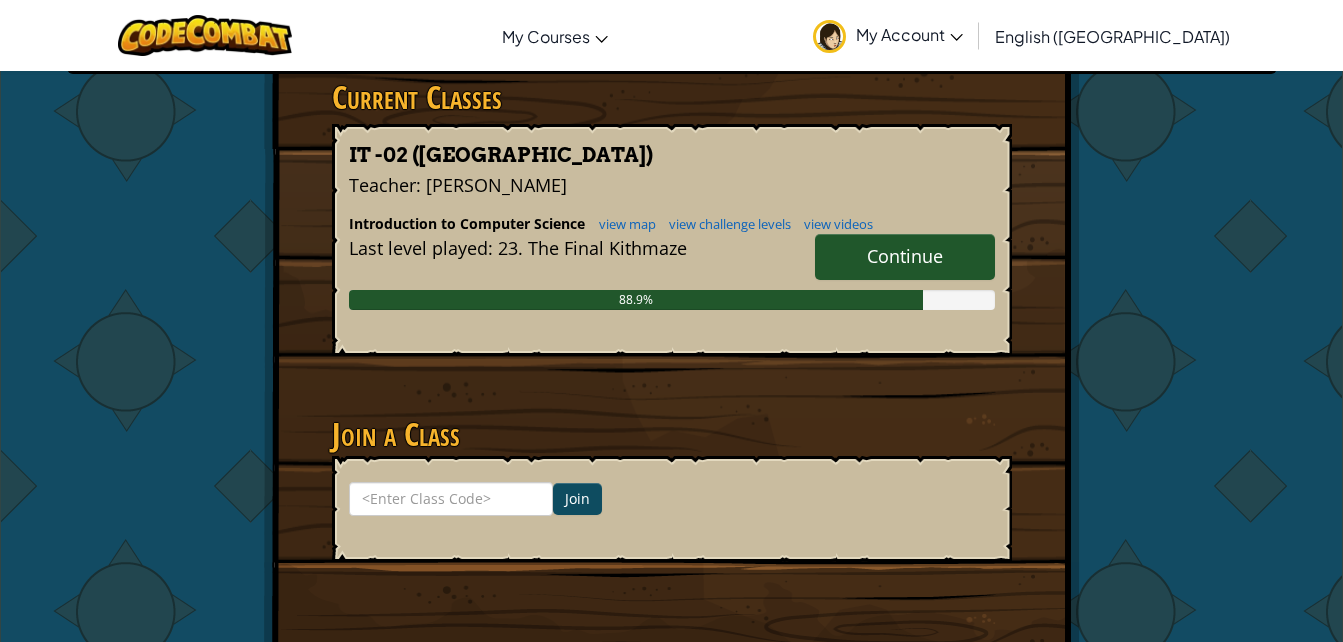 scroll, scrollTop: 300, scrollLeft: 0, axis: vertical 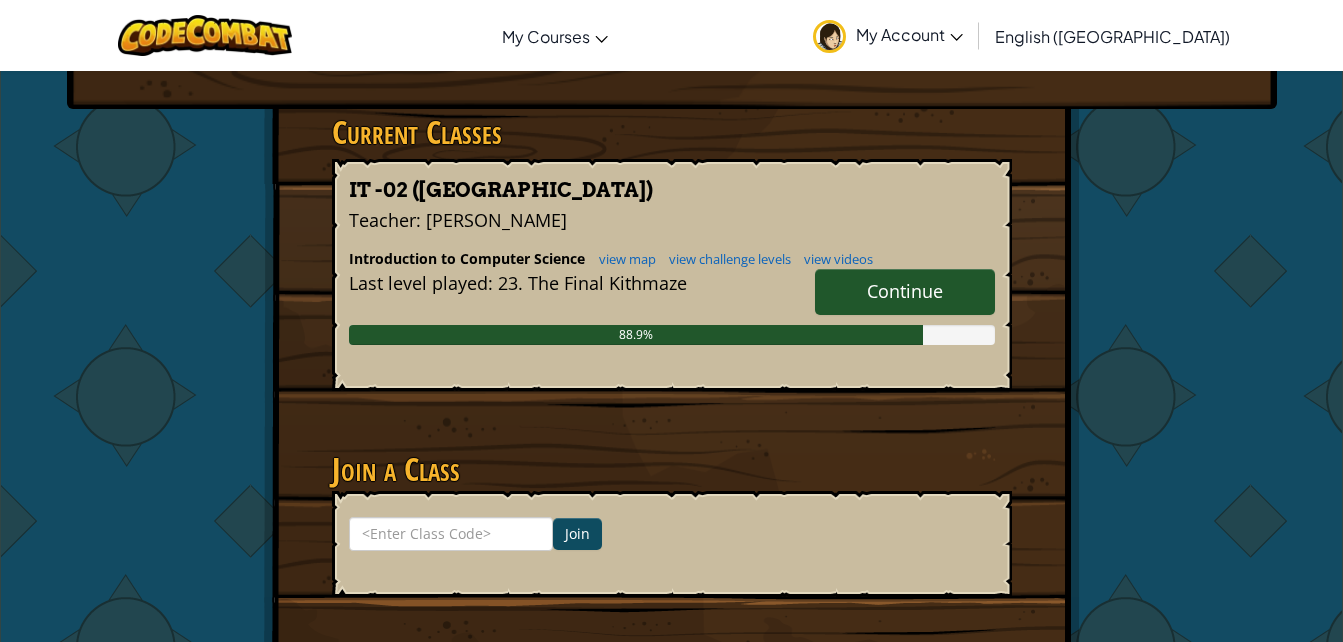 click on "Continue" at bounding box center (905, 292) 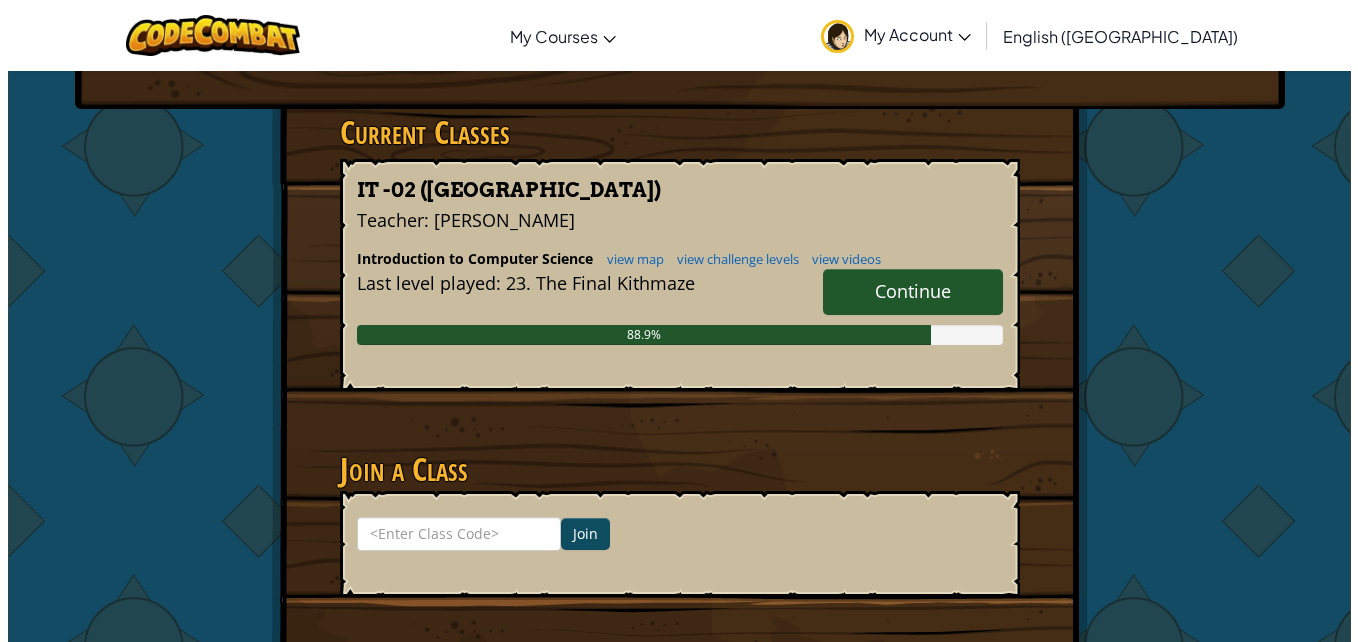 scroll, scrollTop: 0, scrollLeft: 0, axis: both 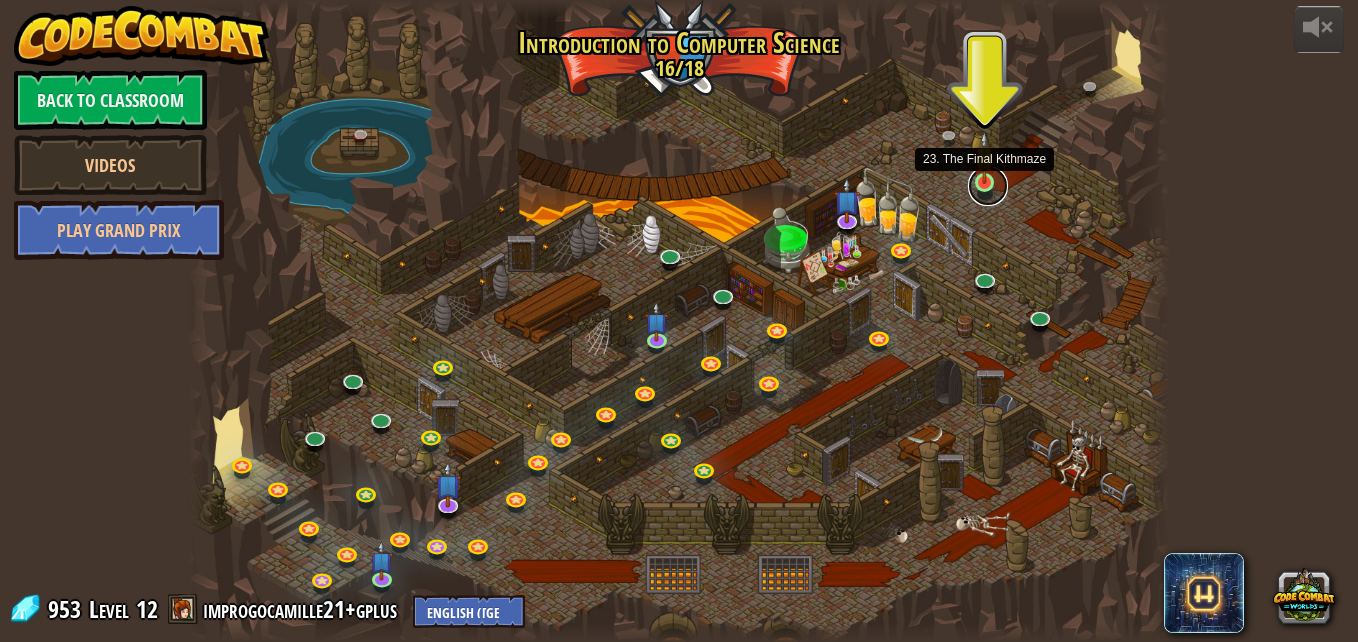 click at bounding box center (988, 186) 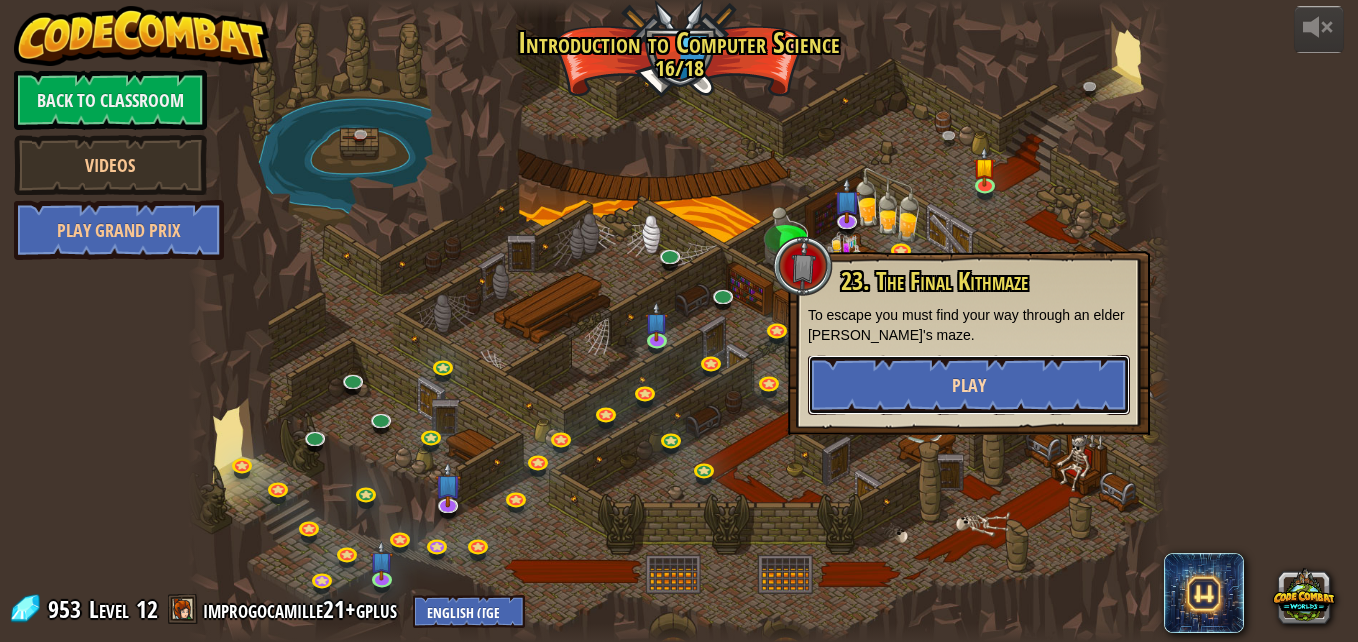 click on "Play" at bounding box center (969, 385) 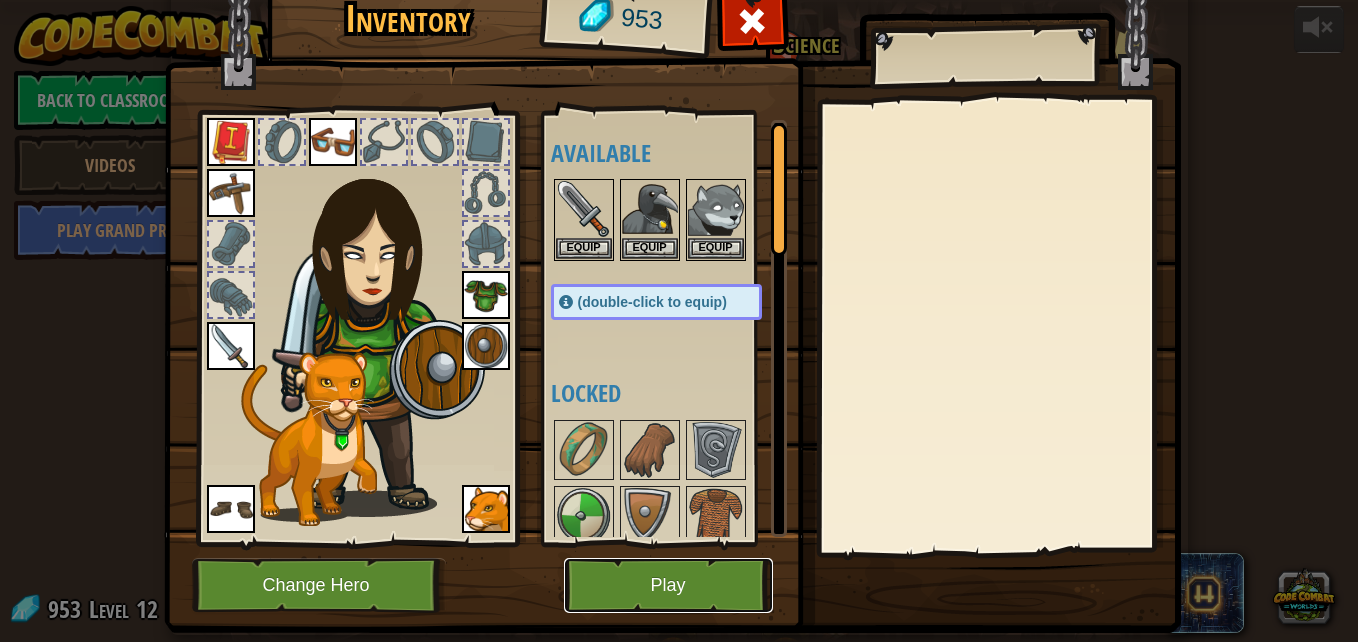 click on "Play" at bounding box center [668, 585] 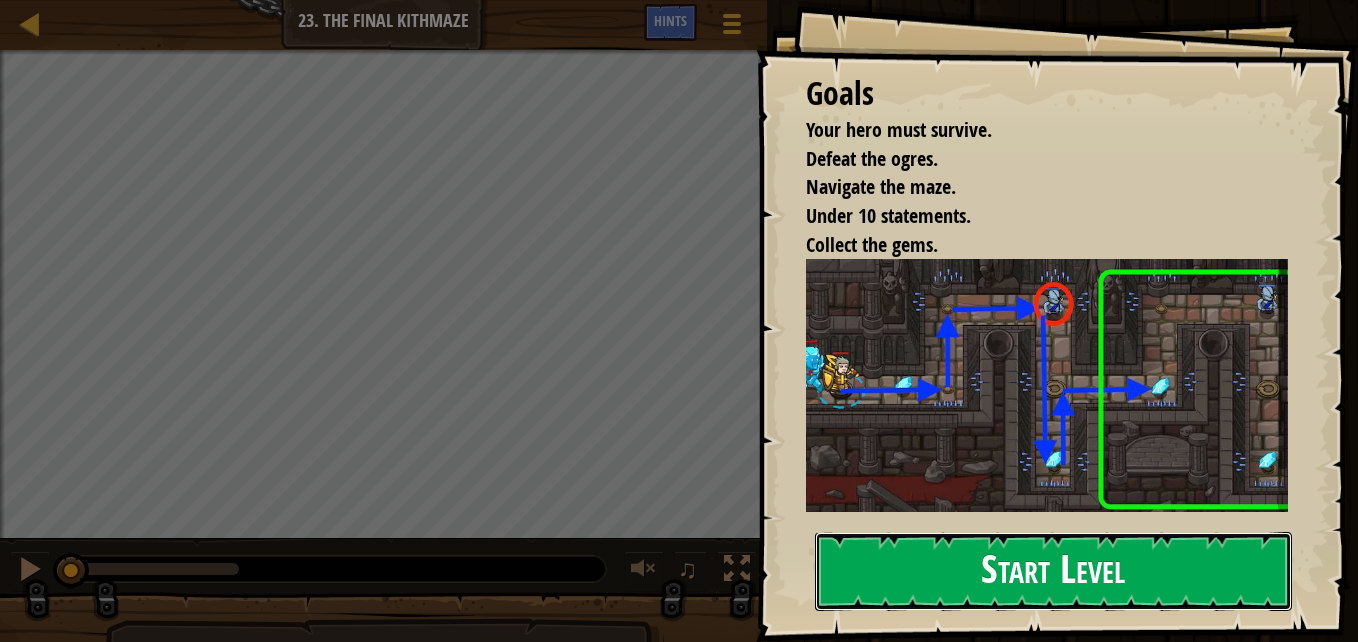 click on "Start Level" at bounding box center (1053, 571) 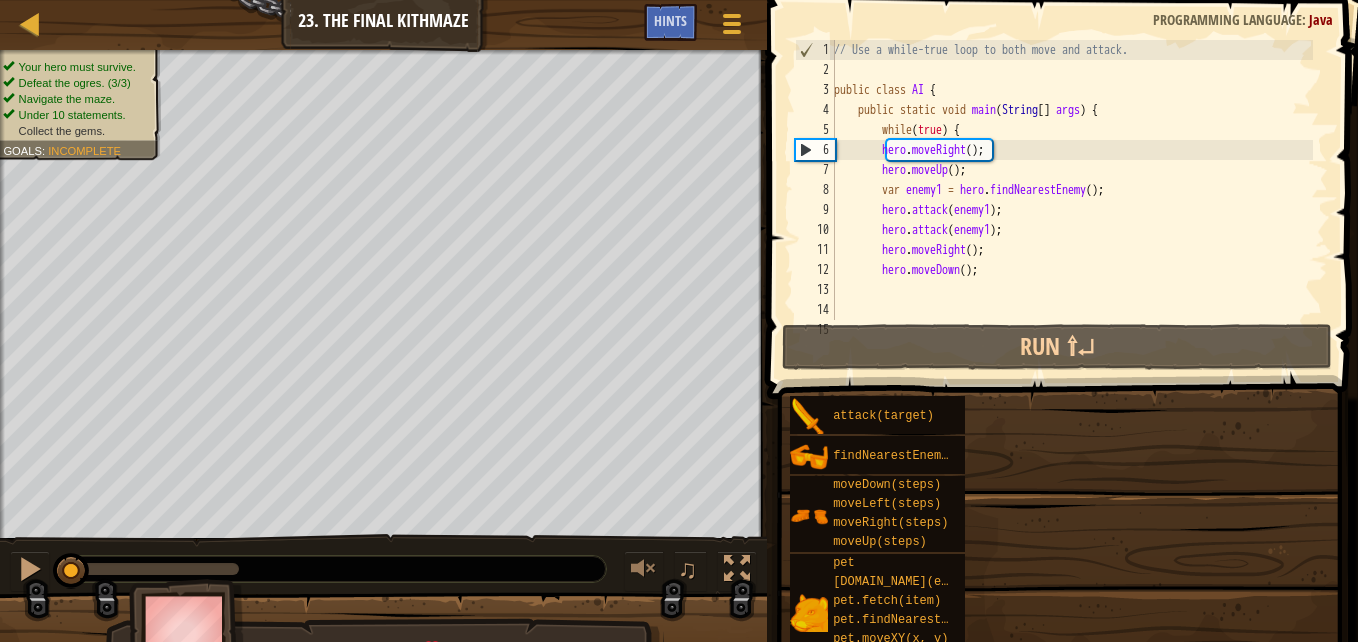 click on "attack(target) findNearestEnemy() moveDown(steps) moveLeft(steps) moveRight(steps) moveUp(steps) pet [DOMAIN_NAME](enemy) pet.fetch(item) pet.findNearestByType(type) pet.moveXY(x, y) pet.on(eventType, handler) while-true loop say(message) pet.say(message) pet.trick()" at bounding box center (1066, 592) 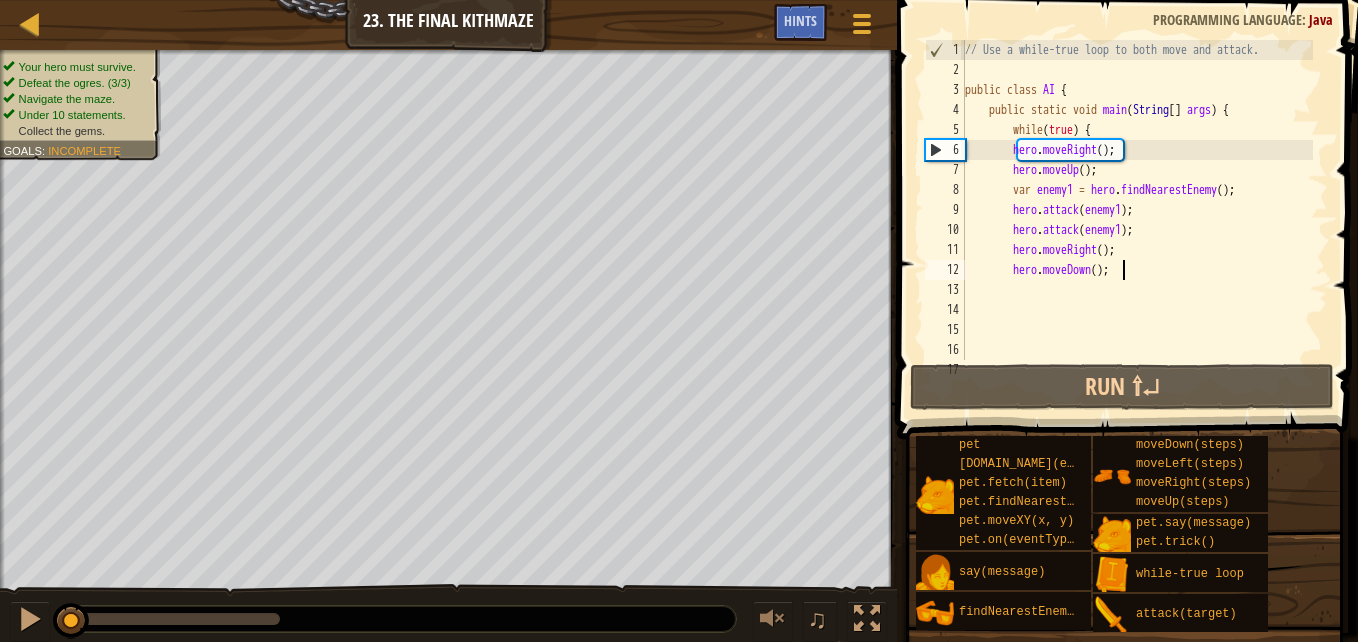 drag, startPoint x: 1146, startPoint y: 273, endPoint x: 983, endPoint y: 191, distance: 182.4637 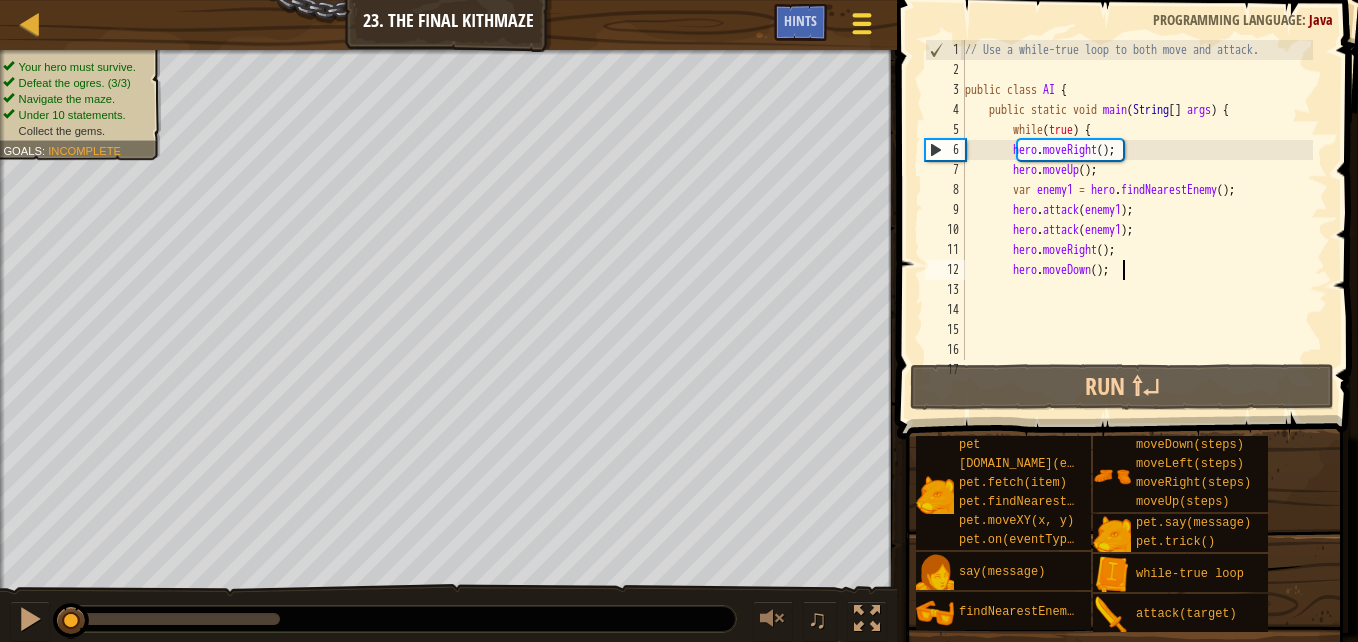 click at bounding box center [861, 15] 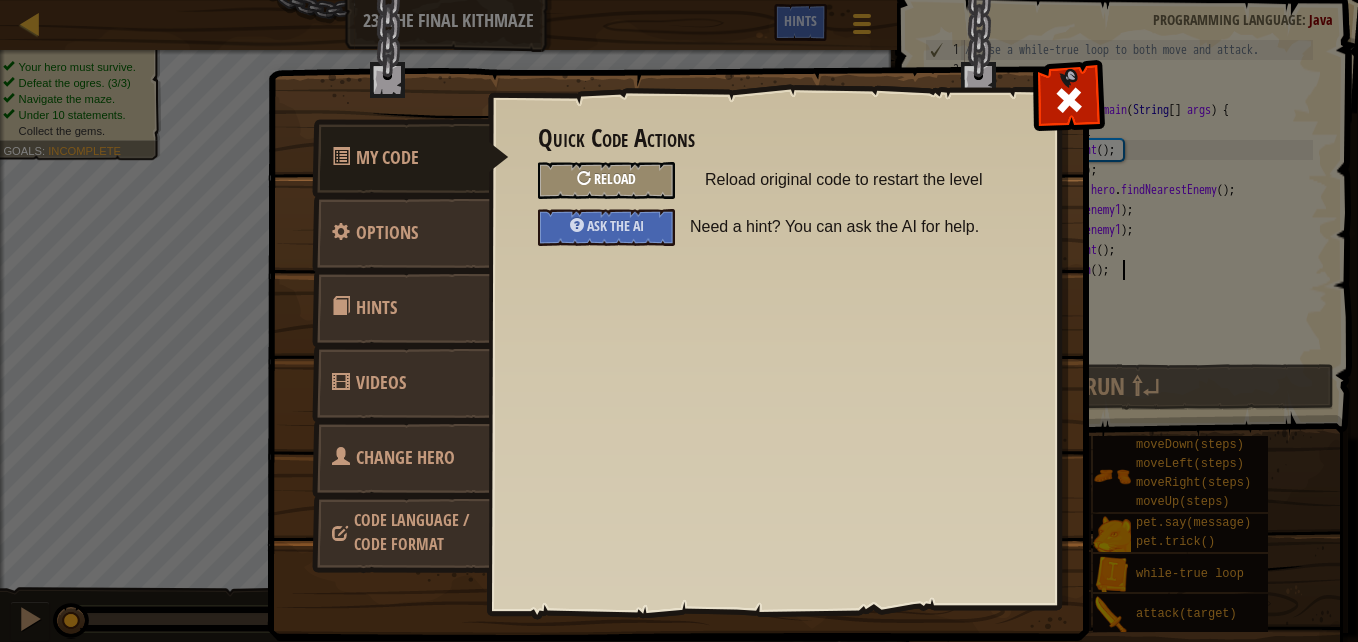click on "Reload" at bounding box center [606, 180] 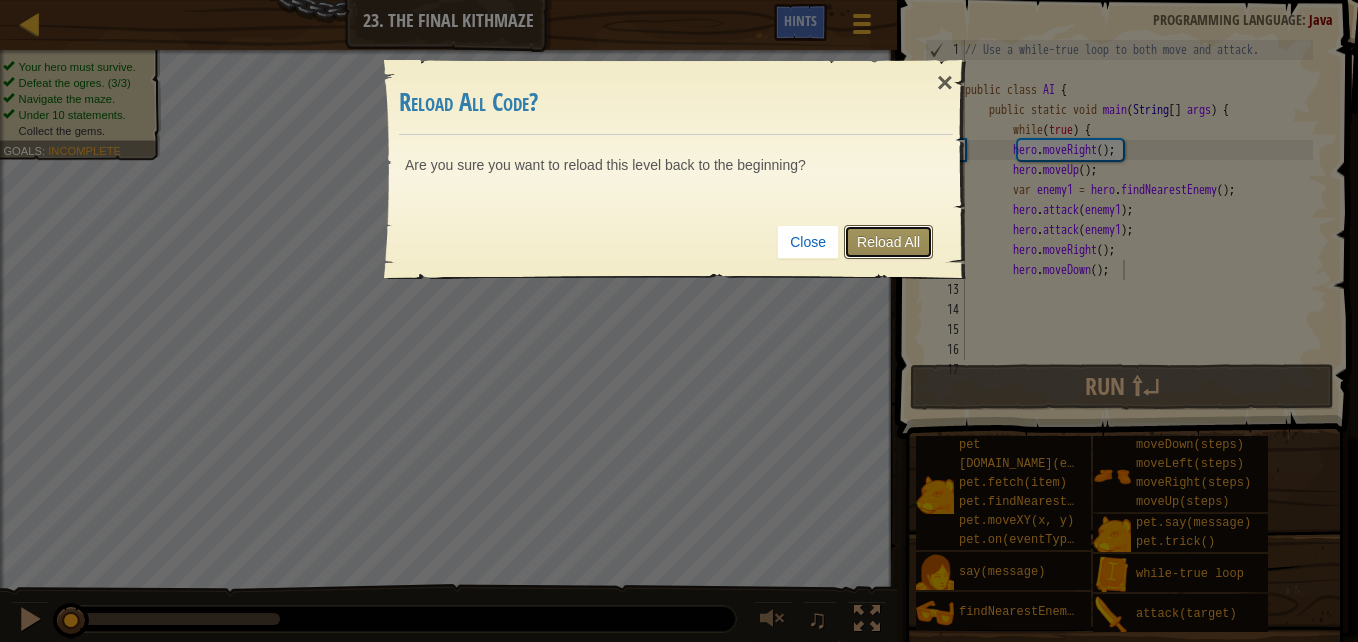 click on "Reload All" at bounding box center (888, 242) 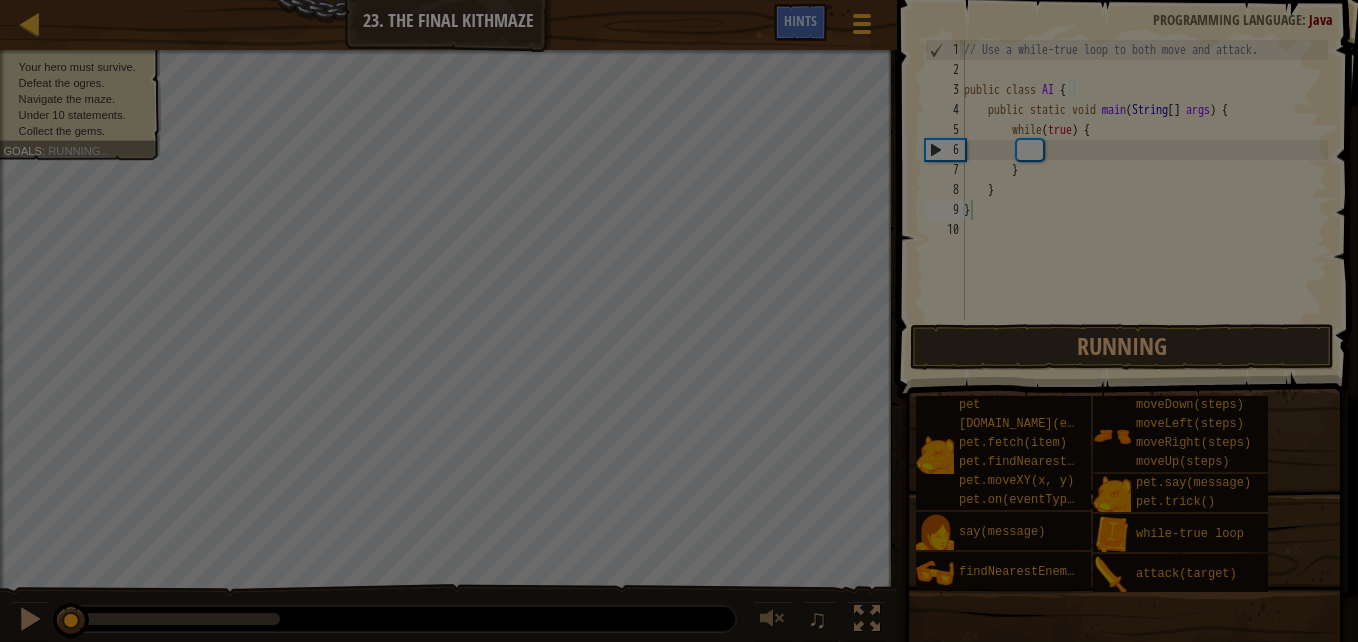 type on "}" 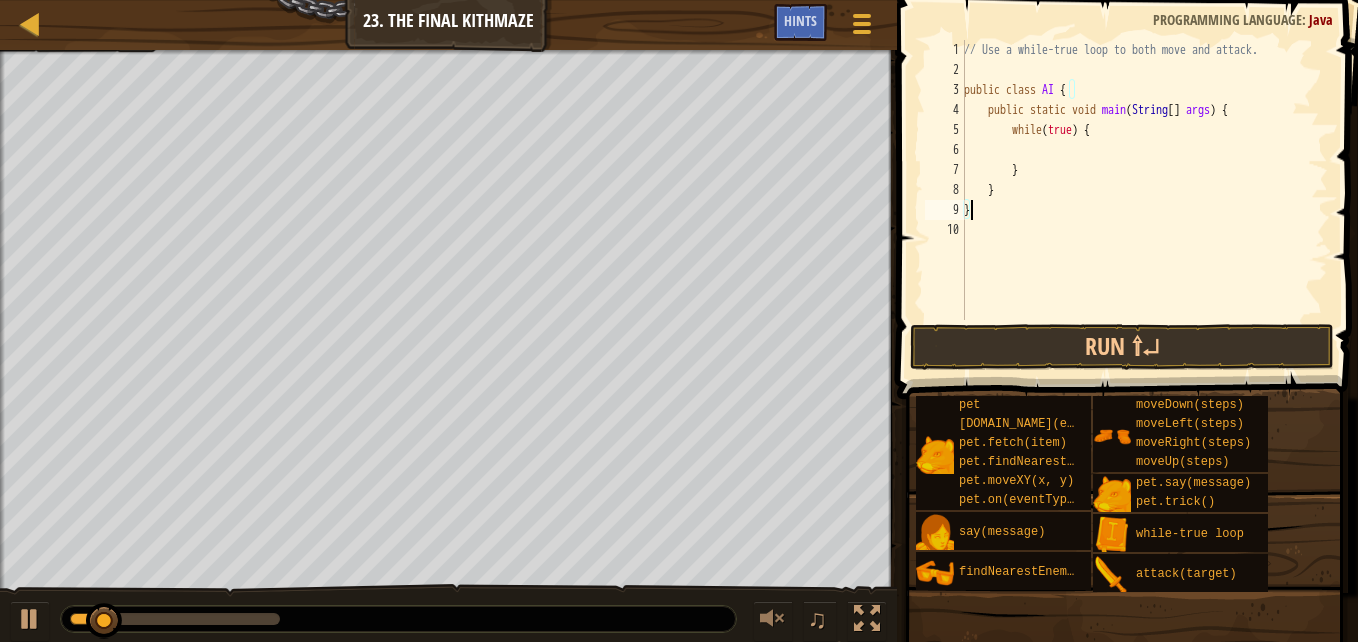 click on "♫" at bounding box center [448, 614] 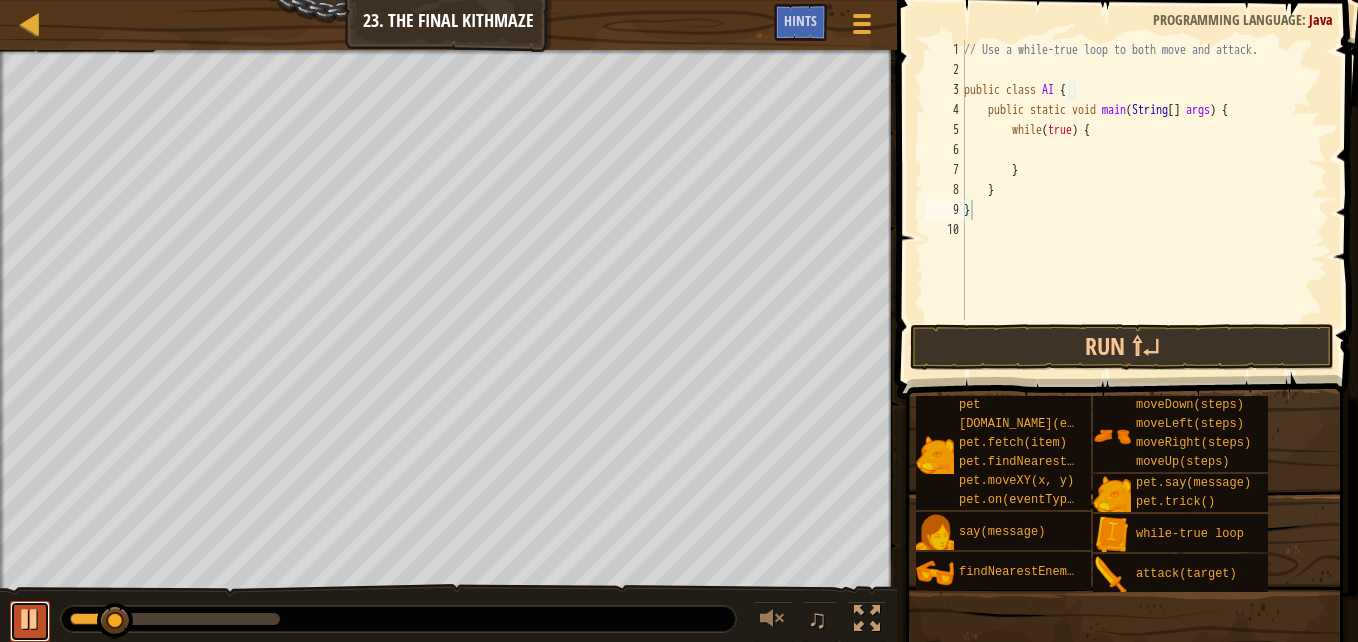 click at bounding box center (30, 621) 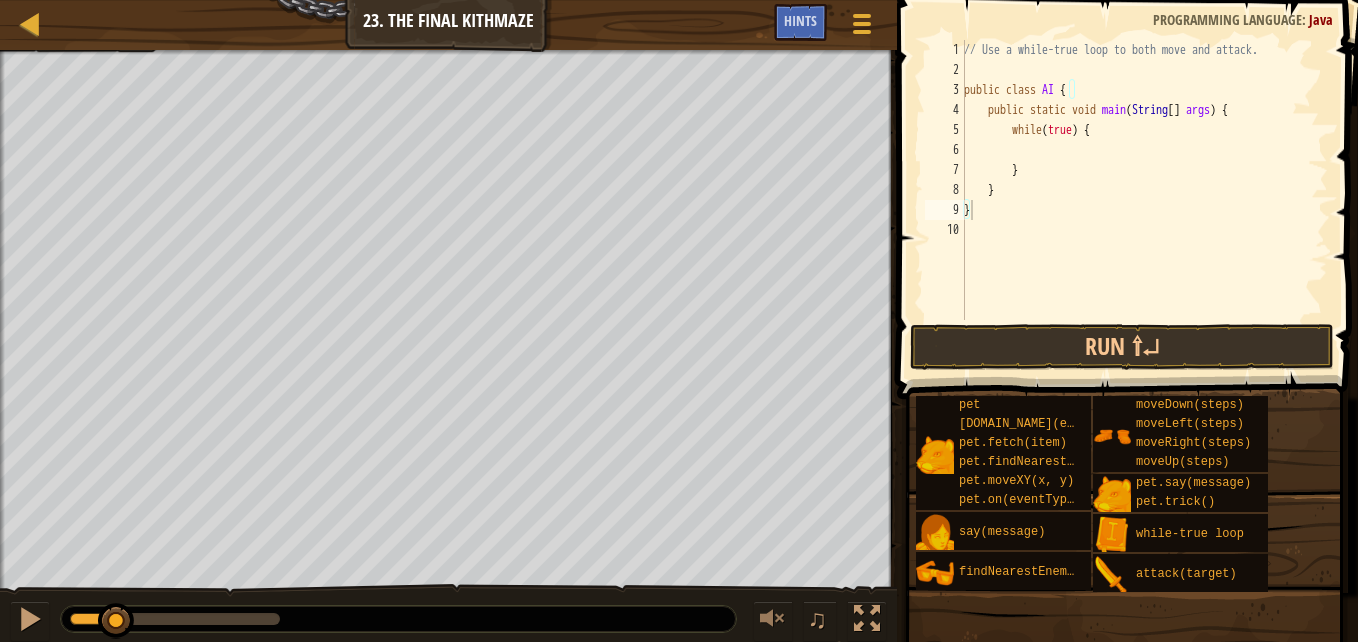click on "// Use a while-true loop to both move and attack. public   class   AI   {      public   static   void   main ( String [ ]   args )   {          while ( true )   {                       }      } }" at bounding box center [1144, 200] 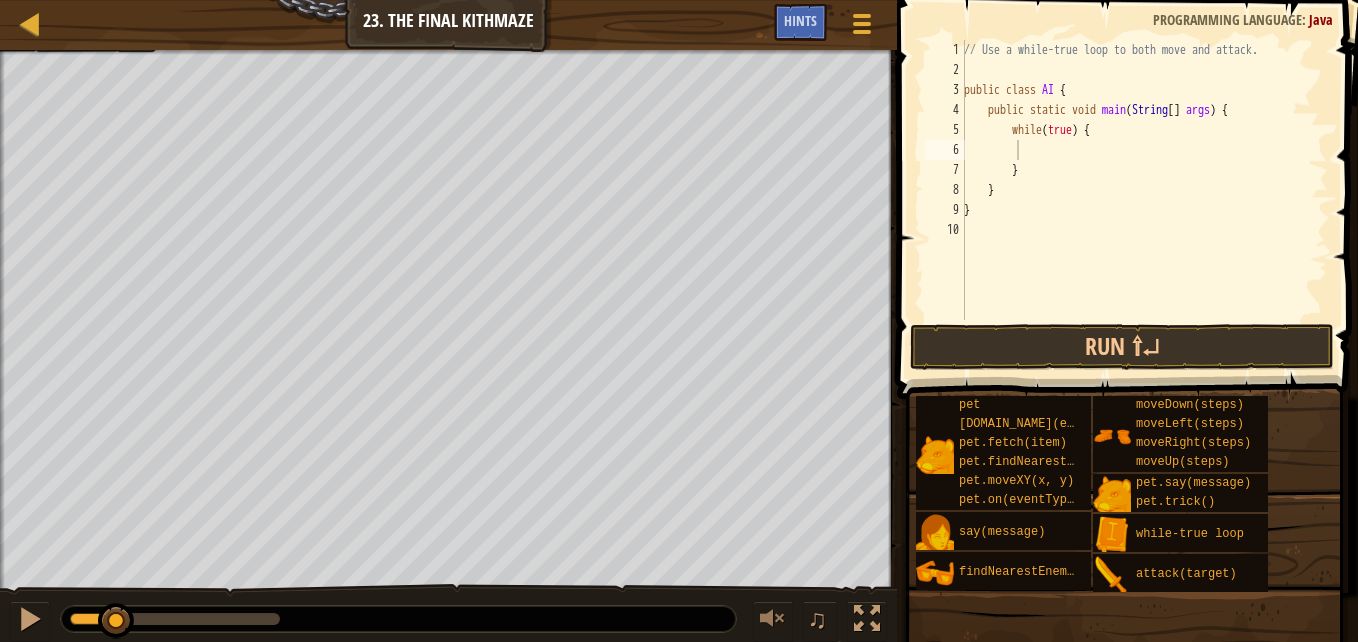click on "// Use a while-true loop to both move and attack. public   class   AI   {      public   static   void   main ( String [ ]   args )   {          while ( true )   {                       }      } }" at bounding box center (1144, 200) 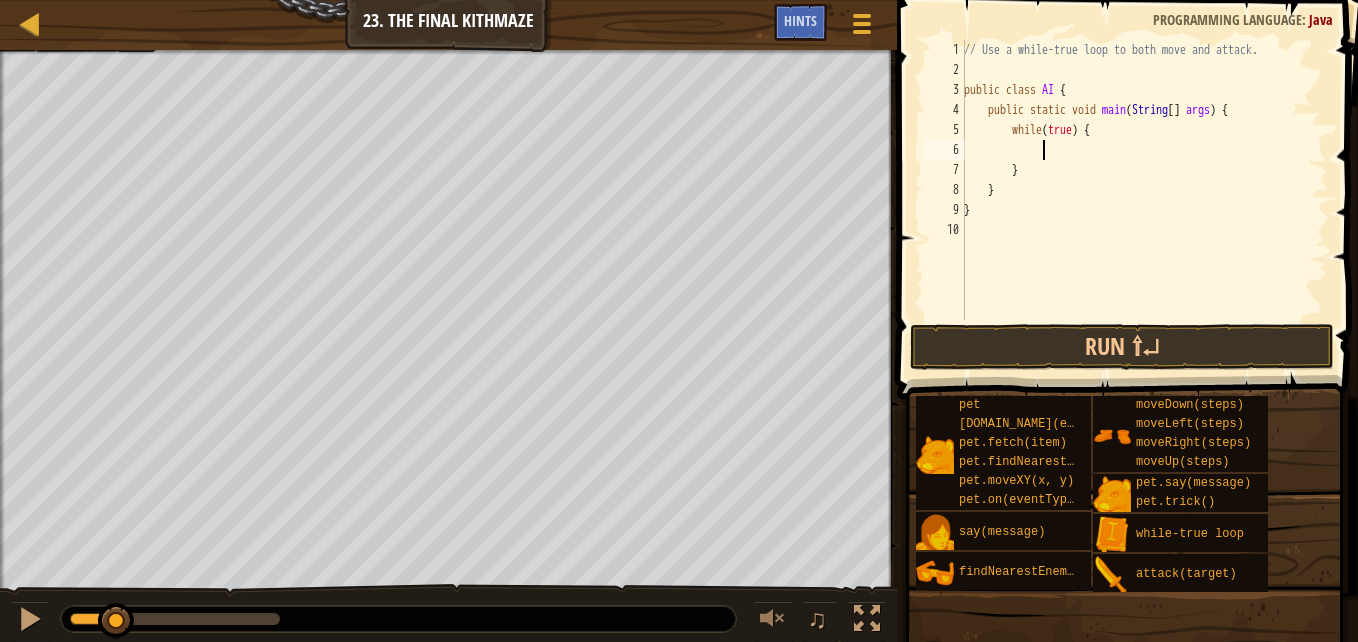 click on "// Use a while-true loop to both move and attack. public   class   AI   {      public   static   void   main ( String [ ]   args )   {          while ( true )   {                       }      } }" at bounding box center (1144, 200) 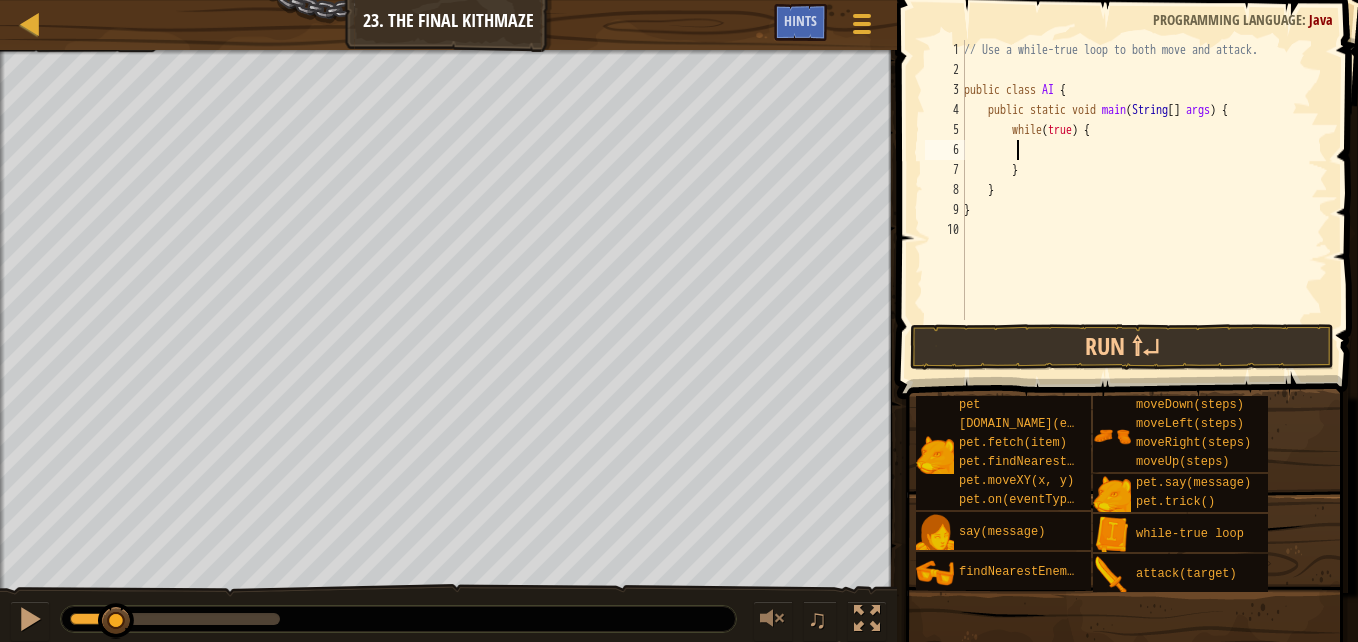 type on "h" 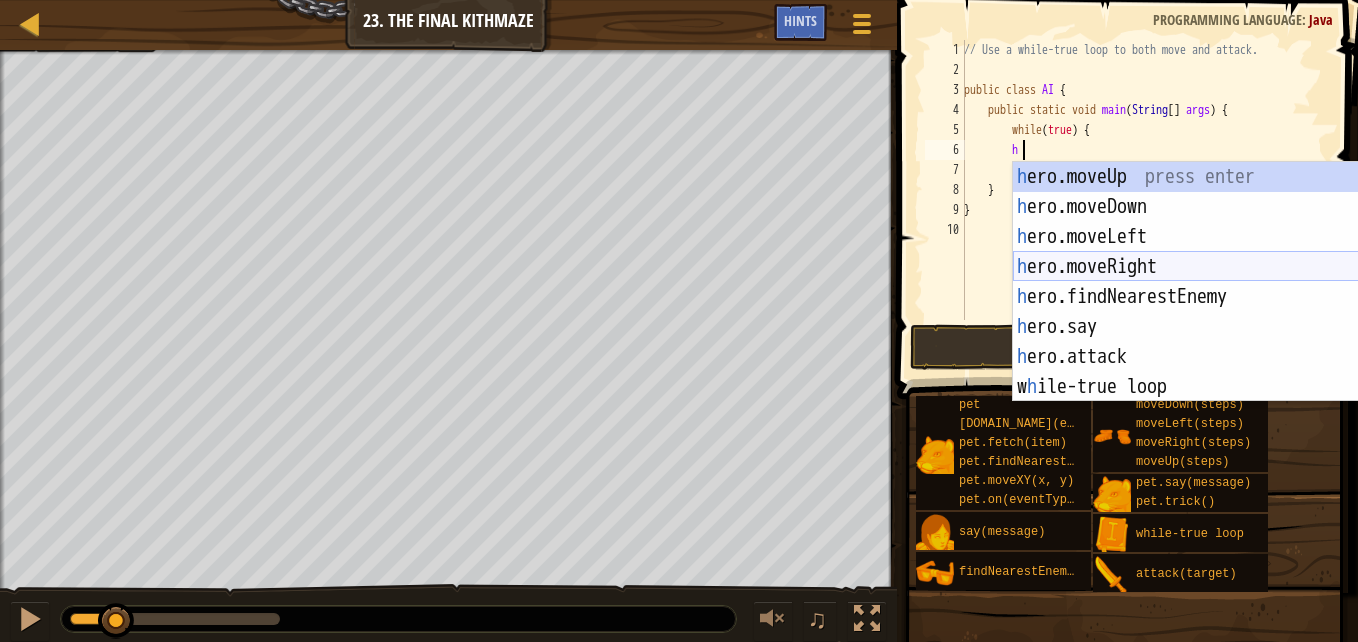 click on "h ero.moveUp press enter h ero.moveDown press enter h ero.moveLeft press enter h ero.moveRight press enter h ero.findNearestEnemy press enter h ero.say press enter h ero.attack press enter w h ile-true loop press enter pet.c h ase(enemy) press enter" at bounding box center [1194, 312] 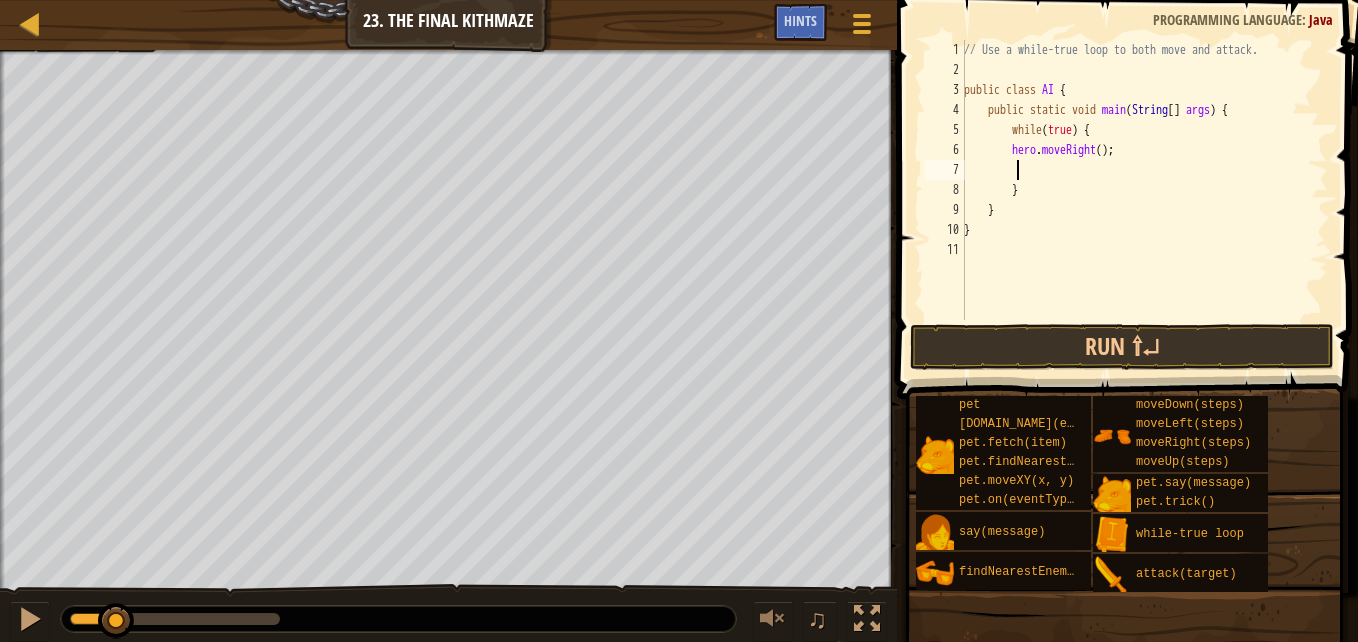 type on "h" 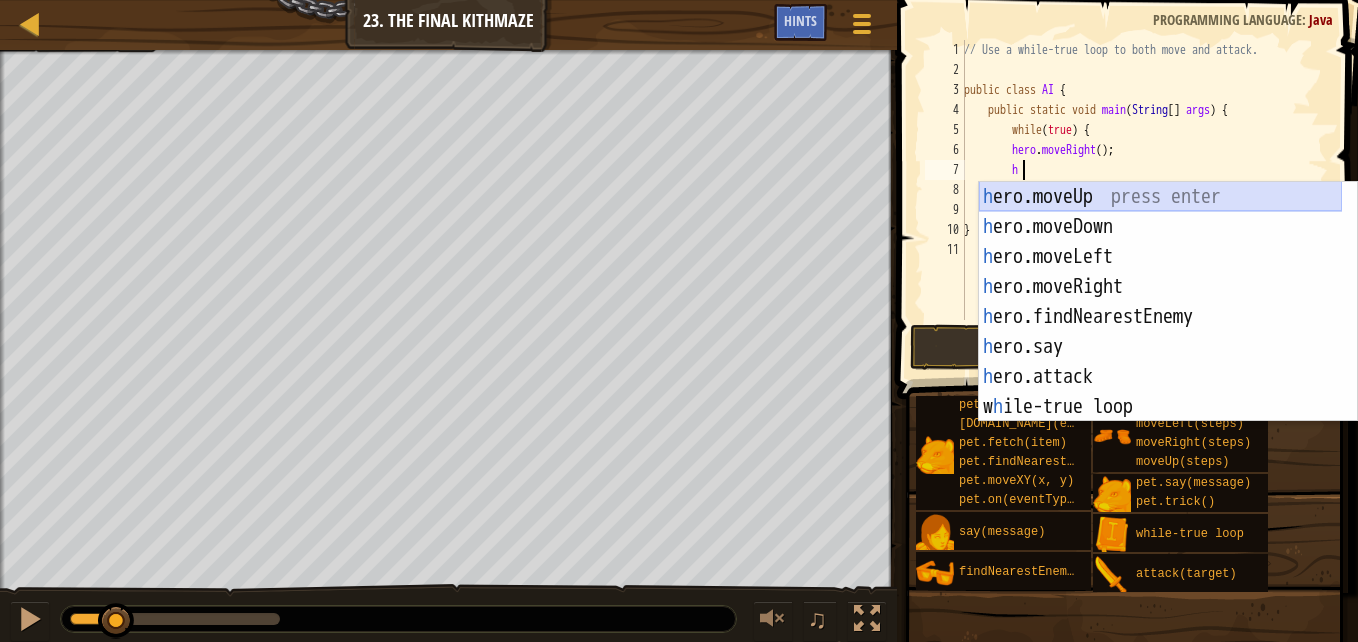 click on "h ero.moveUp press enter h ero.moveDown press enter h ero.moveLeft press enter h ero.moveRight press enter h ero.findNearestEnemy press enter h ero.say press enter h ero.attack press enter w h ile-true loop press enter pet.c h ase(enemy) press enter" at bounding box center (1160, 332) 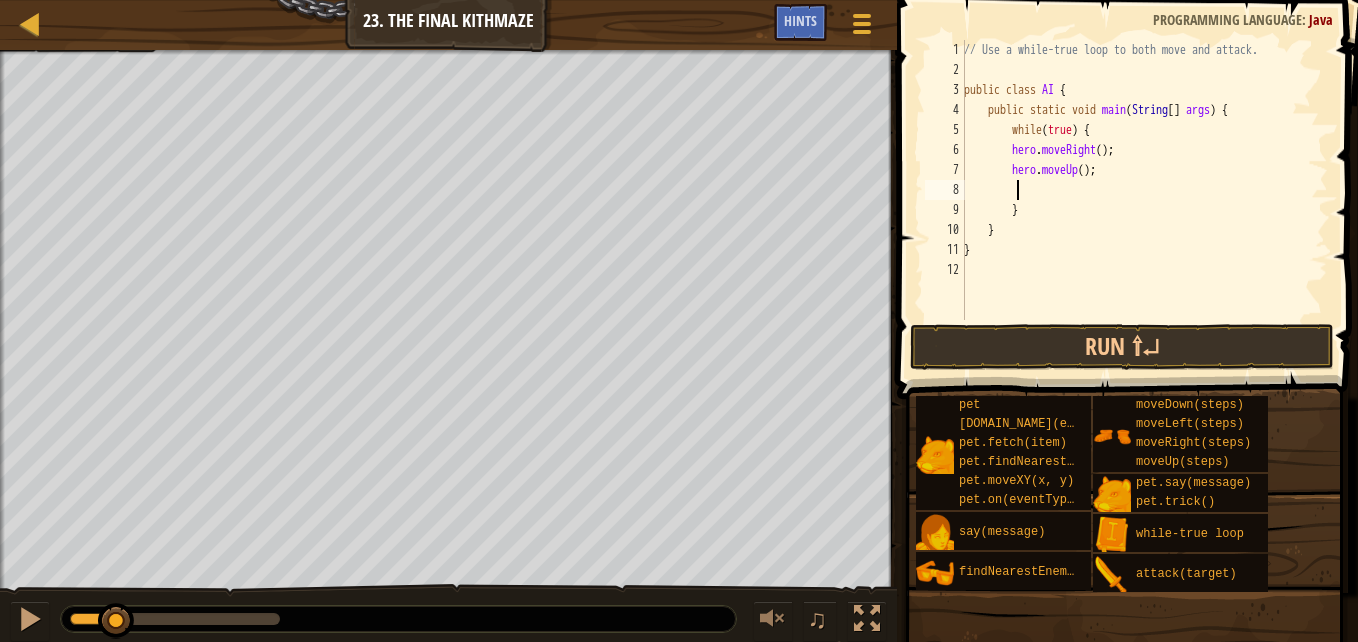 type on "h" 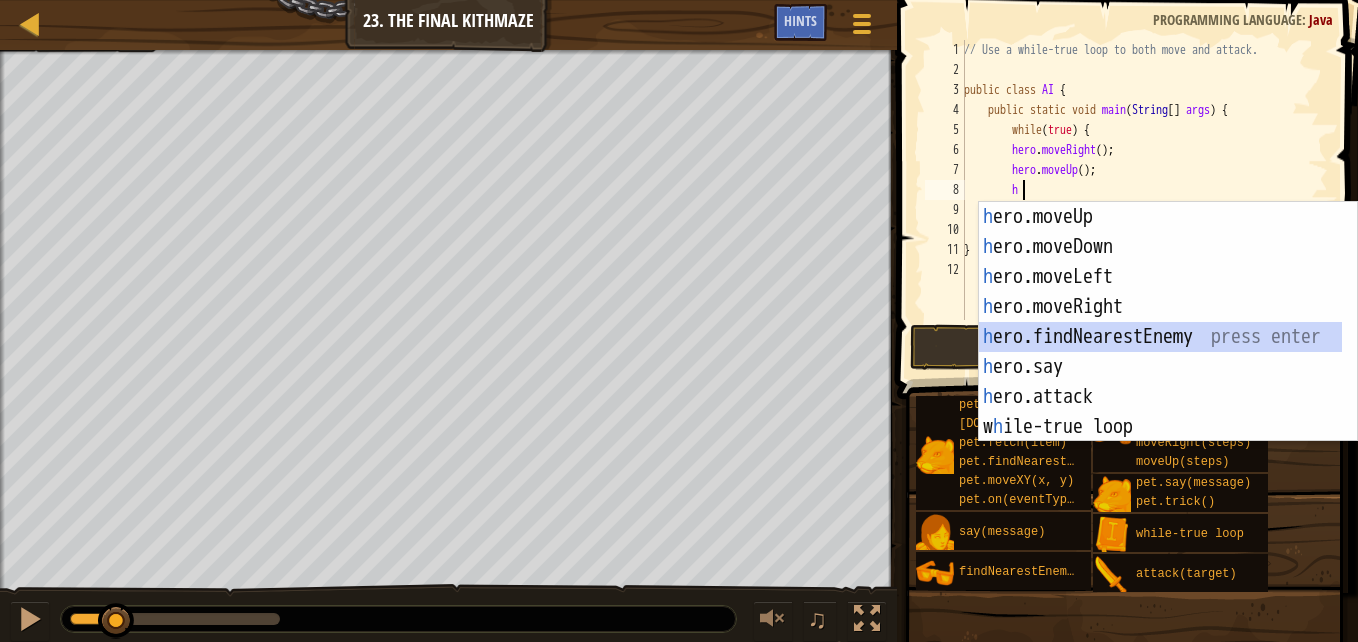 click on "h ero.moveUp press enter h ero.moveDown press enter h ero.moveLeft press enter h ero.moveRight press enter h ero.findNearestEnemy press enter h ero.say press enter h ero.attack press enter w h ile-true loop press enter pet.c h ase(enemy) press enter" at bounding box center (1160, 352) 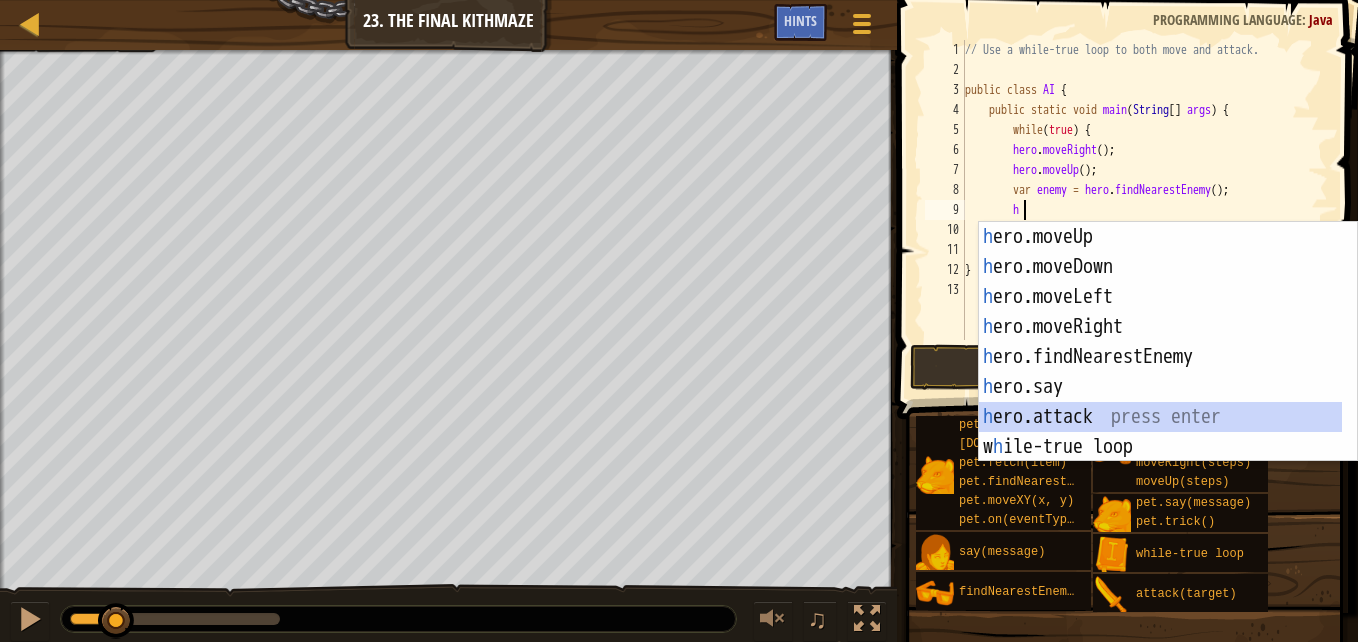 click on "h ero.moveUp press enter h ero.moveDown press enter h ero.moveLeft press enter h ero.moveRight press enter h ero.findNearestEnemy press enter h ero.say press enter h ero.attack press enter w h ile-true loop press enter pet.c h ase(enemy) press enter" at bounding box center [1160, 372] 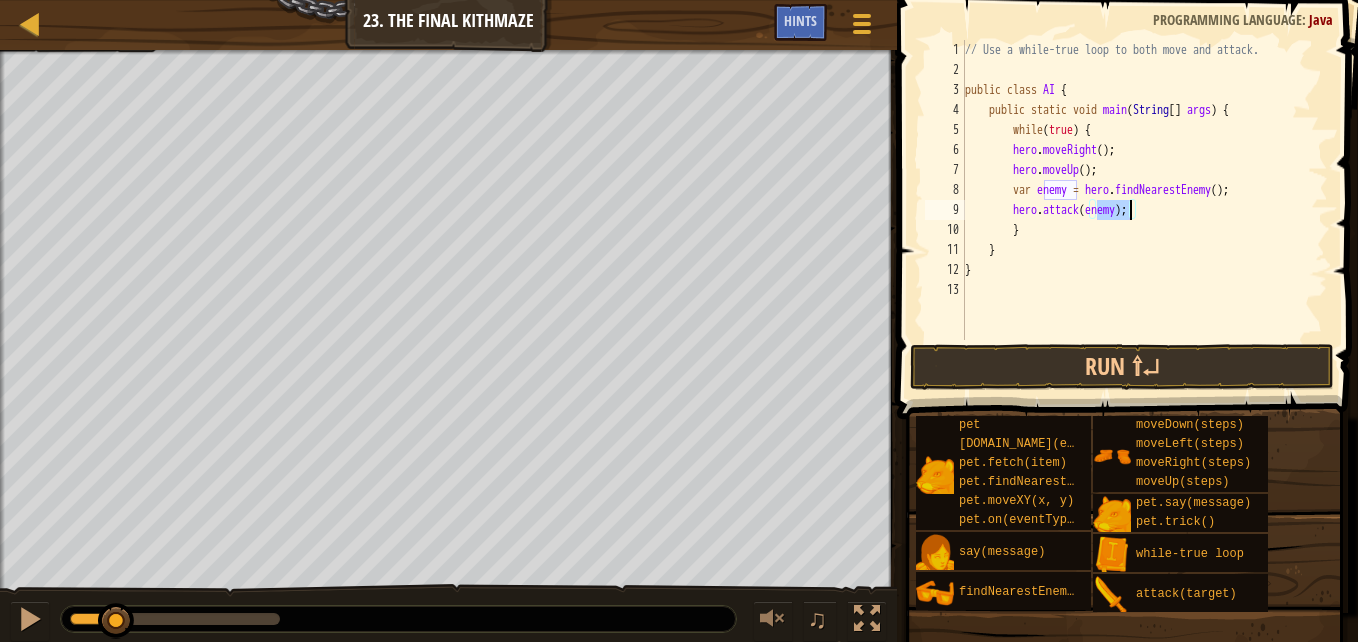 click on "// Use a while-true loop to both move and attack. public   class   AI   {      public   static   void   main ( String [ ]   args )   {          while ( true )   {          hero . moveRight ( ) ;          hero . moveUp ( ) ;          var   enemy   =   hero . findNearestEnemy ( ) ;          hero . attack ( enemy ) ;             }      } }" at bounding box center [1144, 210] 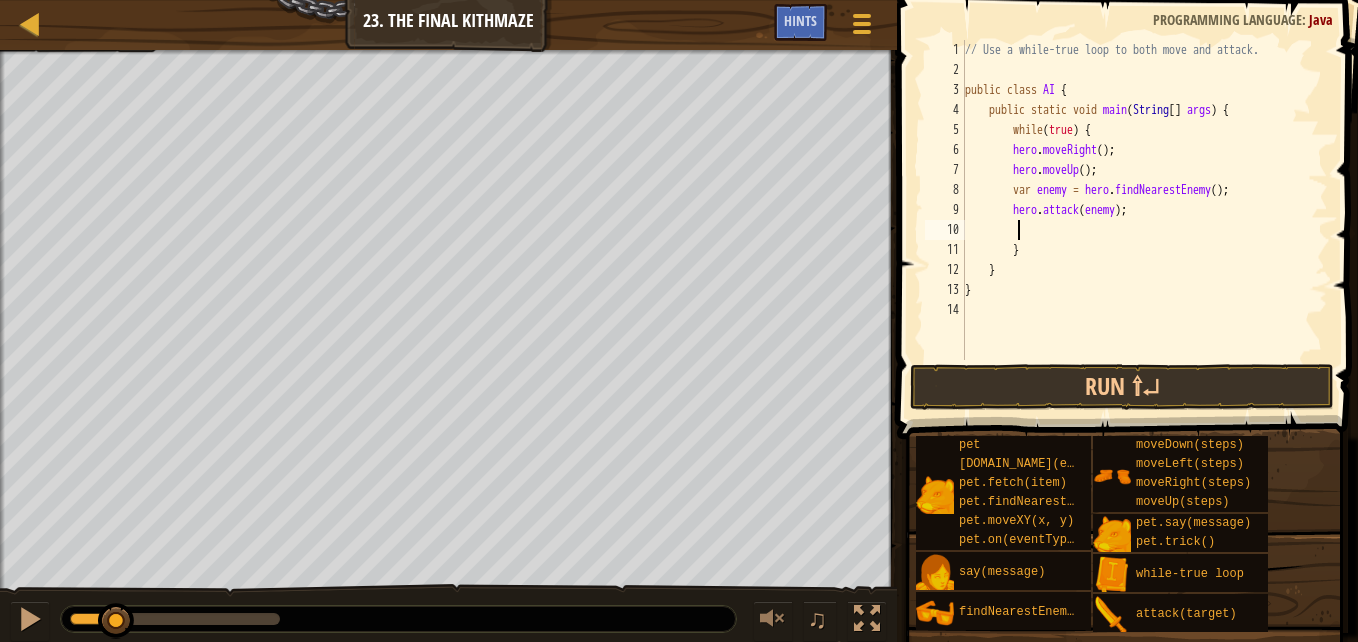 scroll, scrollTop: 9, scrollLeft: 3, axis: both 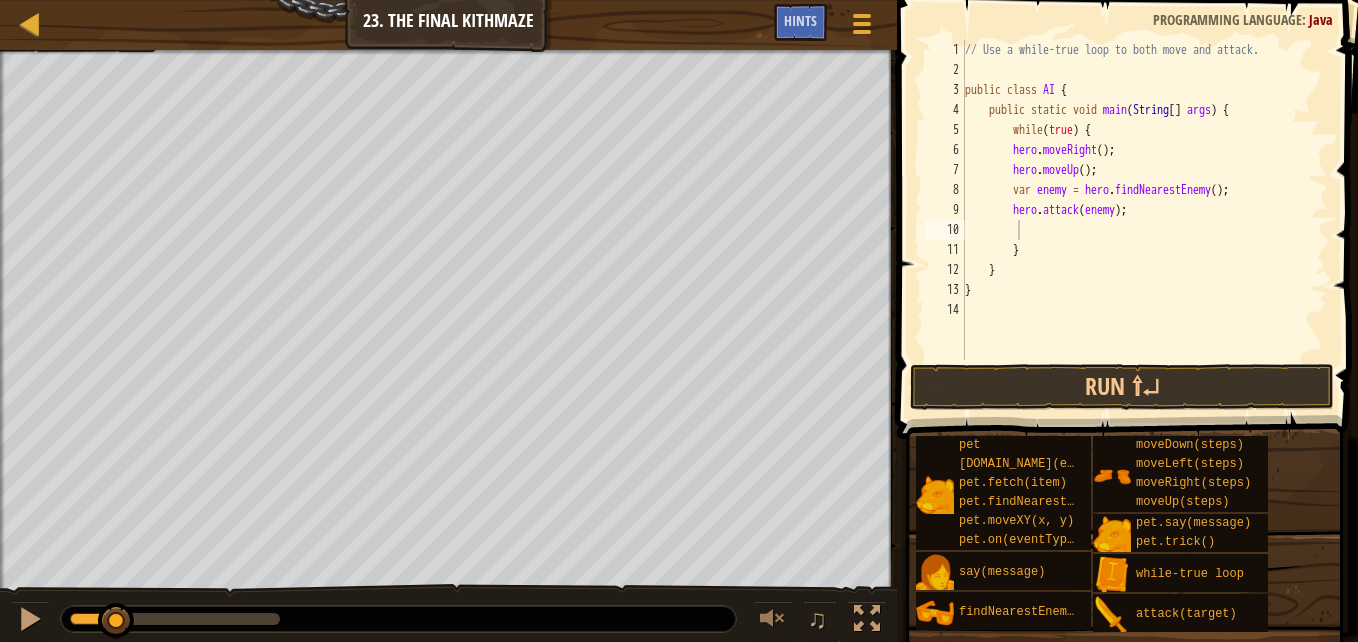 click on "// Use a while-true loop to both move and attack. public   class   AI   {      public   static   void   main ( String [ ]   args )   {          while ( true )   {          hero . moveRight ( ) ;          hero . moveUp ( ) ;          var   enemy   =   hero . findNearestEnemy ( ) ;          hero . attack ( enemy ) ;                      }      } }" at bounding box center (1144, 220) 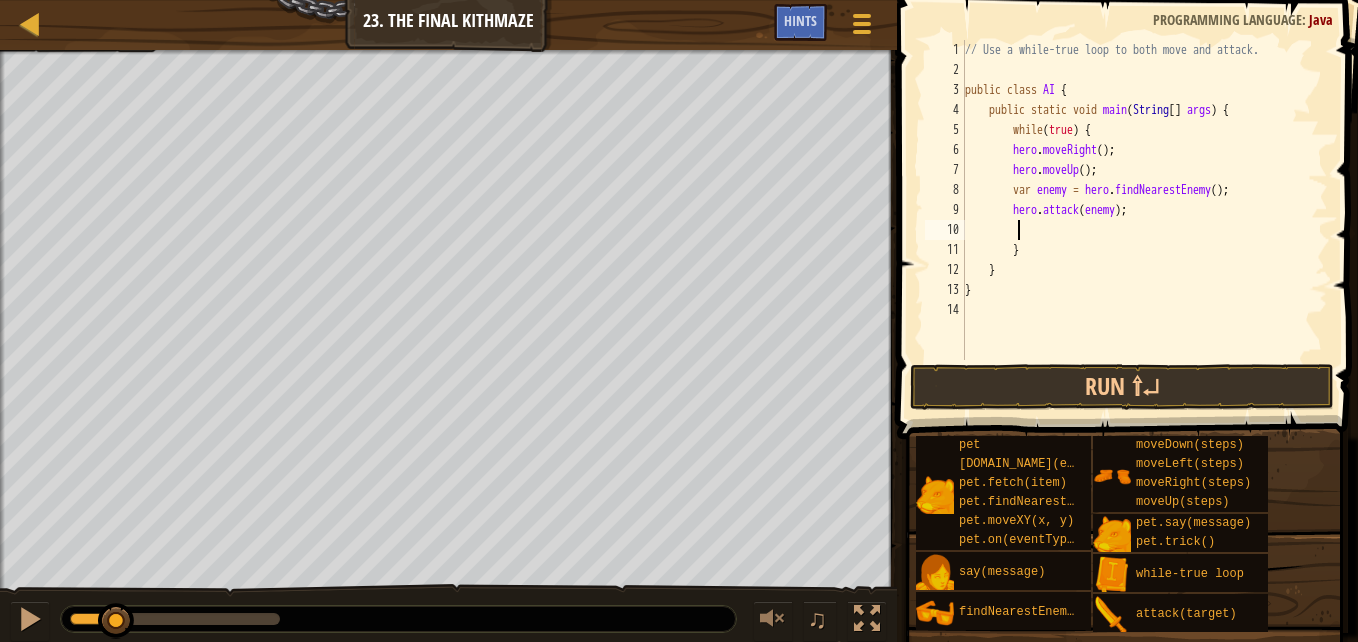 type on "h" 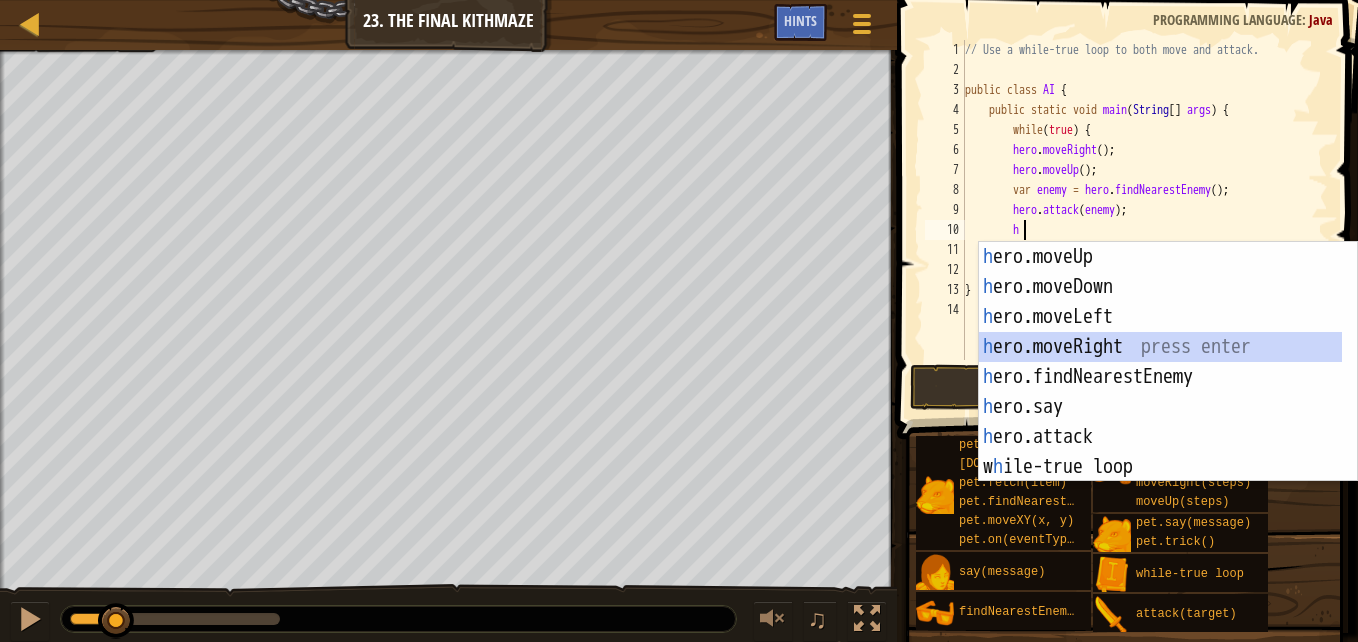 click on "h ero.moveUp press enter h ero.moveDown press enter h ero.moveLeft press enter h ero.moveRight press enter h ero.findNearestEnemy press enter h ero.say press enter h ero.attack press enter w h ile-true loop press enter pet.c h ase(enemy) press enter" at bounding box center (1160, 392) 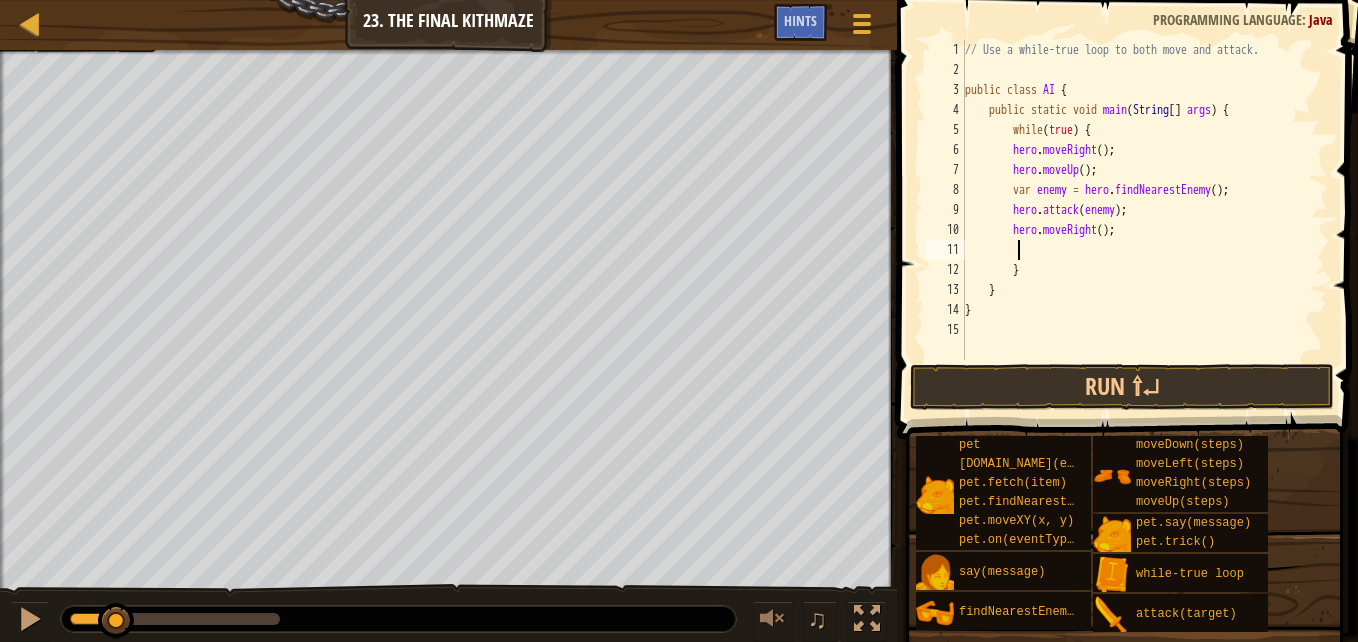 click on "// Use a while-true loop to both move and attack. public   class   AI   {      public   static   void   main ( String [ ]   args )   {          while ( true )   {          hero . moveRight ( ) ;          hero . moveUp ( ) ;          var   enemy   =   hero . findNearestEnemy ( ) ;          hero . attack ( enemy ) ;             hero . moveRight ( ) ;                   }      } }" at bounding box center [1144, 220] 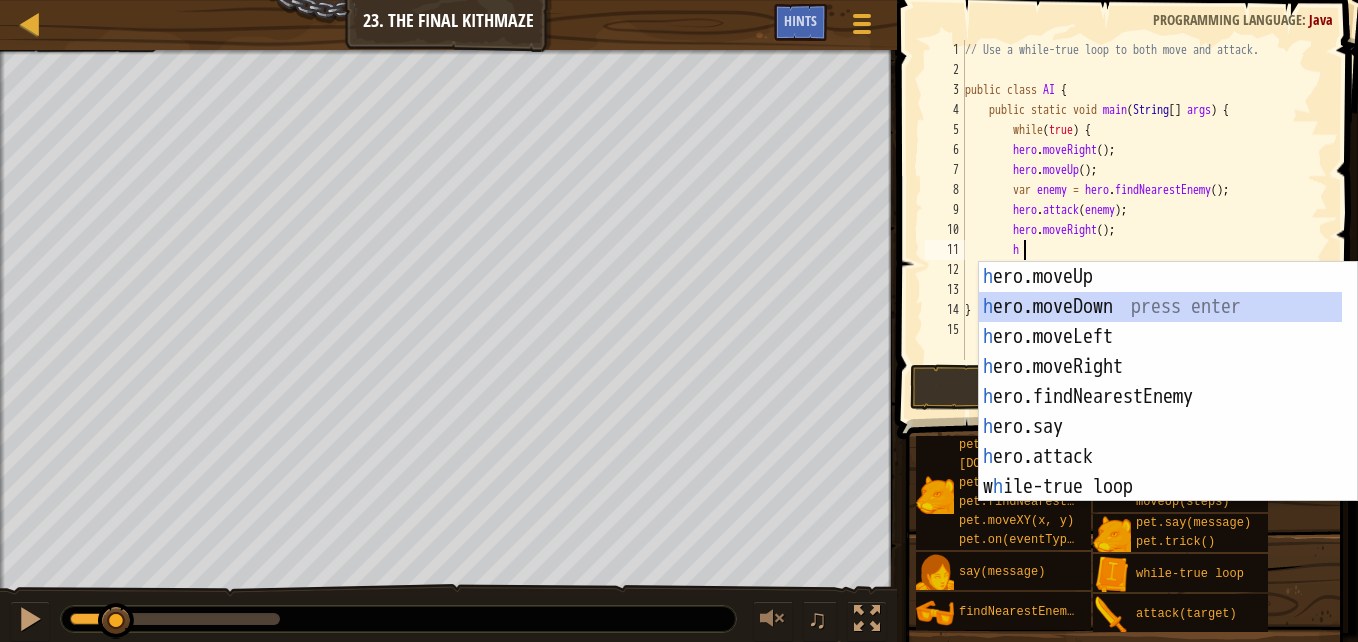 click on "h ero.moveUp press enter h ero.moveDown press enter h ero.moveLeft press enter h ero.moveRight press enter h ero.findNearestEnemy press enter h ero.say press enter h ero.attack press enter w h ile-true loop press enter pet.c h ase(enemy) press enter" at bounding box center [1160, 412] 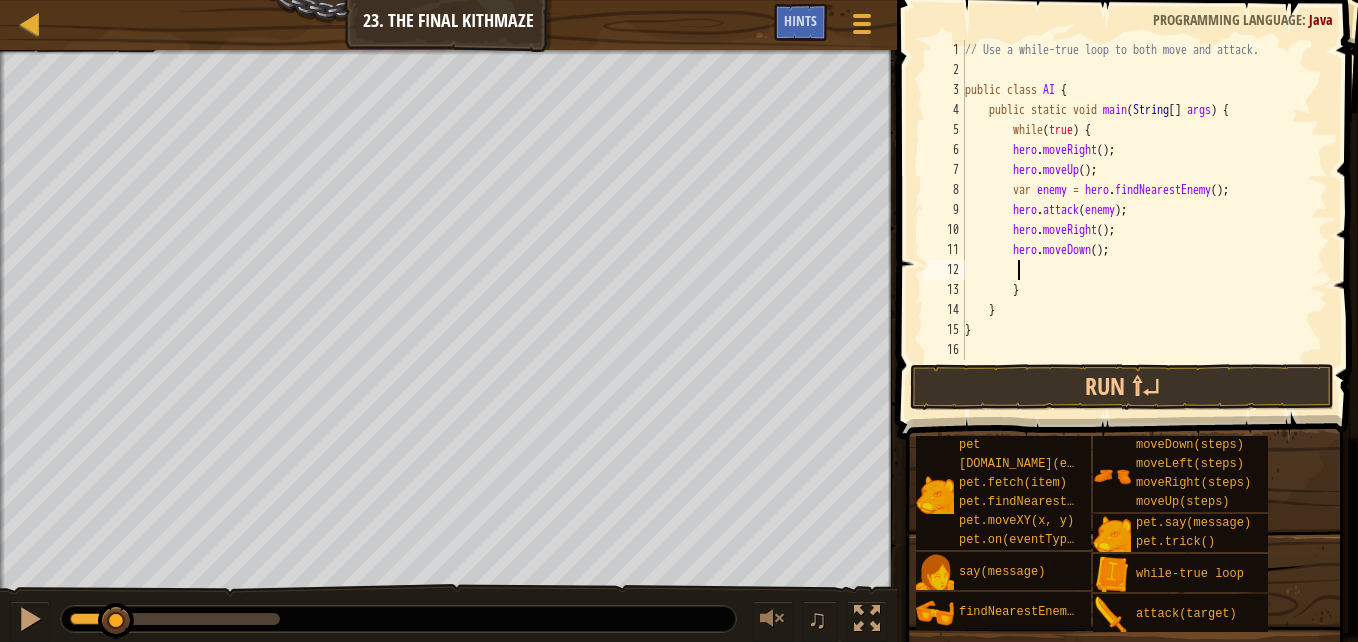 click on "// Use a while-true loop to both move and attack. public   class   AI   {      public   static   void   main ( String [ ]   args )   {          while ( true )   {          hero . moveRight ( ) ;          hero . moveUp ( ) ;          var   enemy   =   hero . findNearestEnemy ( ) ;          hero . attack ( enemy ) ;             hero . moveRight ( ) ;          hero . moveDown ( ) ;                   }      } }" at bounding box center (1144, 220) 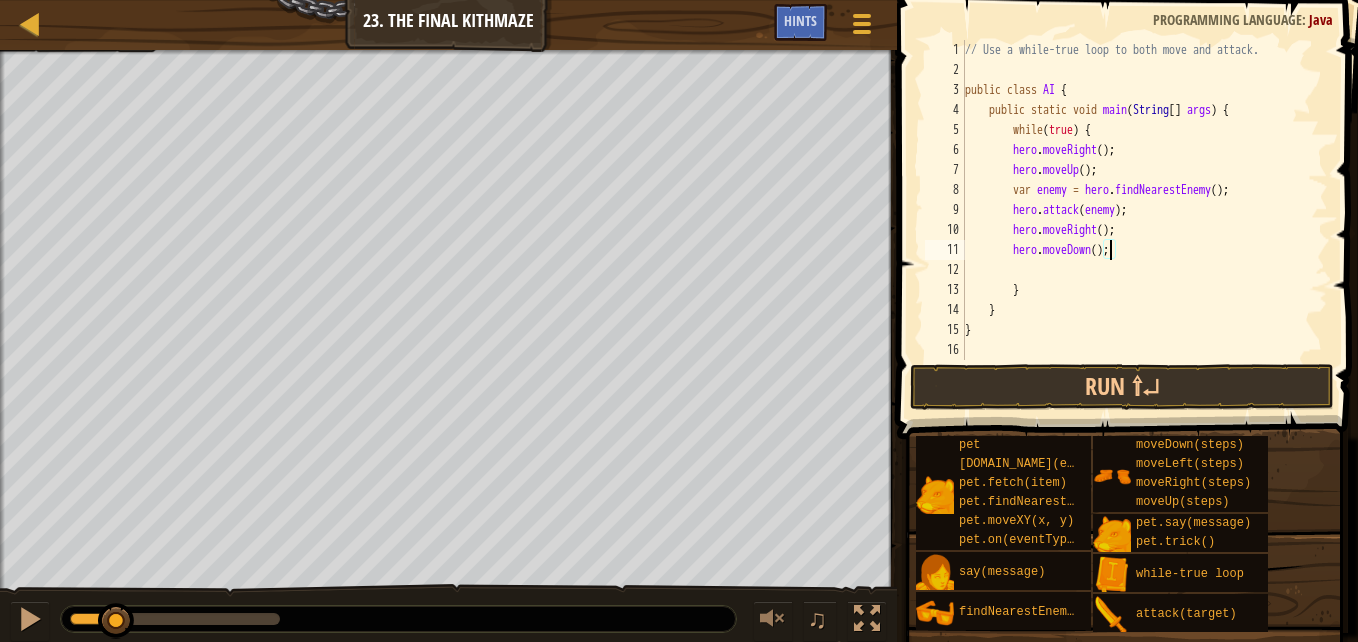 type on "hero.moveDown(2);" 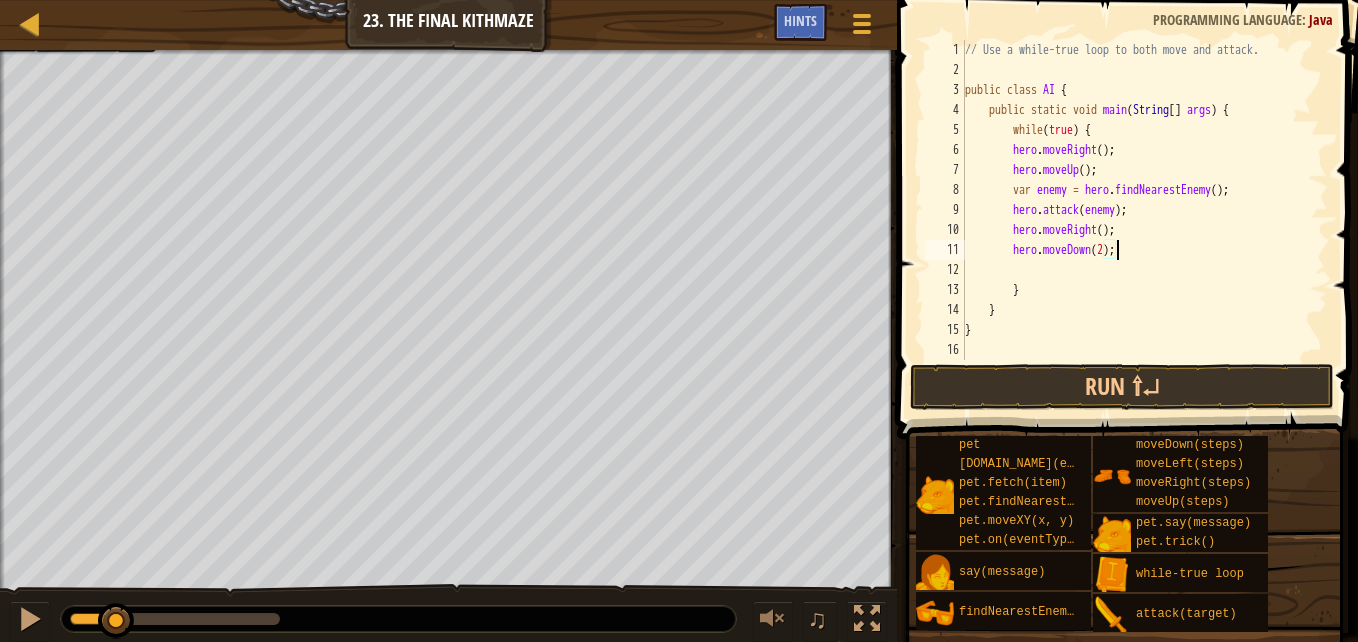 scroll, scrollTop: 9, scrollLeft: 12, axis: both 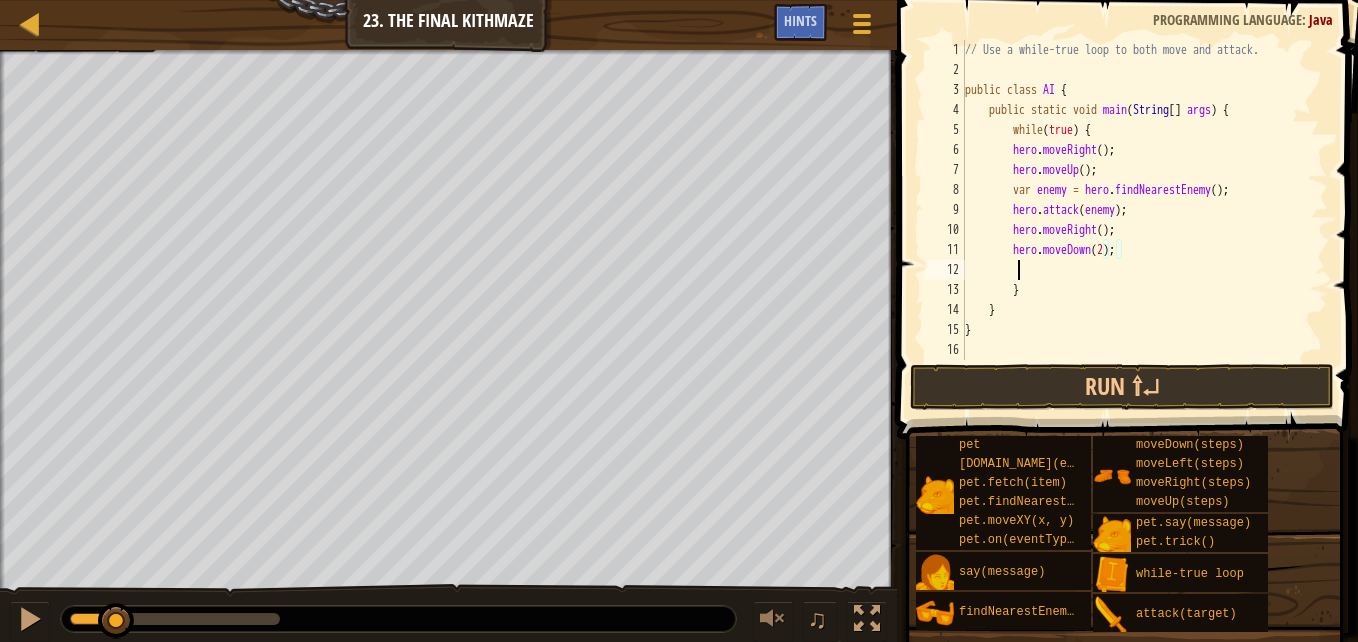 click on "// Use a while-true loop to both move and attack. public   class   AI   {      public   static   void   main ( String [ ]   args )   {          while ( true )   {          hero . moveRight ( ) ;          hero . moveUp ( ) ;          var   enemy   =   hero . findNearestEnemy ( ) ;          hero . attack ( enemy ) ;             hero . moveRight ( ) ;          hero . moveDown ( 2 ) ;                   }      } }" at bounding box center (1144, 220) 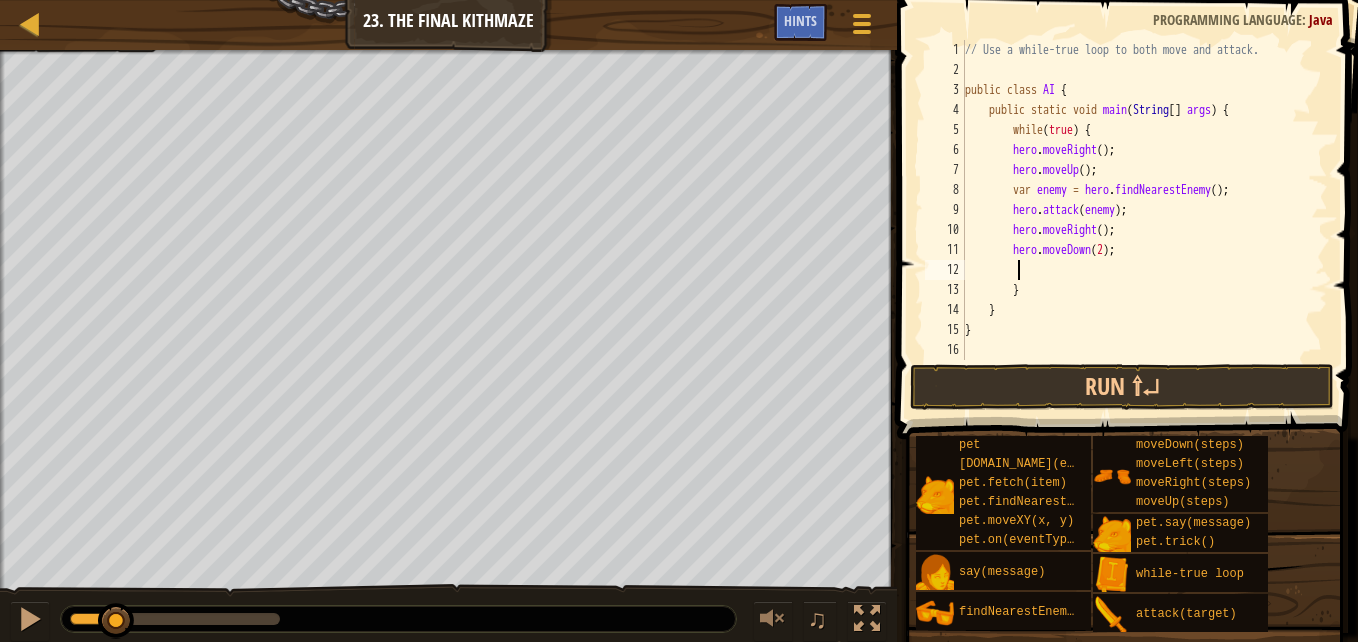 type on "h" 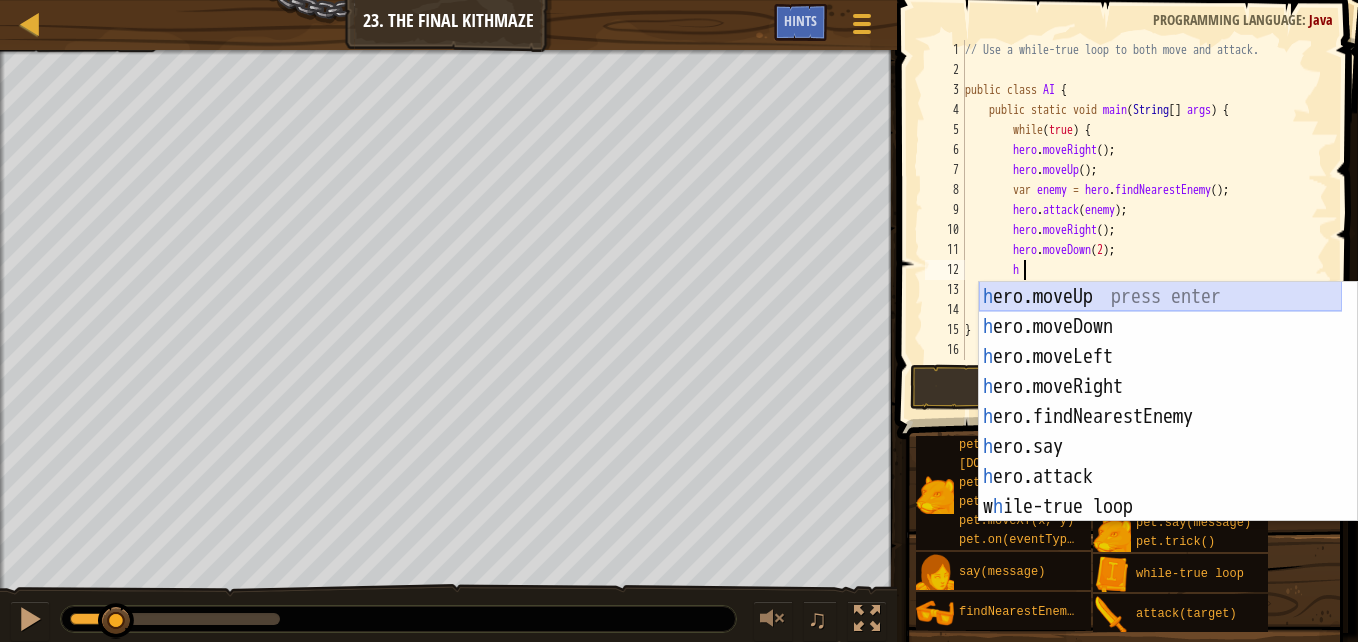click on "h ero.moveUp press enter h ero.moveDown press enter h ero.moveLeft press enter h ero.moveRight press enter h ero.findNearestEnemy press enter h ero.say press enter h ero.attack press enter w h ile-true loop press enter pet.c h ase(enemy) press enter" at bounding box center (1160, 432) 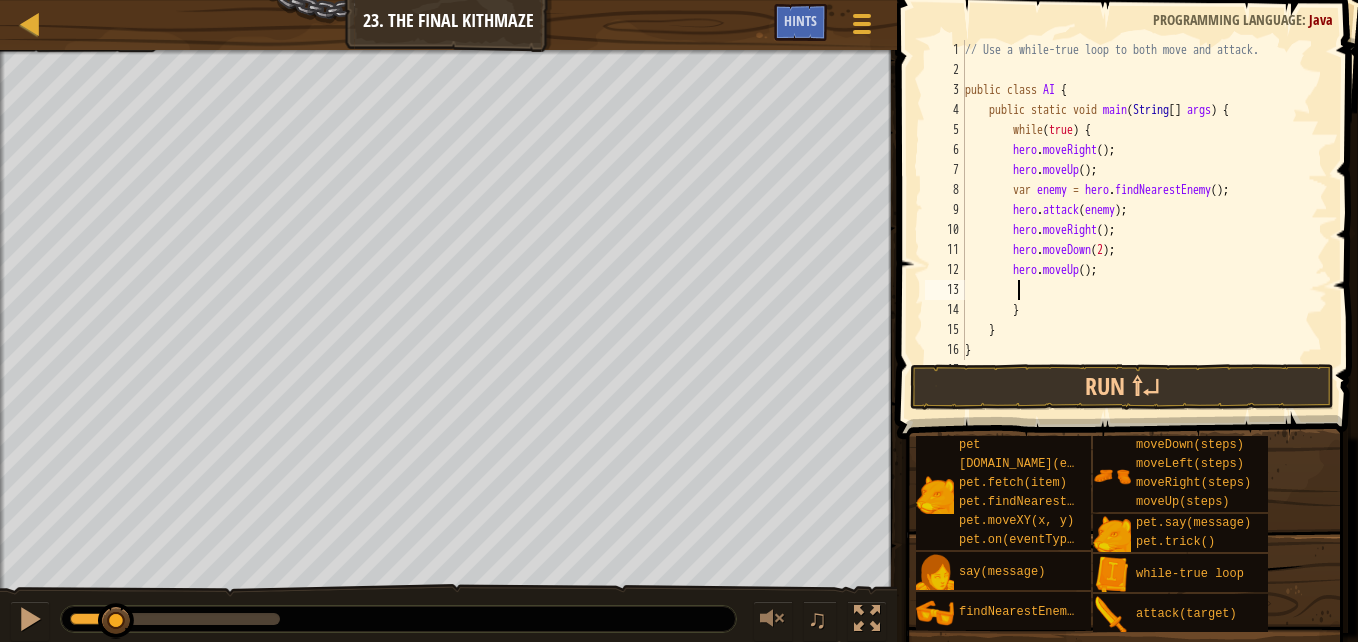 type on "h" 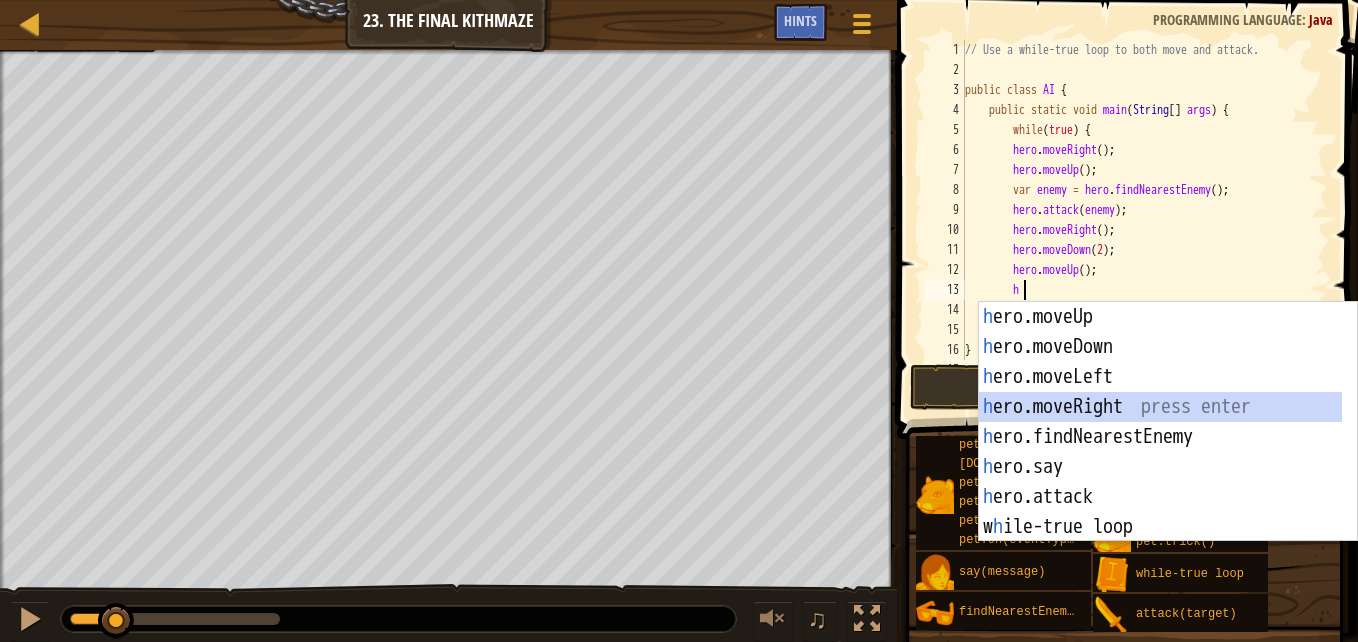 click on "h ero.moveUp press enter h ero.moveDown press enter h ero.moveLeft press enter h ero.moveRight press enter h ero.findNearestEnemy press enter h ero.say press enter h ero.attack press enter w h ile-true loop press enter pet.c h ase(enemy) press enter" at bounding box center (1160, 452) 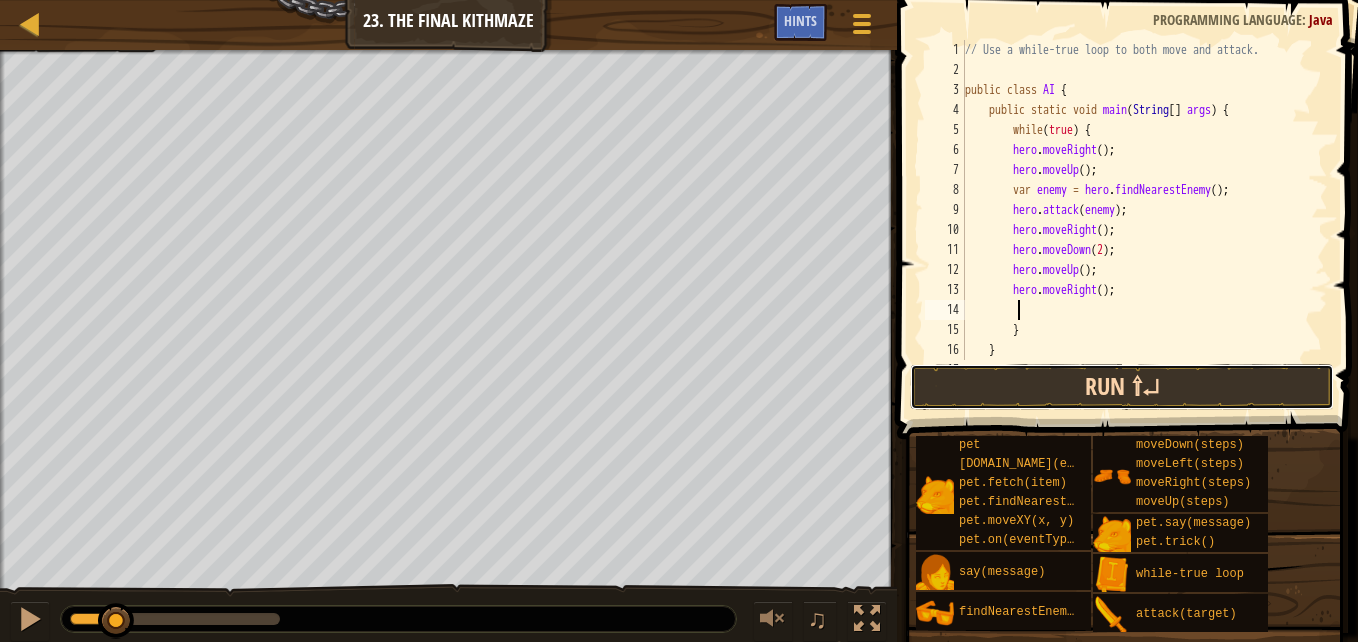 click on "Run ⇧↵" at bounding box center [1122, 387] 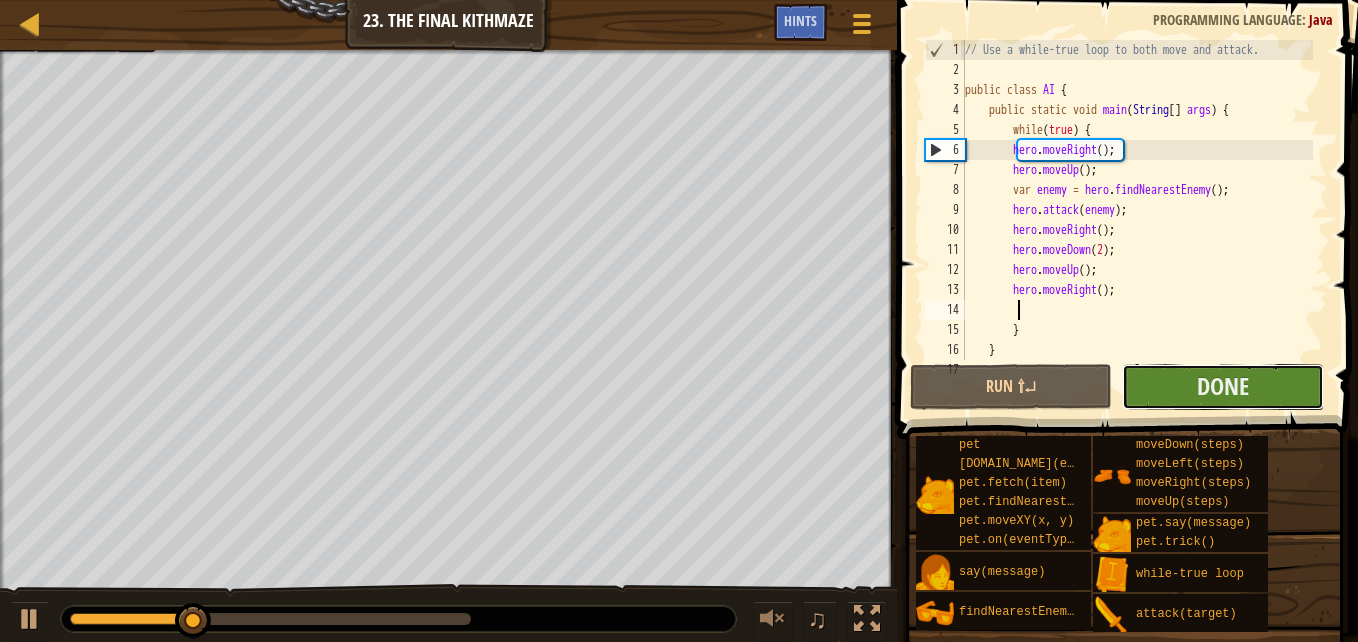 click on "Done" at bounding box center (1223, 387) 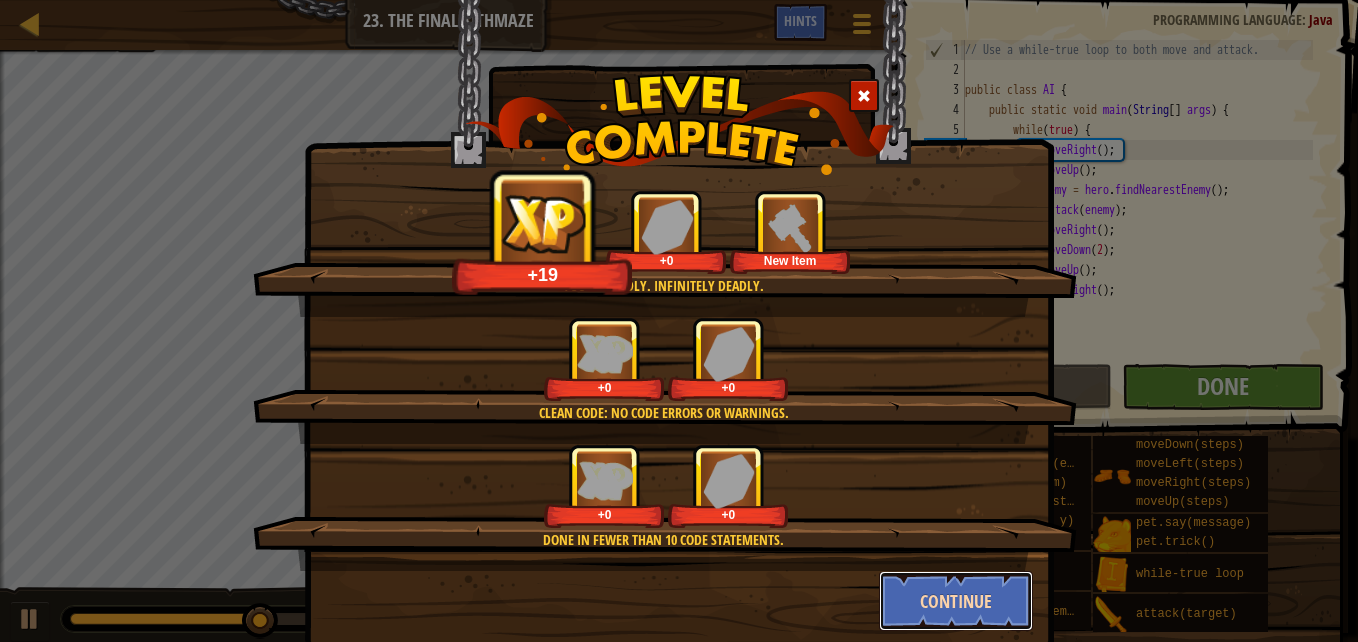 click on "Continue" at bounding box center (956, 601) 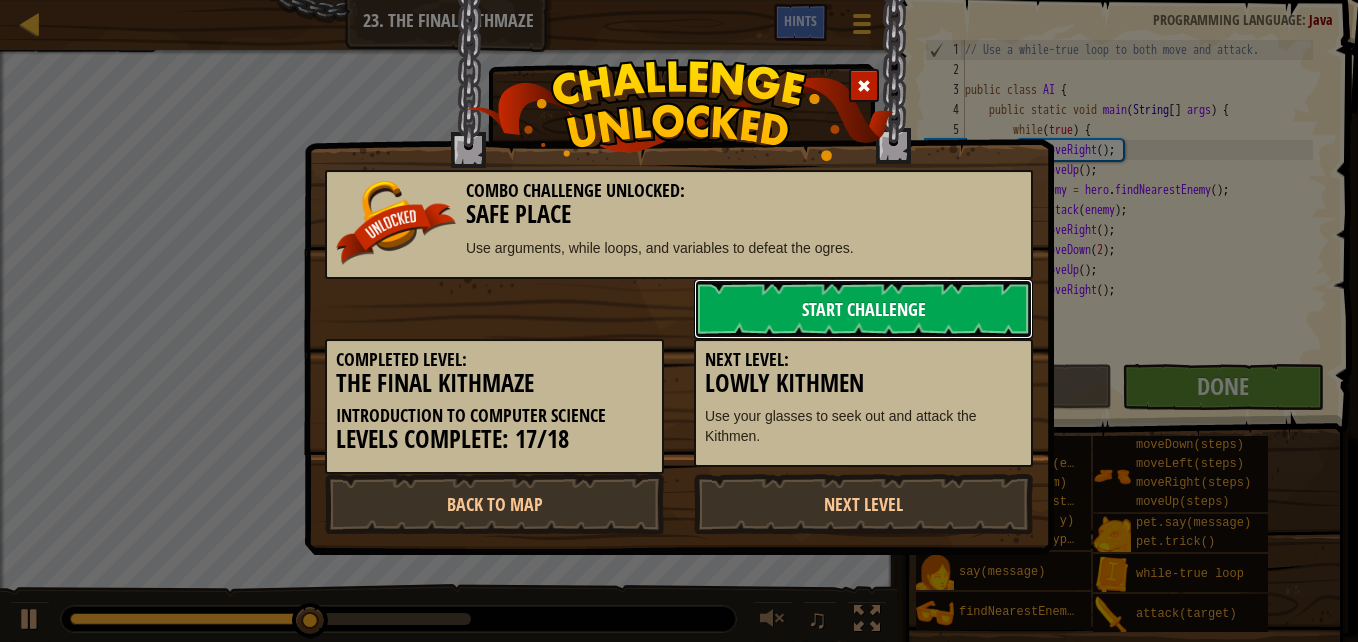 click on "Start Challenge" at bounding box center (863, 309) 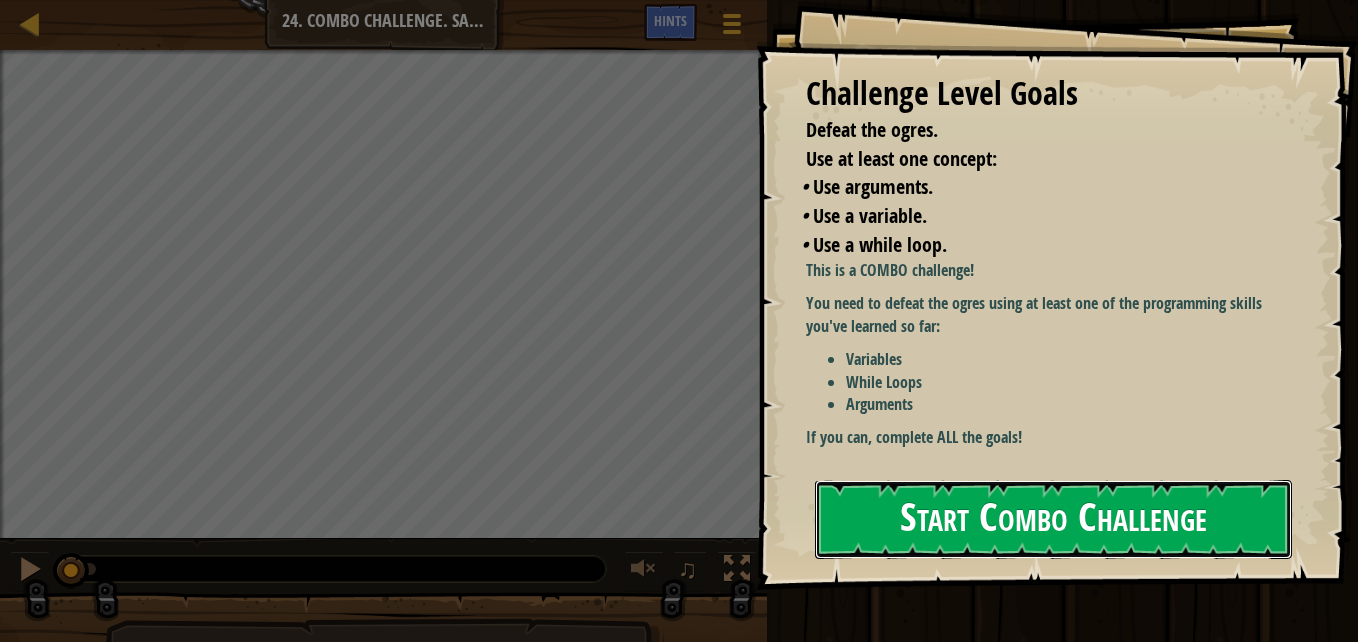 click on "Start Combo Challenge" at bounding box center (1053, 519) 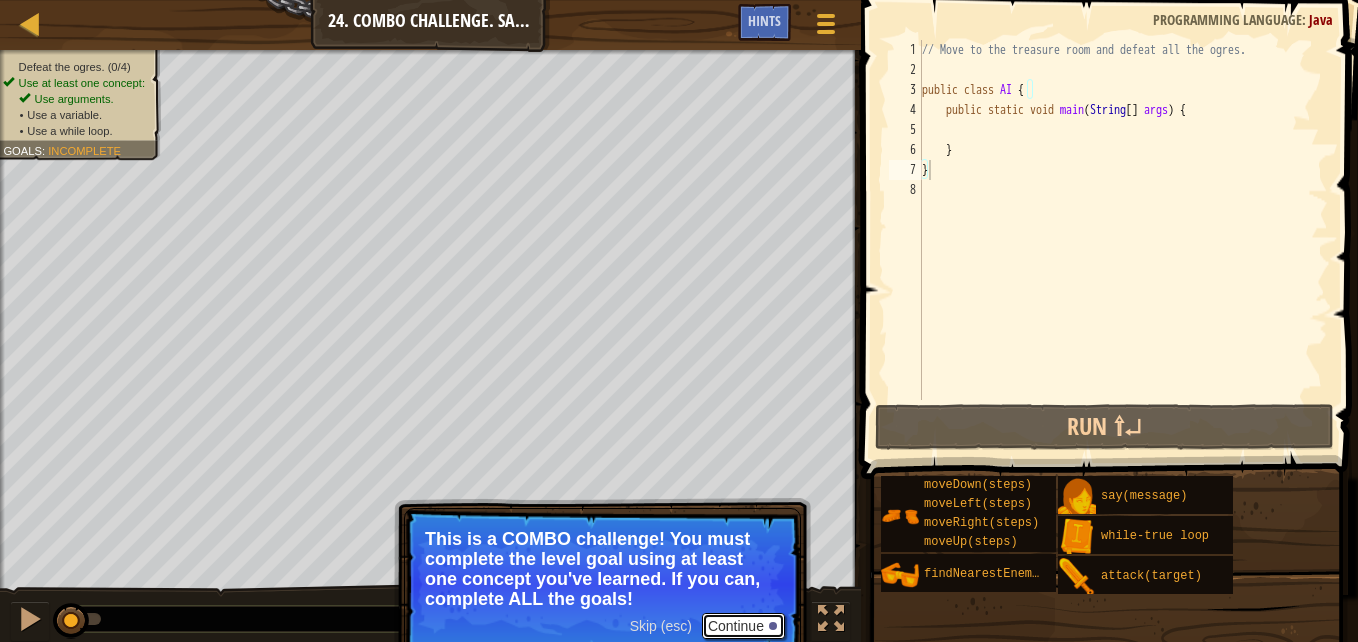 click on "Continue" at bounding box center (743, 626) 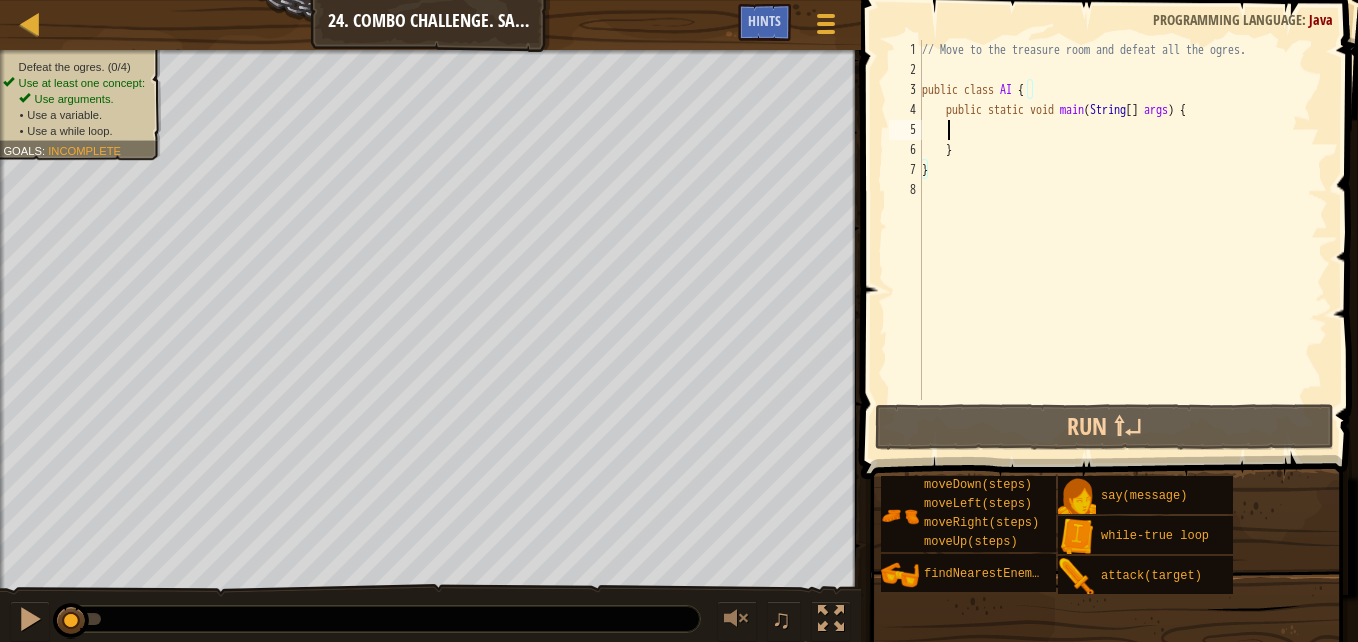 click on "// Move to the treasure room and defeat all the ogres. public   class   AI   {      public   static   void   main ( String [ ]   args )   {               } }" at bounding box center [1123, 240] 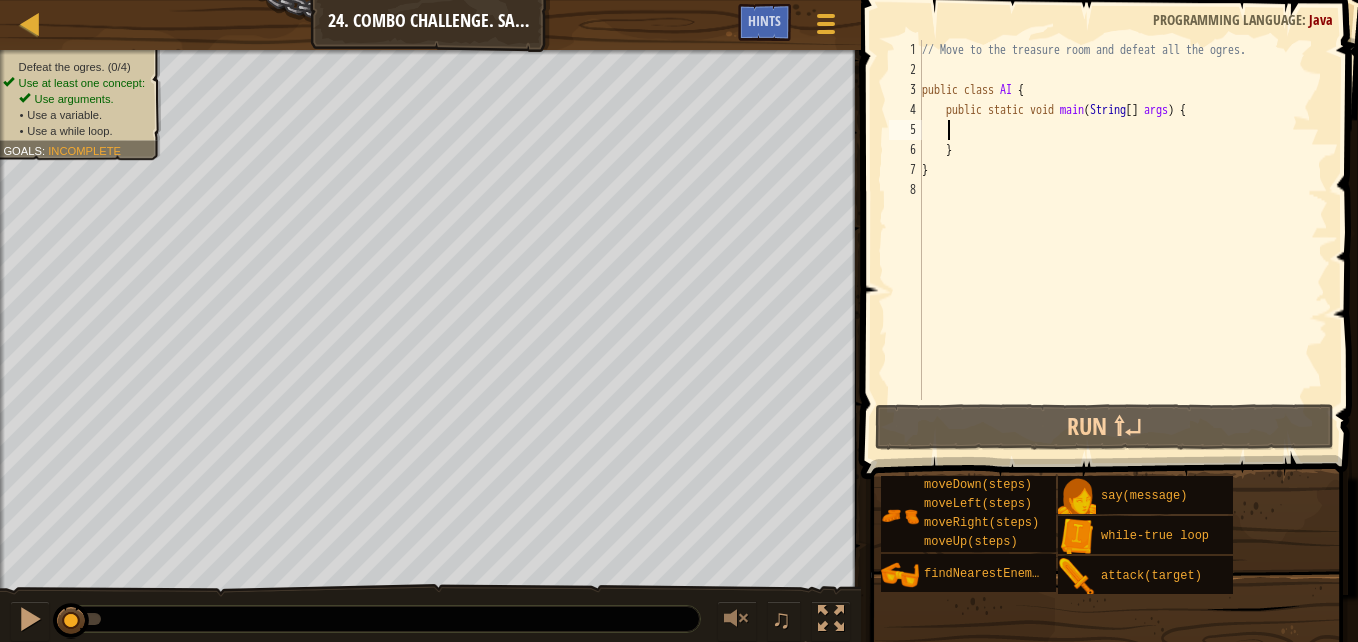 type on "h" 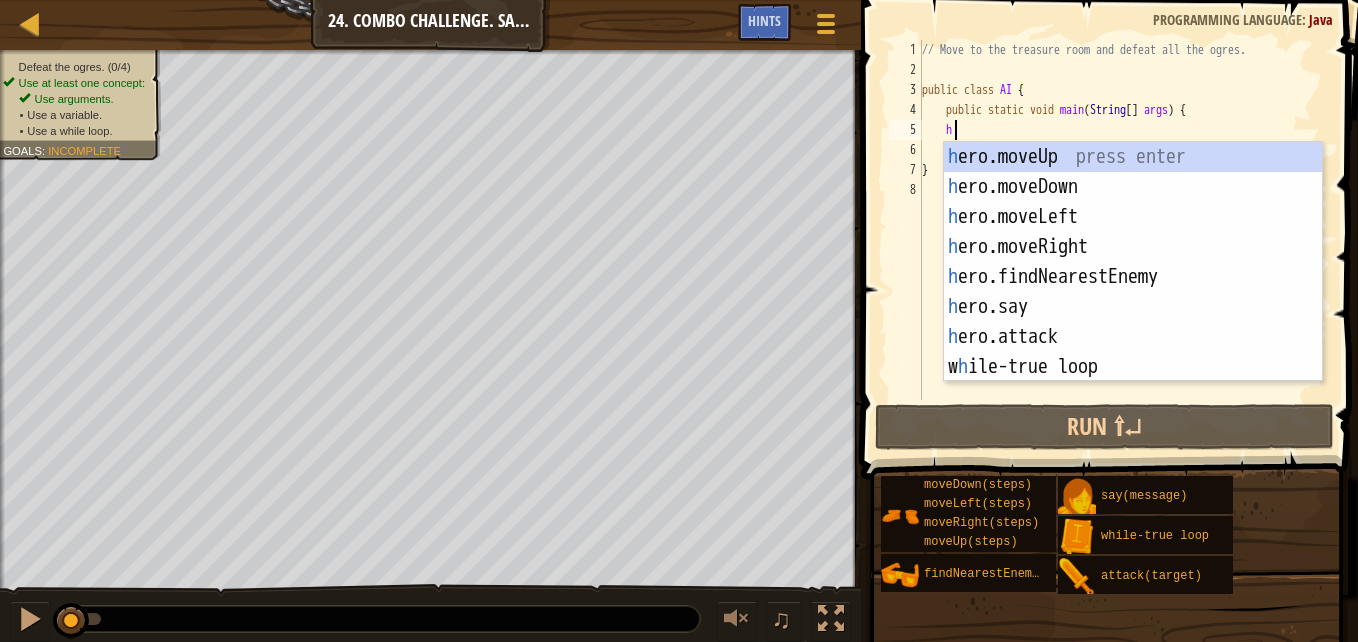 scroll, scrollTop: 9, scrollLeft: 2, axis: both 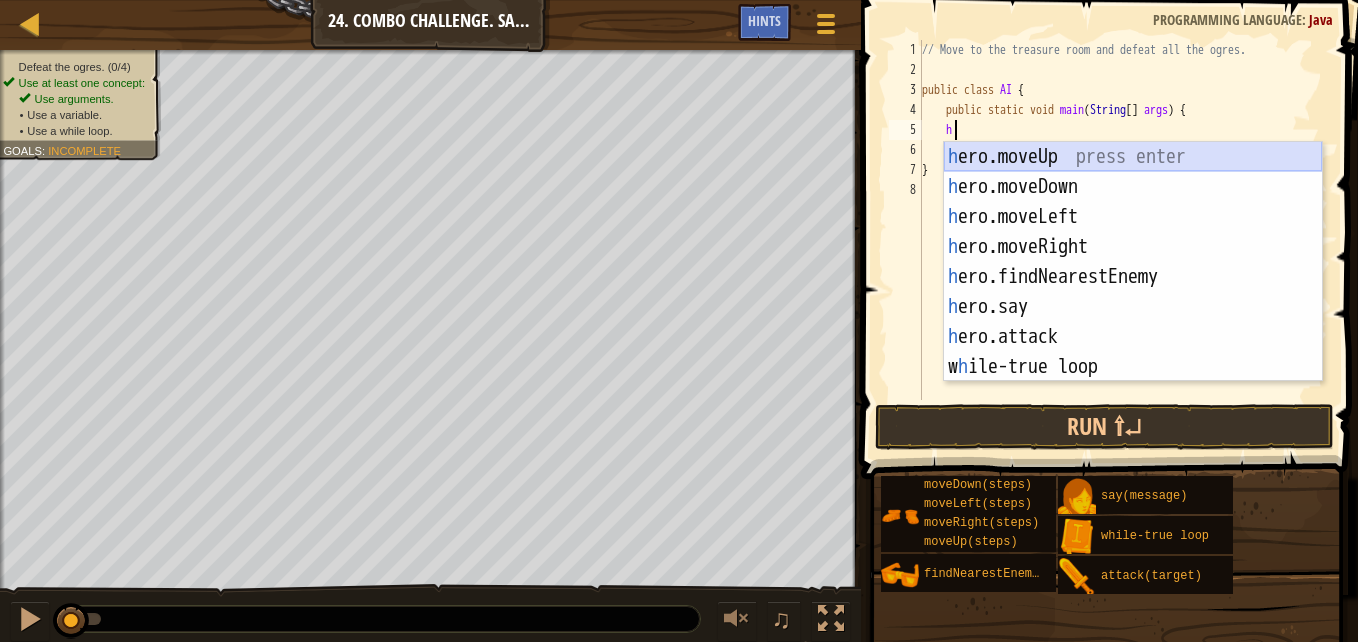 click on "h ero.moveUp press enter h ero.moveDown press enter h ero.moveLeft press enter h ero.moveRight press enter h ero.findNearestEnemy press enter h ero.say press enter h ero.attack press enter w h ile-true loop press enter" at bounding box center [1133, 292] 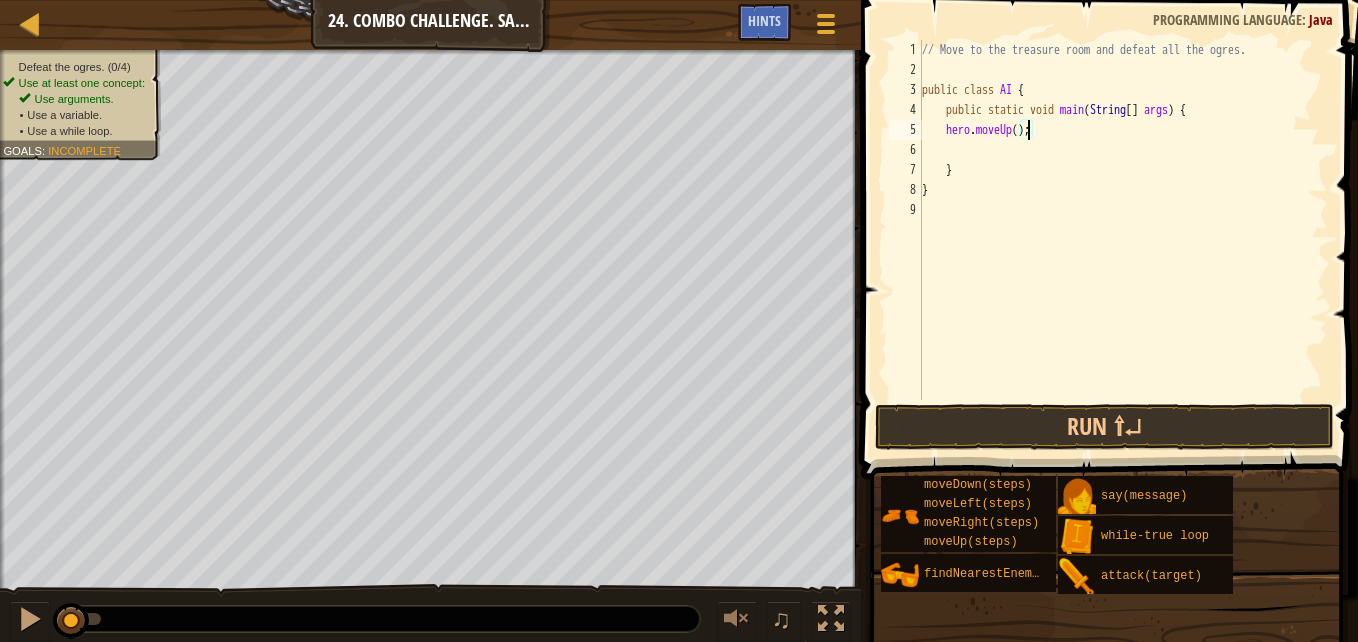 click on "// Move to the treasure room and defeat all the ogres. public   class   AI   {      public   static   void   main ( String [ ]   args )   {      hero . moveUp ( ) ;               } }" at bounding box center [1123, 240] 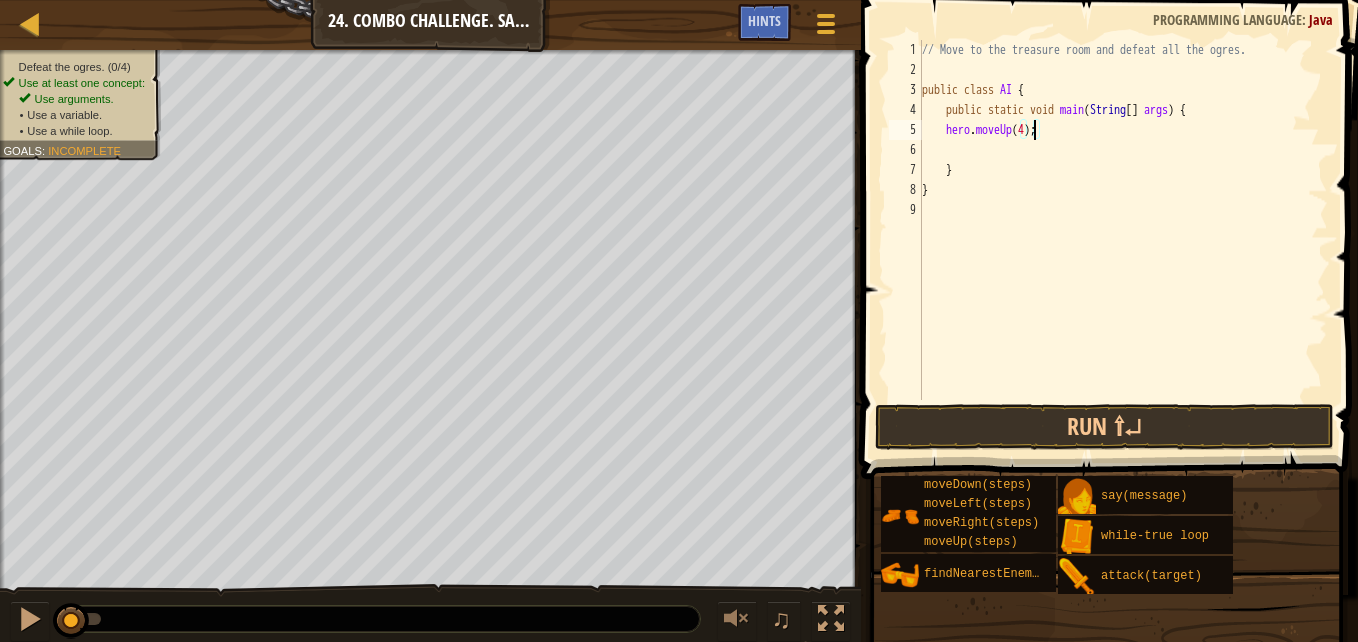 click on "// Move to the treasure room and defeat all the ogres. public   class   AI   {      public   static   void   main ( String [ ]   args )   {      hero . moveUp ( 4 ) ;               } }" at bounding box center [1123, 240] 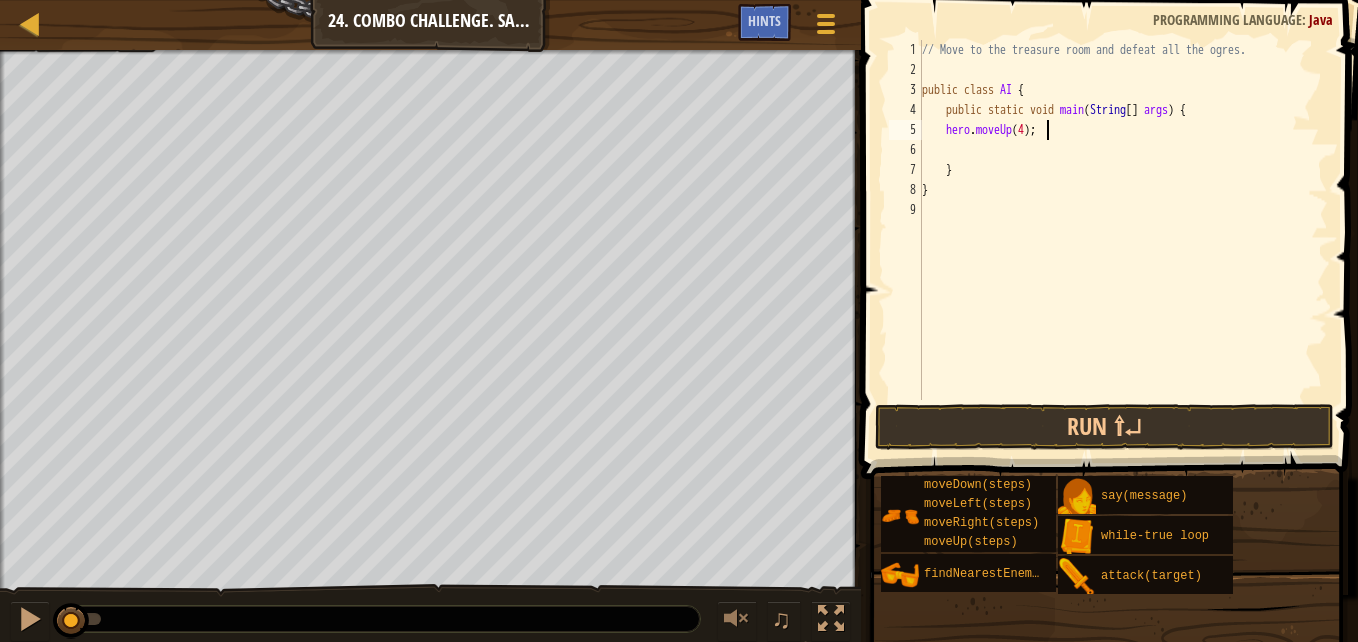 scroll, scrollTop: 9, scrollLeft: 1, axis: both 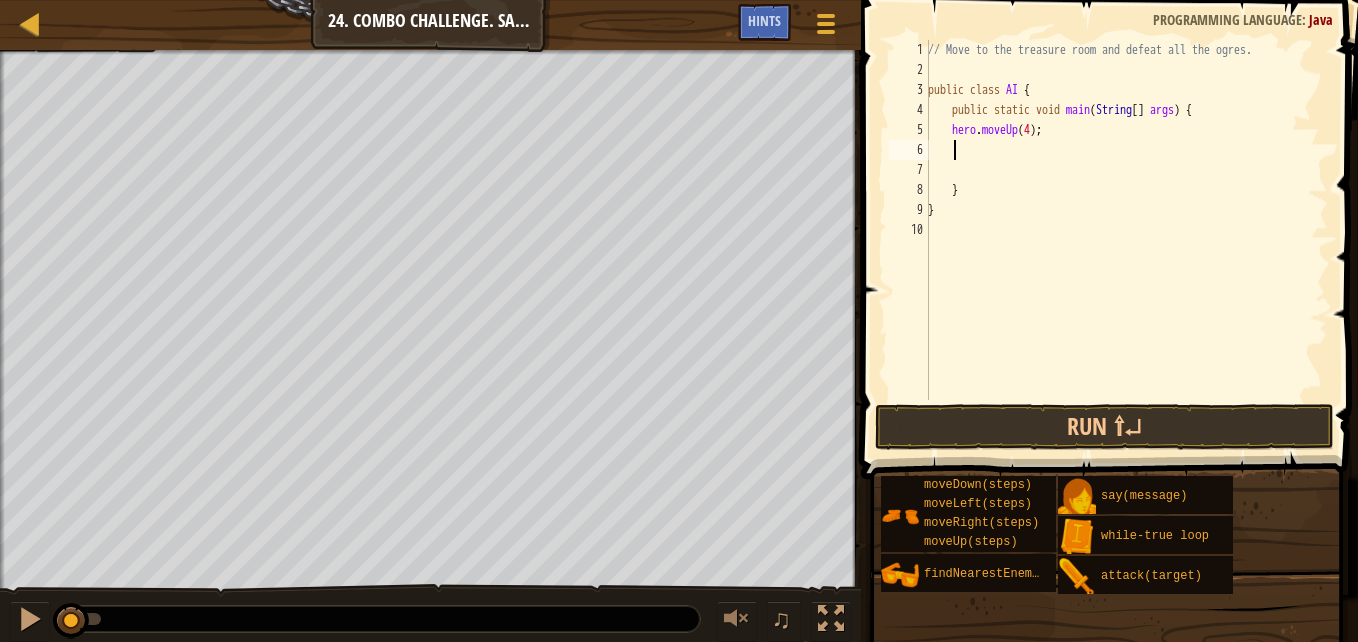 type on "h" 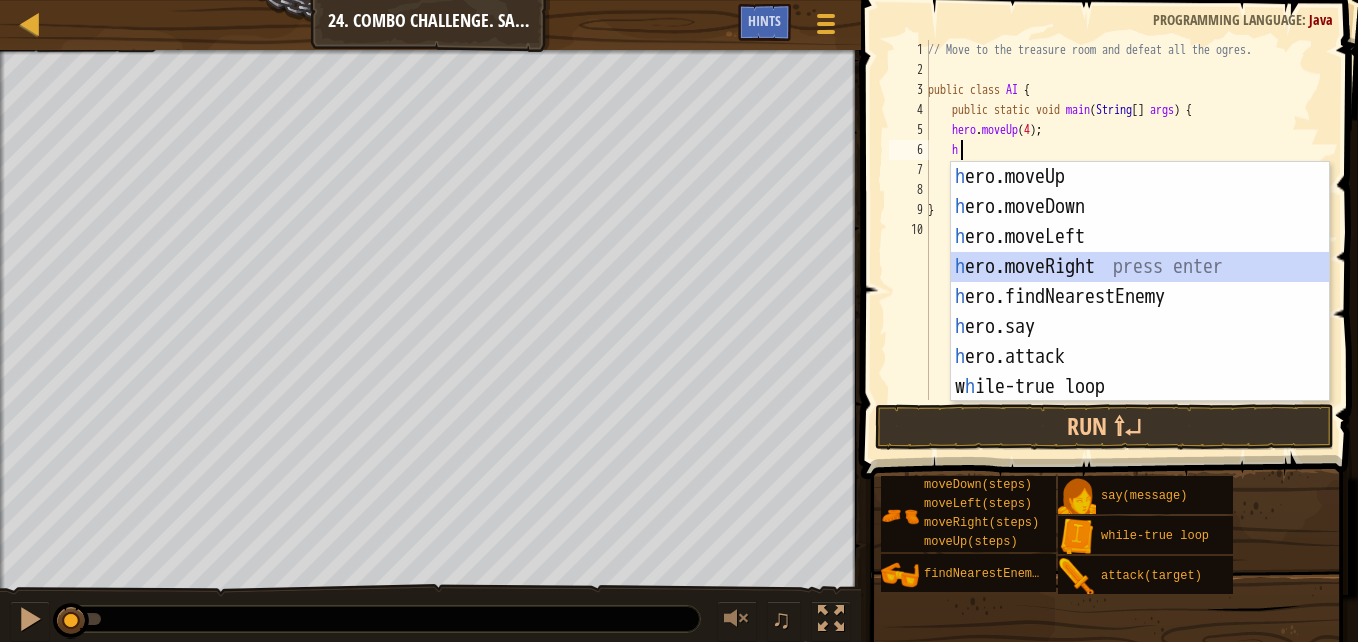 click on "h ero.moveUp press enter h ero.moveDown press enter h ero.moveLeft press enter h ero.moveRight press enter h ero.findNearestEnemy press enter h ero.say press enter h ero.attack press enter w h ile-true loop press enter" at bounding box center (1140, 312) 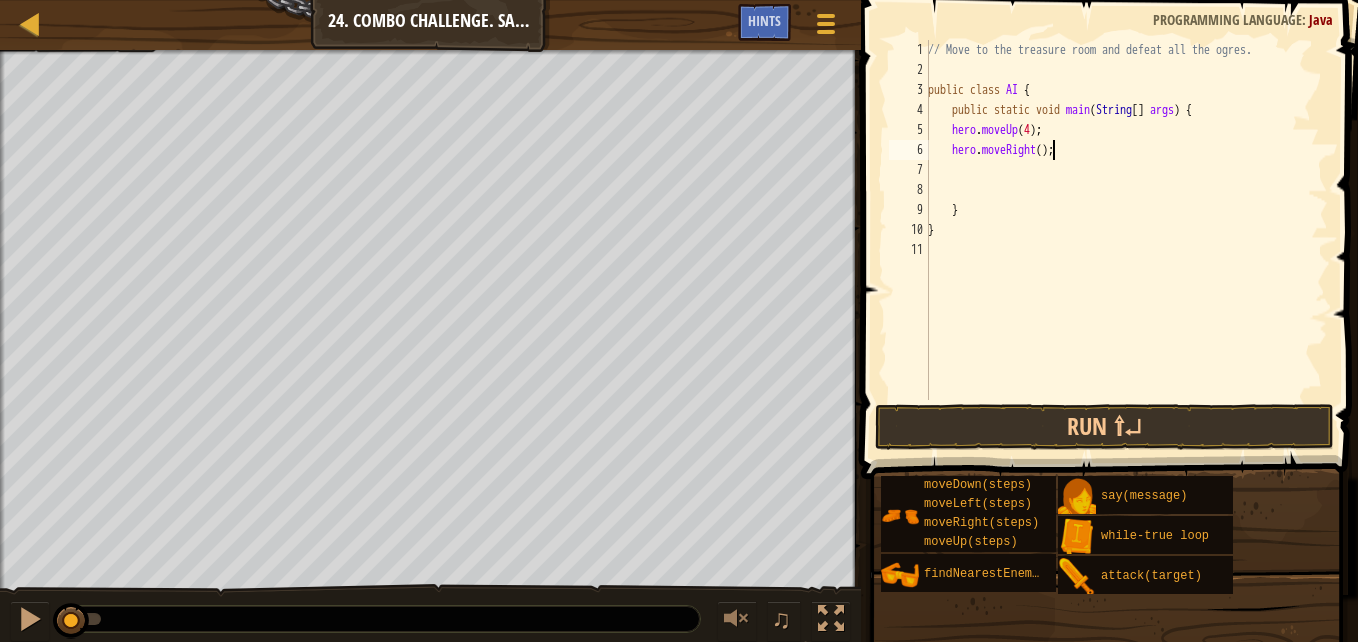 click on "// Move to the treasure room and defeat all the ogres. public   class   AI   {      public   static   void   main ( String [ ]   args )   {      hero . moveUp ( 4 ) ;      hero . moveRight ( ) ;                    } }" at bounding box center [1126, 240] 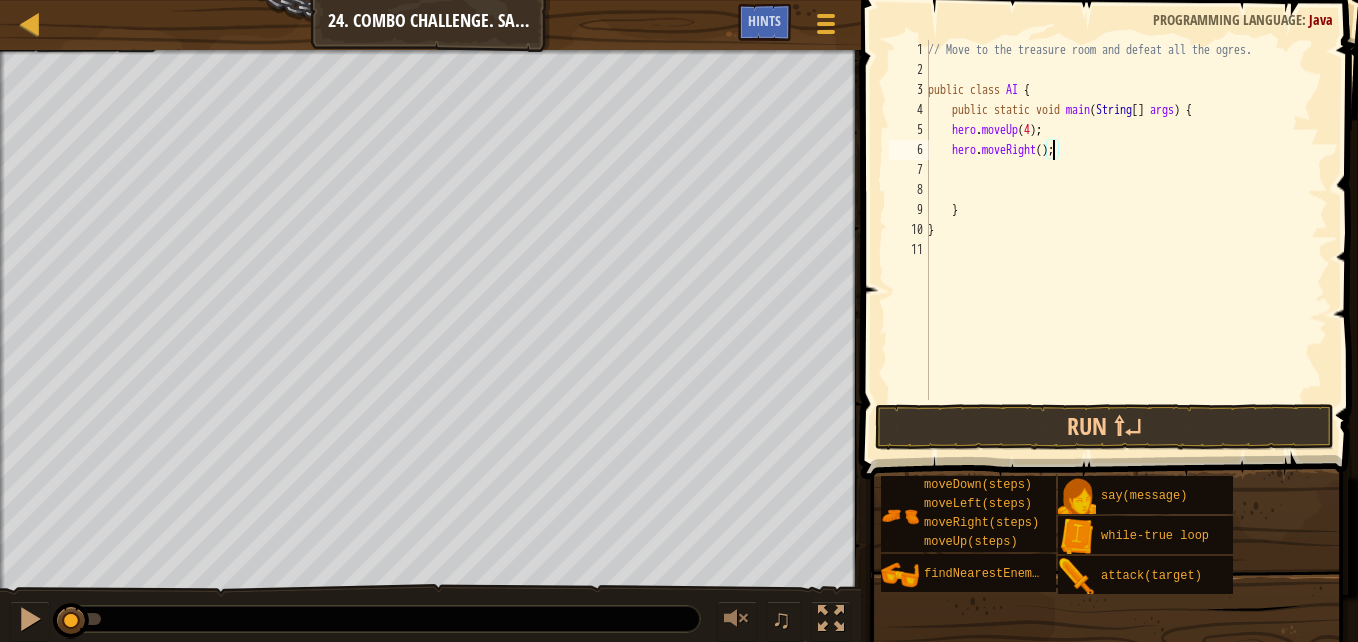 type on "hero.moveRight(4);" 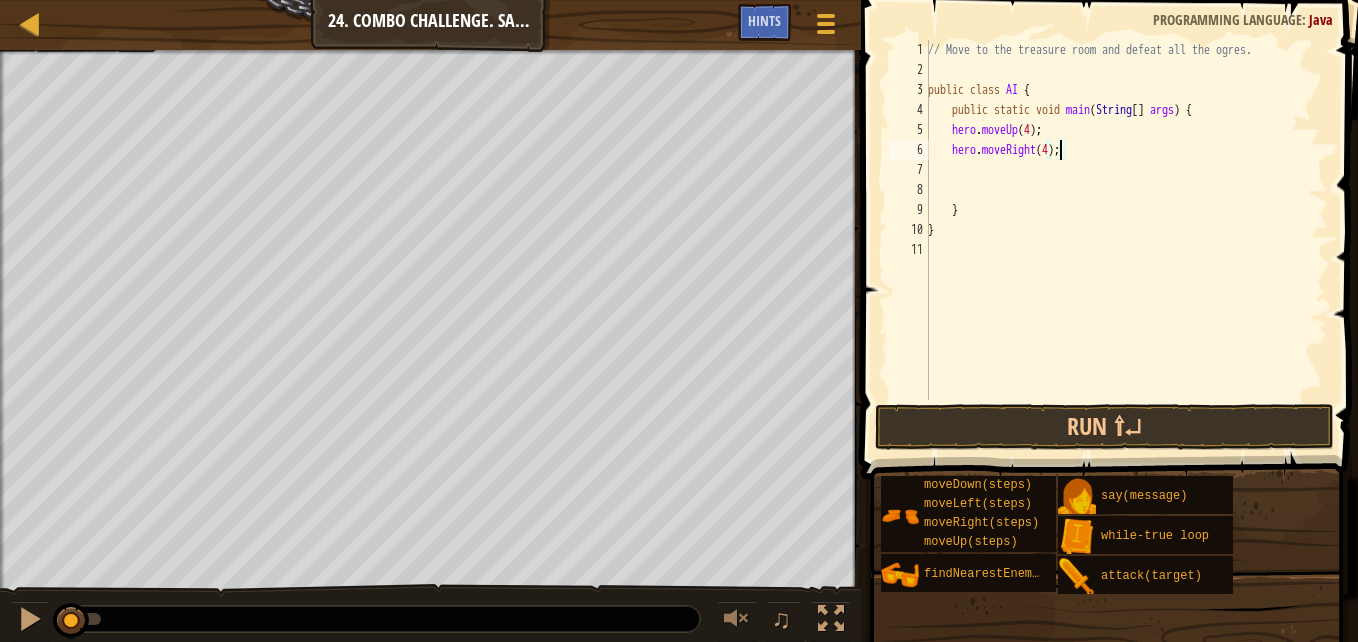 click on "// Move to the treasure room and defeat all the ogres. public   class   AI   {      public   static   void   main ( String [ ]   args )   {      hero . moveUp ( 4 ) ;      hero . moveRight ( 4 ) ;                    } }" at bounding box center (1126, 240) 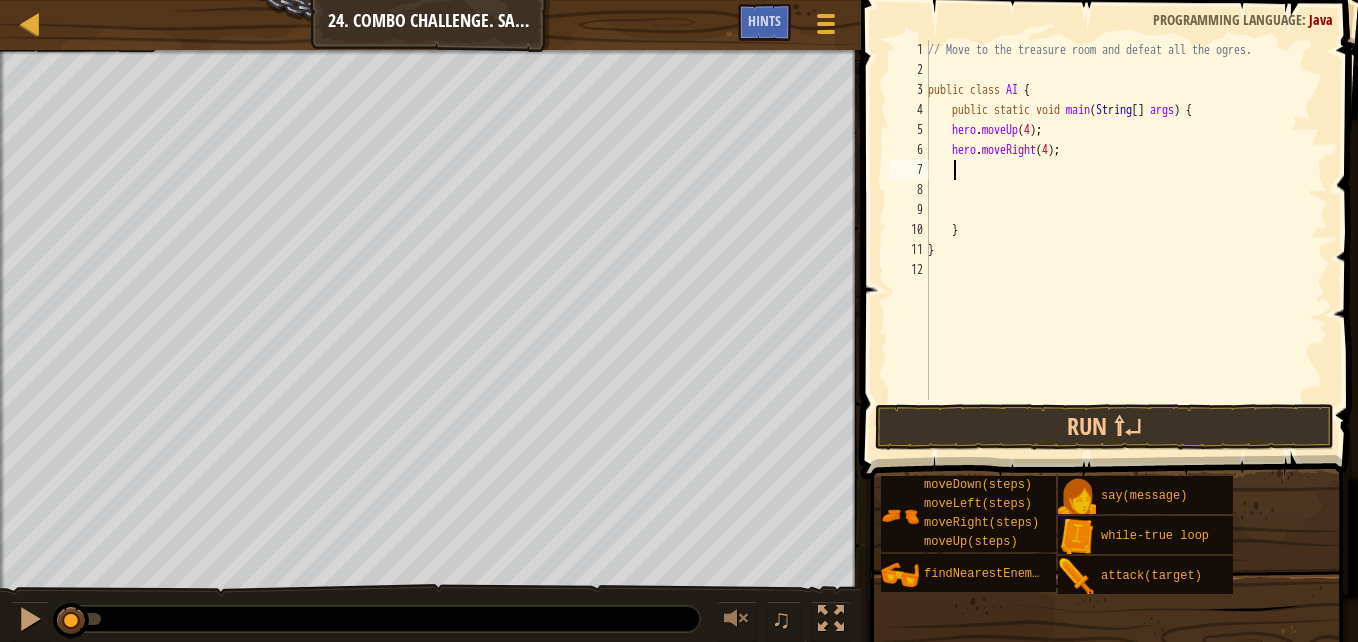 scroll, scrollTop: 9, scrollLeft: 1, axis: both 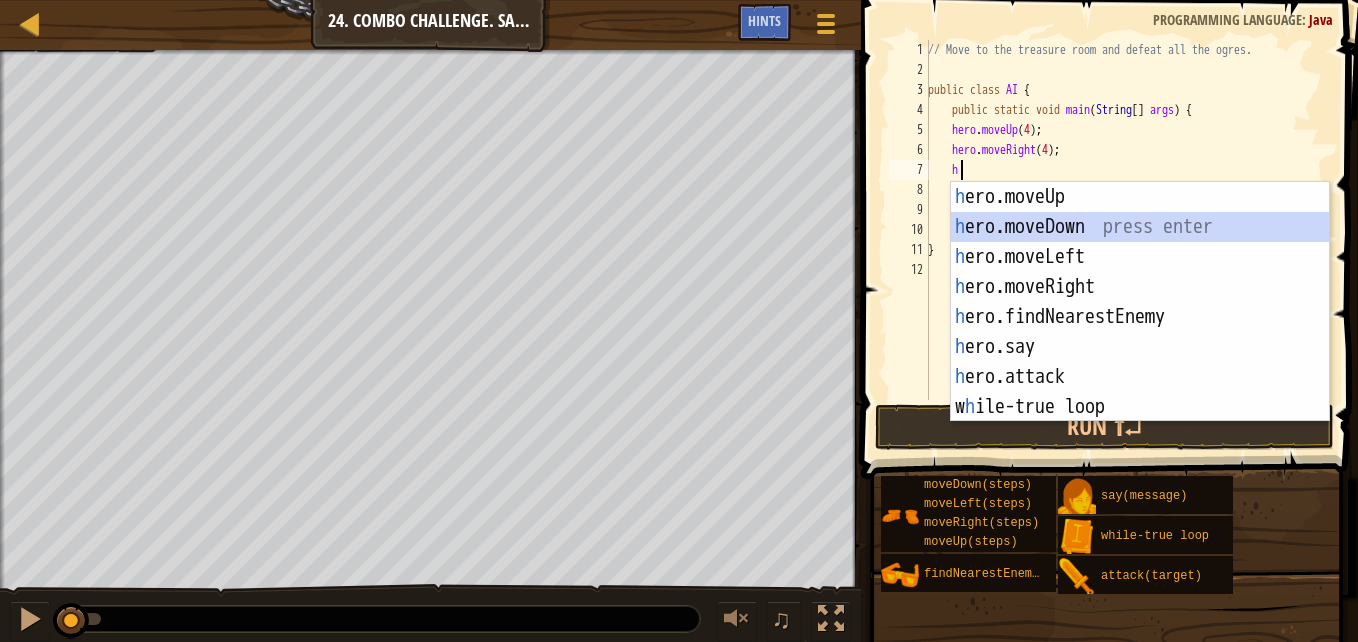 click on "h ero.moveUp press enter h ero.moveDown press enter h ero.moveLeft press enter h ero.moveRight press enter h ero.findNearestEnemy press enter h ero.say press enter h ero.attack press enter w h ile-true loop press enter" at bounding box center [1140, 332] 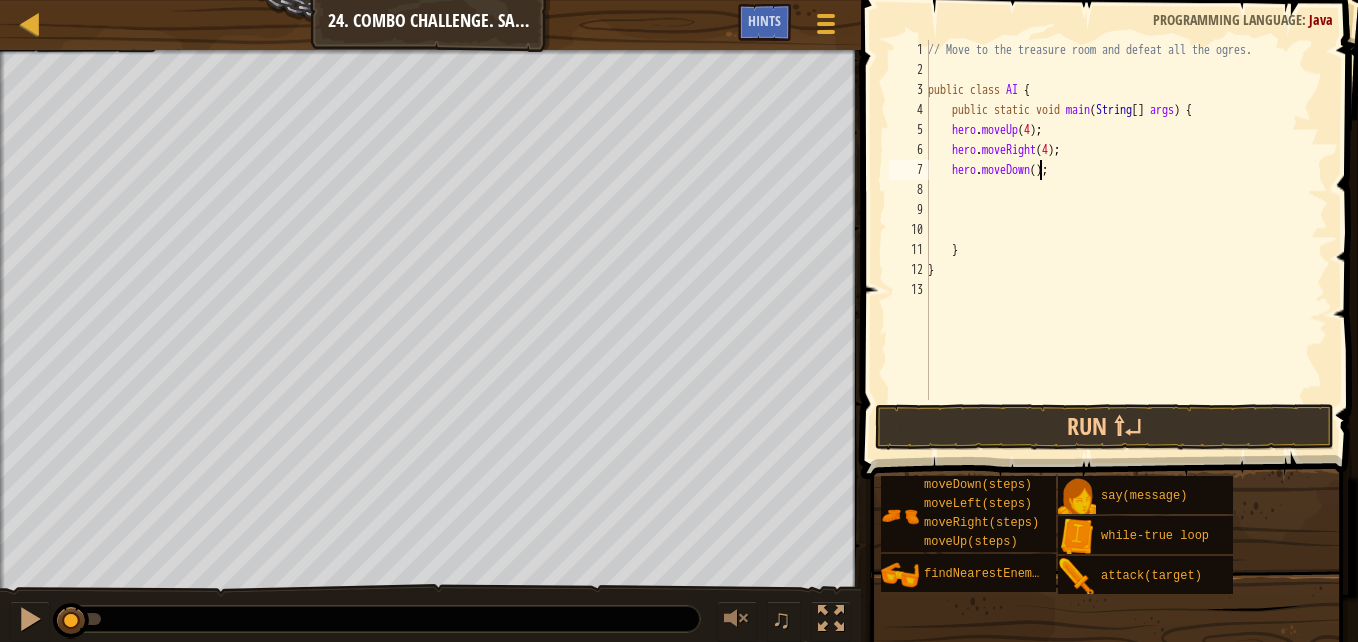 click on "// Move to the treasure room and defeat all the ogres. public   class   AI   {      public   static   void   main ( String [ ]   args )   {      hero . moveUp ( 4 ) ;      hero . moveRight ( 4 ) ;      hero . moveDown ( ) ;                         } }" at bounding box center [1126, 240] 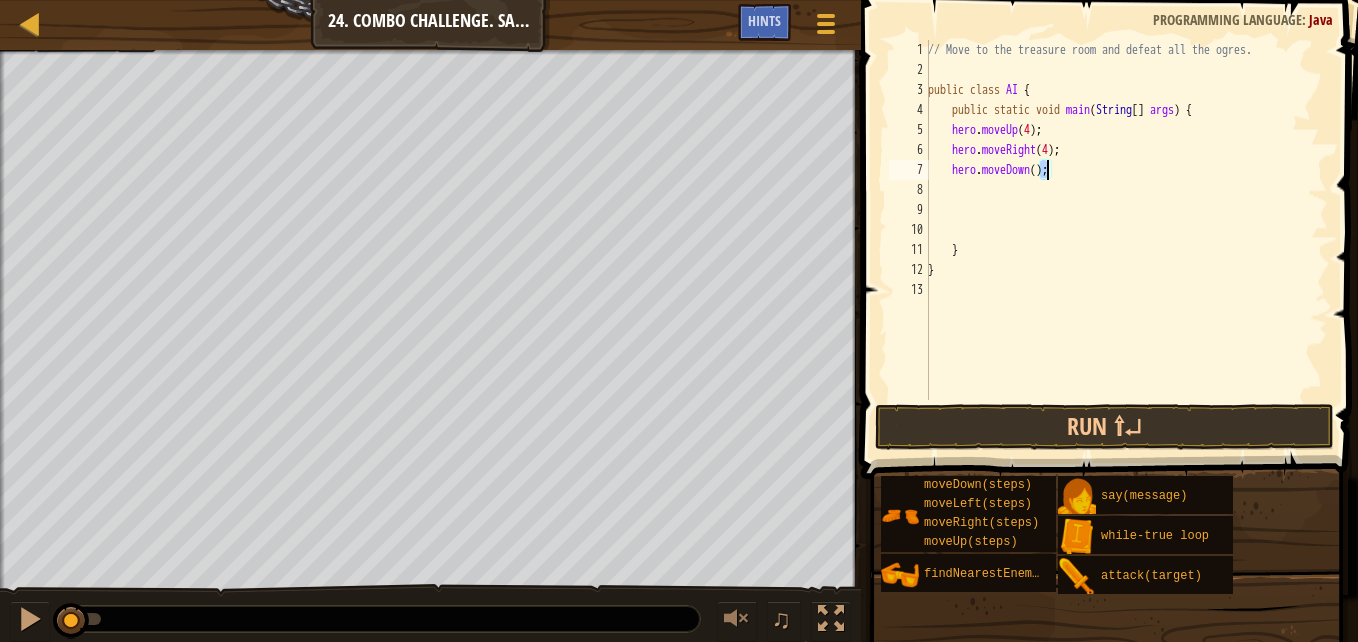 click on "// Move to the treasure room and defeat all the ogres. public   class   AI   {      public   static   void   main ( String [ ]   args )   {      hero . moveUp ( 4 ) ;      hero . moveRight ( 4 ) ;      hero . moveDown ( ) ;                         } }" at bounding box center (1126, 220) 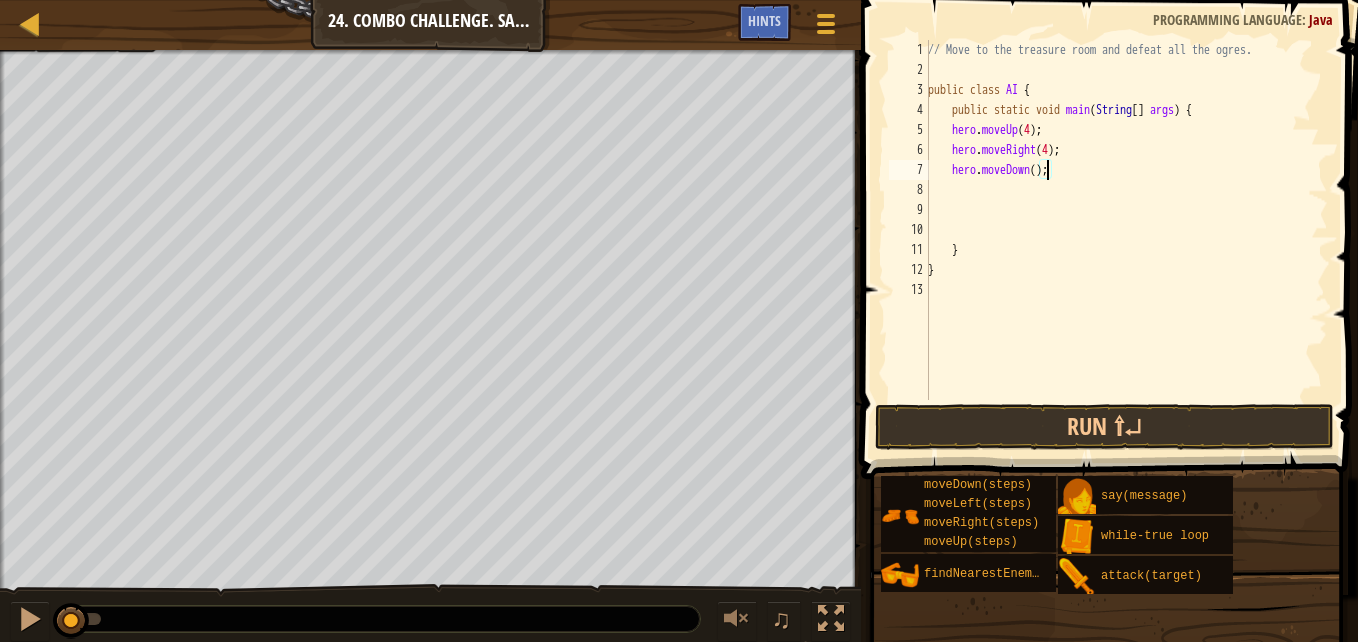 type on "hero.moveDown(3);" 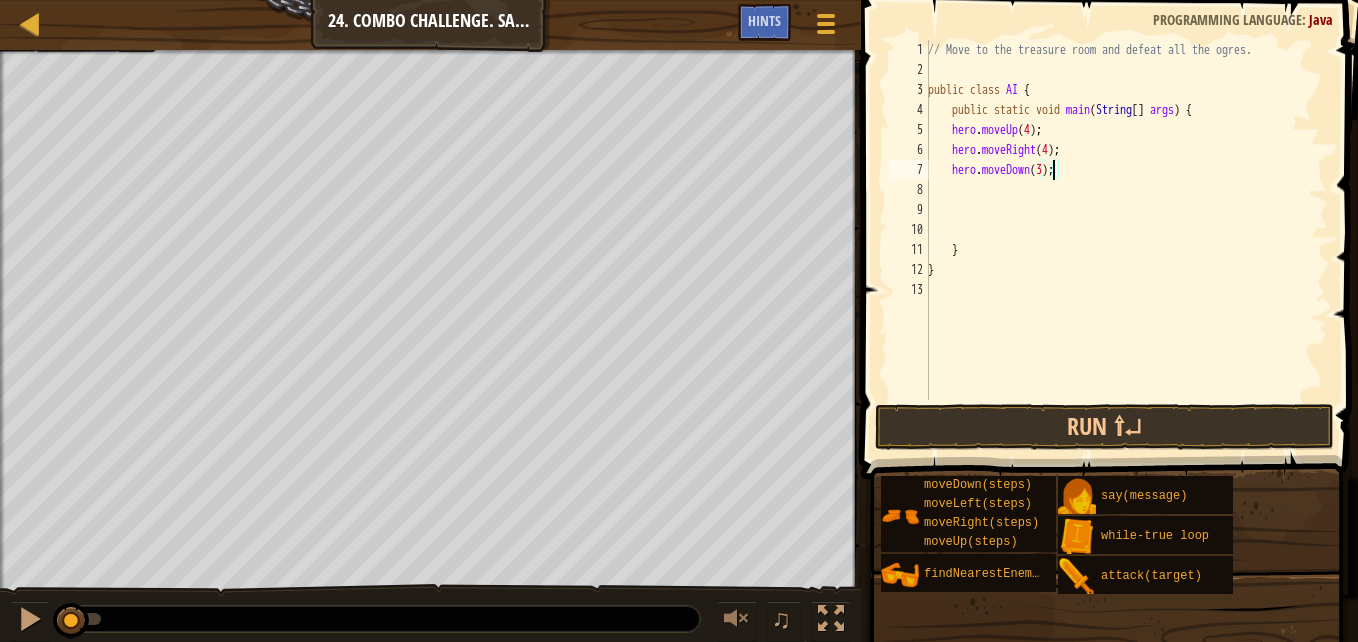 click on "// Move to the treasure room and defeat all the ogres. public   class   AI   {      public   static   void   main ( String [ ]   args )   {      hero . moveUp ( 4 ) ;      hero . moveRight ( 4 ) ;      hero . moveDown ( 3 ) ;                         } }" at bounding box center [1126, 240] 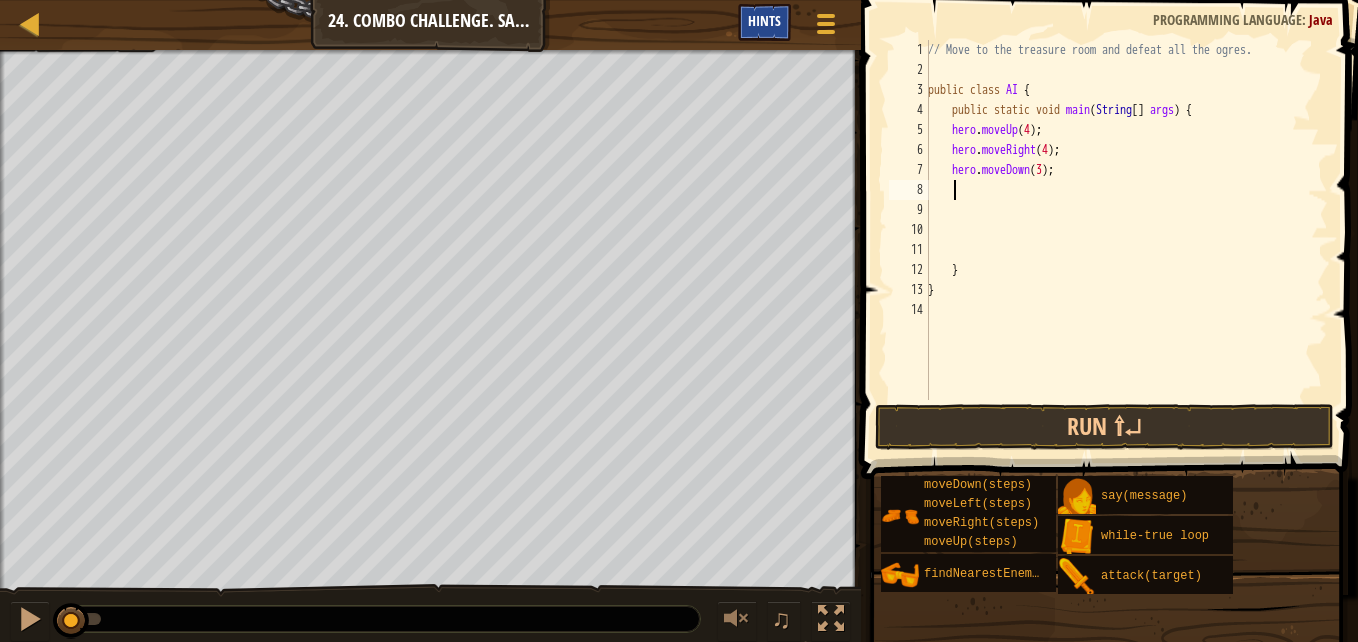 scroll, scrollTop: 9, scrollLeft: 1, axis: both 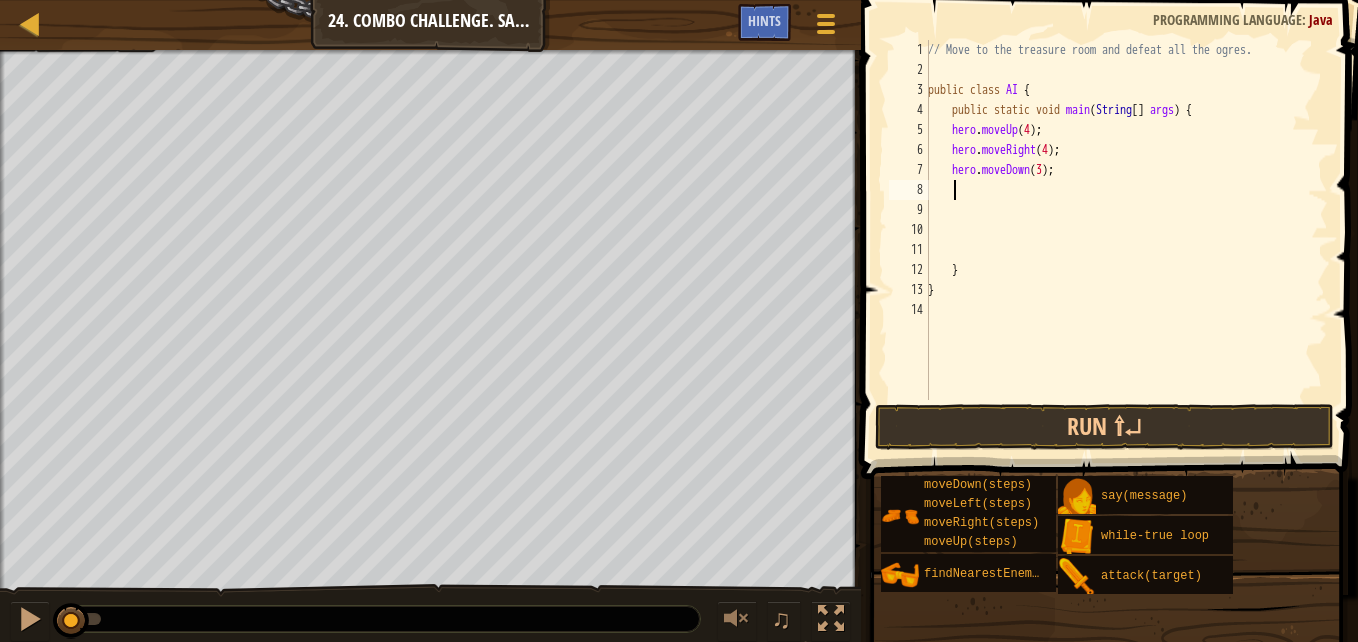 type on "h" 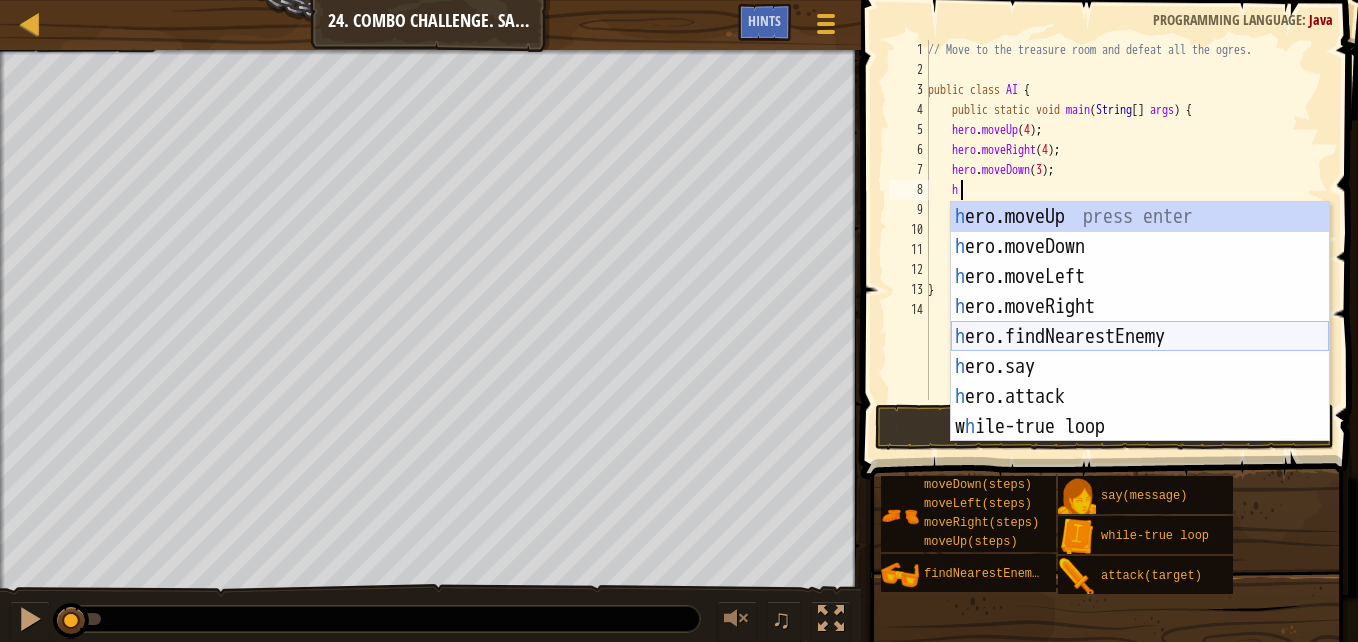 click on "h ero.moveUp press enter h ero.moveDown press enter h ero.moveLeft press enter h ero.moveRight press enter h ero.findNearestEnemy press enter h ero.say press enter h ero.attack press enter w h ile-true loop press enter" at bounding box center [1140, 352] 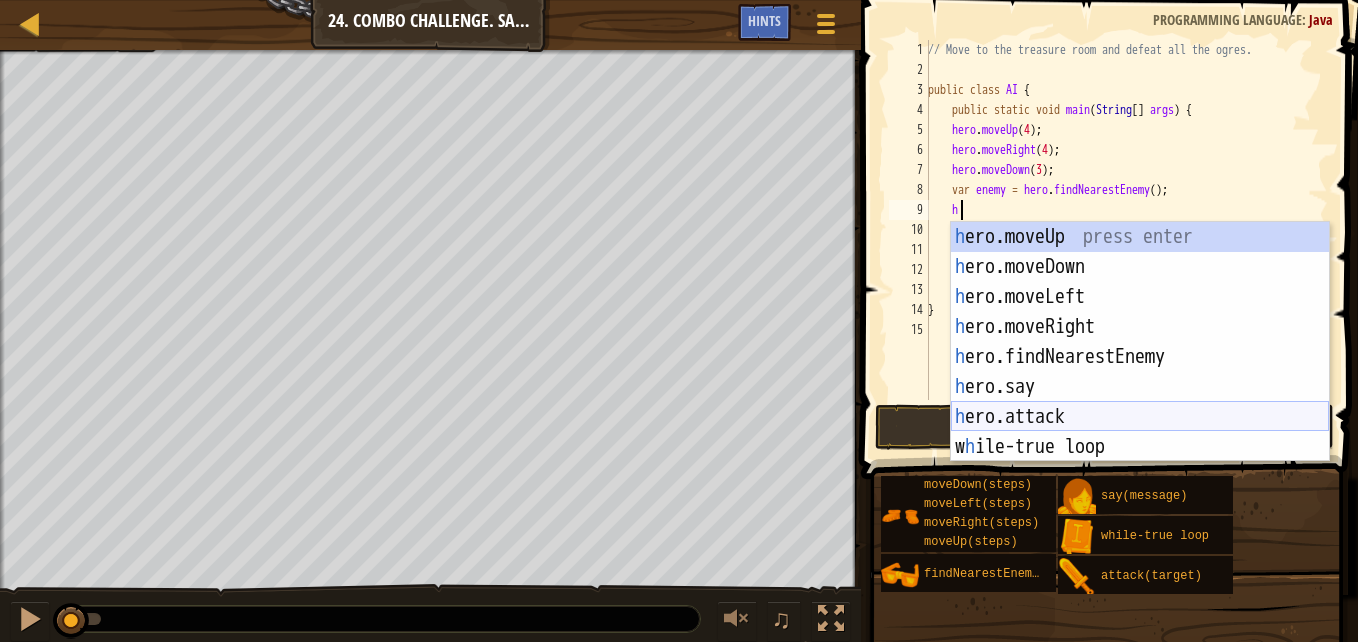 click on "h ero.moveUp press enter h ero.moveDown press enter h ero.moveLeft press enter h ero.moveRight press enter h ero.findNearestEnemy press enter h ero.say press enter h ero.attack press enter w h ile-true loop press enter" at bounding box center (1140, 372) 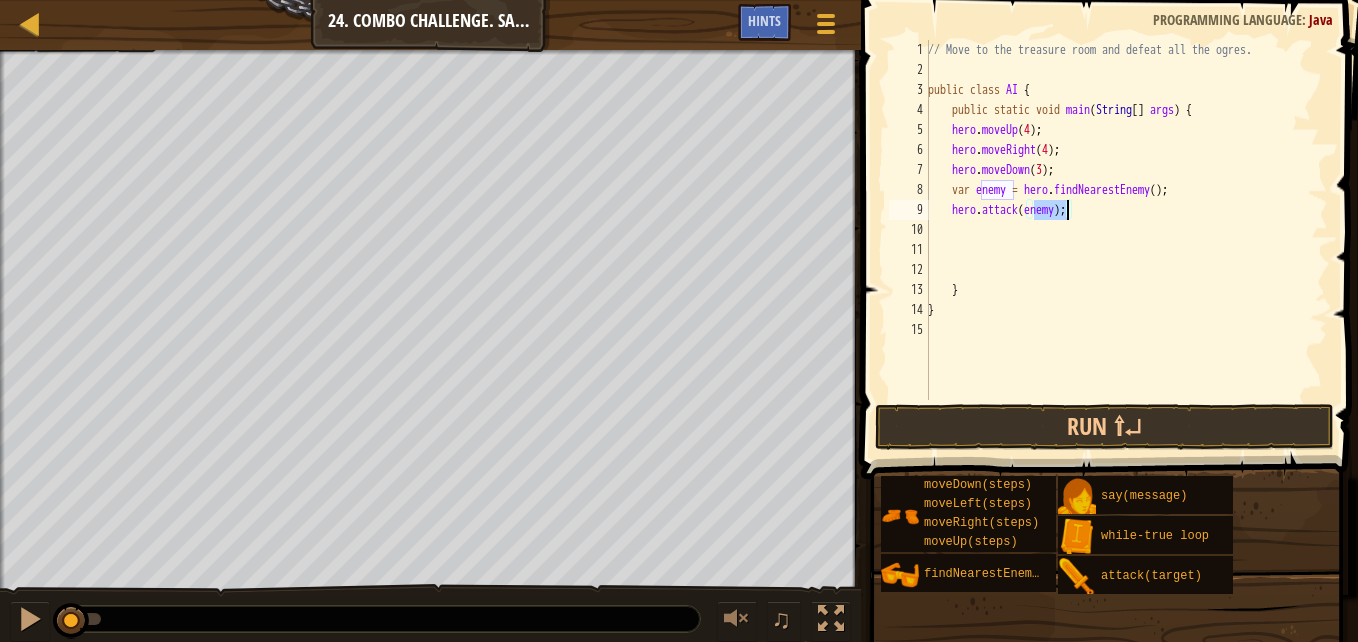 type on "hero.attack(enemy);" 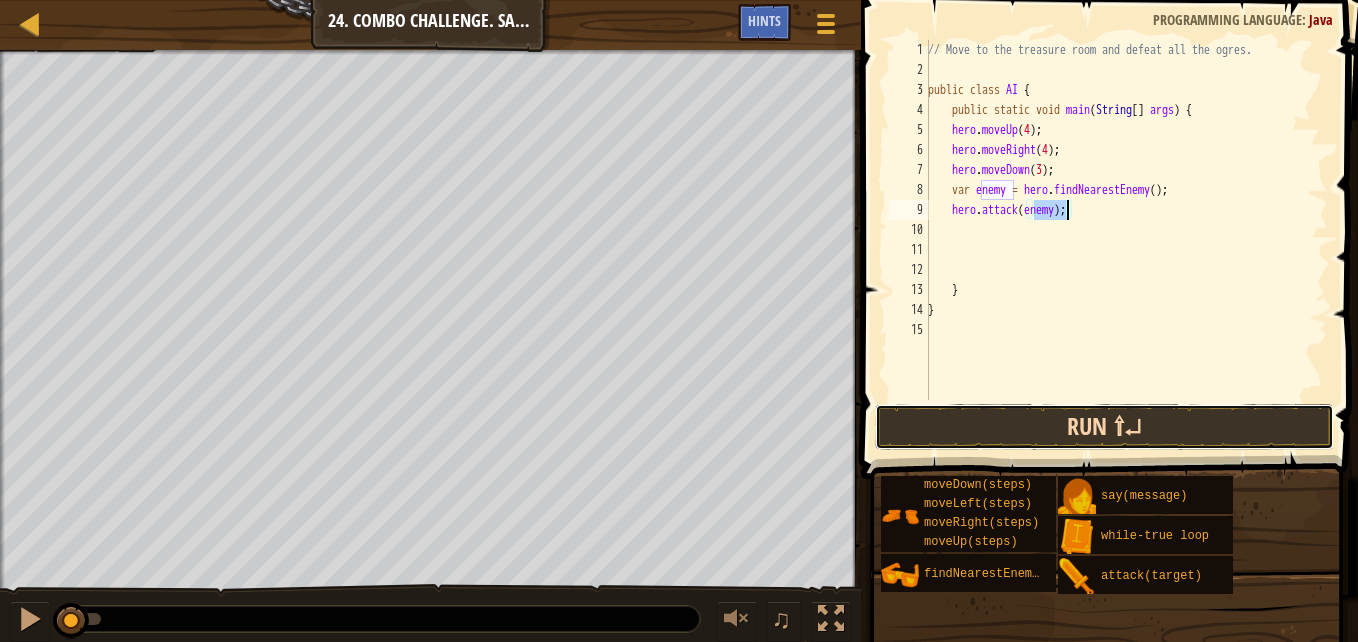 click on "Run ⇧↵" at bounding box center [1104, 427] 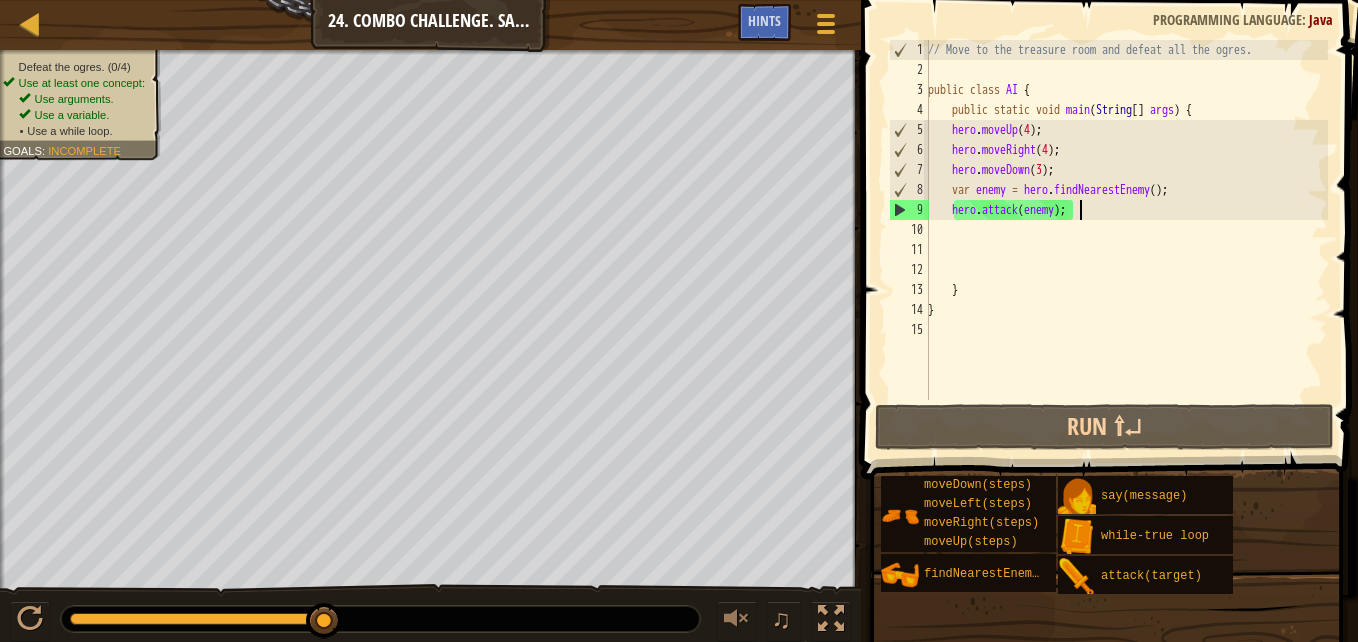 click on "// Move to the treasure room and defeat all the ogres. public   class   AI   {      public   static   void   main ( String [ ]   args )   {      hero . moveUp ( 4 ) ;      hero . moveRight ( 4 ) ;      hero . moveDown ( 3 ) ;      var   enemy   =   hero . findNearestEnemy ( ) ;      hero . attack ( enemy ) ;                         } }" at bounding box center [1126, 240] 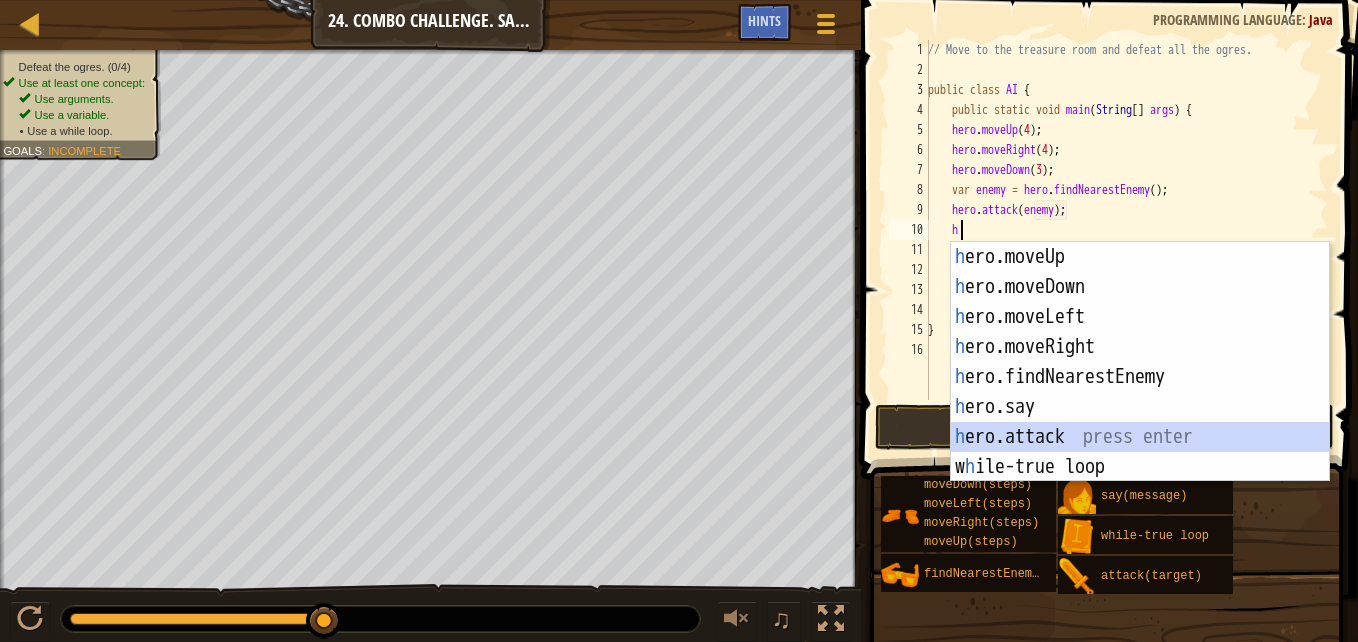 click on "h ero.moveUp press enter h ero.moveDown press enter h ero.moveLeft press enter h ero.moveRight press enter h ero.findNearestEnemy press enter h ero.say press enter h ero.attack press enter w h ile-true loop press enter" at bounding box center (1140, 392) 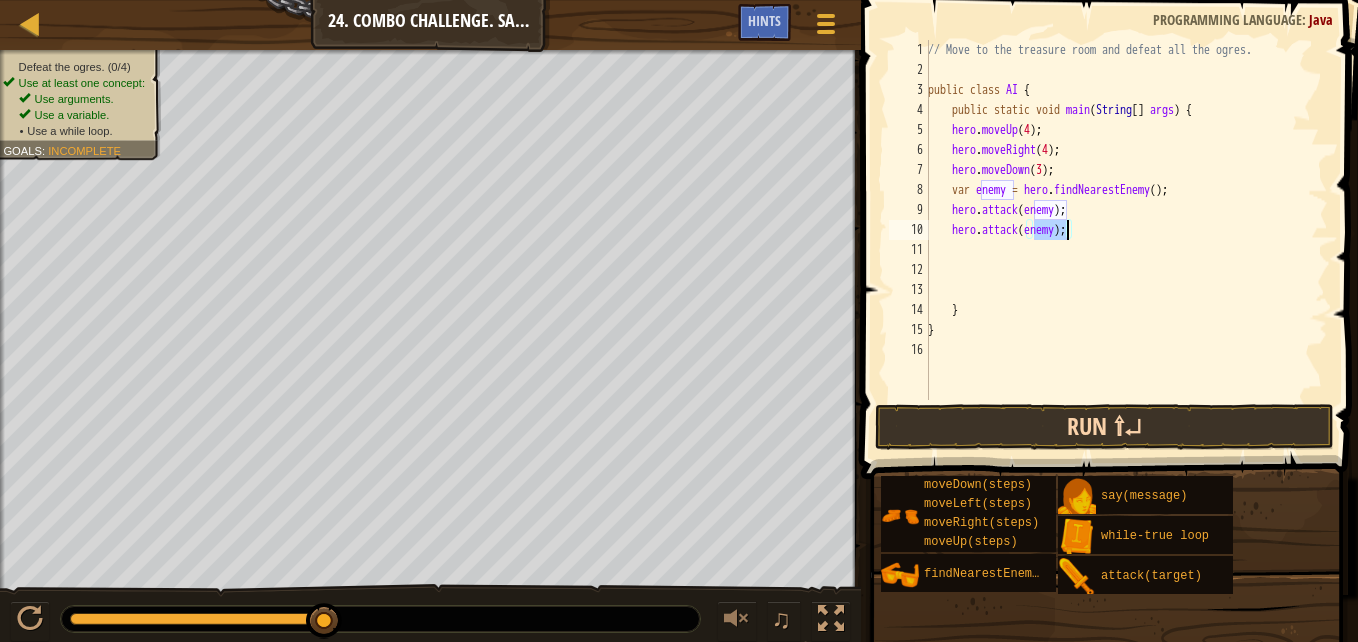type on "hero.attack(enemy);" 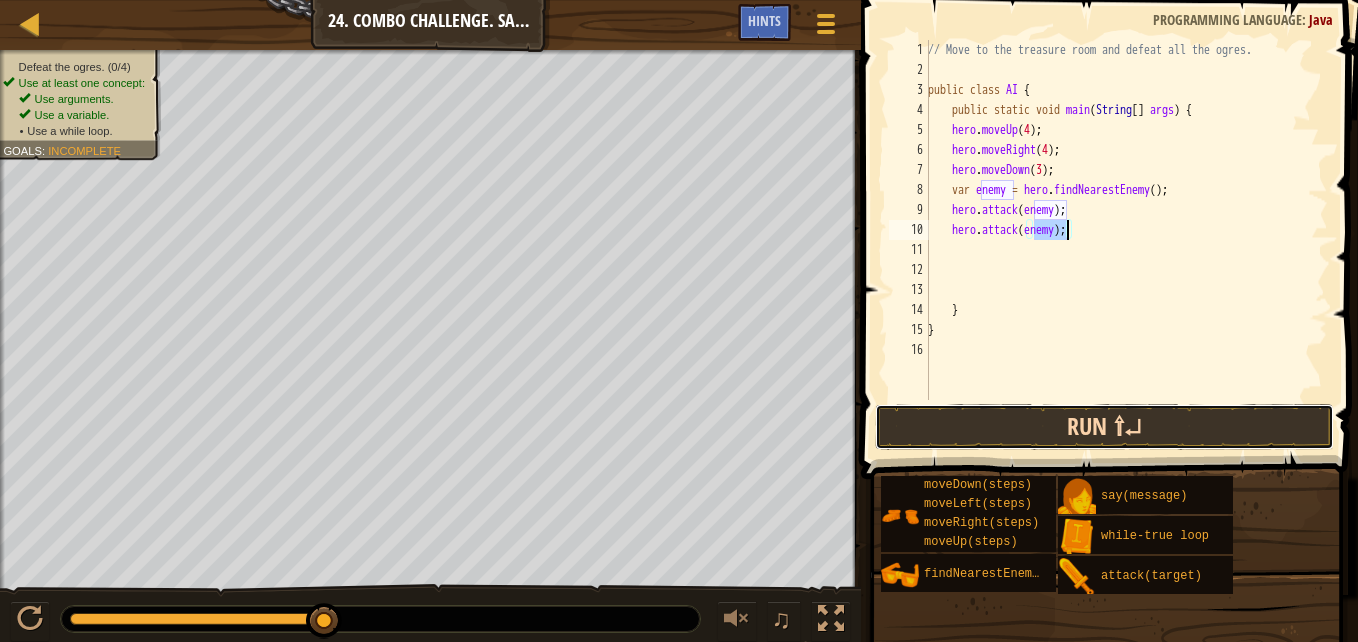 click on "Run ⇧↵" at bounding box center (1104, 427) 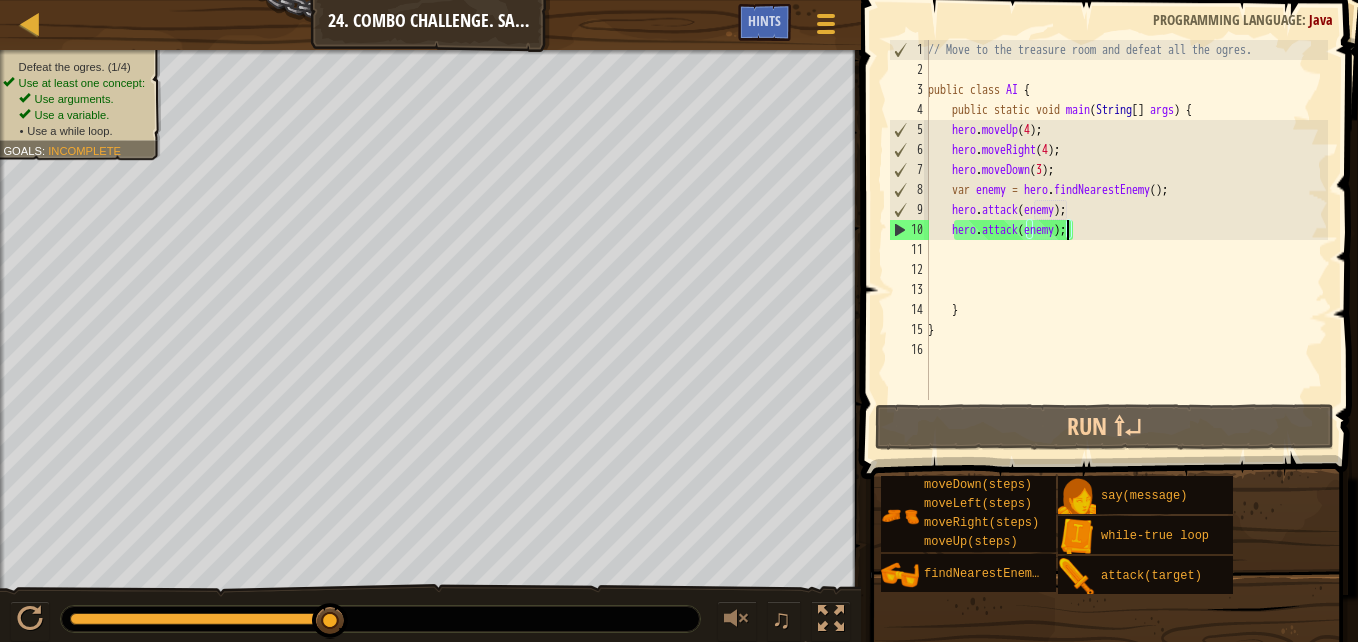 click on "// Move to the treasure room and defeat all the ogres. public   class   AI   {      public   static   void   main ( String [ ]   args )   {      hero . moveUp ( 4 ) ;      hero . moveRight ( 4 ) ;      hero . moveDown ( 3 ) ;      var   enemy   =   hero . findNearestEnemy ( ) ;      hero . attack ( enemy ) ;      hero . attack ( enemy ) ;                         } }" at bounding box center (1126, 240) 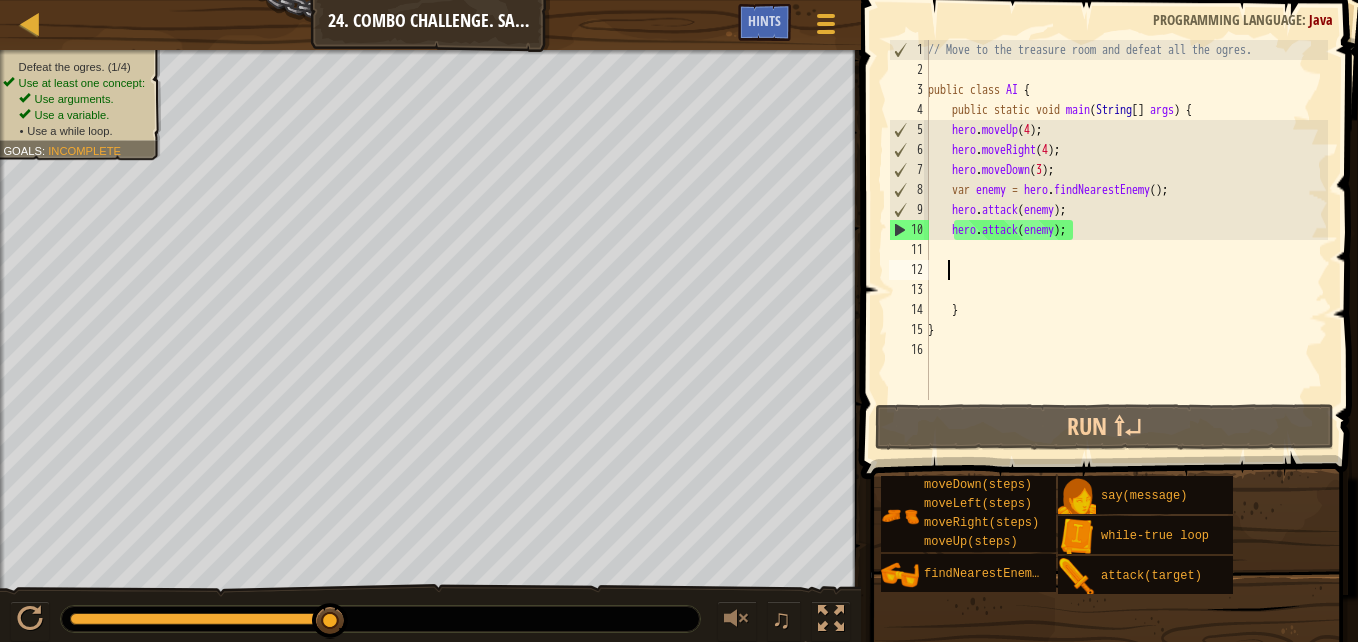 click on "// Move to the treasure room and defeat all the ogres. public   class   AI   {      public   static   void   main ( String [ ]   args )   {      hero . moveUp ( 4 ) ;      hero . moveRight ( 4 ) ;      hero . moveDown ( 3 ) ;      var   enemy   =   hero . findNearestEnemy ( ) ;      hero . attack ( enemy ) ;      hero . attack ( enemy ) ;                         } }" at bounding box center (1126, 240) 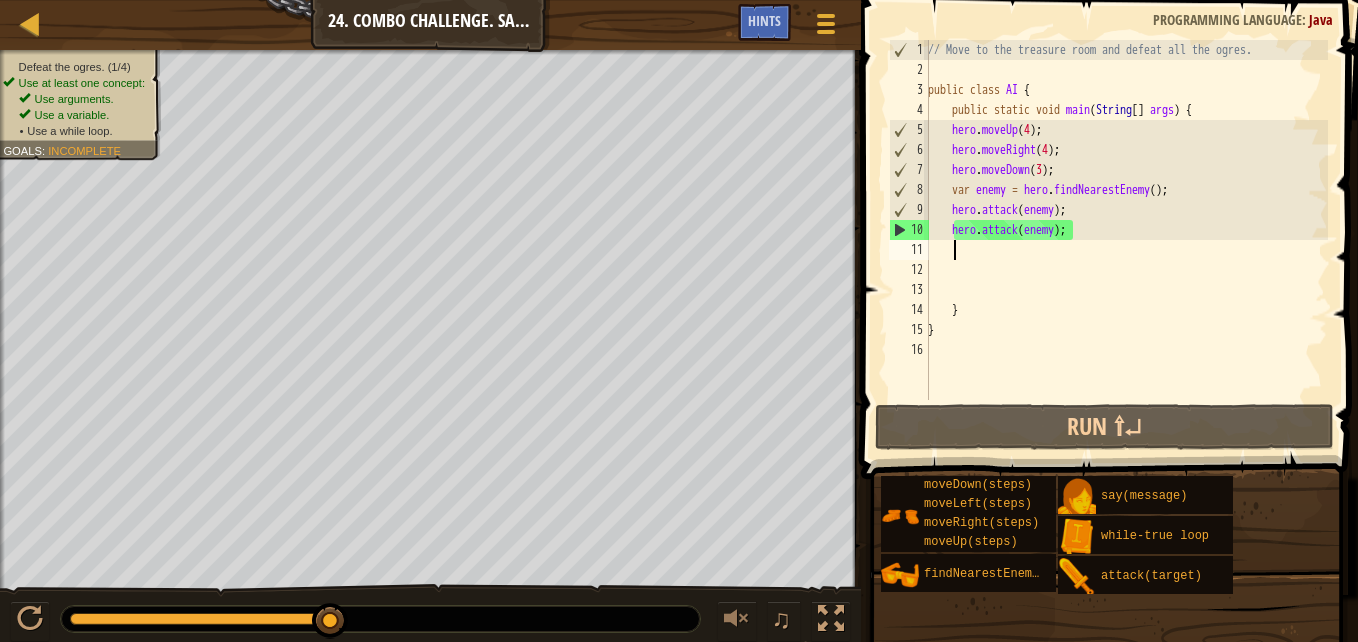 type on "w" 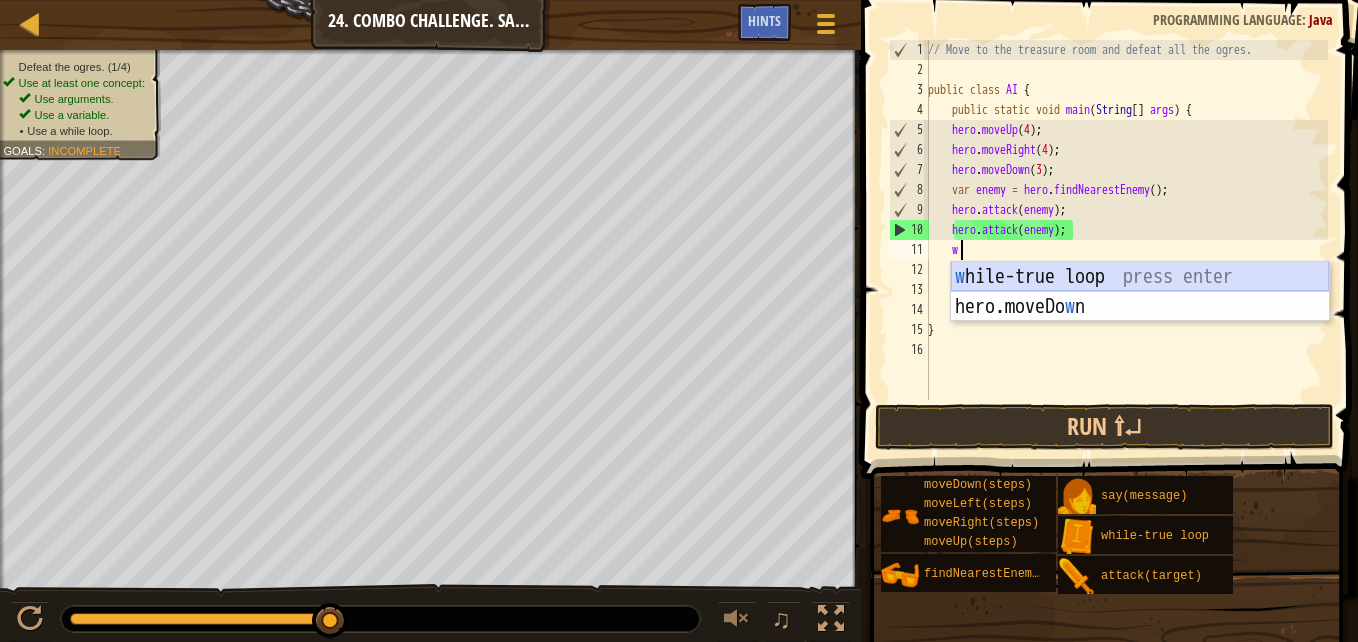 click on "w [PERSON_NAME]-true loop press enter hero.moveDo w n press enter" at bounding box center [1140, 322] 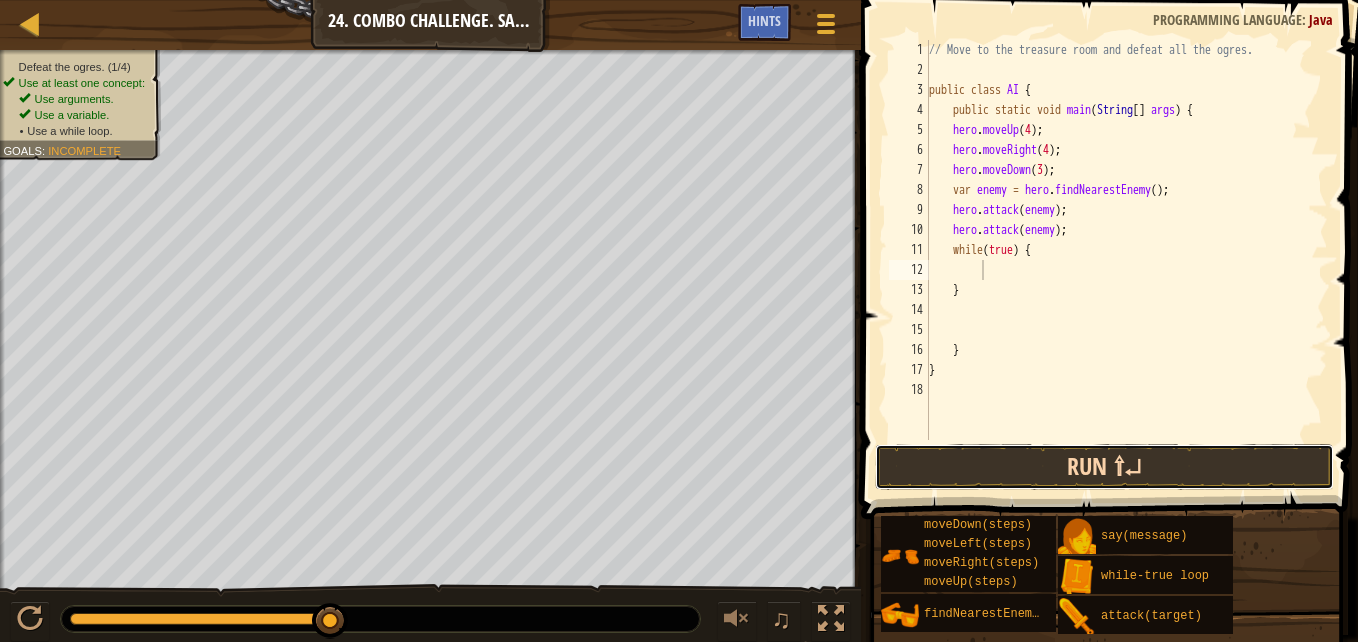click on "Run ⇧↵" at bounding box center [1104, 467] 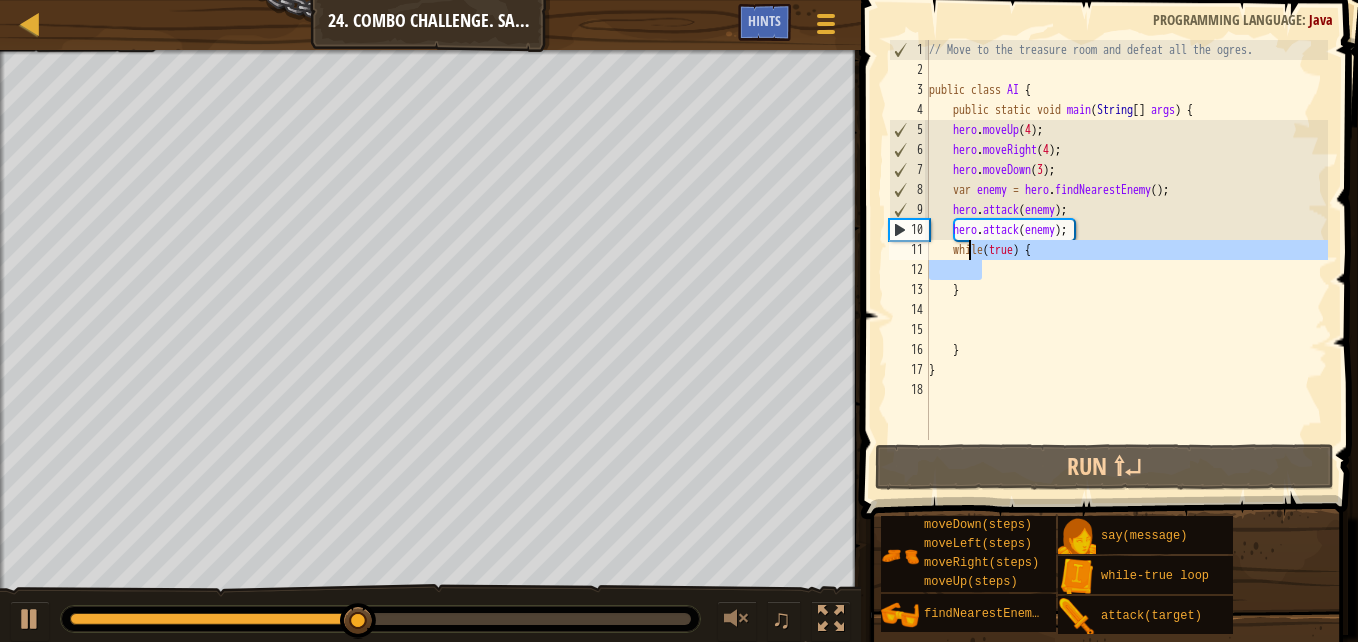 drag, startPoint x: 1051, startPoint y: 263, endPoint x: 966, endPoint y: 252, distance: 85.70881 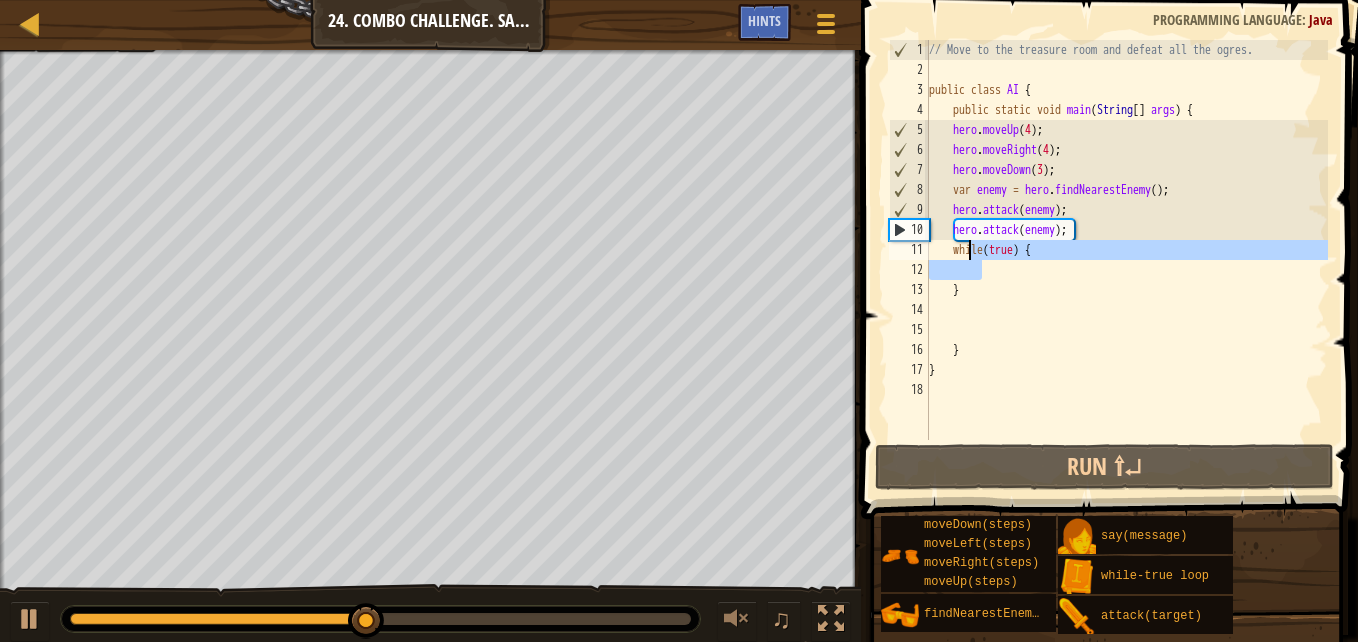 type on "w" 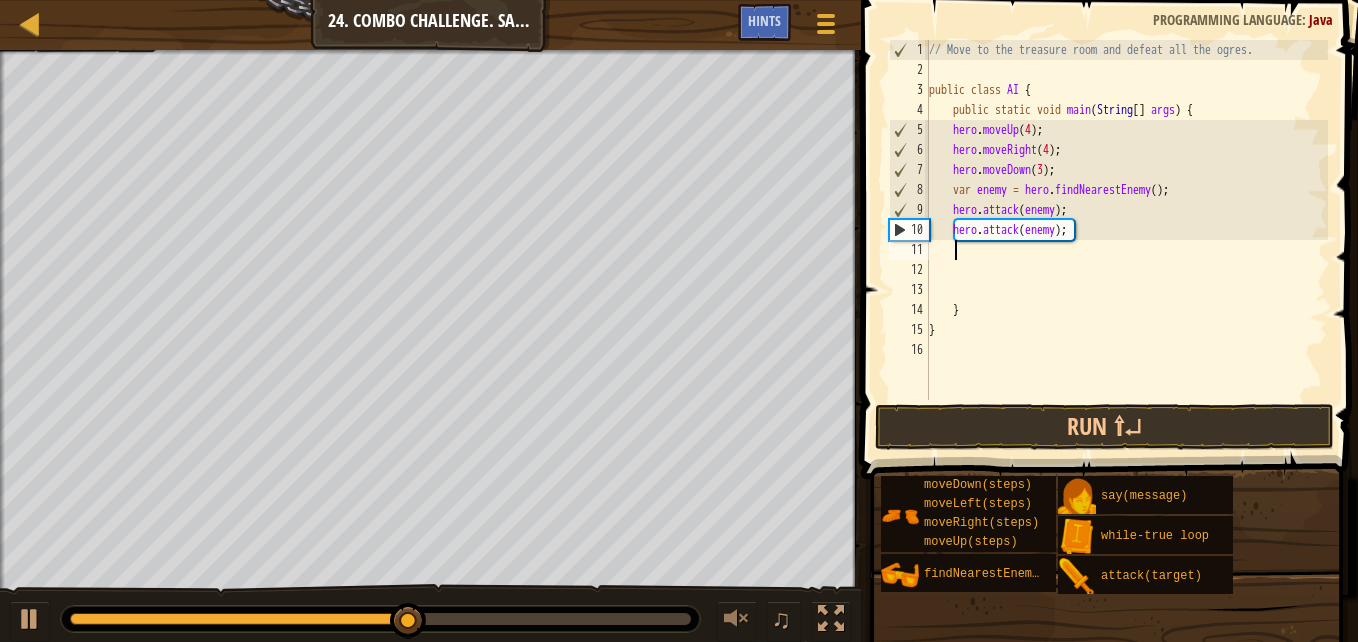 type on "h" 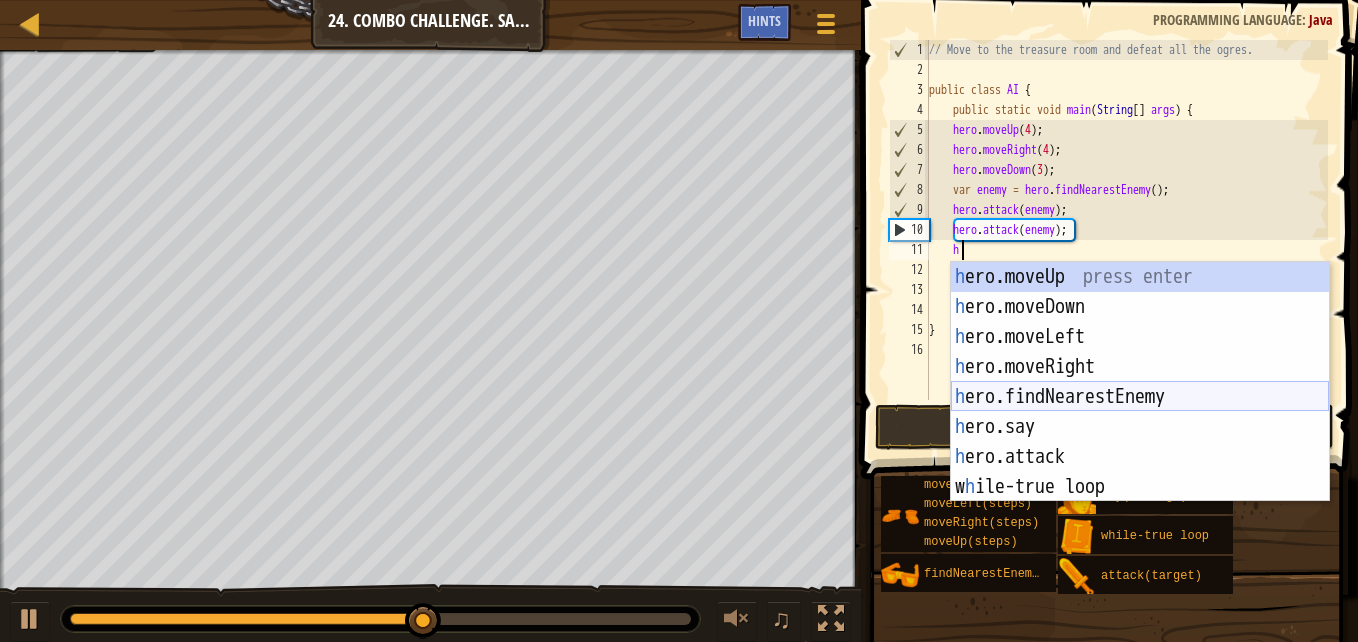 drag, startPoint x: 1089, startPoint y: 401, endPoint x: 1087, endPoint y: 364, distance: 37.054016 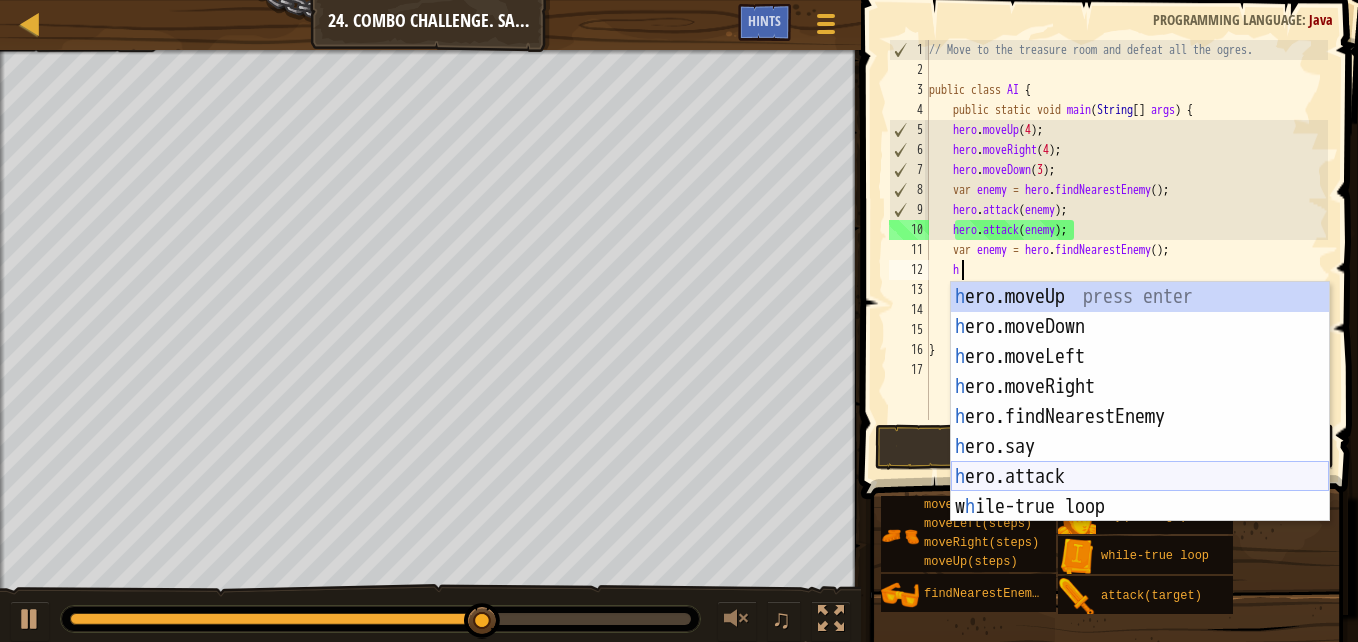 drag, startPoint x: 1061, startPoint y: 473, endPoint x: 1049, endPoint y: 432, distance: 42.72002 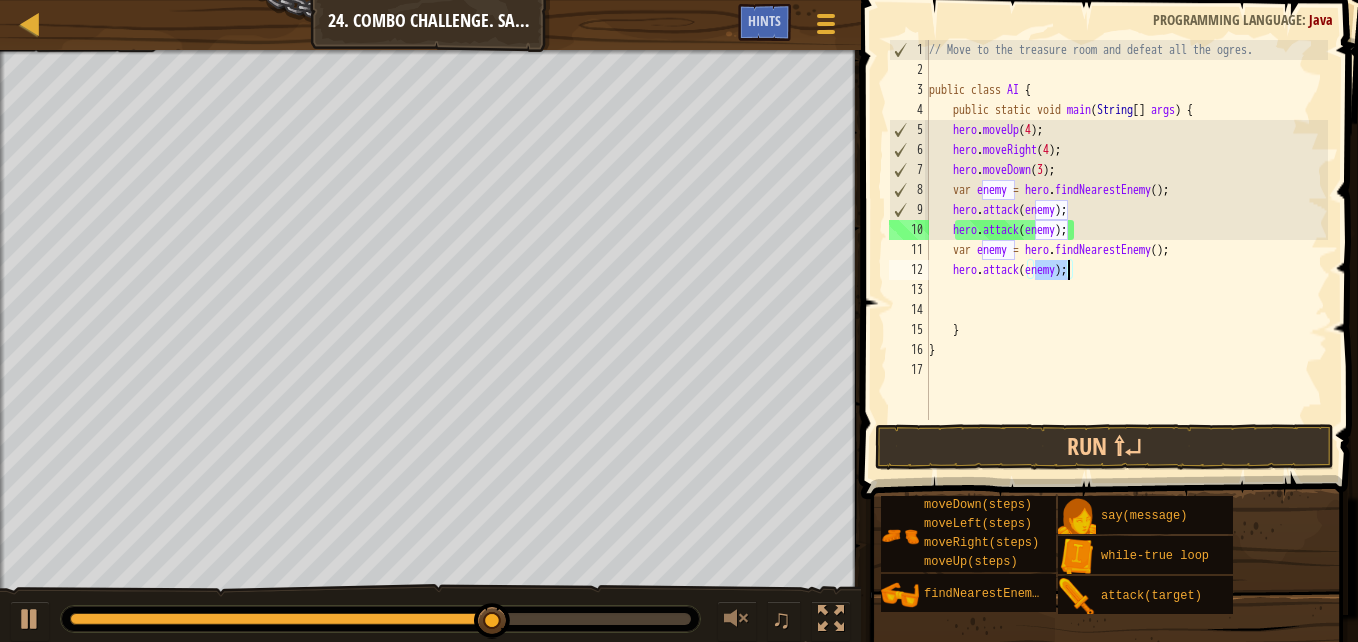 click on "// Move to the treasure room and defeat all the ogres. public   class   AI   {      public   static   void   main ( String [ ]   args )   {      hero . moveUp ( 4 ) ;      hero . moveRight ( 4 ) ;      hero . moveDown ( 3 ) ;      var   enemy   =   hero . findNearestEnemy ( ) ;      hero . attack ( enemy ) ;      hero . attack ( enemy ) ;      var   enemy   =   hero . findNearestEnemy ( ) ;      hero . attack ( enemy ) ;                    } }" at bounding box center [1126, 250] 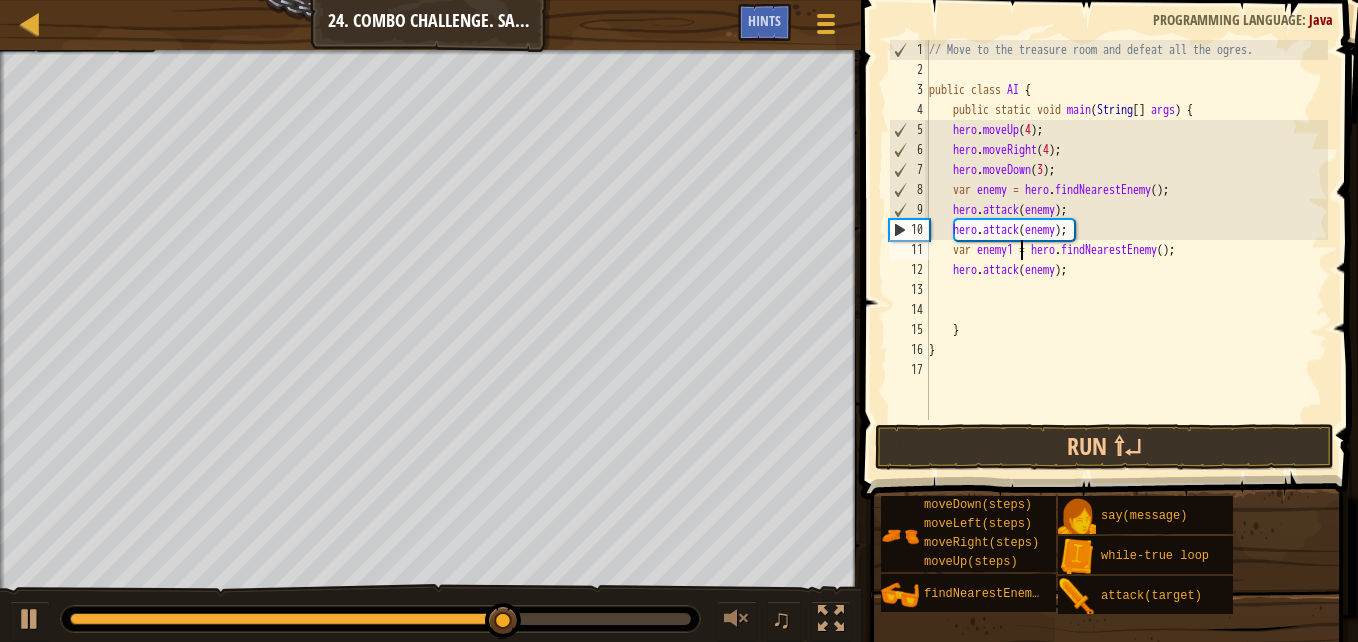 scroll, scrollTop: 9, scrollLeft: 7, axis: both 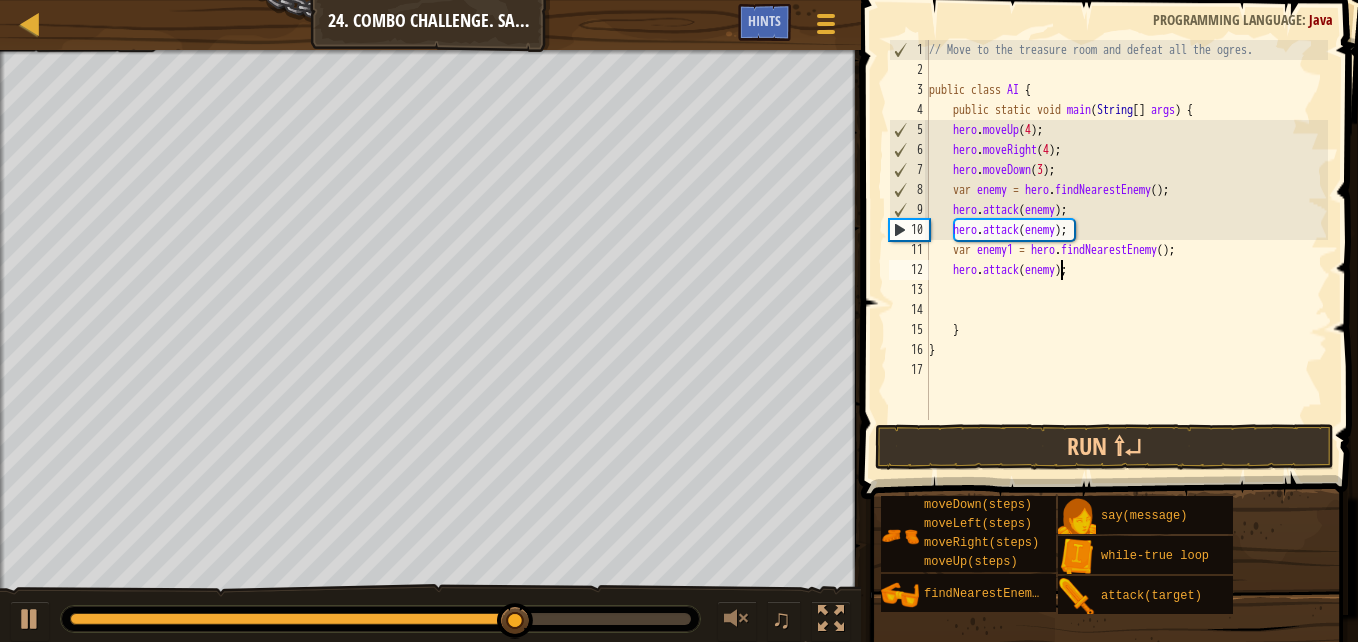 click on "// Move to the treasure room and defeat all the ogres. public   class   AI   {      public   static   void   main ( String [ ]   args )   {      hero . moveUp ( 4 ) ;      hero . moveRight ( 4 ) ;      hero . moveDown ( 3 ) ;      var   enemy   =   hero . findNearestEnemy ( ) ;      hero . attack ( enemy ) ;      hero . attack ( enemy ) ;      var   enemy1   =   hero . findNearestEnemy ( ) ;      hero . attack ( enemy ) ;                    } }" at bounding box center (1126, 250) 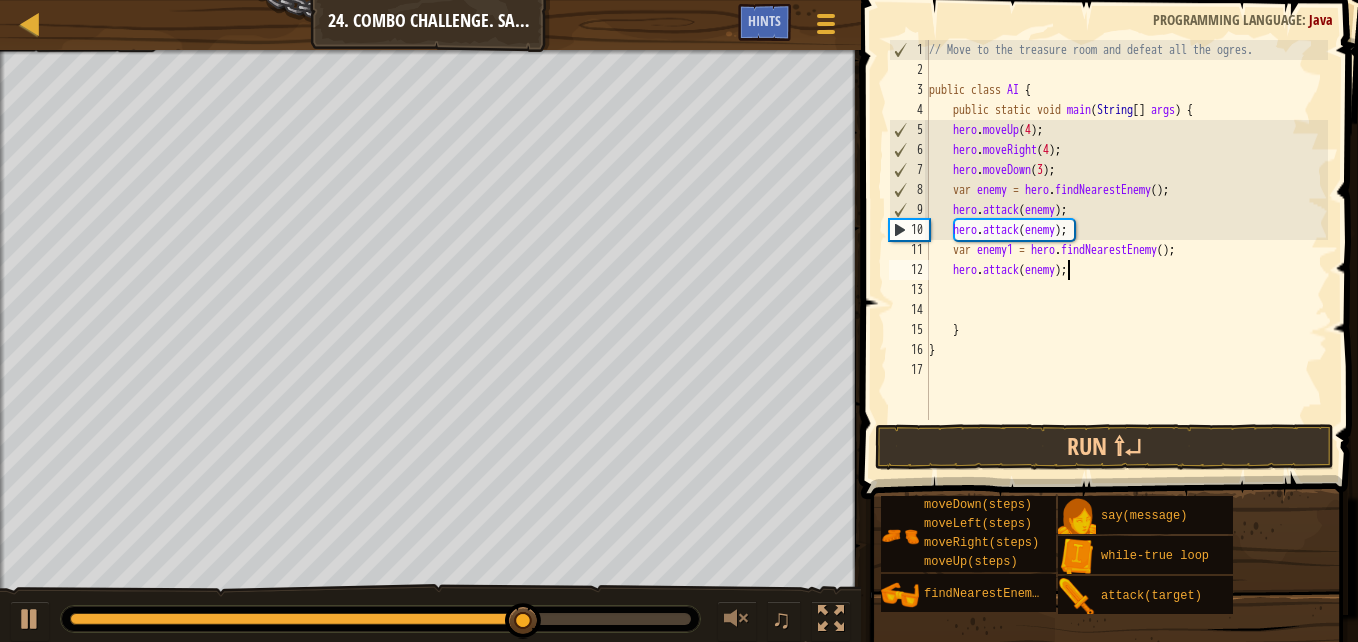 click on "// Move to the treasure room and defeat all the ogres. public   class   AI   {      public   static   void   main ( String [ ]   args )   {      hero . moveUp ( 4 ) ;      hero . moveRight ( 4 ) ;      hero . moveDown ( 3 ) ;      var   enemy   =   hero . findNearestEnemy ( ) ;      hero . attack ( enemy ) ;      hero . attack ( enemy ) ;      var   enemy1   =   hero . findNearestEnemy ( ) ;      hero . attack ( enemy ) ;                    } }" at bounding box center (1126, 250) 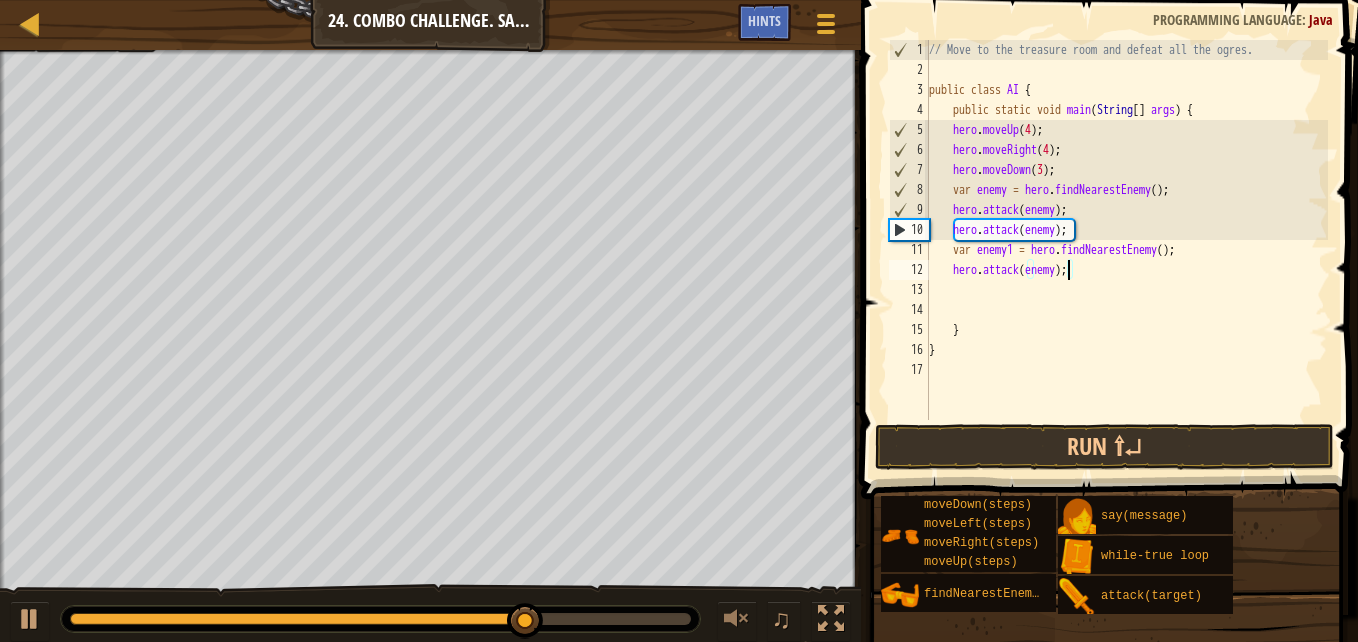 type on "hero.attack(enemy1);" 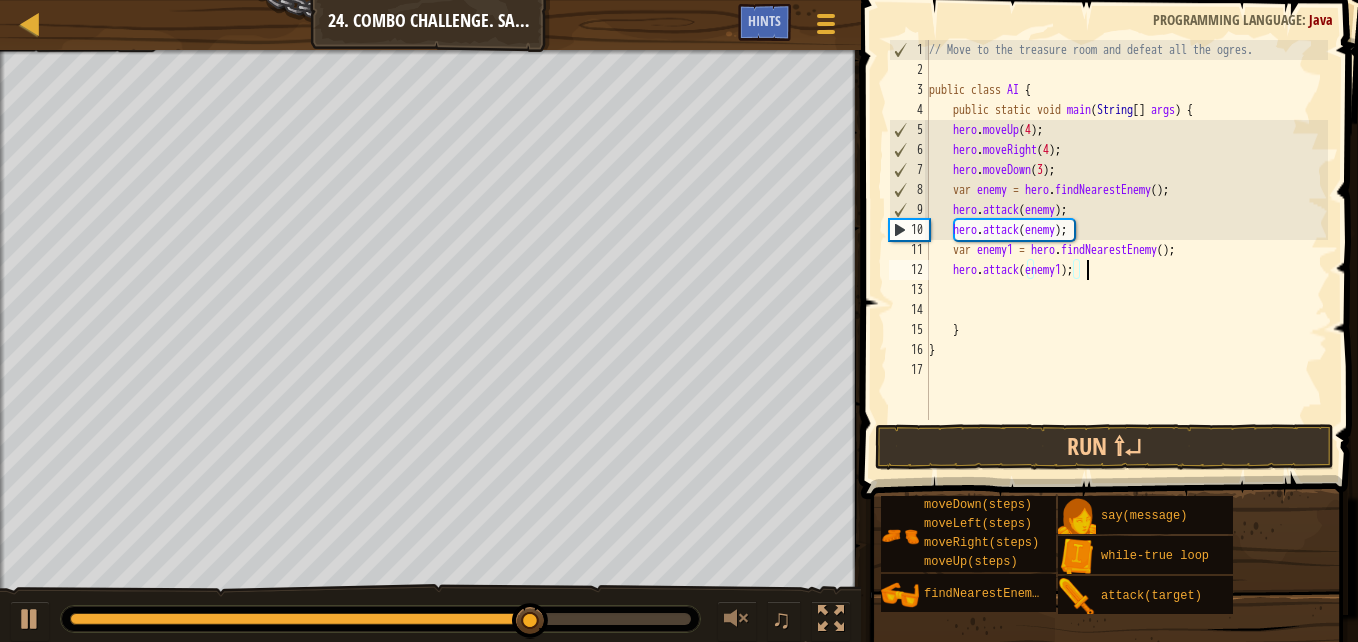 click on "// Move to the treasure room and defeat all the ogres. public   class   AI   {      public   static   void   main ( String [ ]   args )   {      hero . moveUp ( 4 ) ;      hero . moveRight ( 4 ) ;      hero . moveDown ( 3 ) ;      var   enemy   =   hero . findNearestEnemy ( ) ;      hero . attack ( enemy ) ;      hero . attack ( enemy ) ;      var   enemy1   =   hero . findNearestEnemy ( ) ;      hero . attack ( enemy1 ) ;                    } }" at bounding box center (1126, 250) 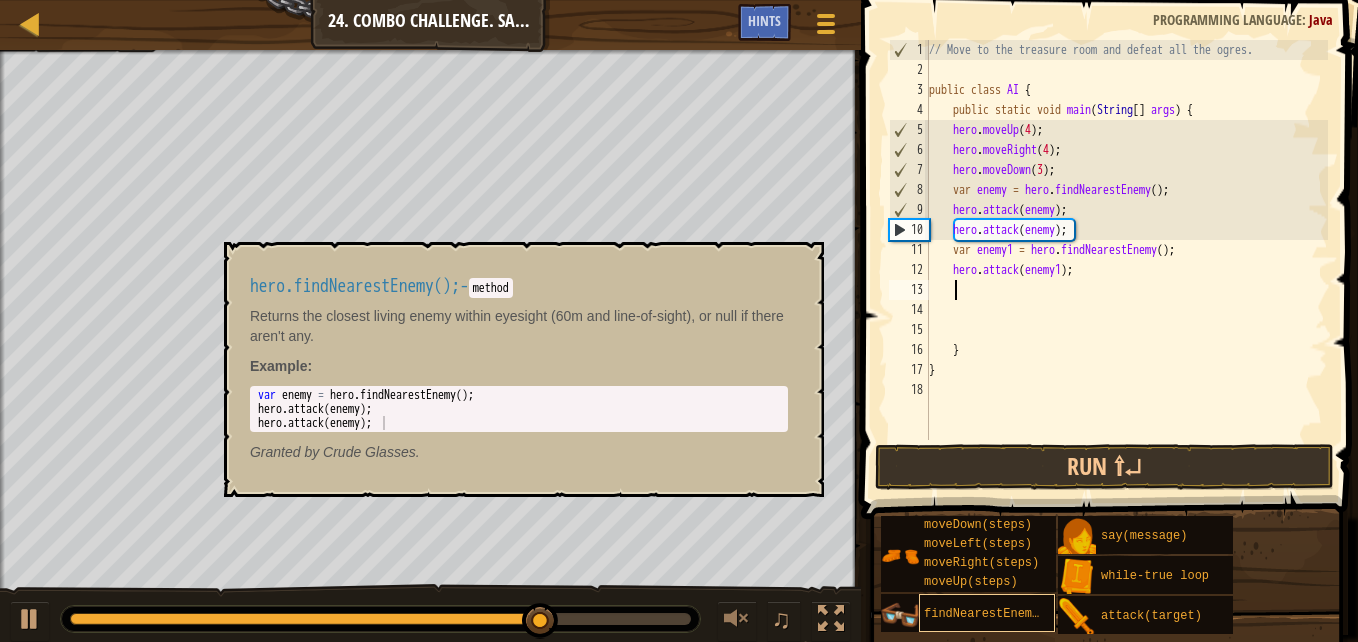 scroll, scrollTop: 9, scrollLeft: 1, axis: both 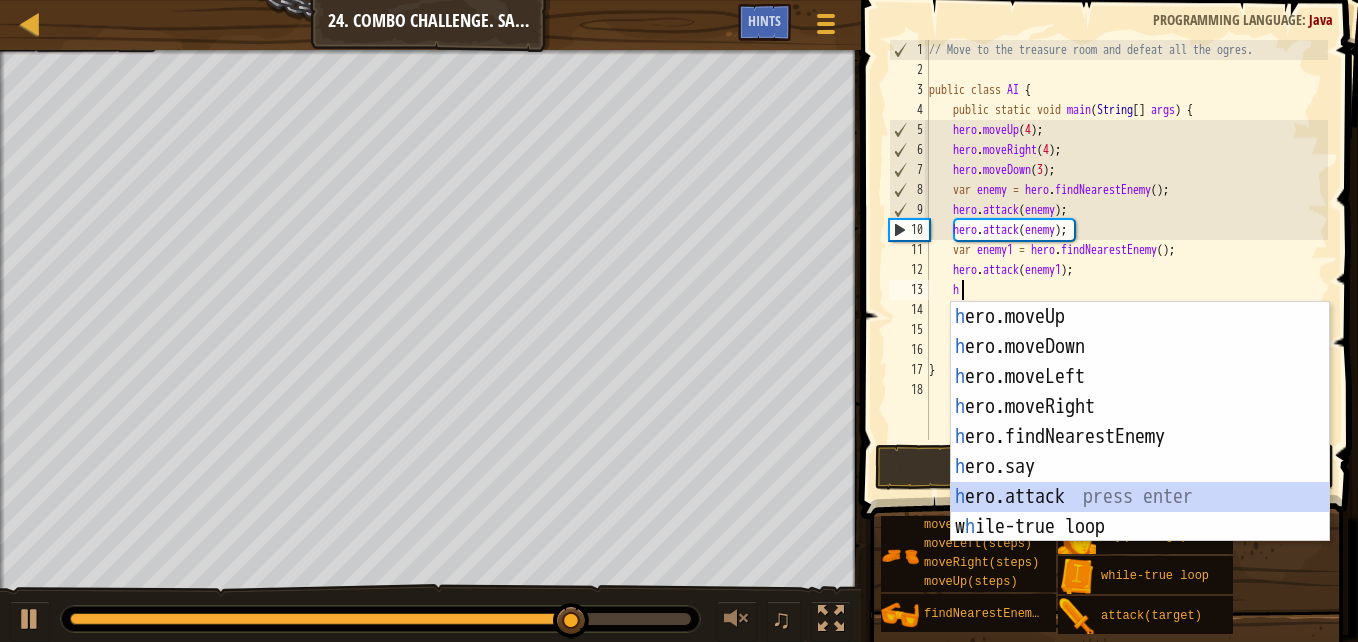 click on "h ero.moveUp press enter h ero.moveDown press enter h ero.moveLeft press enter h ero.moveRight press enter h ero.findNearestEnemy press enter h ero.say press enter h ero.attack press enter w h ile-true loop press enter" at bounding box center (1140, 452) 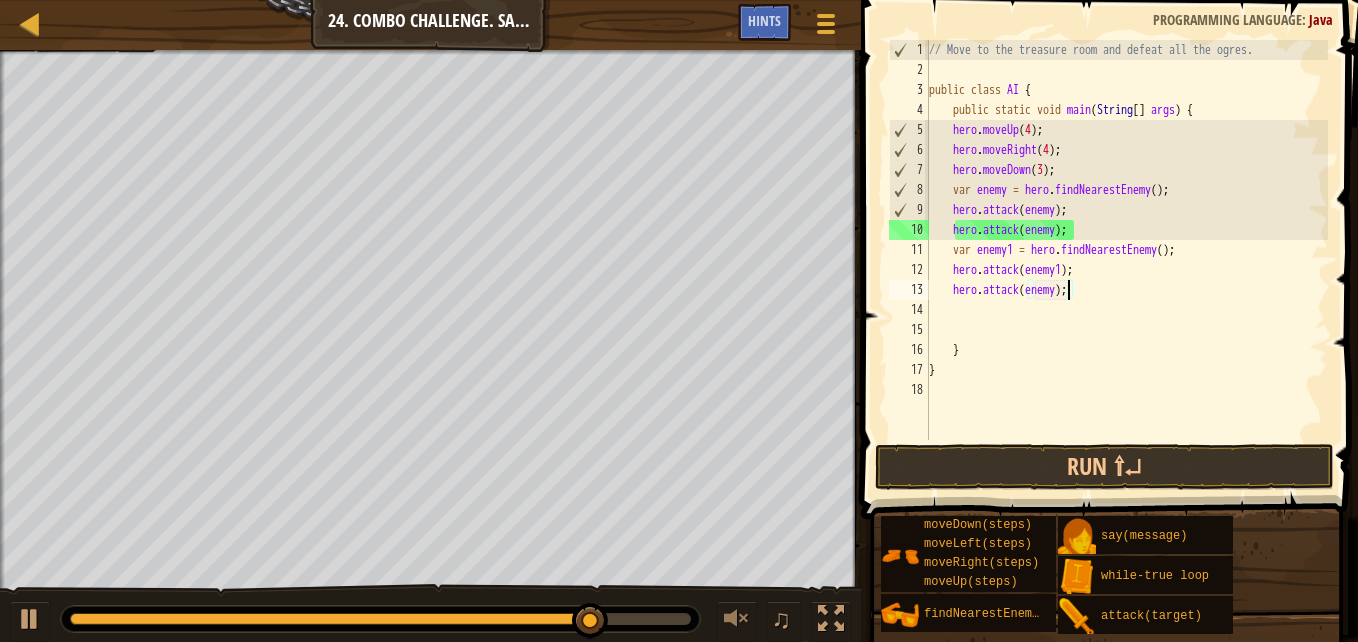 scroll, scrollTop: 9, scrollLeft: 12, axis: both 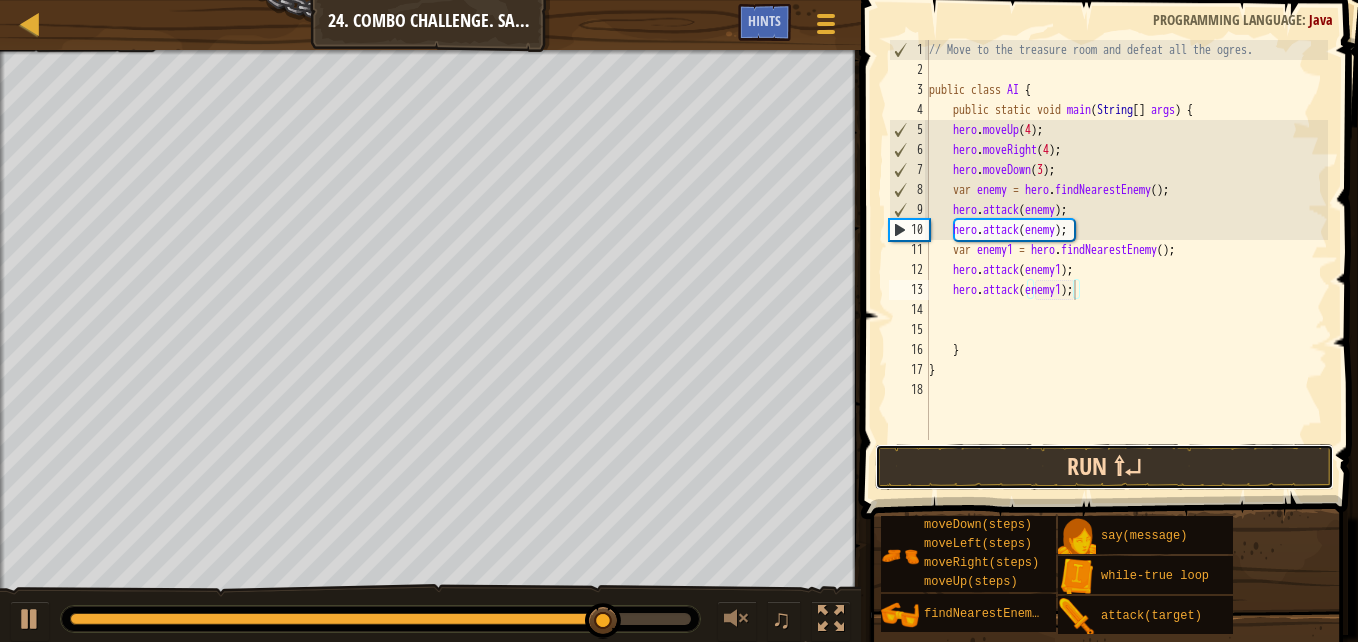 click on "Run ⇧↵" at bounding box center [1104, 467] 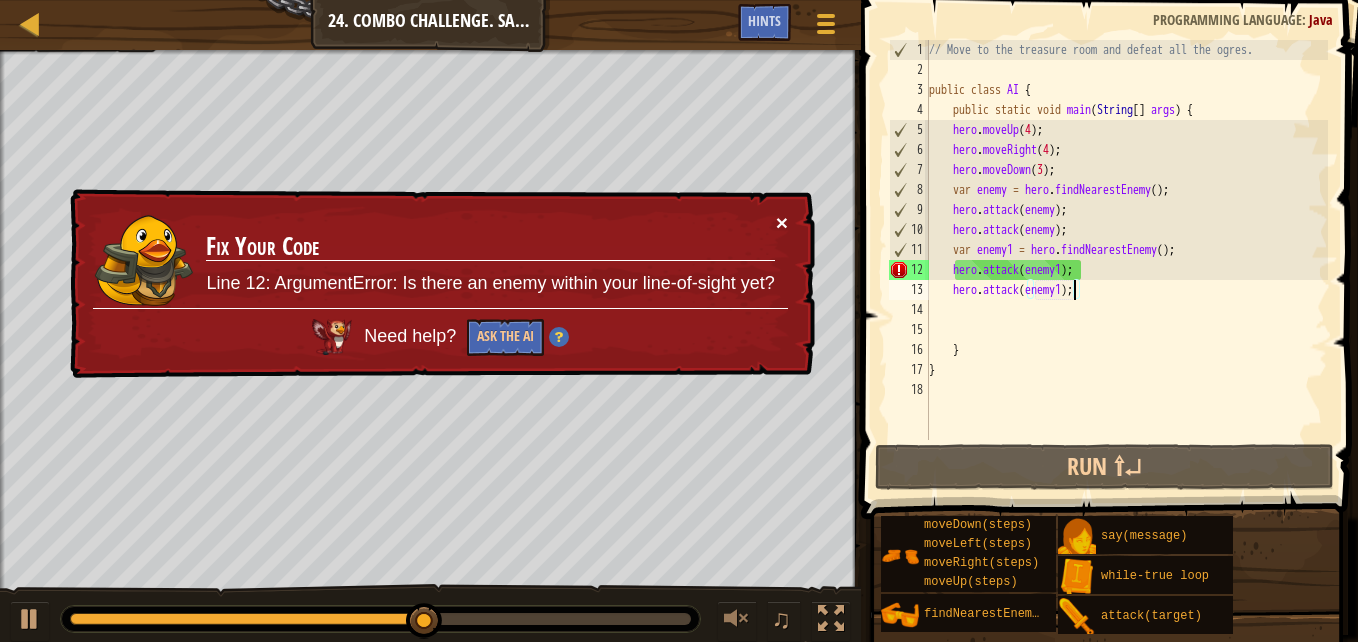 click on "×" at bounding box center (782, 222) 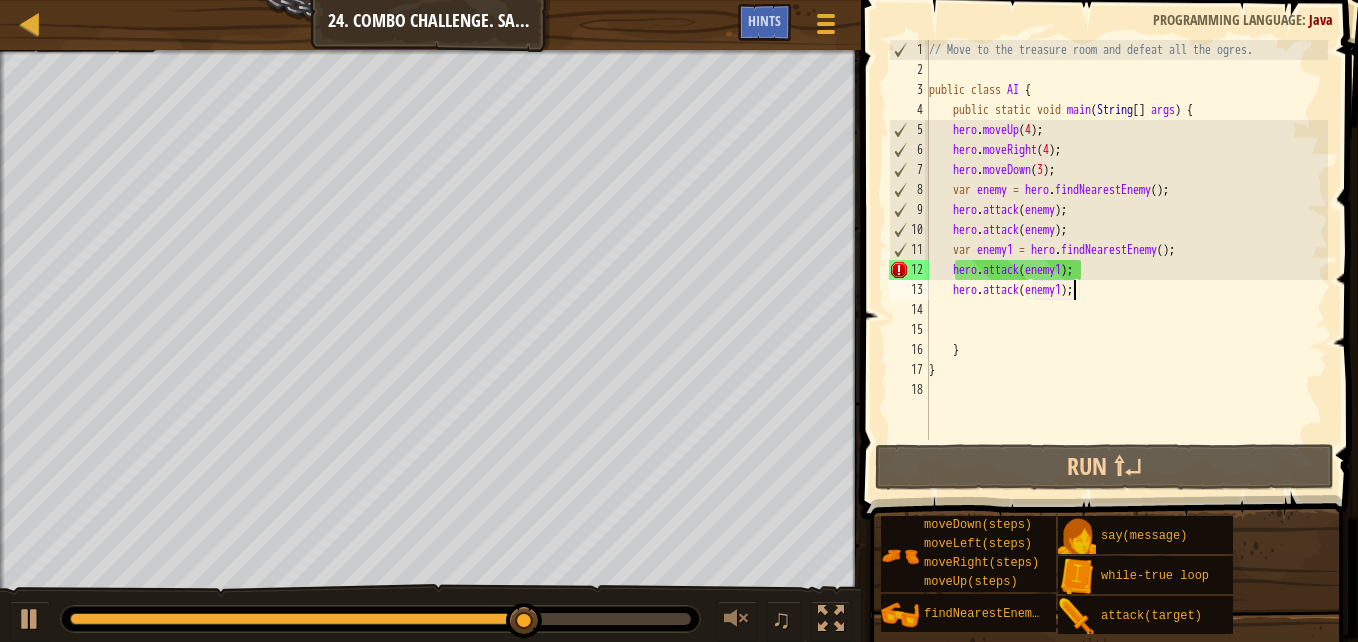 click on "// Move to the treasure room and defeat all the ogres. public   class   AI   {      public   static   void   main ( String [ ]   args )   {      hero . moveUp ( 4 ) ;      hero . moveRight ( 4 ) ;      hero . moveDown ( 3 ) ;      var   enemy   =   hero . findNearestEnemy ( ) ;      hero . attack ( enemy ) ;      hero . attack ( enemy ) ;      var   enemy1   =   hero . findNearestEnemy ( ) ;      hero . attack ( enemy1 ) ;      hero . attack ( enemy1 ) ;                    } }" at bounding box center [1126, 260] 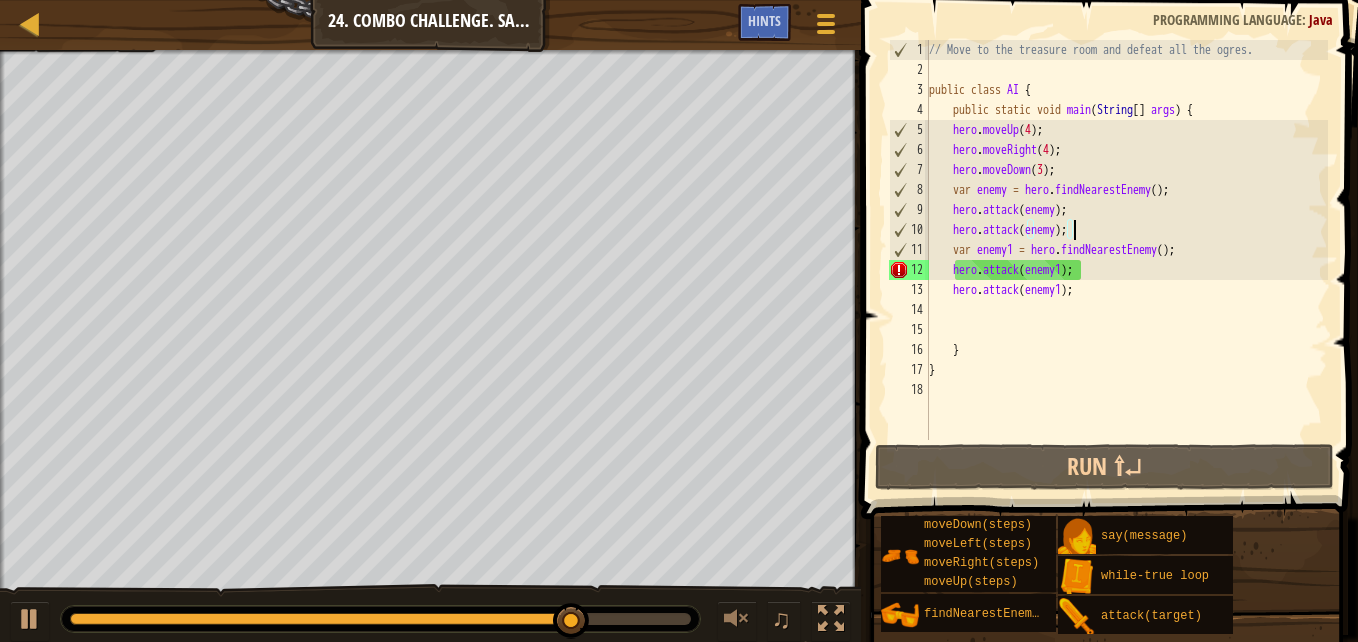 click on "// Move to the treasure room and defeat all the ogres. public   class   AI   {      public   static   void   main ( String [ ]   args )   {      hero . moveUp ( 4 ) ;      hero . moveRight ( 4 ) ;      hero . moveDown ( 3 ) ;      var   enemy   =   hero . findNearestEnemy ( ) ;      hero . attack ( enemy ) ;      hero . attack ( enemy ) ;      var   enemy1   =   hero . findNearestEnemy ( ) ;      hero . attack ( enemy1 ) ;      hero . attack ( enemy1 ) ;                    } }" at bounding box center [1126, 260] 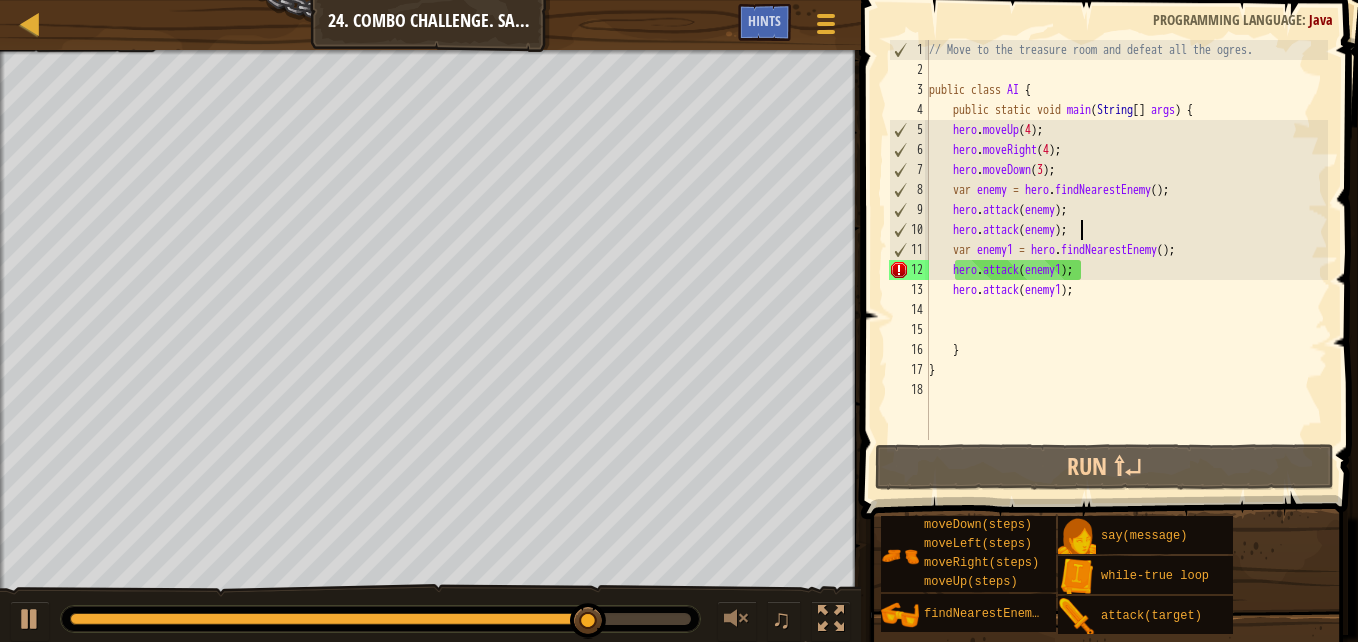 click on "// Move to the treasure room and defeat all the ogres. public   class   AI   {      public   static   void   main ( String [ ]   args )   {      hero . moveUp ( 4 ) ;      hero . moveRight ( 4 ) ;      hero . moveDown ( 3 ) ;      var   enemy   =   hero . findNearestEnemy ( ) ;      hero . attack ( enemy ) ;      hero . attack ( enemy ) ;      var   enemy1   =   hero . findNearestEnemy ( ) ;      hero . attack ( enemy1 ) ;      hero . attack ( enemy1 ) ;                    } }" at bounding box center [1126, 260] 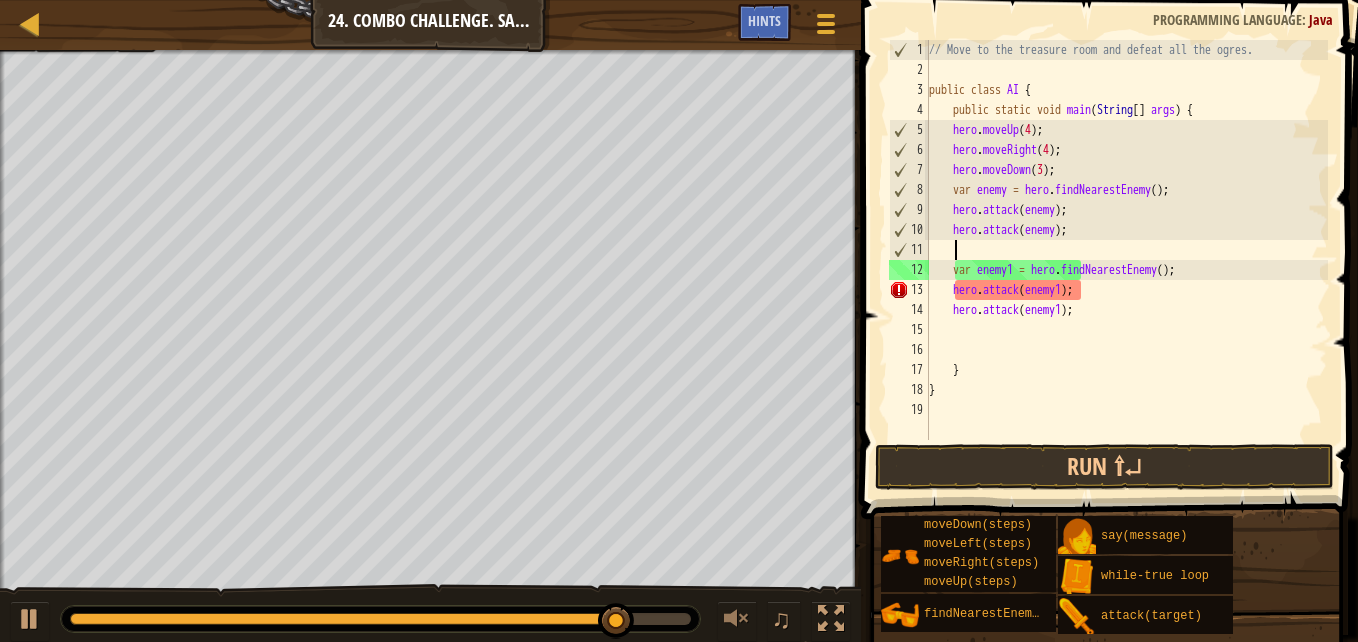 scroll, scrollTop: 9, scrollLeft: 1, axis: both 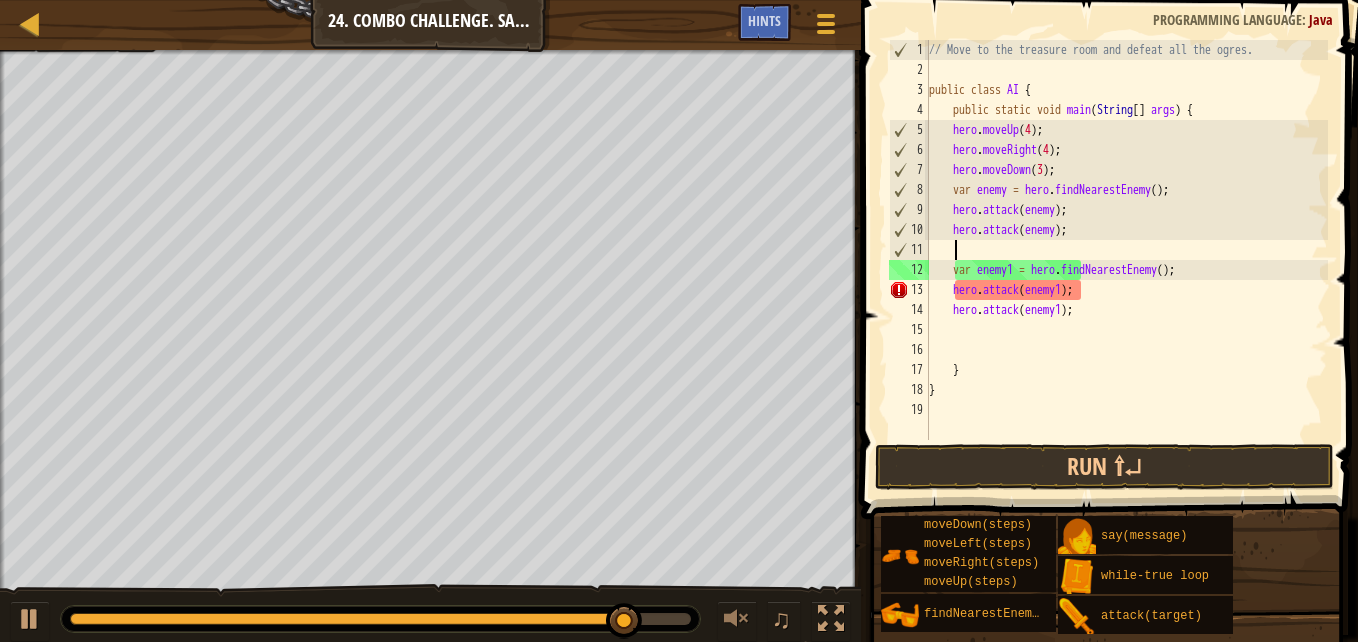 type on "h" 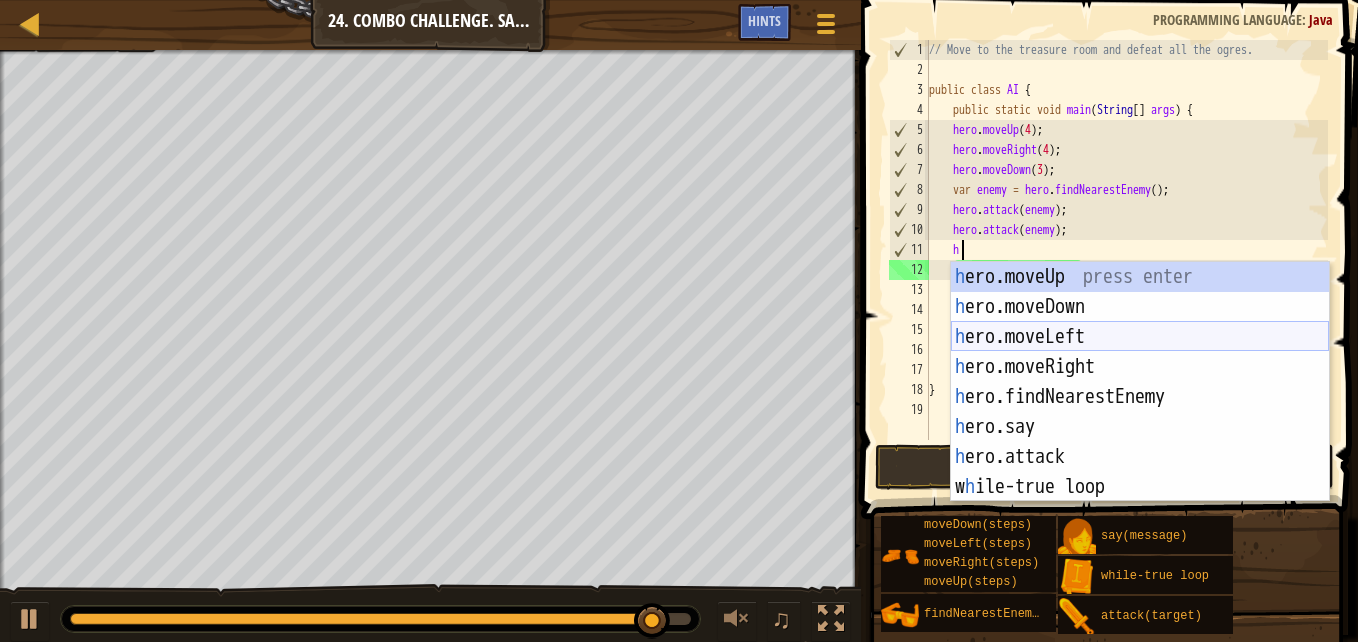click on "h ero.moveUp press enter h ero.moveDown press enter h ero.moveLeft press enter h ero.moveRight press enter h ero.findNearestEnemy press enter h ero.say press enter h ero.attack press enter w h ile-true loop press enter" at bounding box center [1140, 412] 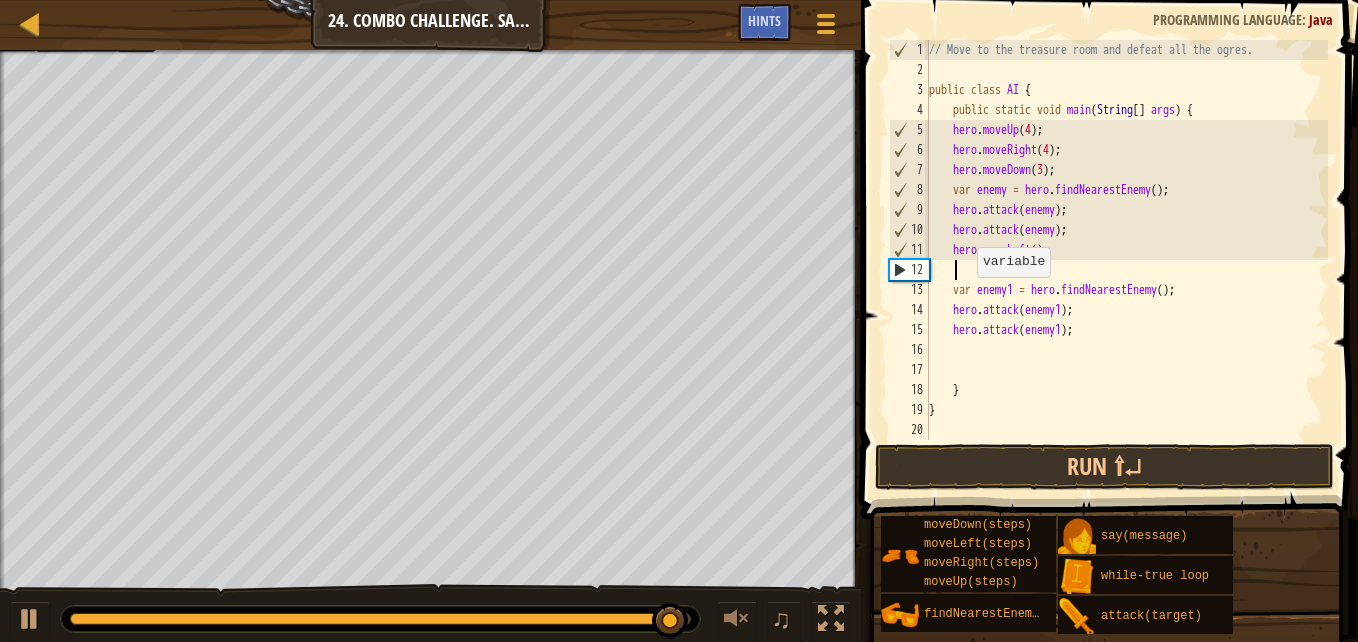 scroll, scrollTop: 9, scrollLeft: 0, axis: vertical 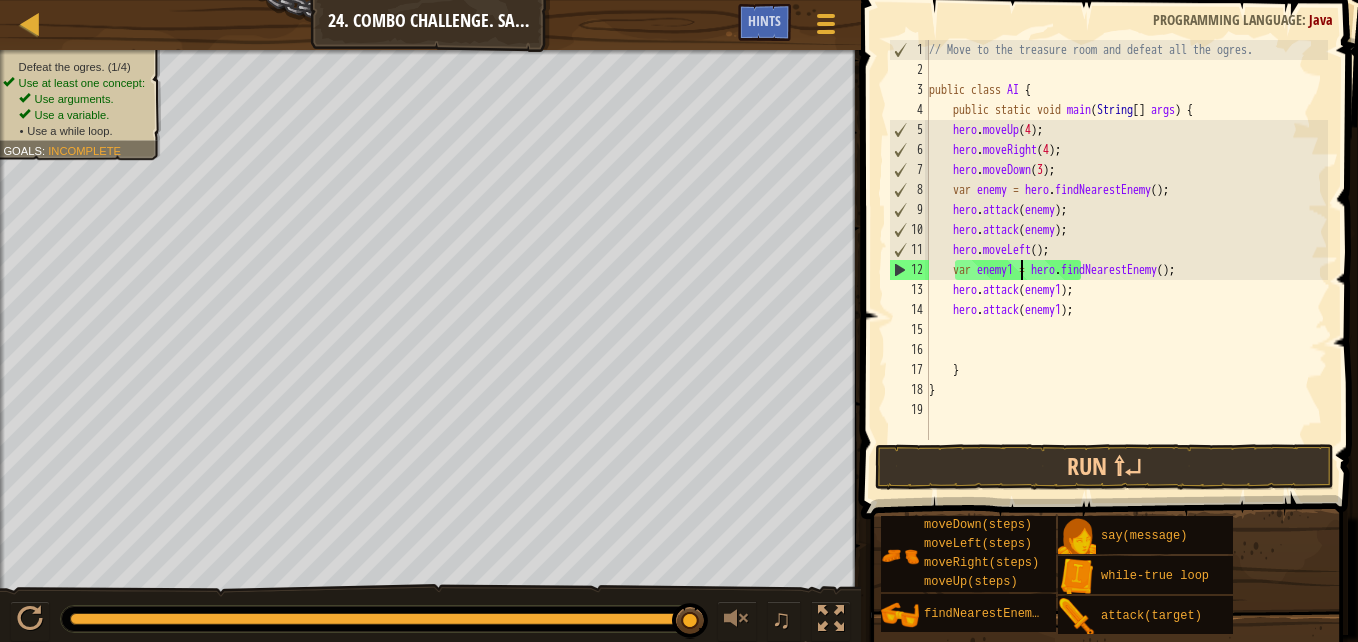 click on "// Move to the treasure room and defeat all the ogres. public   class   AI   {      public   static   void   main ( String [ ]   args )   {      hero . moveUp ( 4 ) ;      hero . moveRight ( 4 ) ;      hero . moveDown ( 3 ) ;      var   enemy   =   hero . findNearestEnemy ( ) ;      hero . attack ( enemy ) ;      hero . attack ( enemy ) ;      hero . moveLeft ( ) ;      var   enemy1   =   hero . findNearestEnemy ( ) ;      hero . attack ( enemy1 ) ;      hero . attack ( enemy1 ) ;                    } }" at bounding box center (1126, 260) 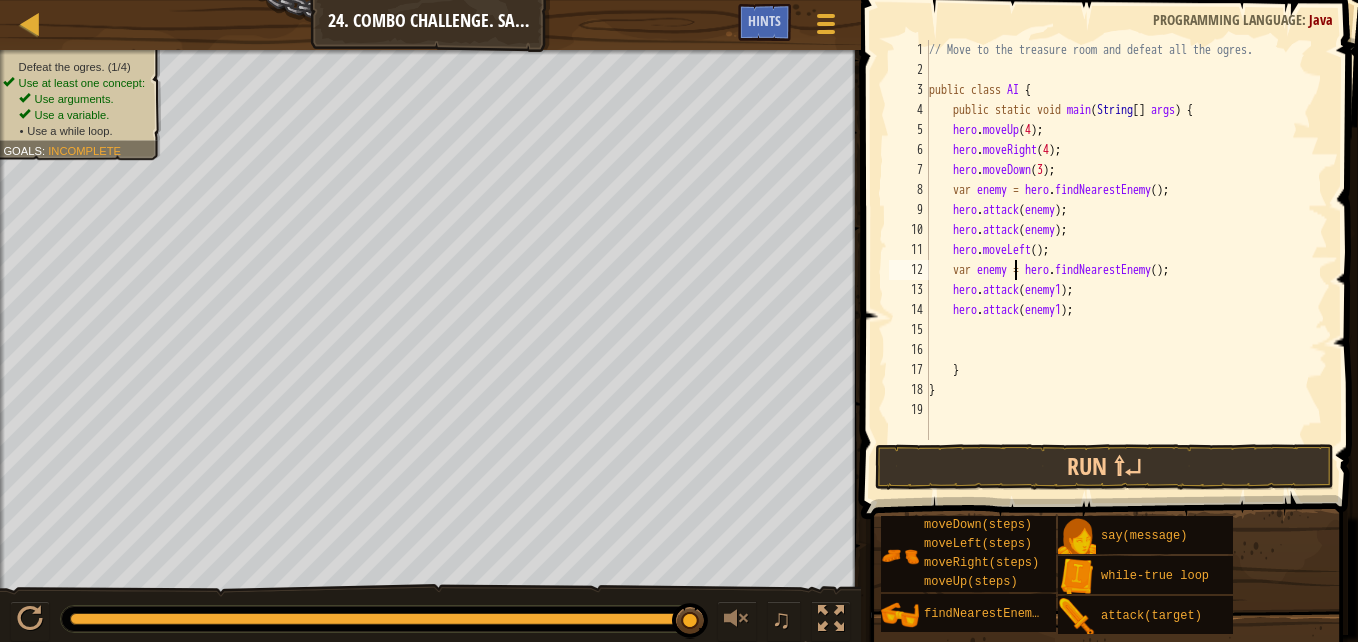 scroll, scrollTop: 9, scrollLeft: 7, axis: both 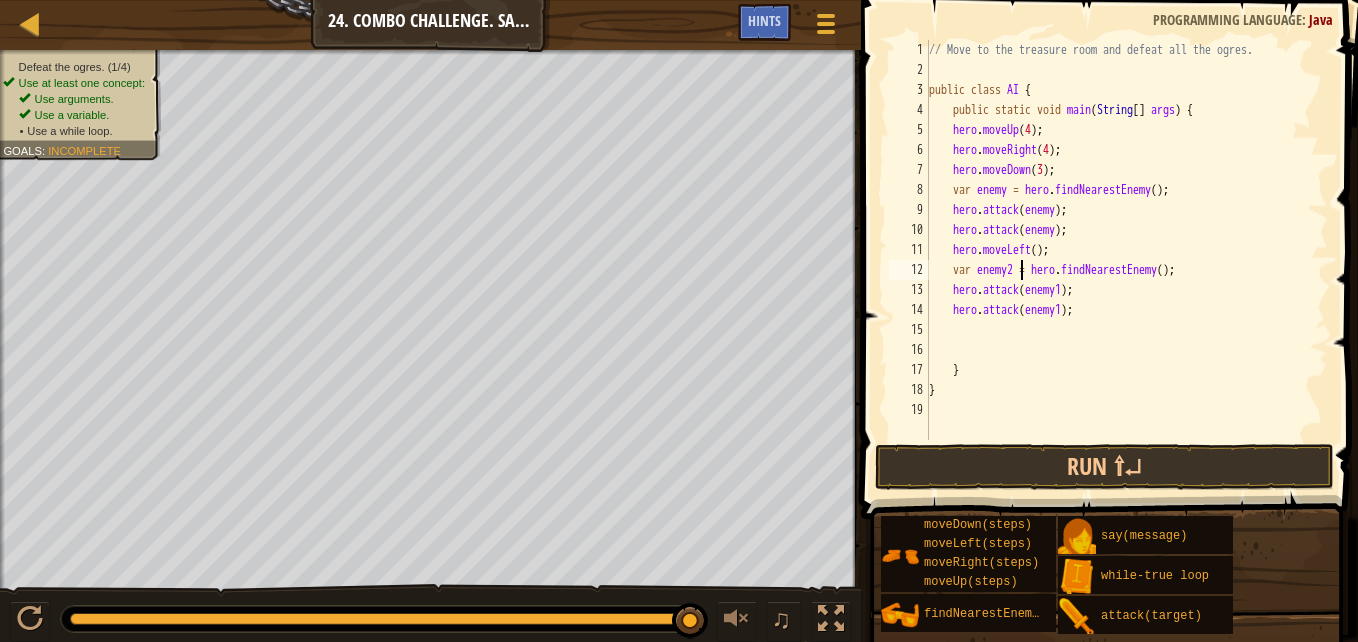 click on "// Move to the treasure room and defeat all the ogres. public   class   AI   {      public   static   void   main ( String [ ]   args )   {      hero . moveUp ( 4 ) ;      hero . moveRight ( 4 ) ;      hero . moveDown ( 3 ) ;      var   enemy   =   hero . findNearestEnemy ( ) ;      hero . attack ( enemy ) ;      hero . attack ( enemy ) ;      hero . moveLeft ( ) ;      var   enemy2   =   hero . findNearestEnemy ( ) ;      hero . attack ( enemy1 ) ;      hero . attack ( enemy1 ) ;                    } }" at bounding box center [1126, 260] 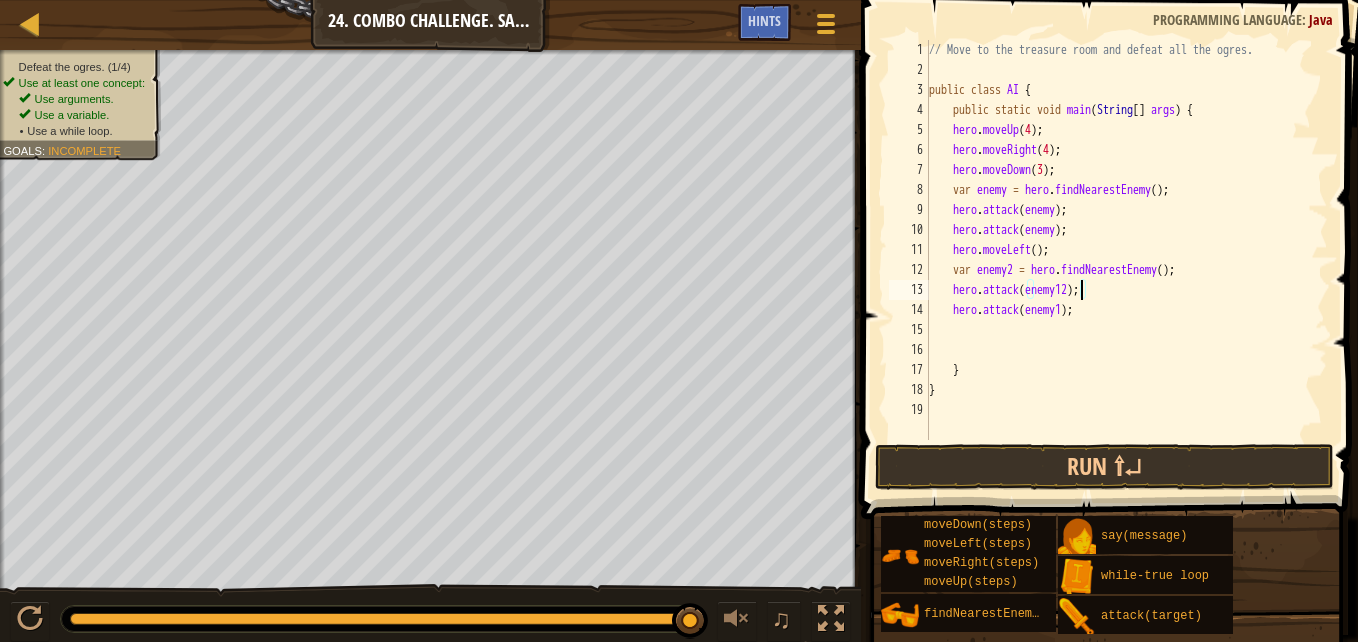 scroll, scrollTop: 9, scrollLeft: 12, axis: both 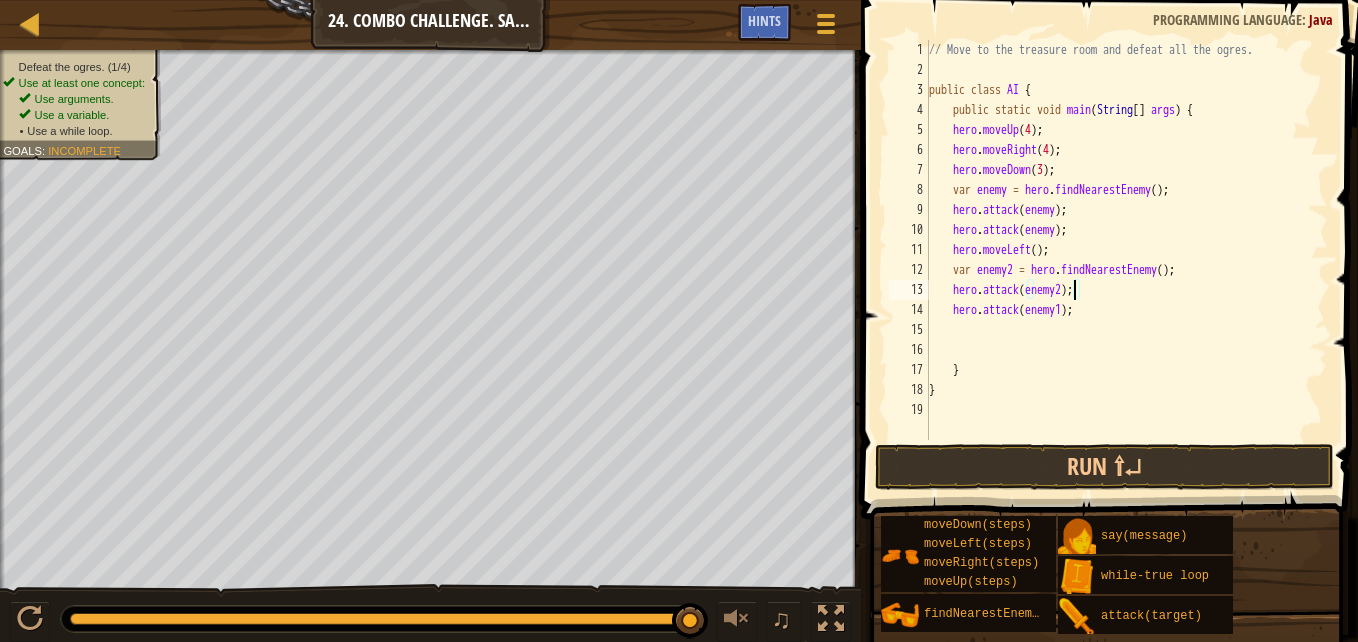 click on "// Move to the treasure room and defeat all the ogres. public   class   AI   {      public   static   void   main ( String [ ]   args )   {      hero . moveUp ( 4 ) ;      hero . moveRight ( 4 ) ;      hero . moveDown ( 3 ) ;      var   enemy   =   hero . findNearestEnemy ( ) ;      hero . attack ( enemy ) ;      hero . attack ( enemy ) ;      hero . moveLeft ( ) ;      var   enemy2   =   hero . findNearestEnemy ( ) ;      hero . attack ( enemy2 ) ;      hero . attack ( enemy1 ) ;                    } }" at bounding box center [1126, 260] 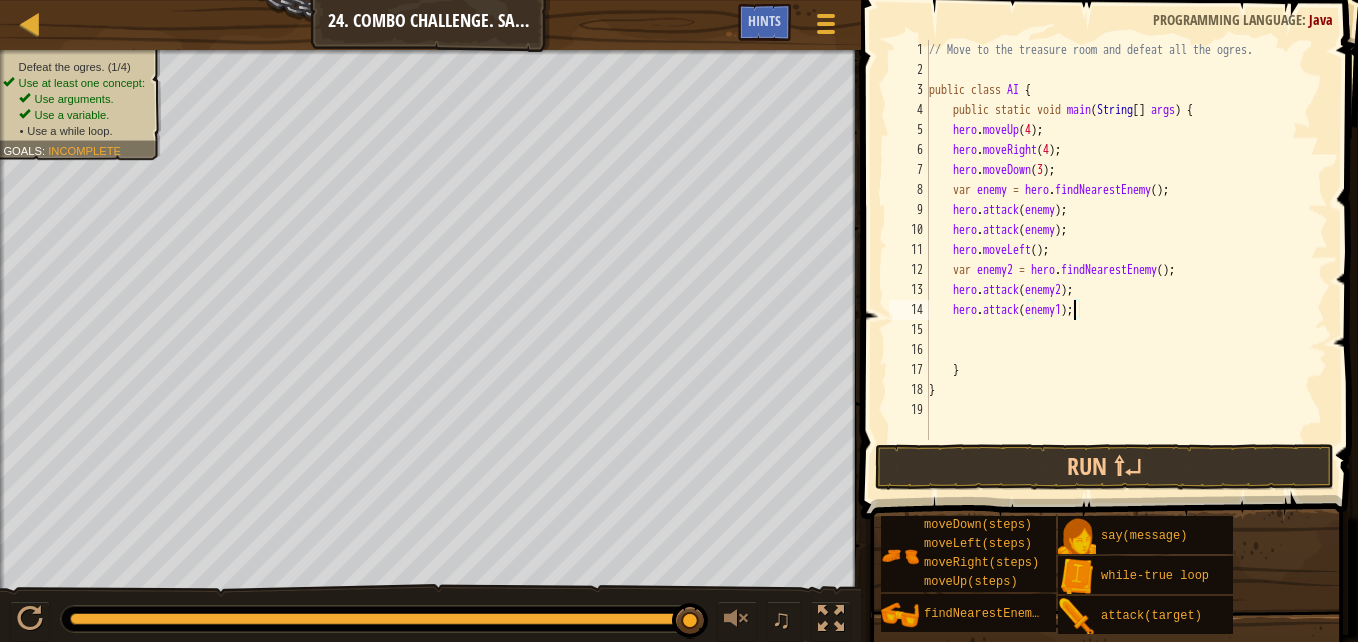 click on "// Move to the treasure room and defeat all the ogres. public   class   AI   {      public   static   void   main ( String [ ]   args )   {      hero . moveUp ( 4 ) ;      hero . moveRight ( 4 ) ;      hero . moveDown ( 3 ) ;      var   enemy   =   hero . findNearestEnemy ( ) ;      hero . attack ( enemy ) ;      hero . attack ( enemy ) ;      hero . moveLeft ( ) ;      var   enemy2   =   hero . findNearestEnemy ( ) ;      hero . attack ( enemy2 ) ;      hero . attack ( enemy1 ) ;                    } }" at bounding box center [1126, 260] 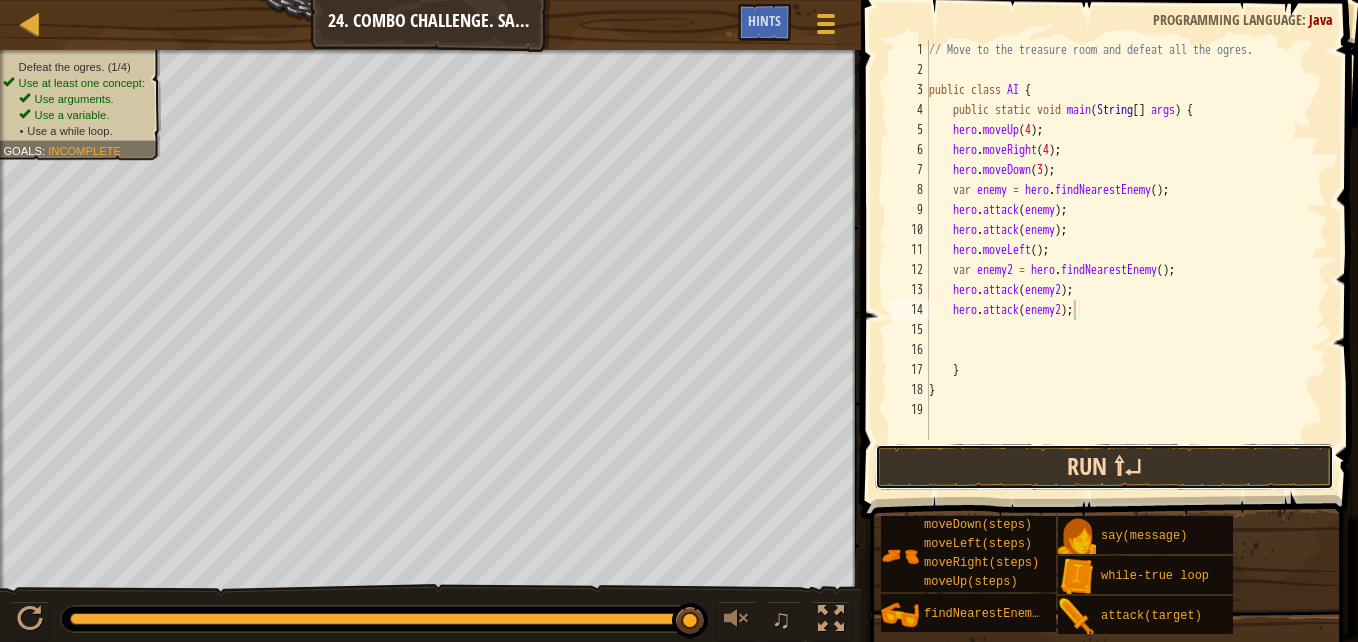 click on "Run ⇧↵" at bounding box center (1104, 467) 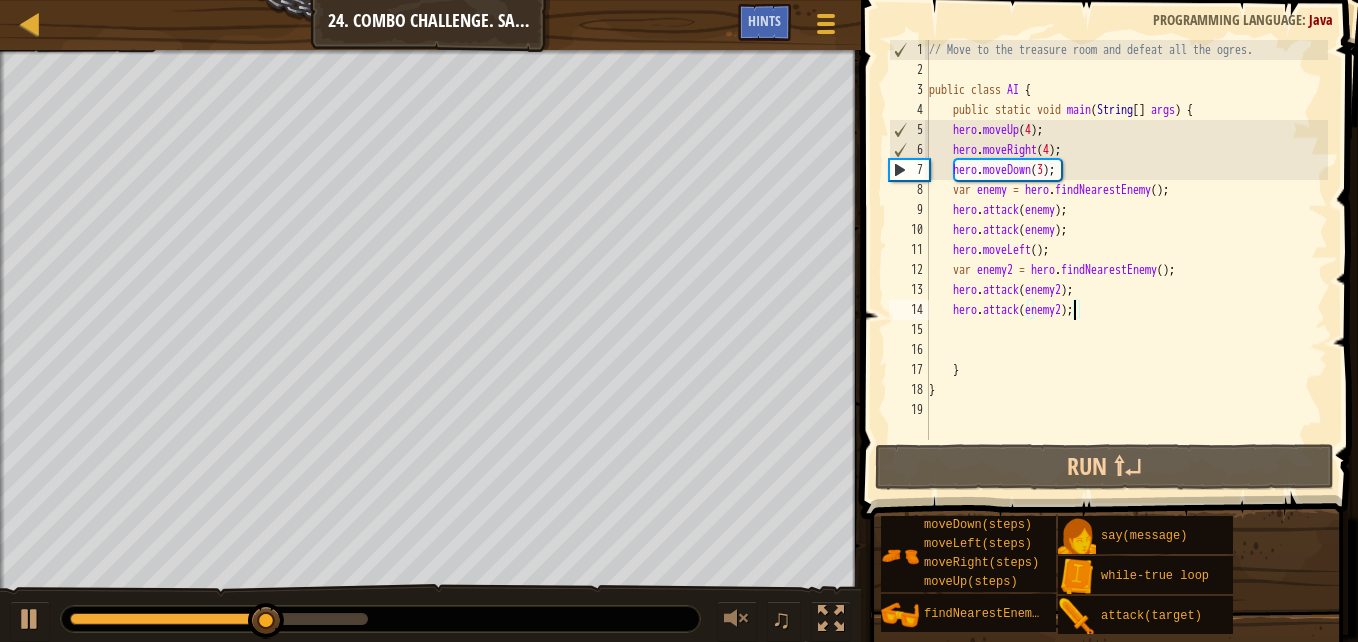 type on "hero.attack(enemy2;" 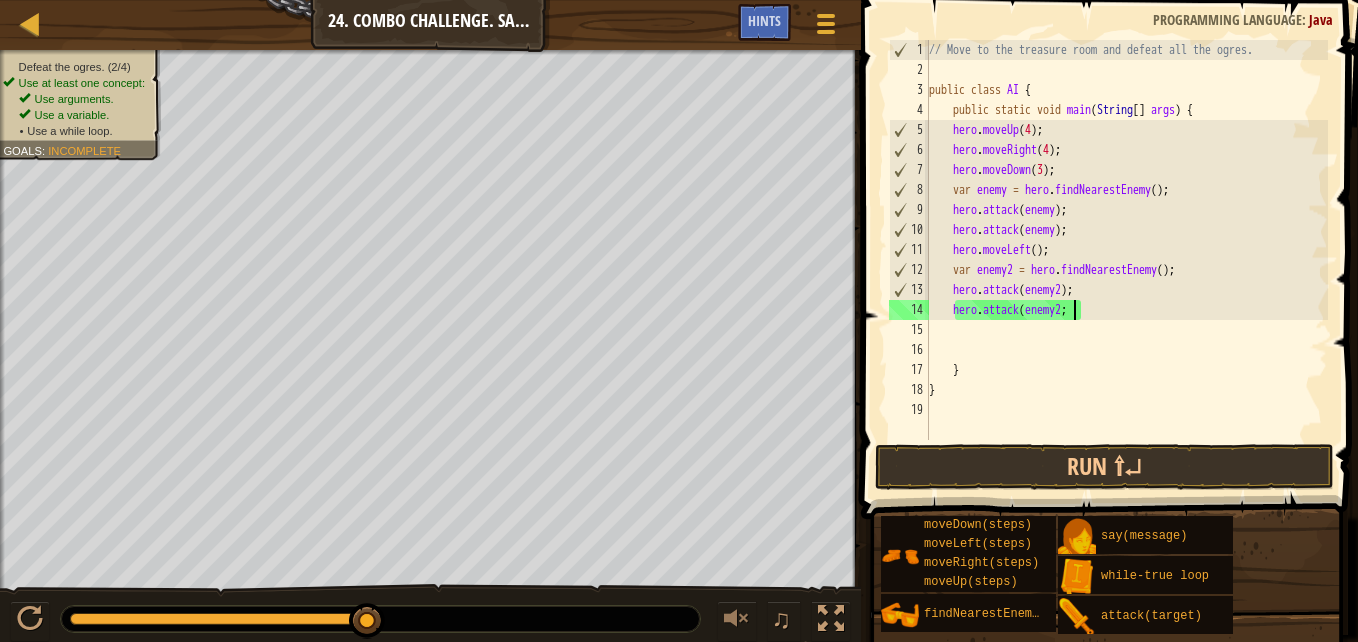 click on "// Move to the treasure room and defeat all the ogres. public   class   AI   {      public   static   void   main ( String [ ]   args )   {      hero . moveUp ( 4 ) ;      hero . moveRight ( 4 ) ;      hero . moveDown ( 3 ) ;      var   enemy   =   hero . findNearestEnemy ( ) ;      hero . attack ( enemy ) ;      hero . attack ( enemy ) ;      hero . moveLeft ( ) ;      var   enemy2   =   hero . findNearestEnemy ( ) ;      hero . attack ( enemy2 ) ;      hero . attack ( enemy2 ;                    } }" at bounding box center [1126, 260] 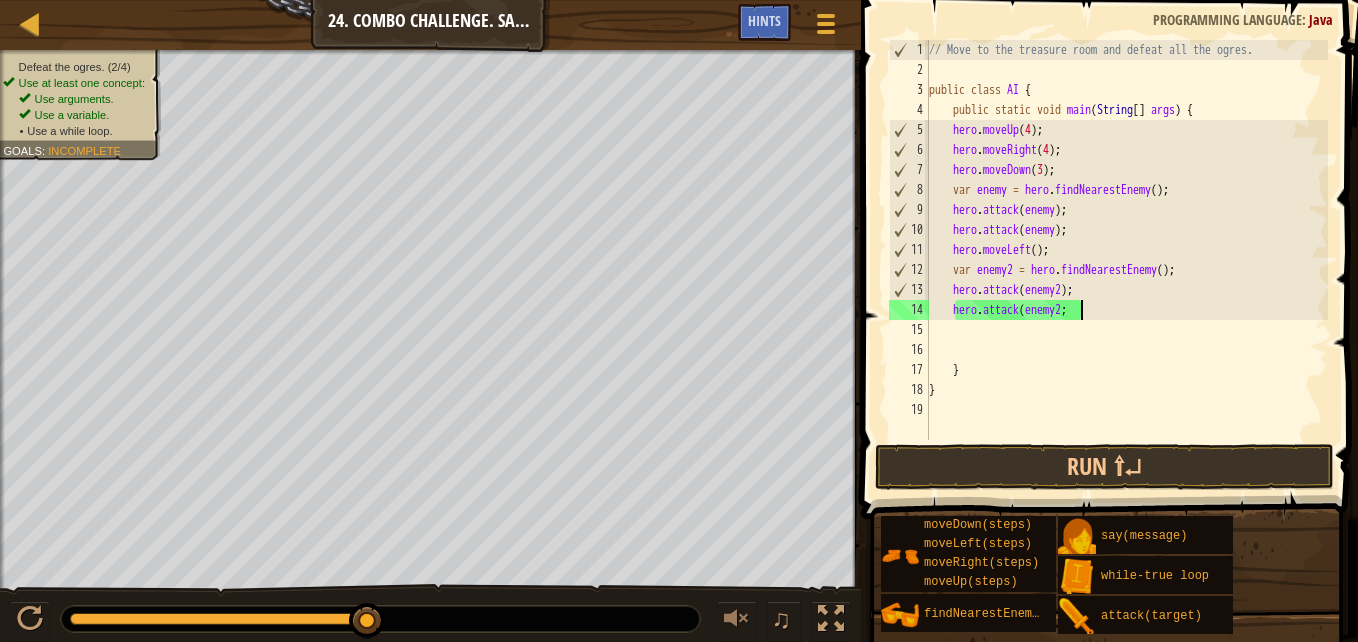 scroll, scrollTop: 9, scrollLeft: 1, axis: both 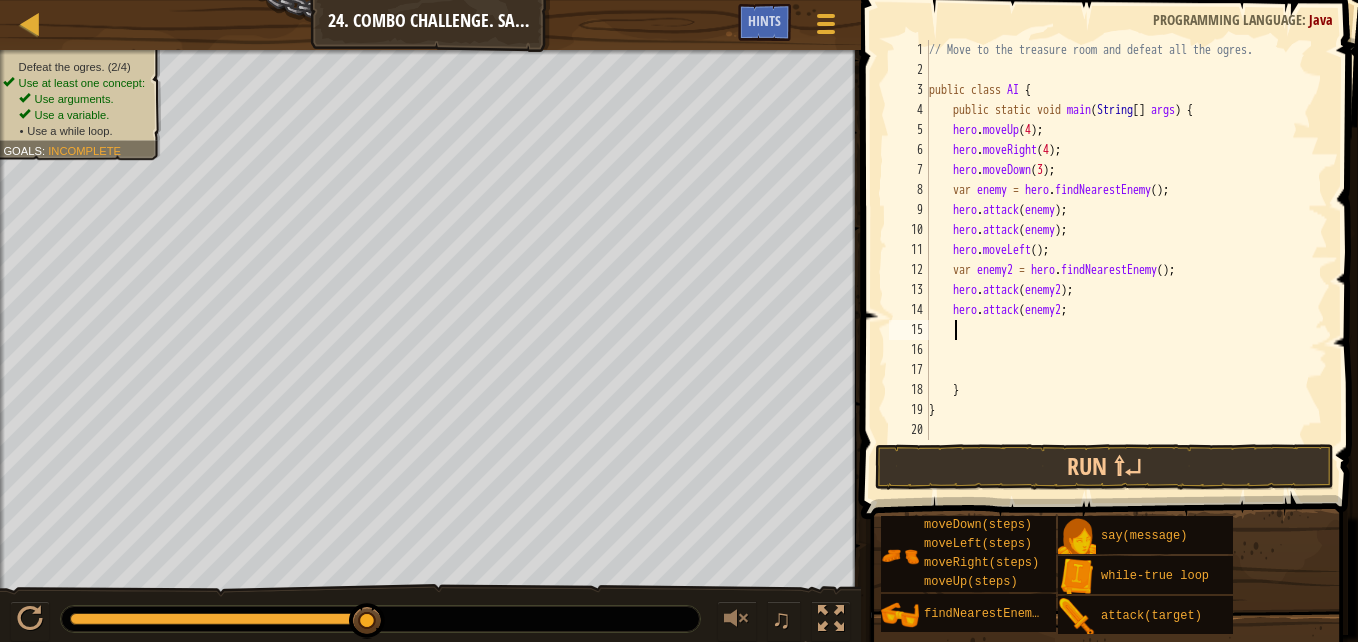 type on "h" 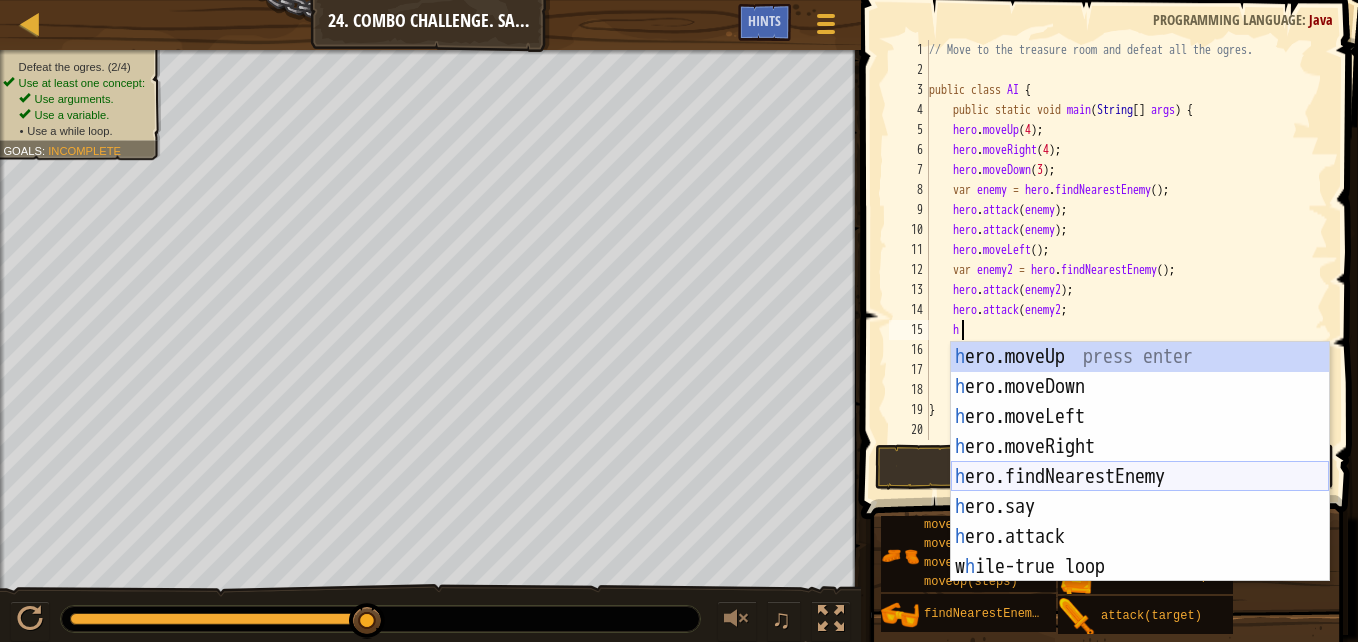 click on "h ero.moveUp press enter h ero.moveDown press enter h ero.moveLeft press enter h ero.moveRight press enter h ero.findNearestEnemy press enter h ero.say press enter h ero.attack press enter w h ile-true loop press enter" at bounding box center (1140, 492) 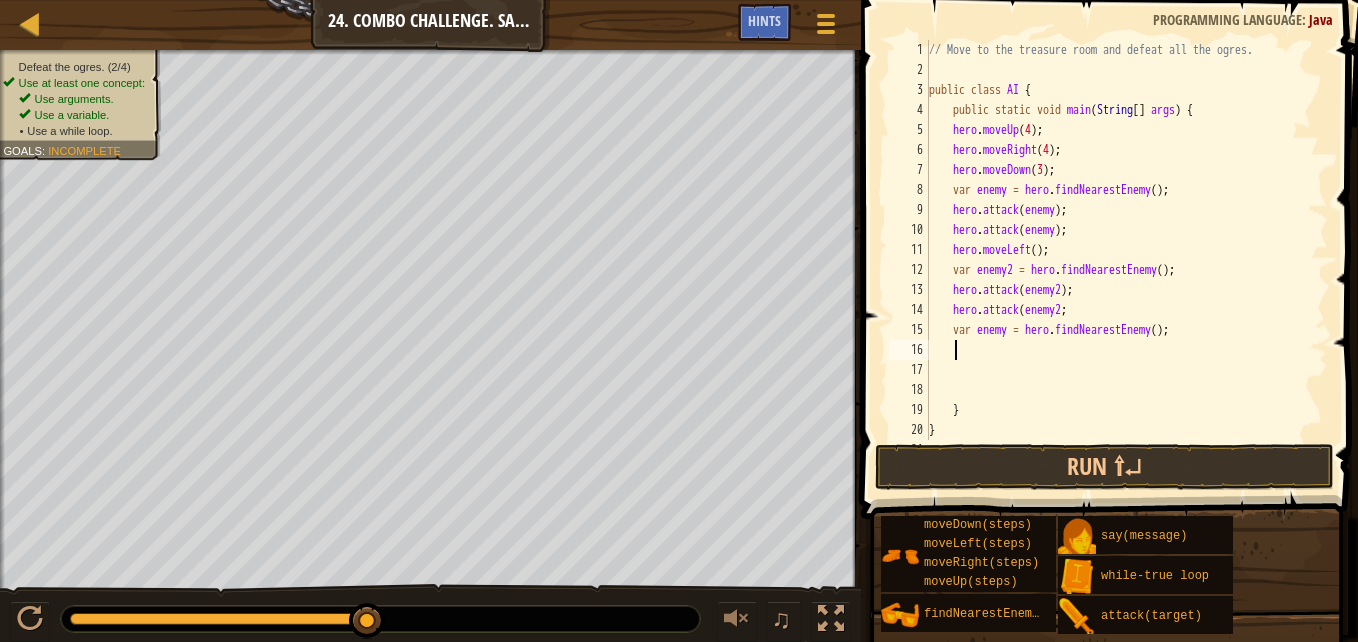 click on "// Move to the treasure room and defeat all the ogres. public   class   AI   {      public   static   void   main ( String [ ]   args )   {      hero . moveUp ( 4 ) ;      hero . moveRight ( 4 ) ;      hero . moveDown ( 3 ) ;      var   enemy   =   hero . findNearestEnemy ( ) ;      hero . attack ( enemy ) ;      hero . attack ( enemy ) ;      hero . moveLeft ( ) ;      var   enemy2   =   hero . findNearestEnemy ( ) ;      hero . attack ( enemy2 ) ;      hero . attack ( enemy2 ;      var   enemy   =   hero . findNearestEnemy ( ) ;                         } }" at bounding box center (1119, 260) 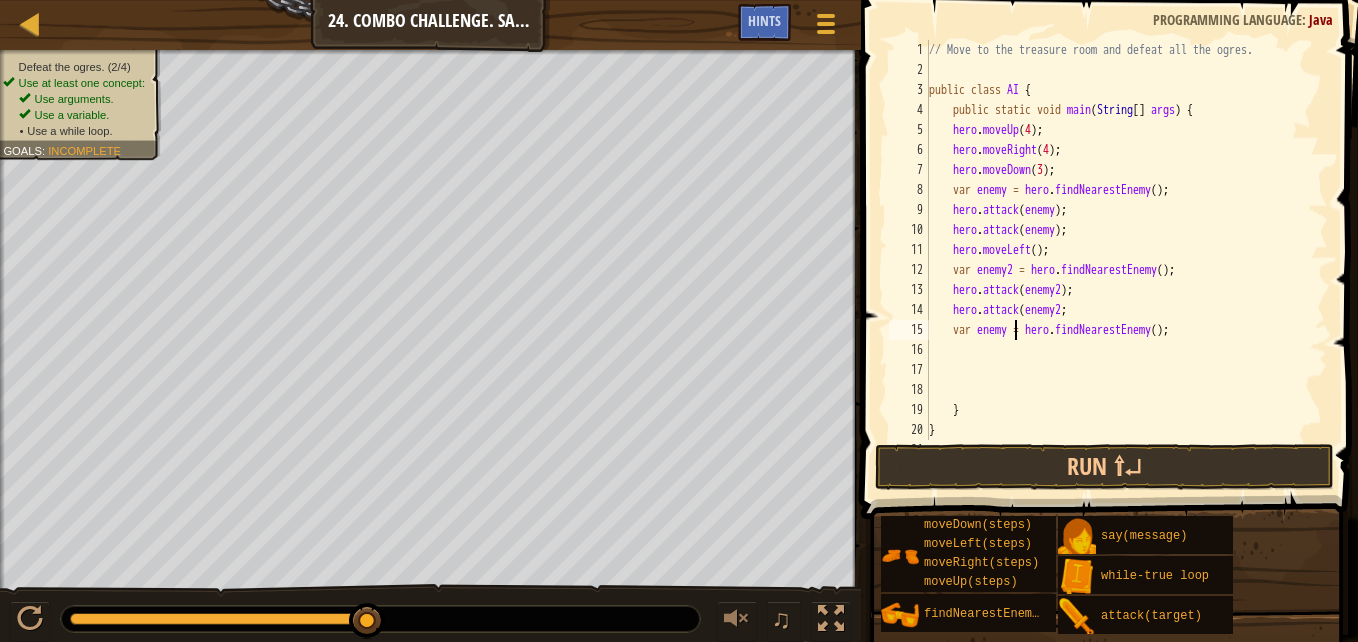 type on "var enemy3 = hero.findNearestEnemy();" 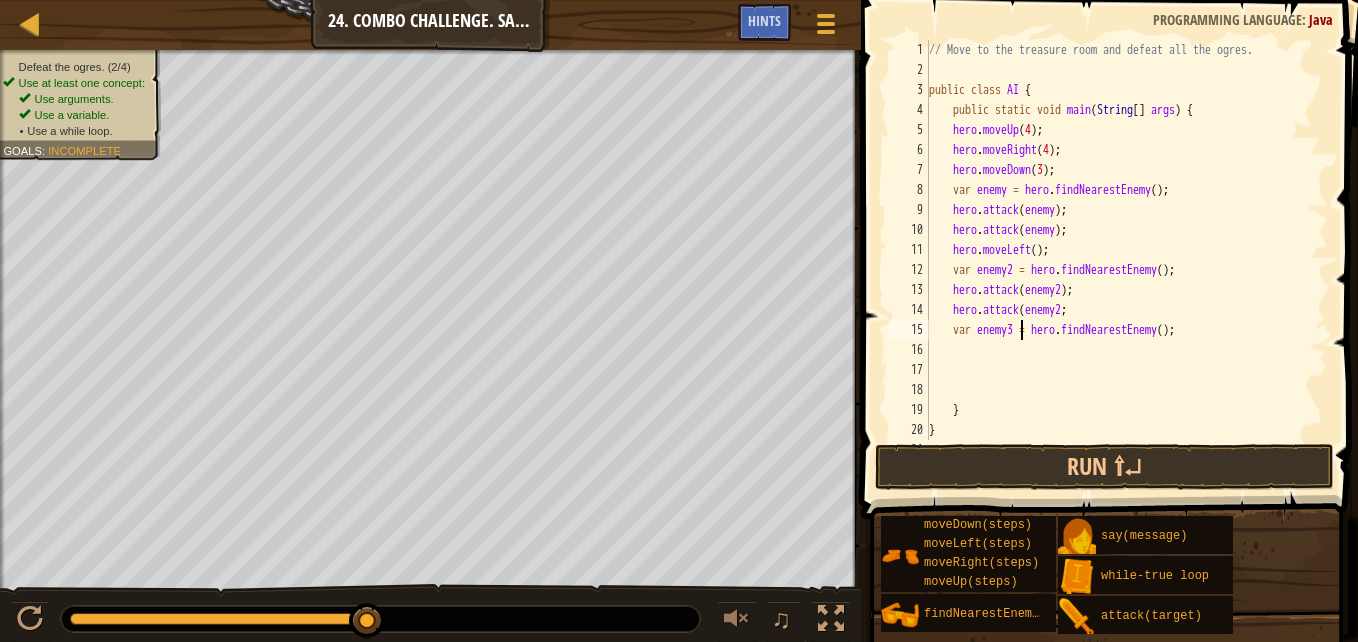 scroll, scrollTop: 9, scrollLeft: 7, axis: both 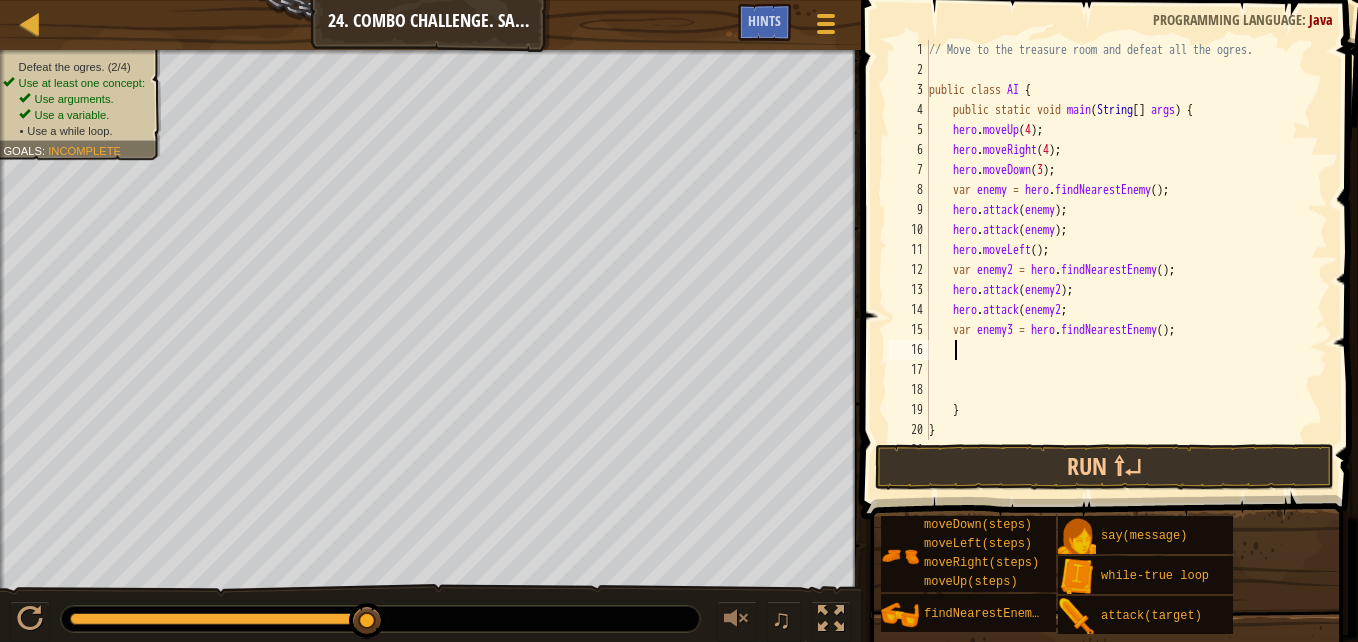 click on "// Move to the treasure room and defeat all the ogres. public   class   AI   {      public   static   void   main ( String [ ]   args )   {      hero . moveUp ( 4 ) ;      hero . moveRight ( 4 ) ;      hero . moveDown ( 3 ) ;      var   enemy   =   hero . findNearestEnemy ( ) ;      hero . attack ( enemy ) ;      hero . attack ( enemy ) ;      hero . moveLeft ( ) ;      var   enemy2   =   hero . findNearestEnemy ( ) ;      hero . attack ( enemy2 ) ;      hero . attack ( enemy2 ;      var   enemy3   =   hero . findNearestEnemy ( ) ;                         } }" at bounding box center [1119, 260] 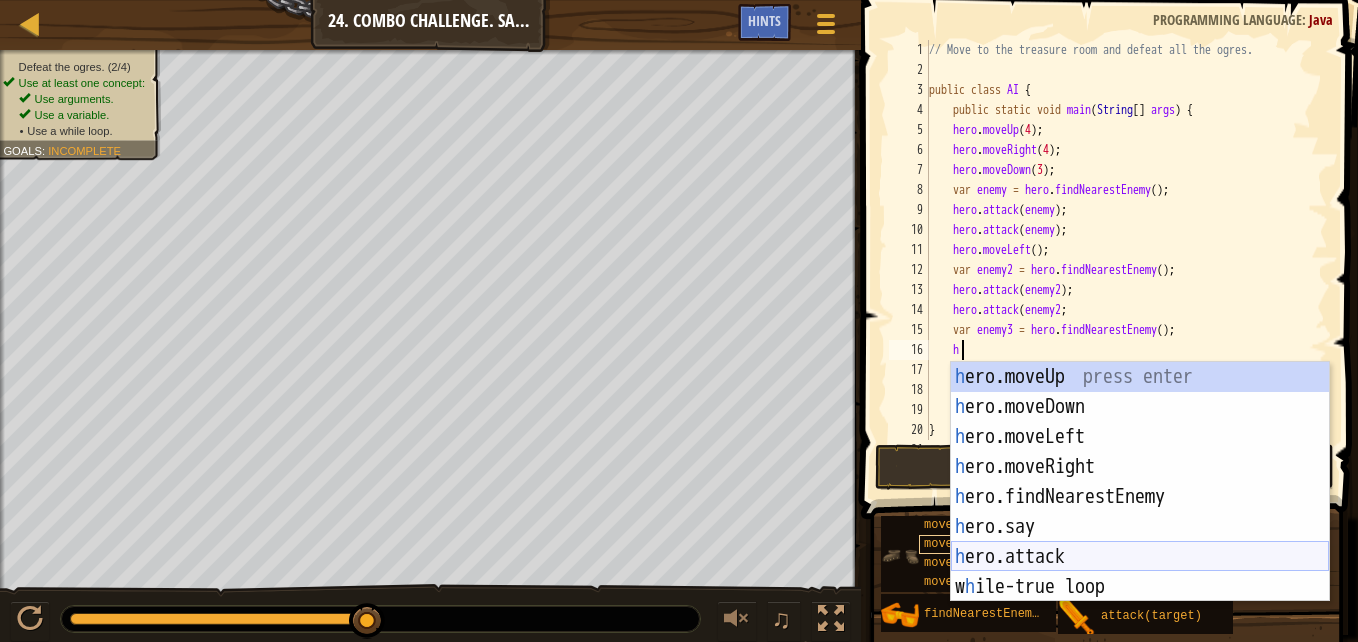 drag, startPoint x: 1041, startPoint y: 564, endPoint x: 1038, endPoint y: 538, distance: 26.172504 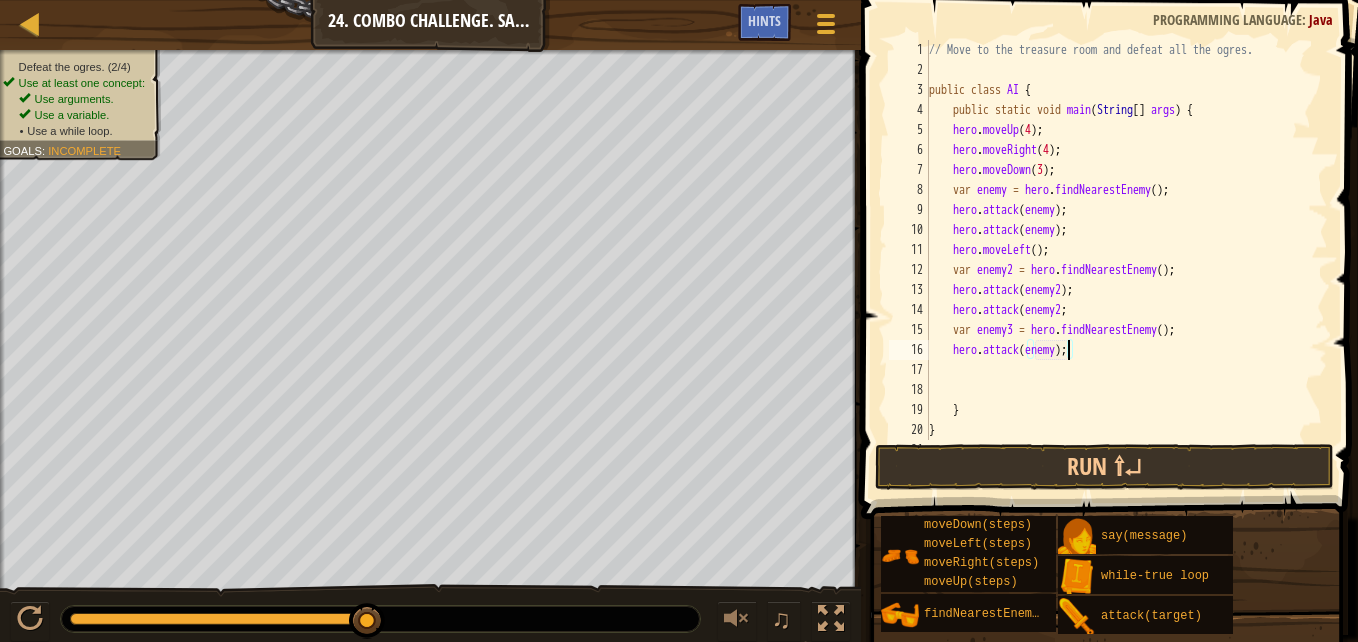type on "hero.attack(enemy3);" 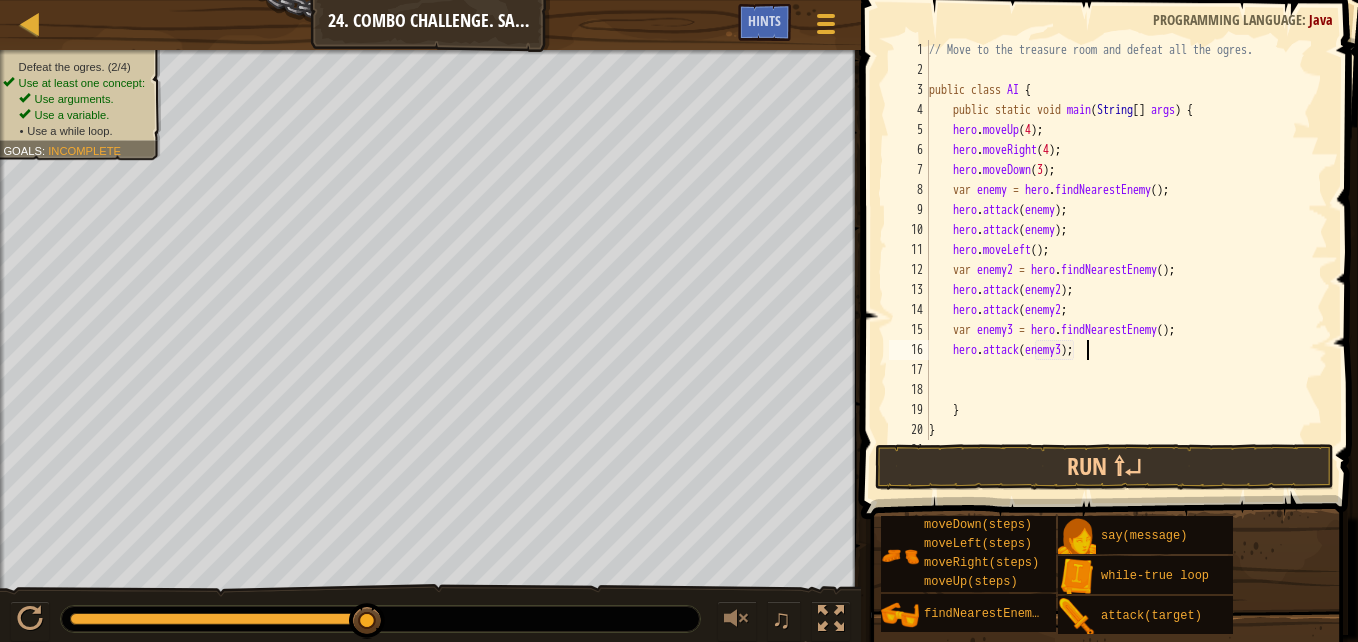 click on "// Move to the treasure room and defeat all the ogres. public   class   AI   {      public   static   void   main ( String [ ]   args )   {      hero . moveUp ( 4 ) ;      hero . moveRight ( 4 ) ;      hero . moveDown ( 3 ) ;      var   enemy   =   hero . findNearestEnemy ( ) ;      hero . attack ( enemy ) ;      hero . attack ( enemy ) ;      hero . moveLeft ( ) ;      var   enemy2   =   hero . findNearestEnemy ( ) ;      hero . attack ( enemy2 ) ;      hero . attack ( enemy2 ;      var   enemy3   =   hero . findNearestEnemy ( ) ;      hero . attack ( enemy3 ) ;                    } }" at bounding box center [1119, 260] 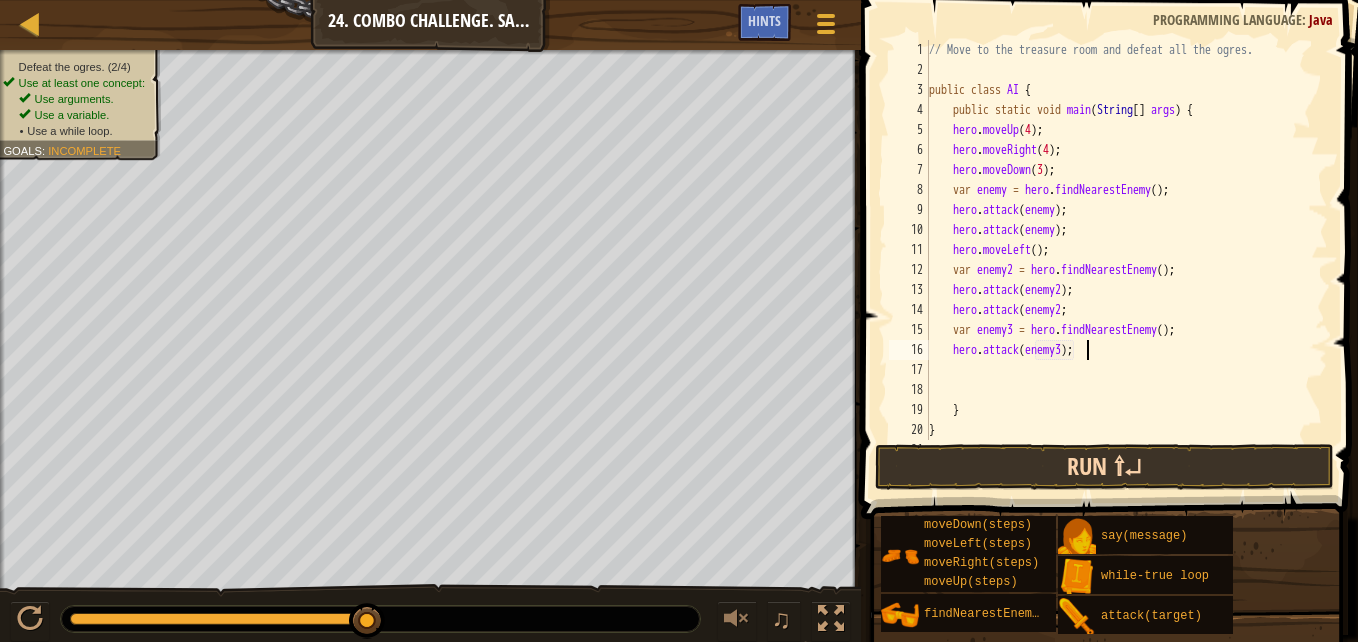 scroll, scrollTop: 9, scrollLeft: 1, axis: both 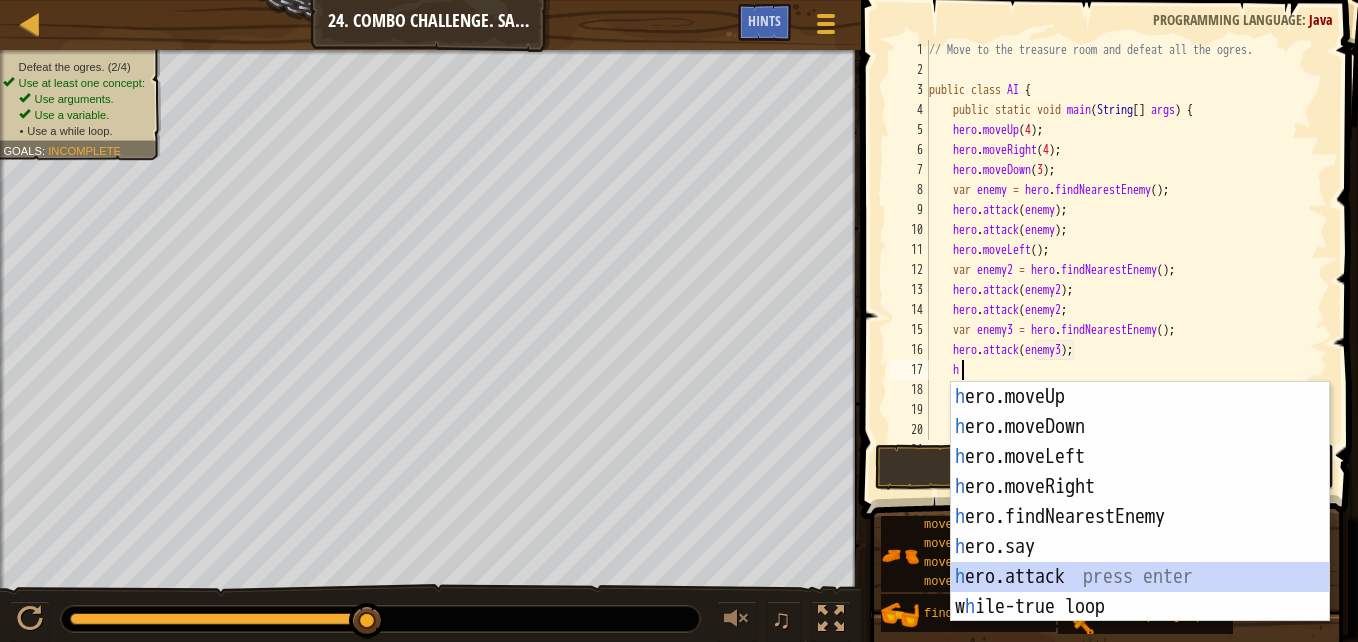 click on "h ero.moveUp press enter h ero.moveDown press enter h ero.moveLeft press enter h ero.moveRight press enter h ero.findNearestEnemy press enter h ero.say press enter h ero.attack press enter w h ile-true loop press enter" at bounding box center (1140, 532) 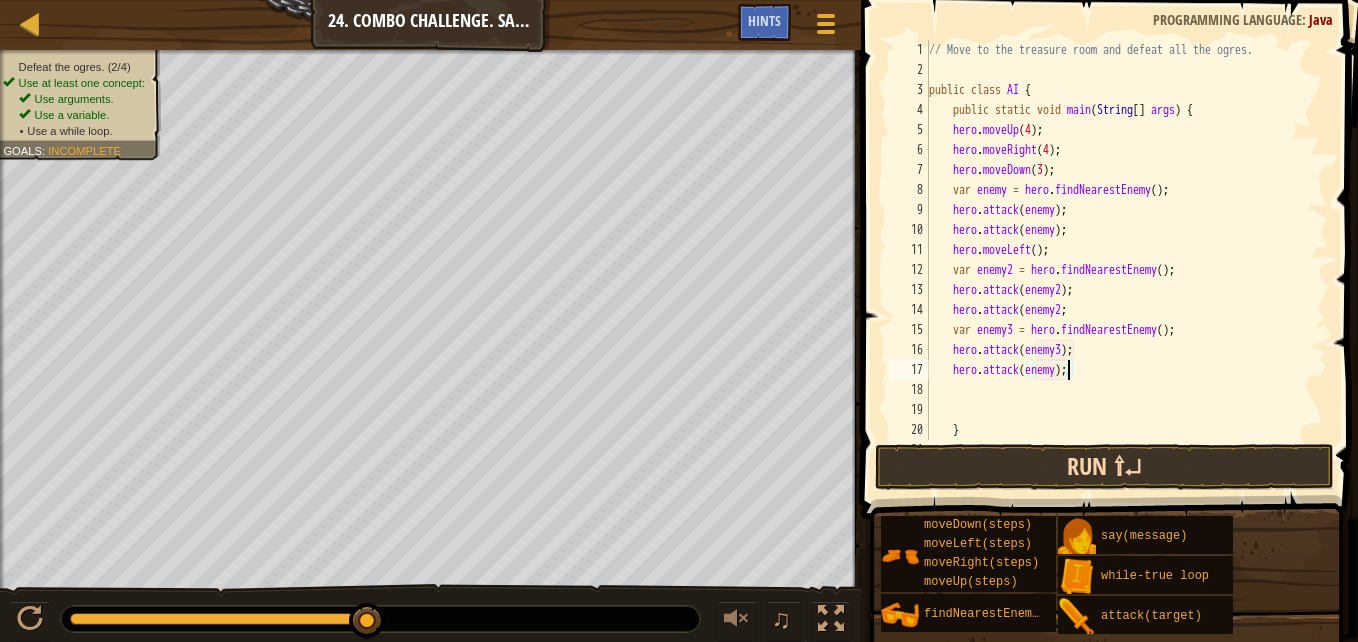 scroll, scrollTop: 9, scrollLeft: 12, axis: both 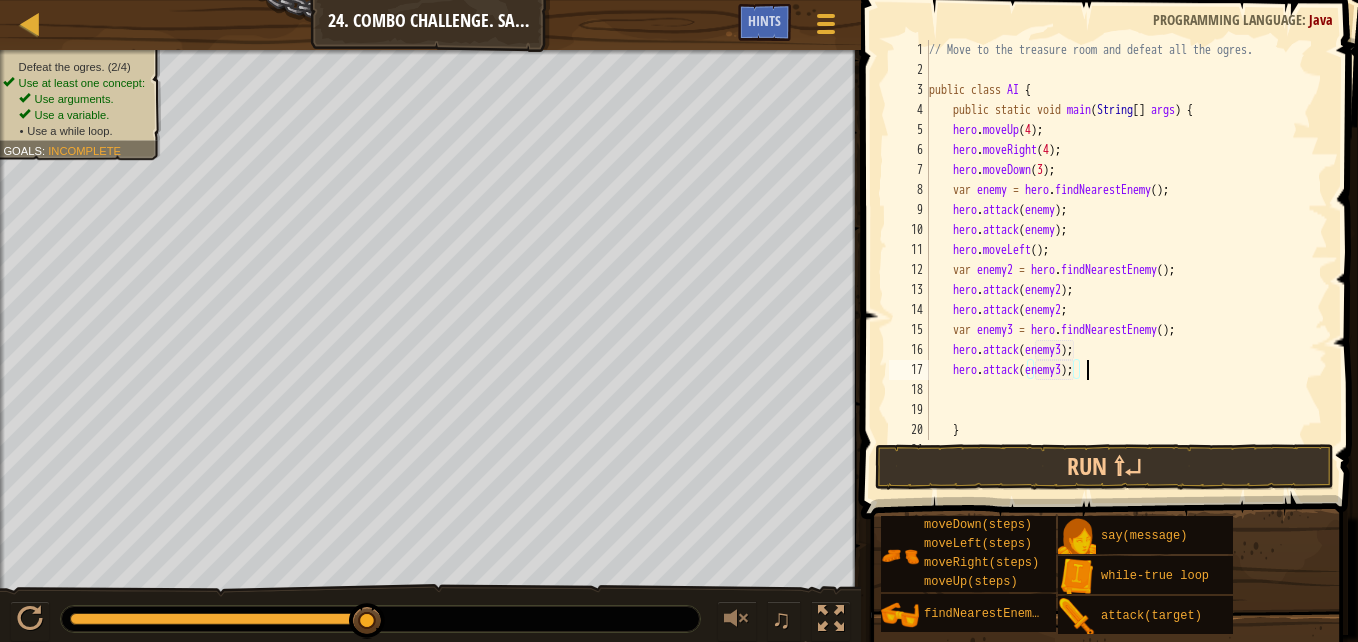 click on "// Move to the treasure room and defeat all the ogres. public   class   AI   {      public   static   void   main ( String [ ]   args )   {      hero . moveUp ( 4 ) ;      hero . moveRight ( 4 ) ;      hero . moveDown ( 3 ) ;      var   enemy   =   hero . findNearestEnemy ( ) ;      hero . attack ( enemy ) ;      hero . attack ( enemy ) ;      hero . moveLeft ( ) ;      var   enemy2   =   hero . findNearestEnemy ( ) ;      hero . attack ( enemy2 ) ;      hero . attack ( enemy2 ;      var   enemy3   =   hero . findNearestEnemy ( ) ;      hero . attack ( enemy3 ) ;      hero . attack ( enemy3 ) ;                    } }" at bounding box center (1119, 260) 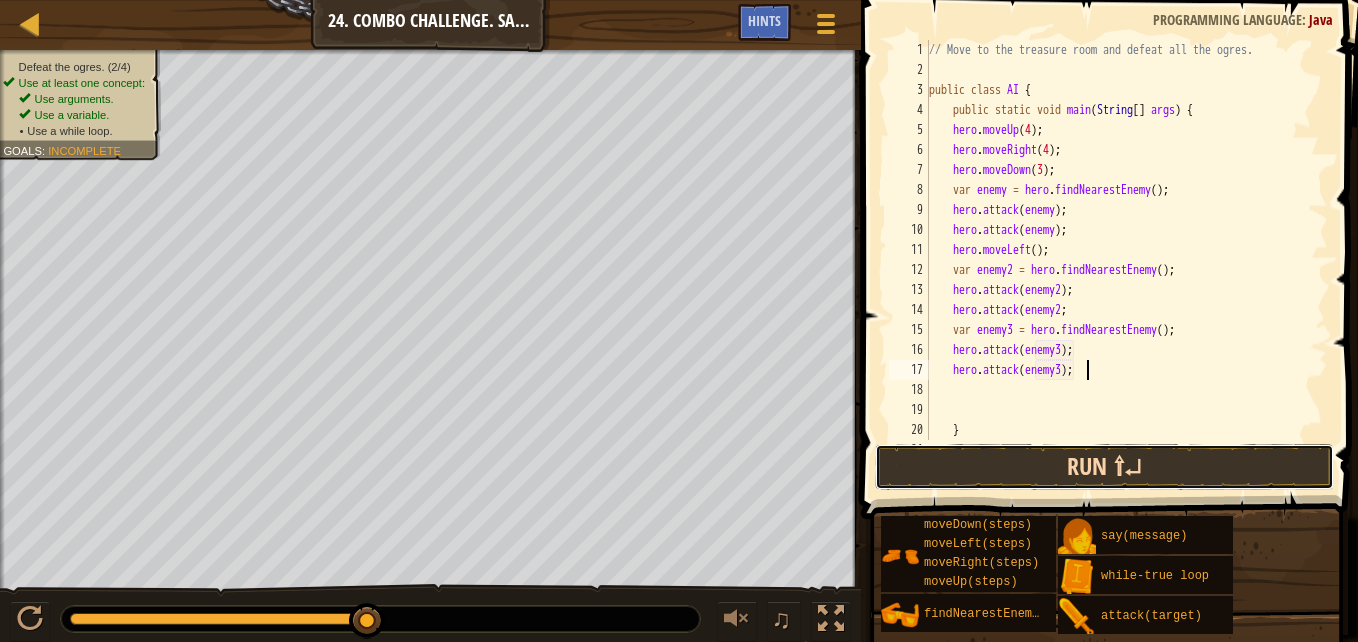 click on "Run ⇧↵" at bounding box center (1104, 467) 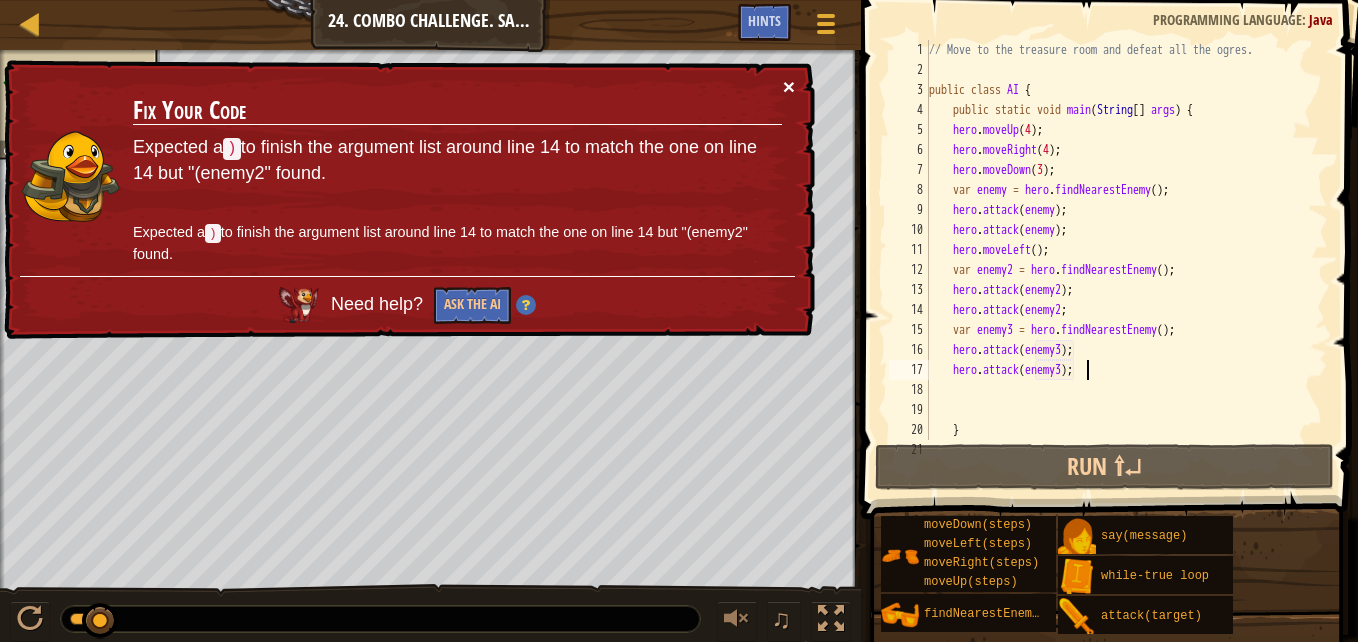 click on "×" at bounding box center (789, 86) 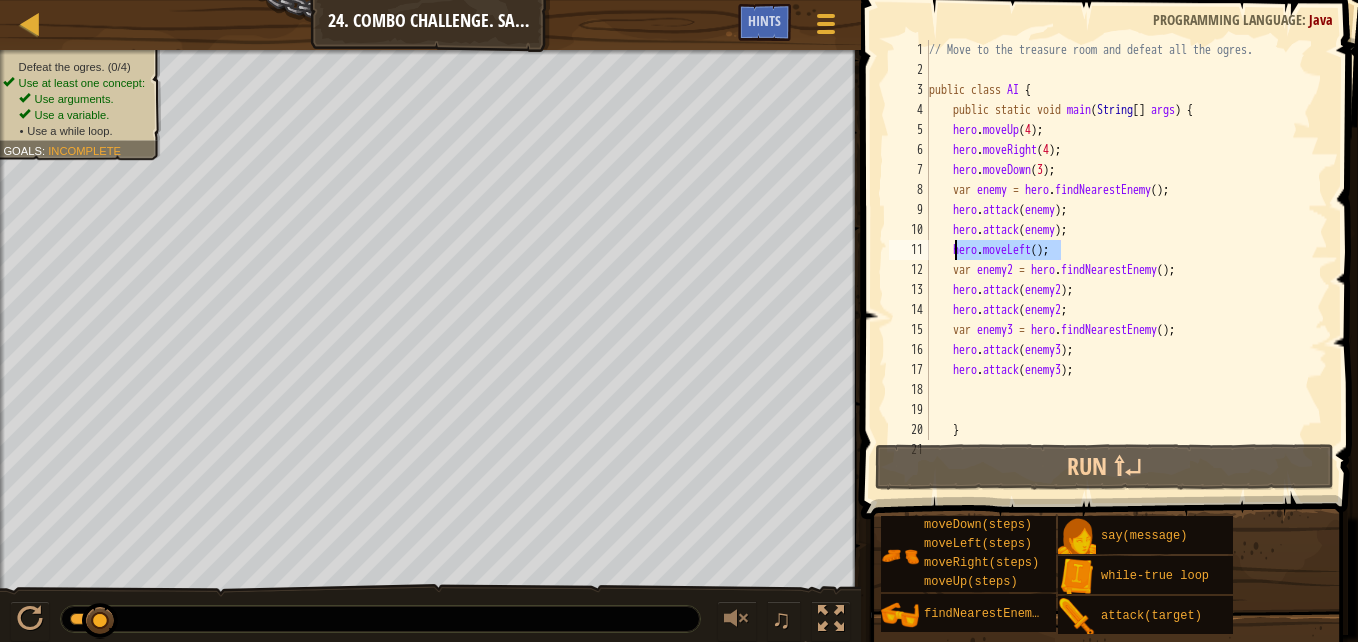 drag, startPoint x: 1103, startPoint y: 248, endPoint x: 957, endPoint y: 246, distance: 146.0137 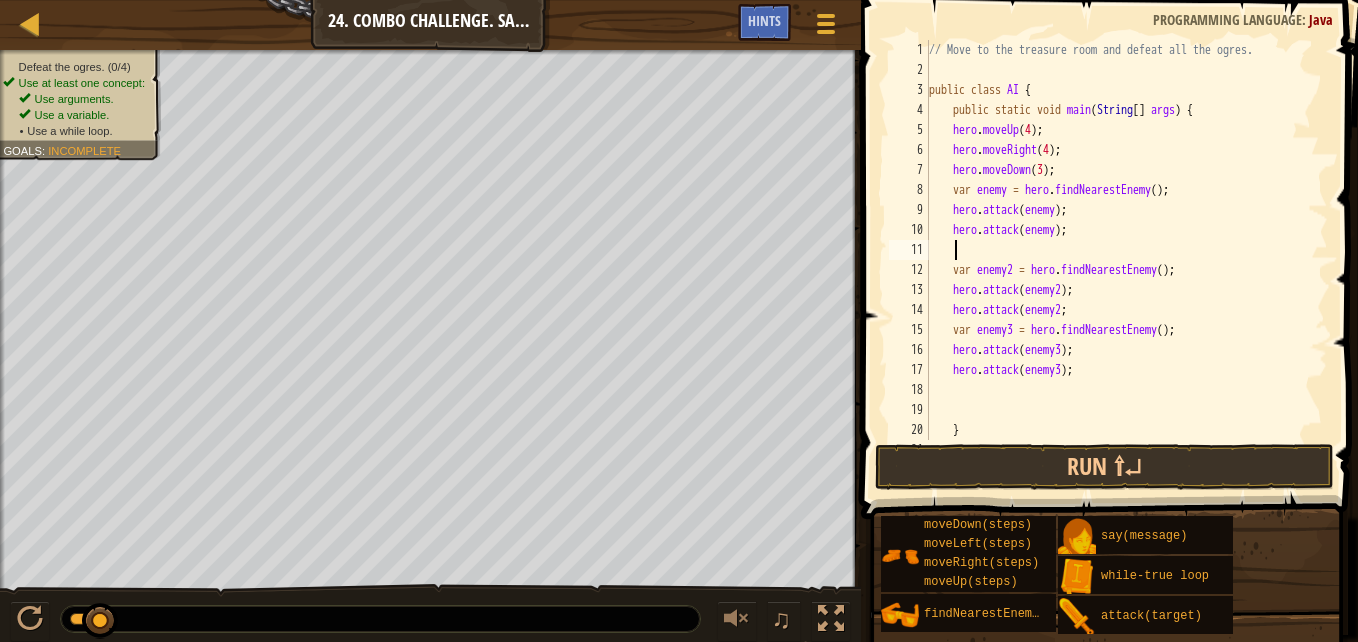 scroll, scrollTop: 9, scrollLeft: 0, axis: vertical 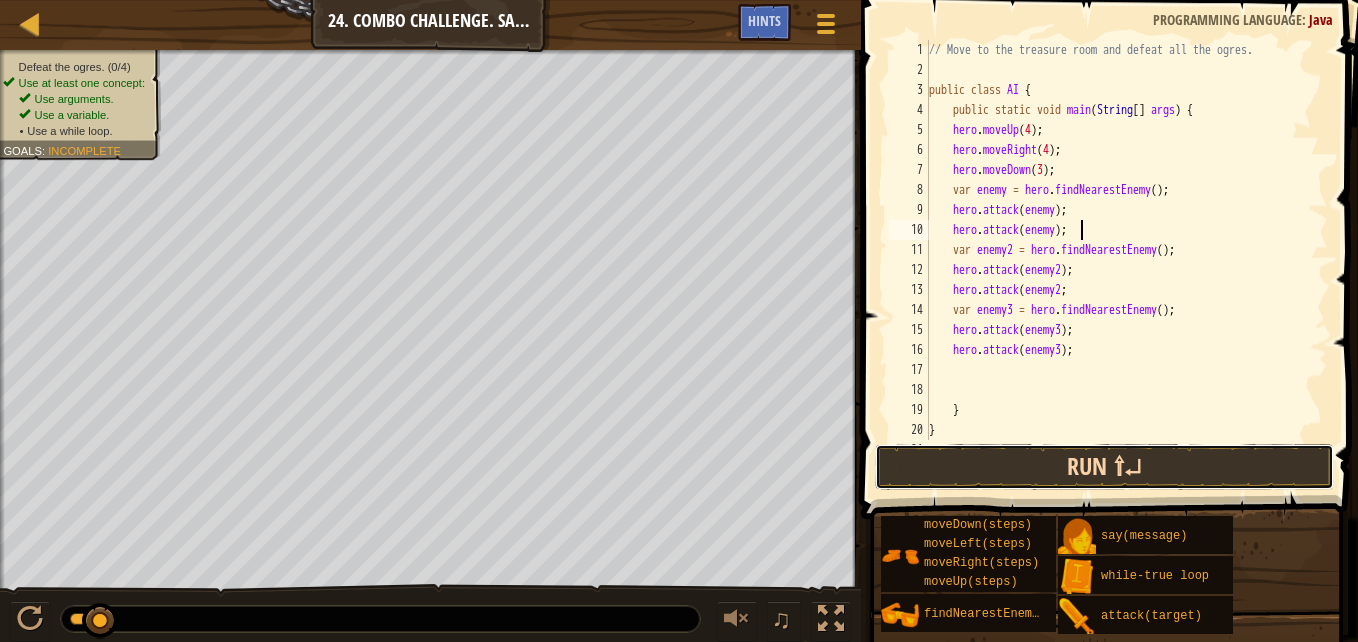 click on "Run ⇧↵" at bounding box center (1104, 467) 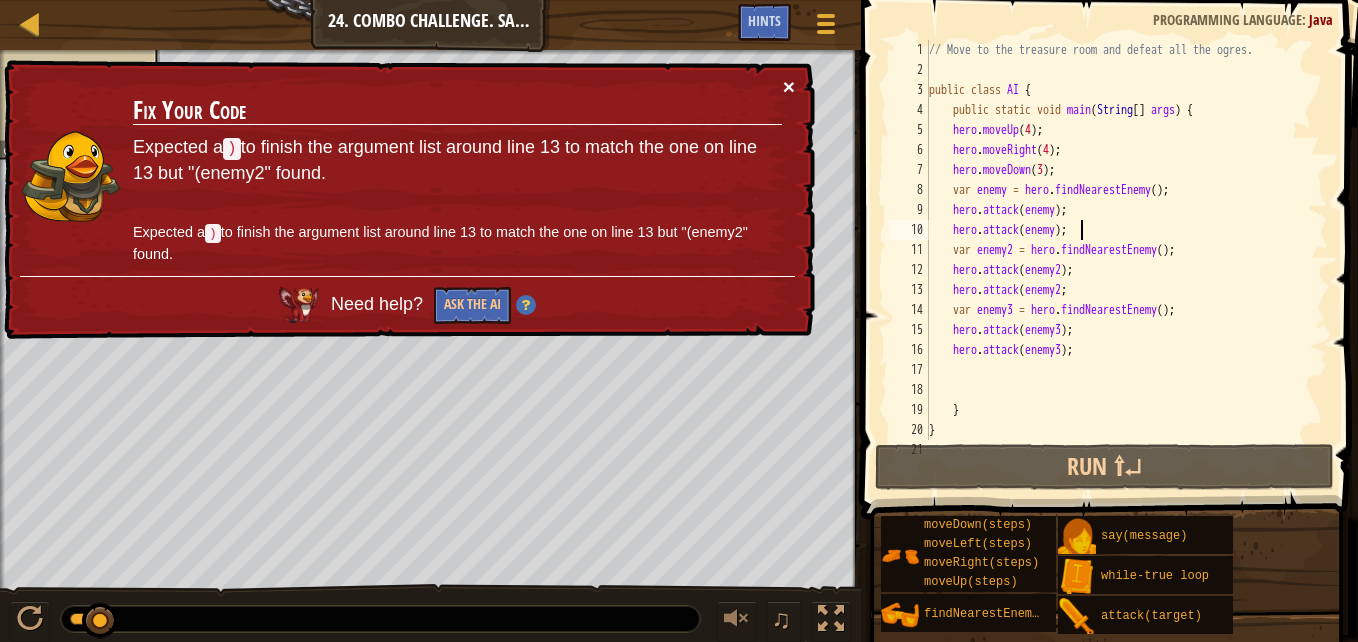 click on "×" at bounding box center [789, 86] 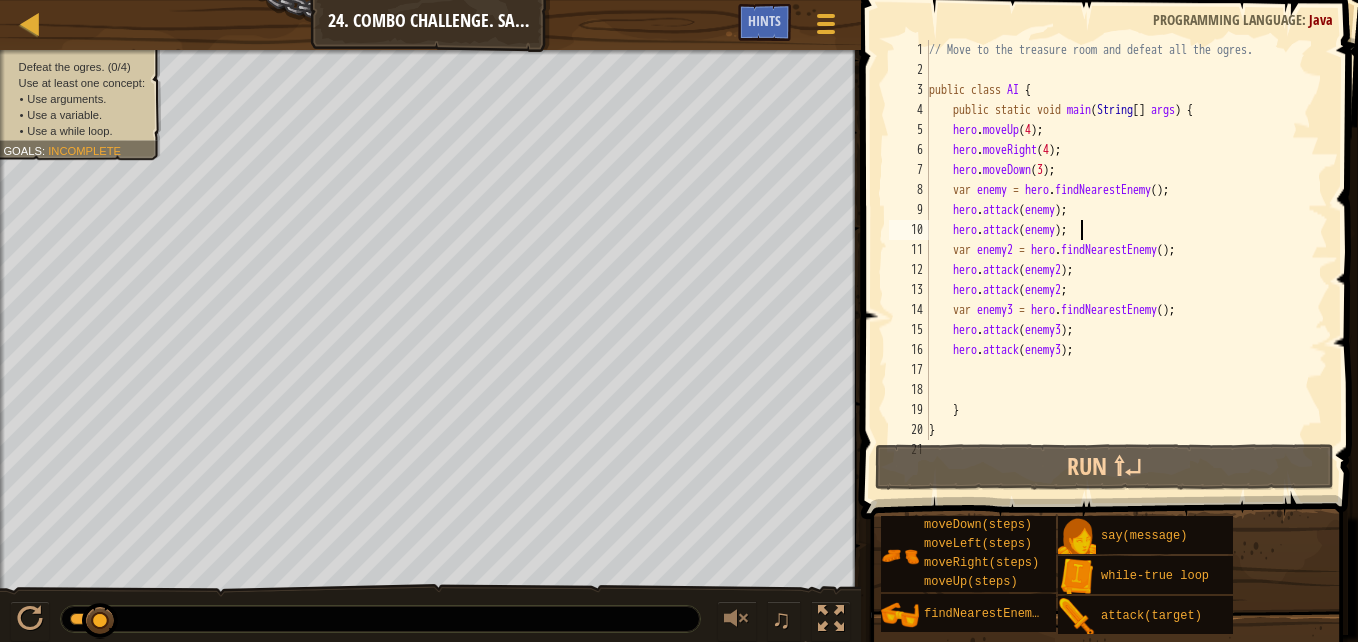 type on "hero.attack(enemy);" 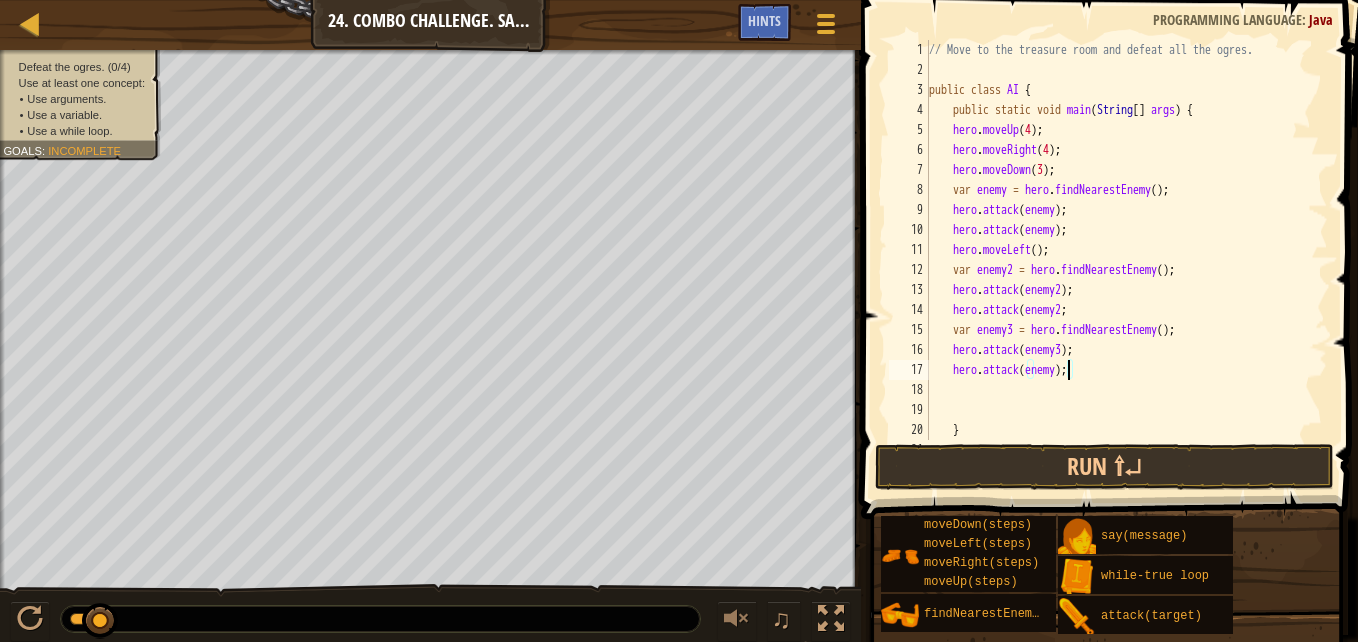 type on "h" 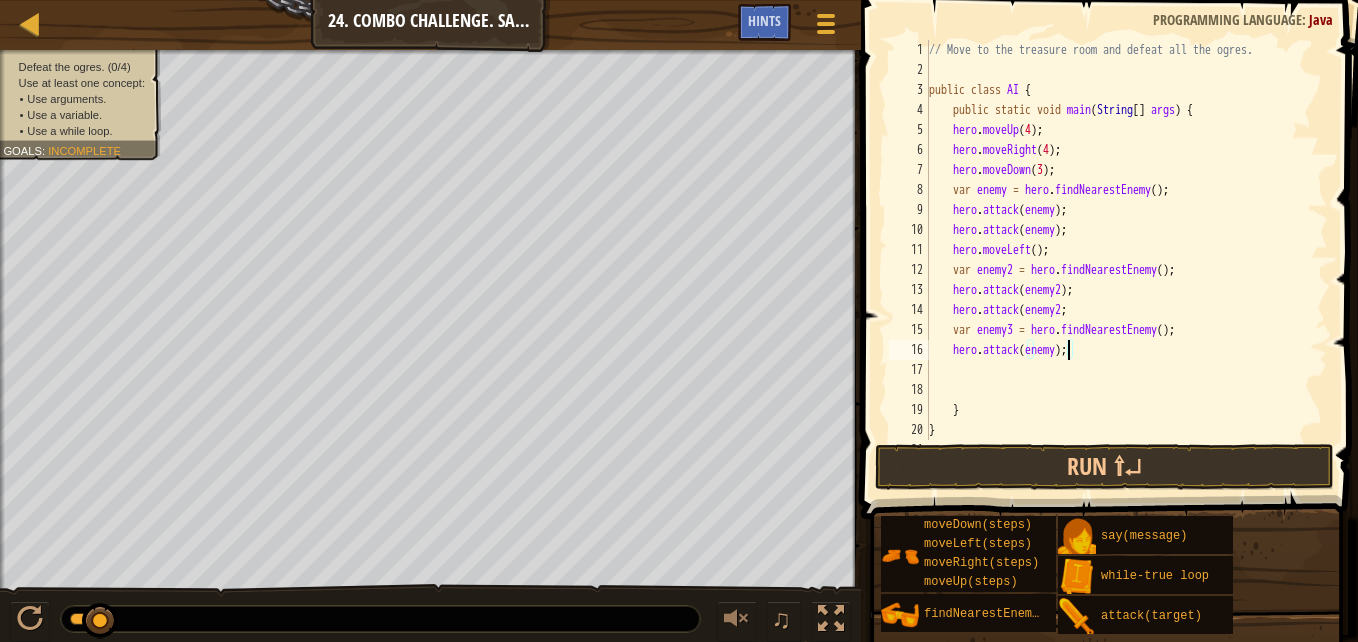 type on "h" 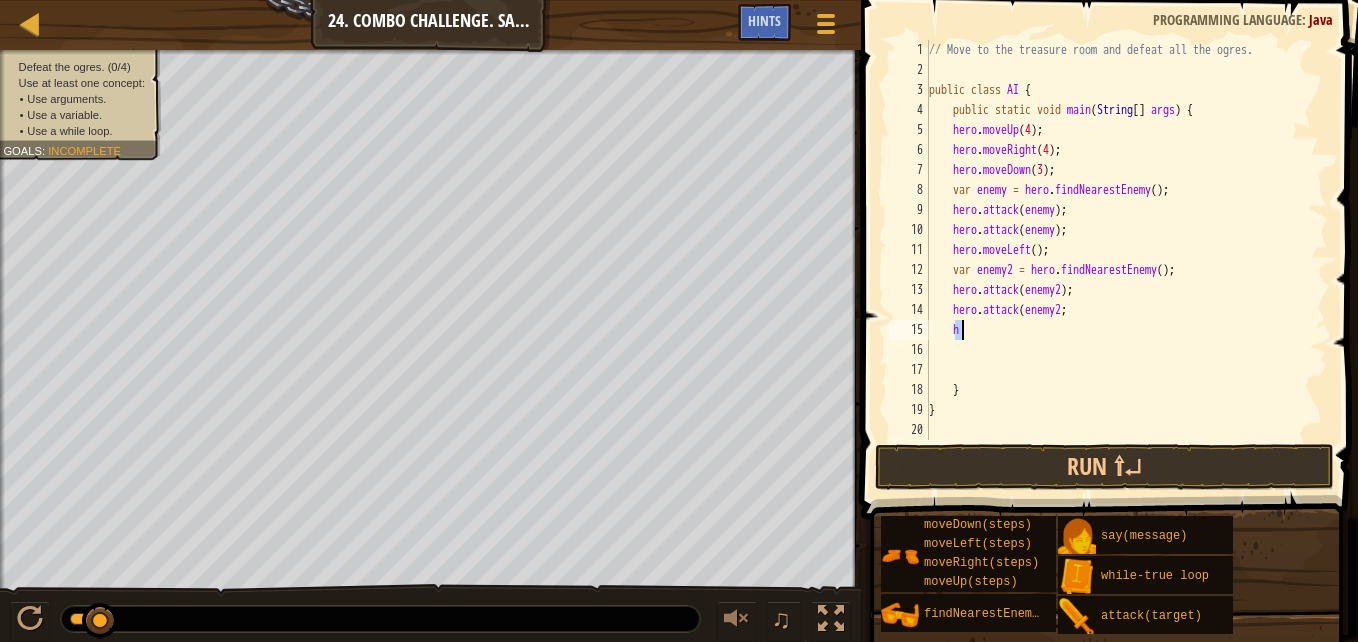 type on "h" 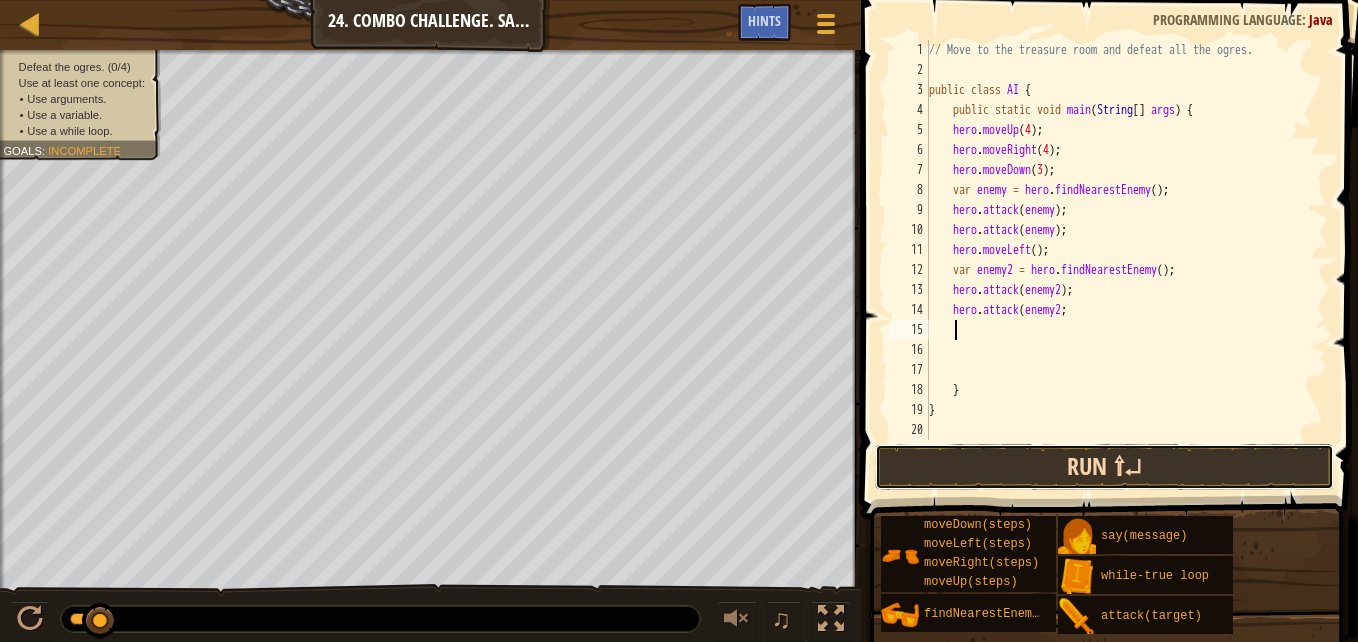 click on "Run ⇧↵" at bounding box center [1104, 467] 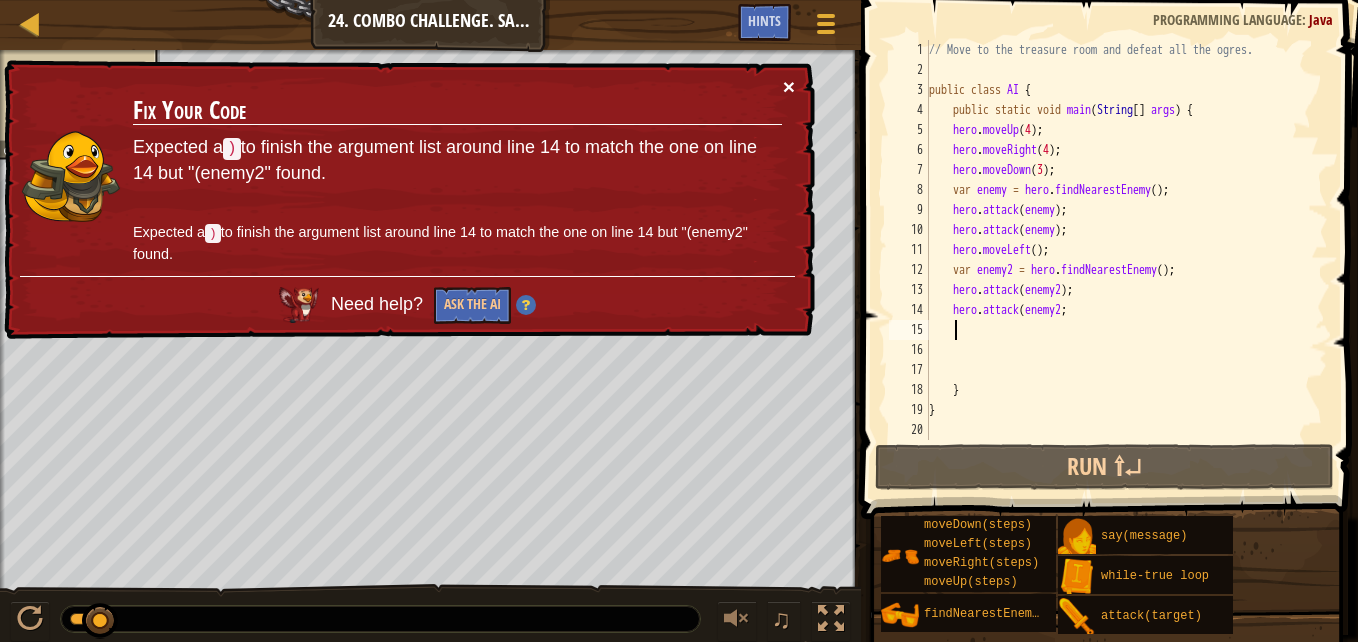 click on "×" at bounding box center [789, 86] 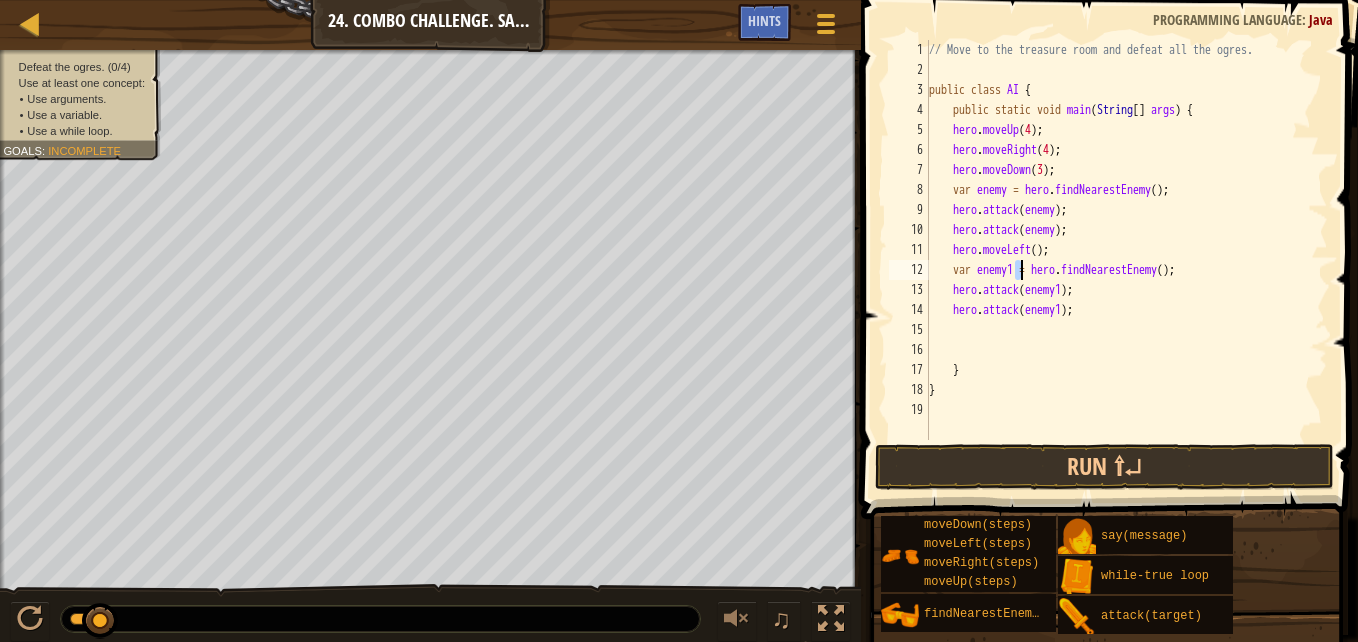type on "hero.moveLeft();" 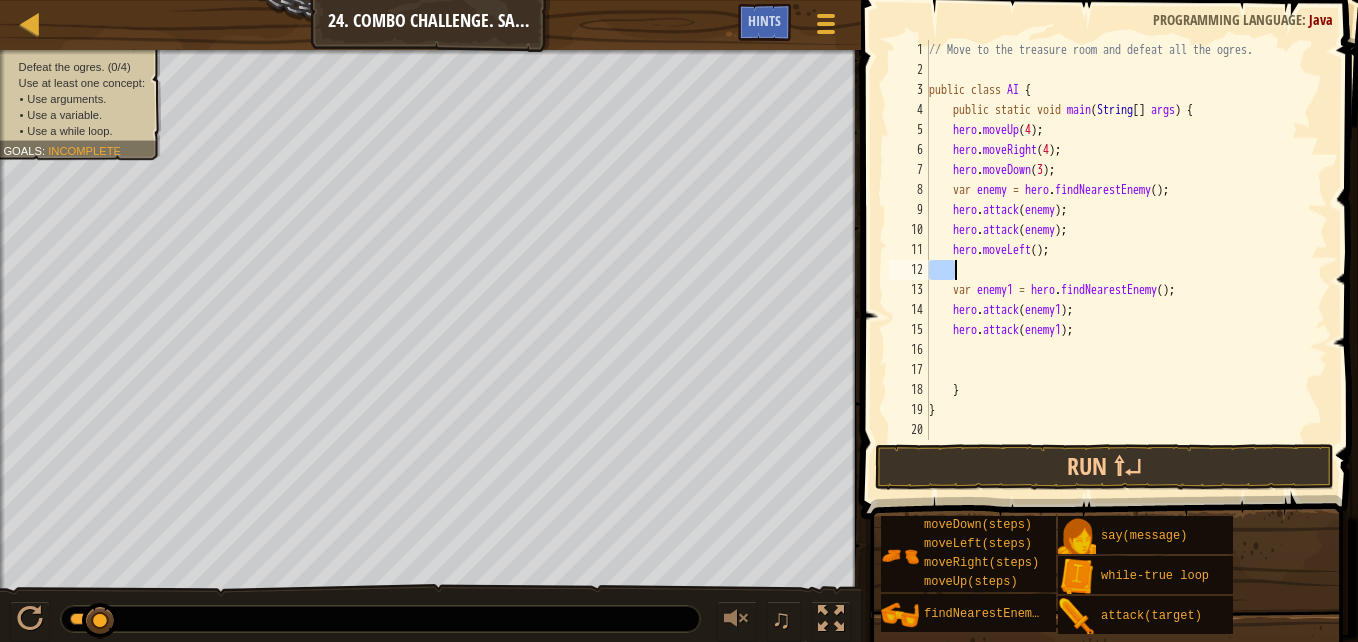type on "h" 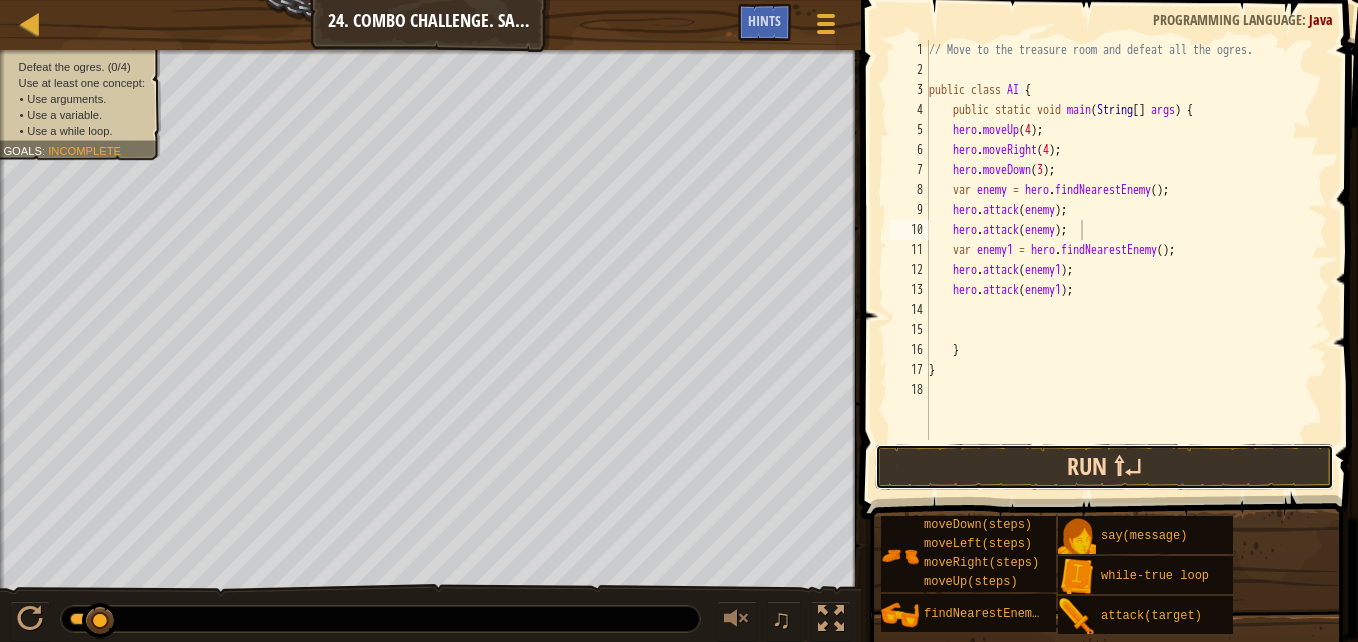 click on "Run ⇧↵" at bounding box center [1104, 467] 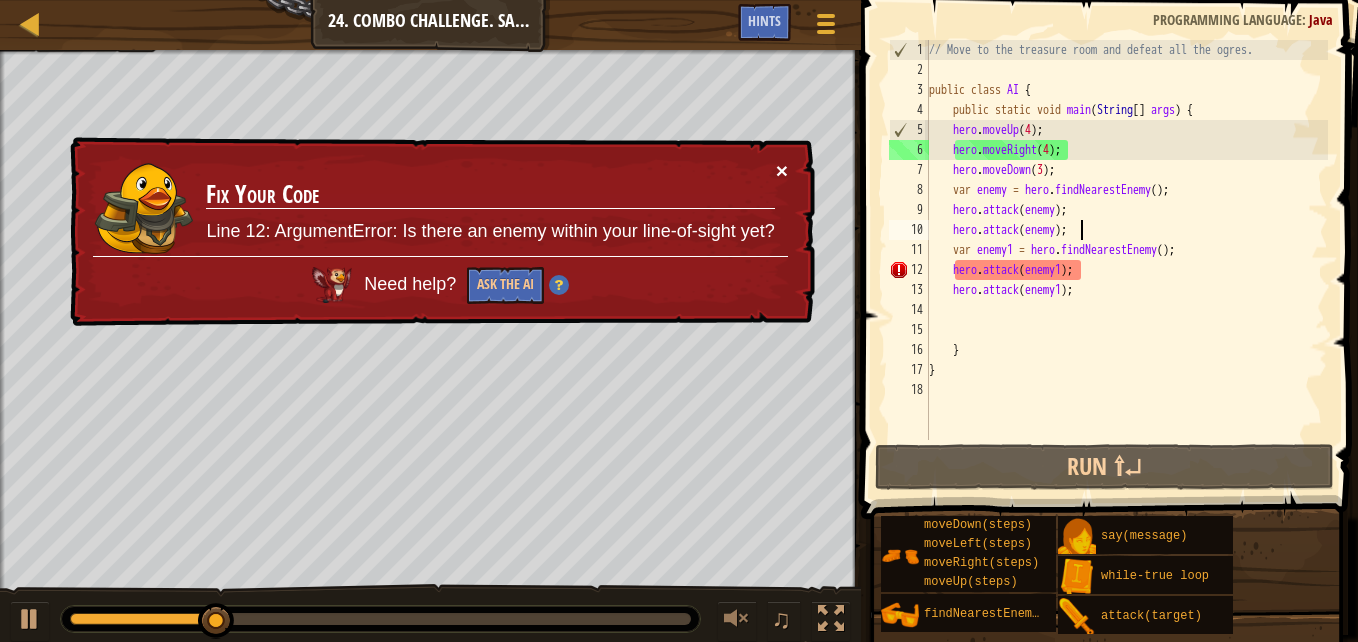 click on "×" at bounding box center [782, 170] 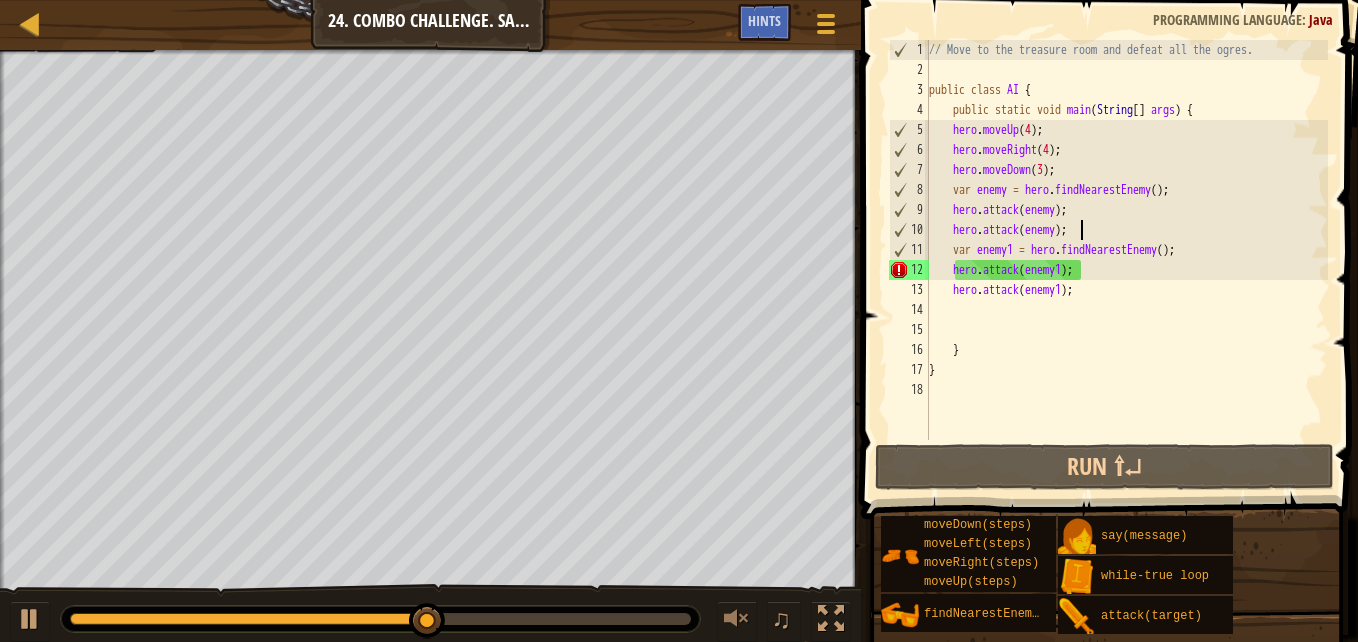click on "// Move to the treasure room and defeat all the ogres. public   class   AI   {      public   static   void   main ( String [ ]   args )   {      hero . moveUp ( 4 ) ;      hero . moveRight ( 4 ) ;      hero . moveDown ( 3 ) ;      var   enemy   =   hero . findNearestEnemy ( ) ;      hero . attack ( enemy ) ;      hero . attack ( enemy ) ;      var   enemy1   =   hero . findNearestEnemy ( ) ;      hero . attack ( enemy1 ) ;      hero . attack ( enemy1 ) ;                    } }" at bounding box center (1126, 260) 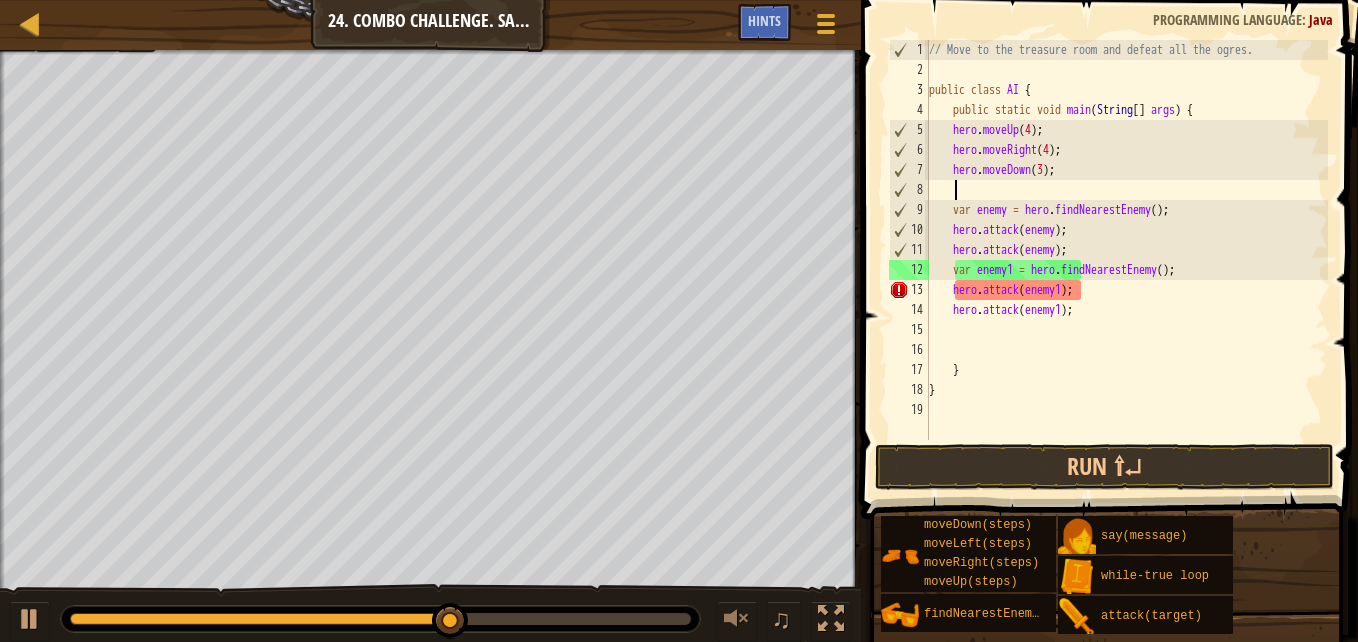 type on "h" 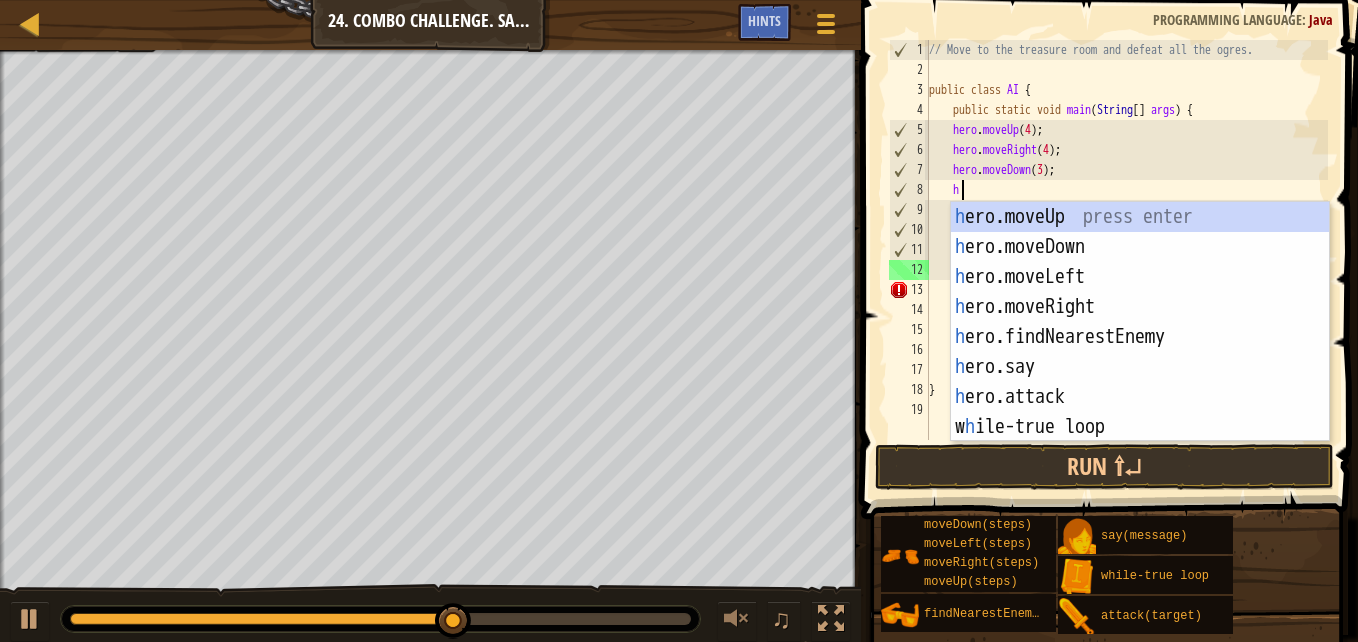 scroll, scrollTop: 9, scrollLeft: 1, axis: both 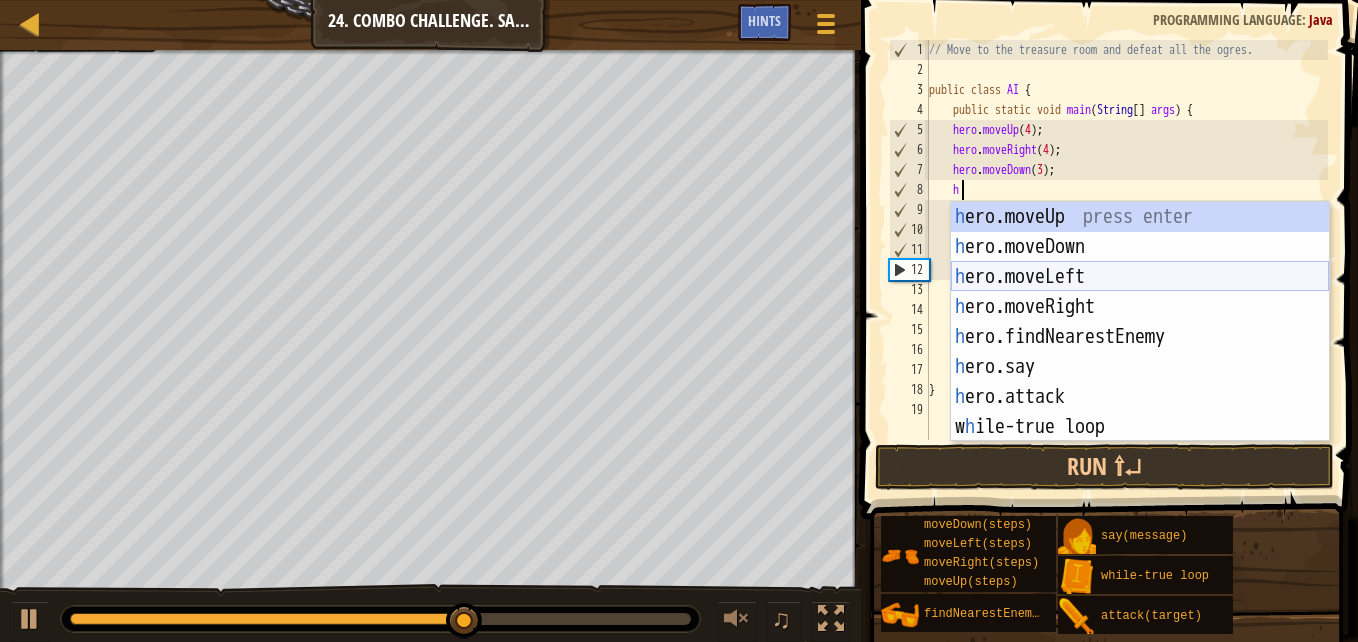 click on "h ero.moveUp press enter h ero.moveDown press enter h ero.moveLeft press enter h ero.moveRight press enter h ero.findNearestEnemy press enter h ero.say press enter h ero.attack press enter w h ile-true loop press enter" at bounding box center (1140, 352) 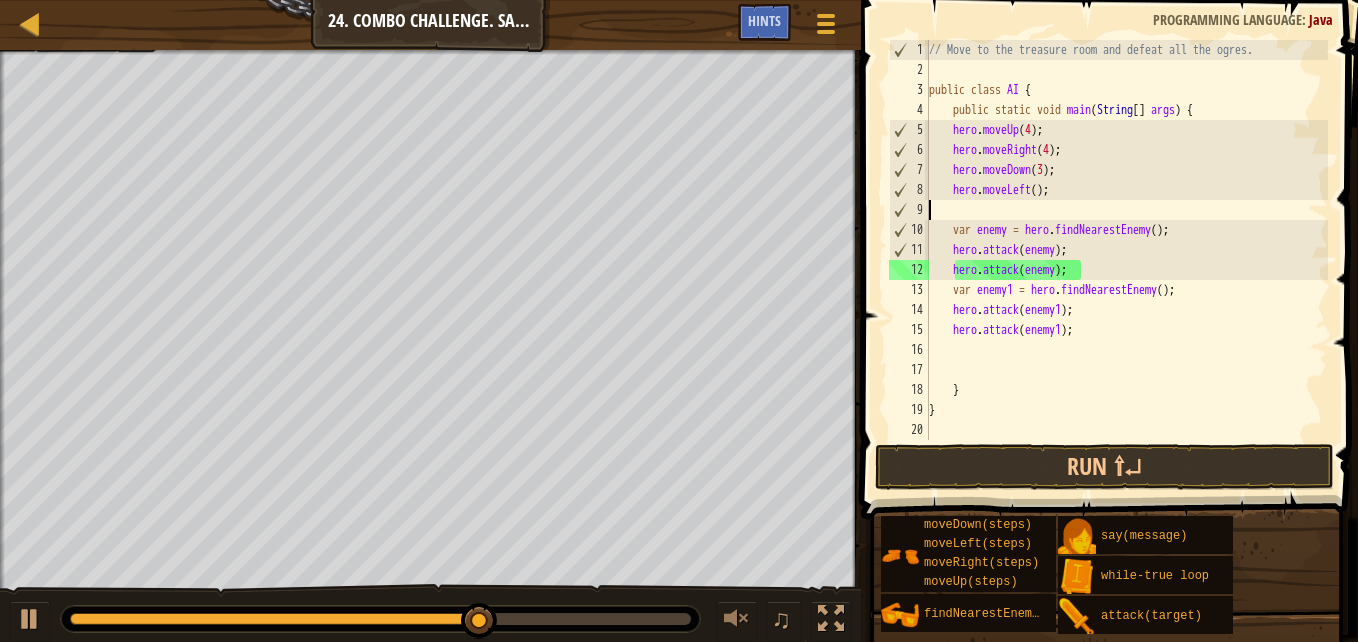 scroll, scrollTop: 9, scrollLeft: 0, axis: vertical 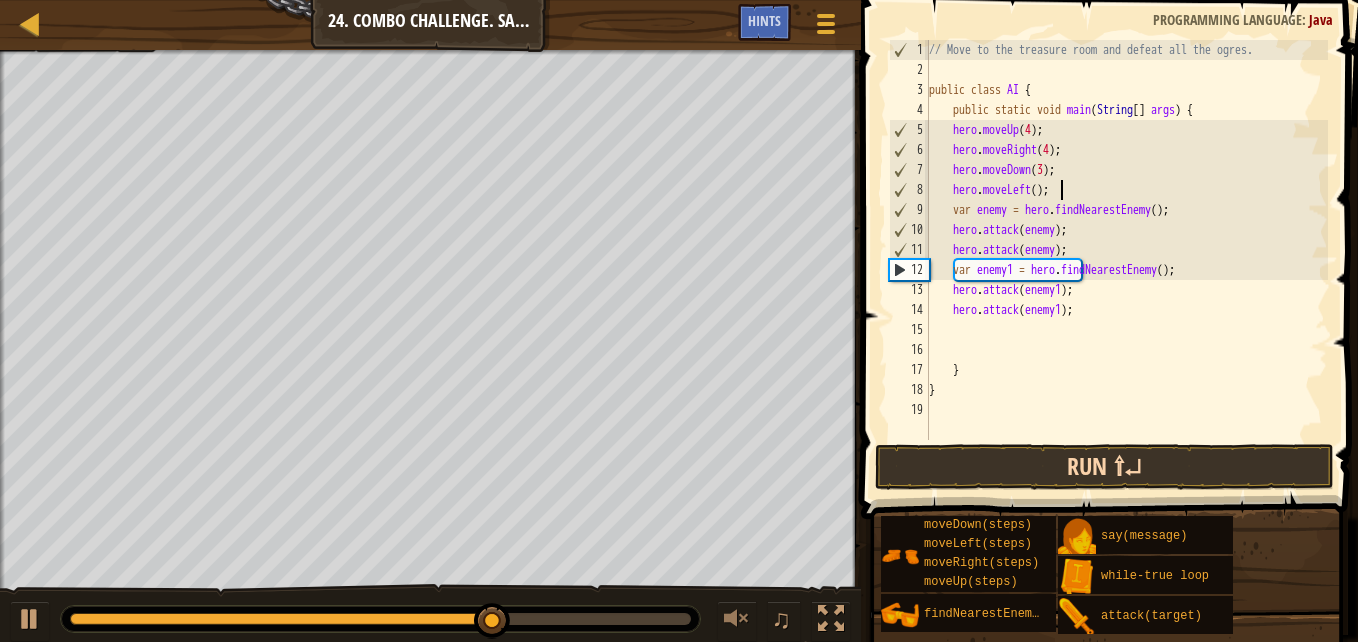 type on "hero.moveLeft();" 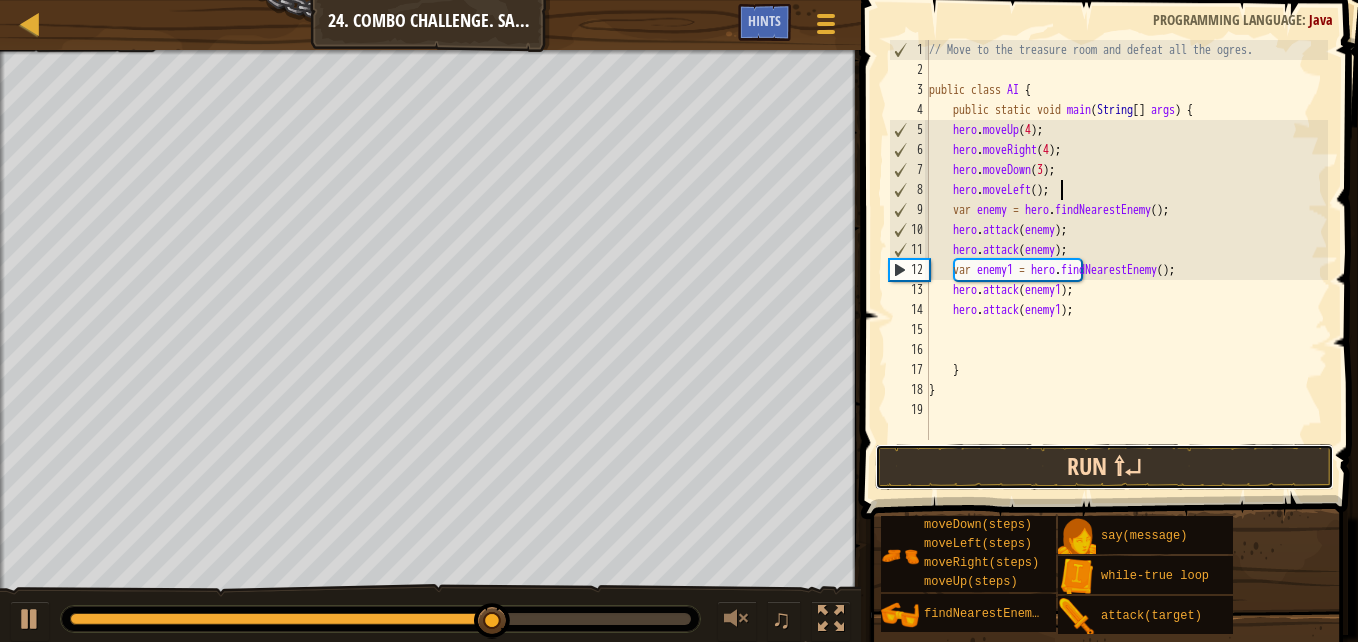 click on "Run ⇧↵" at bounding box center (1104, 467) 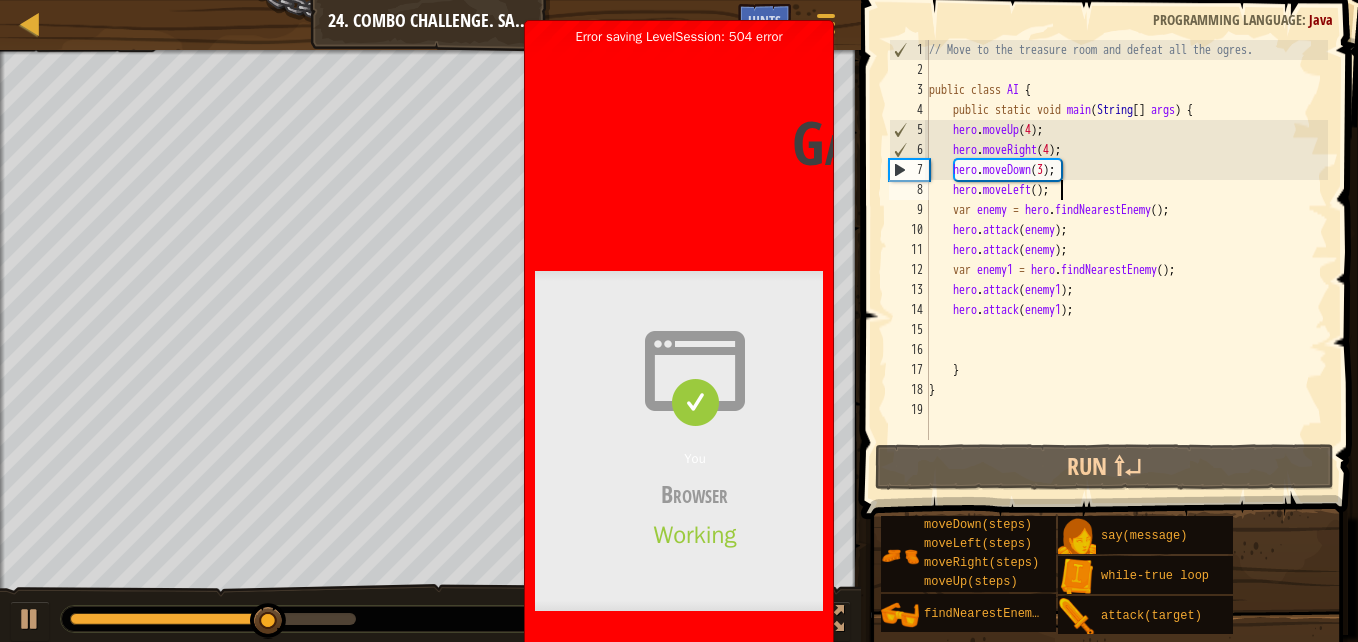 click on "Visit  [DOMAIN_NAME]  for more information." at bounding box center (1015, 203) 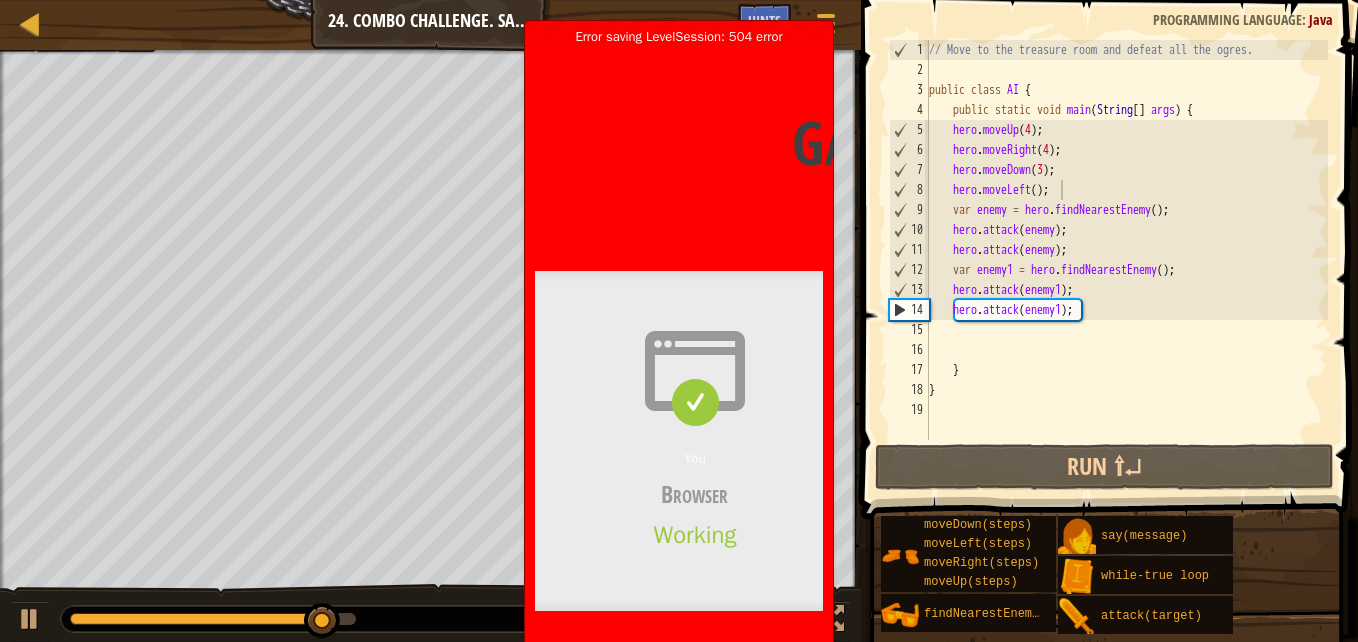 click on "Visit  [DOMAIN_NAME]  for more information." at bounding box center (1015, 203) 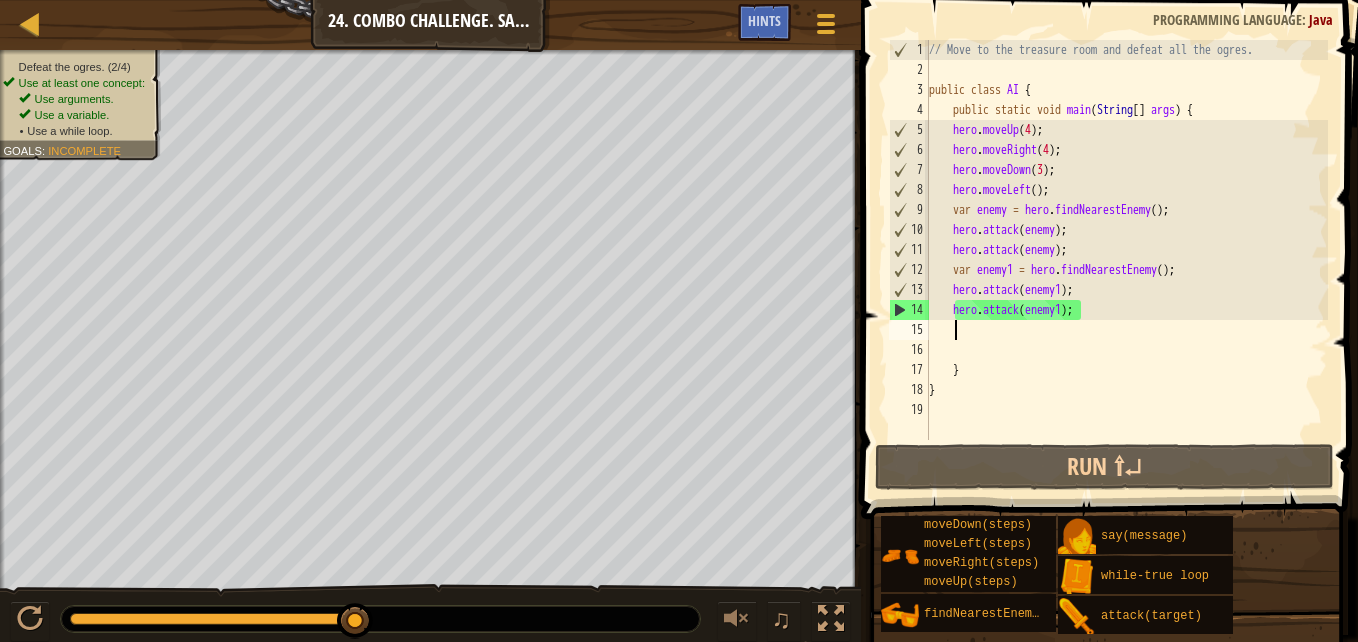 click on "// Move to the treasure room and defeat all the ogres. public   class   AI   {      public   static   void   main ( String [ ]   args )   {      hero . moveUp ( 4 ) ;      hero . moveRight ( 4 ) ;      hero . moveDown ( 3 ) ;      hero . moveLeft ( ) ;      var   enemy   =   hero . findNearestEnemy ( ) ;      hero . attack ( enemy ) ;      hero . attack ( enemy ) ;      var   enemy1   =   hero . findNearestEnemy ( ) ;      hero . attack ( enemy1 ) ;      hero . attack ( enemy1 ) ;                    } }" at bounding box center [1126, 260] 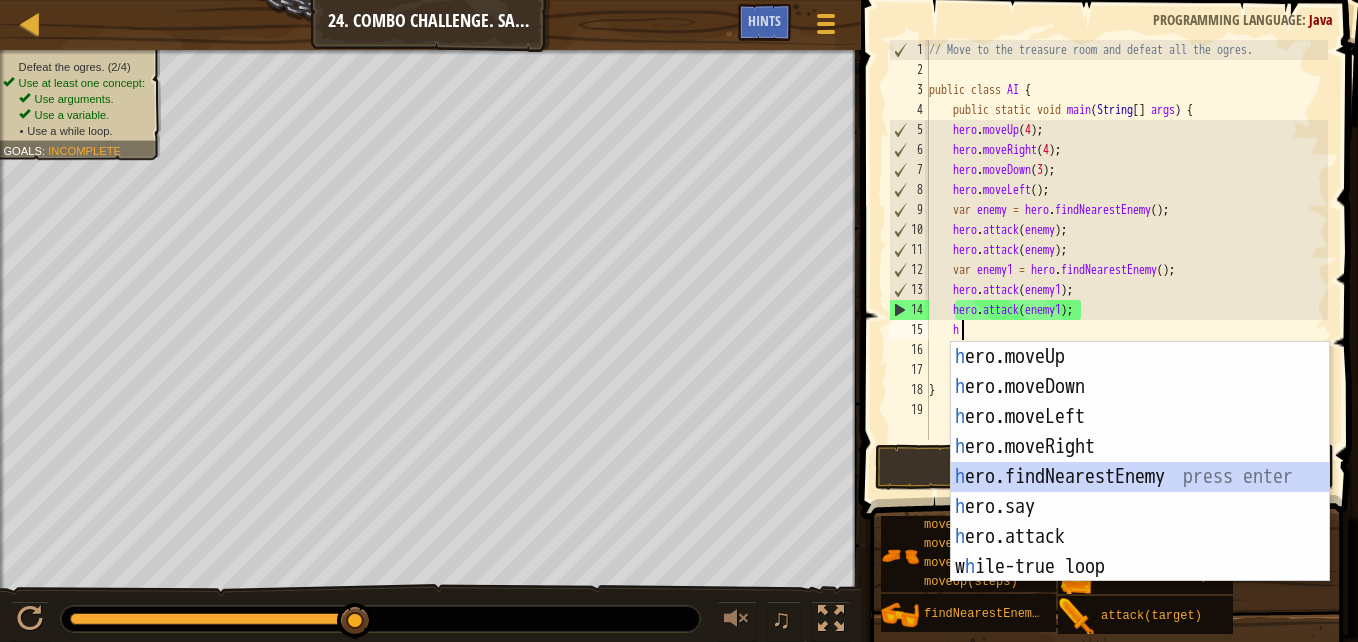 click on "h ero.moveUp press enter h ero.moveDown press enter h ero.moveLeft press enter h ero.moveRight press enter h ero.findNearestEnemy press enter h ero.say press enter h ero.attack press enter w h ile-true loop press enter" at bounding box center (1140, 492) 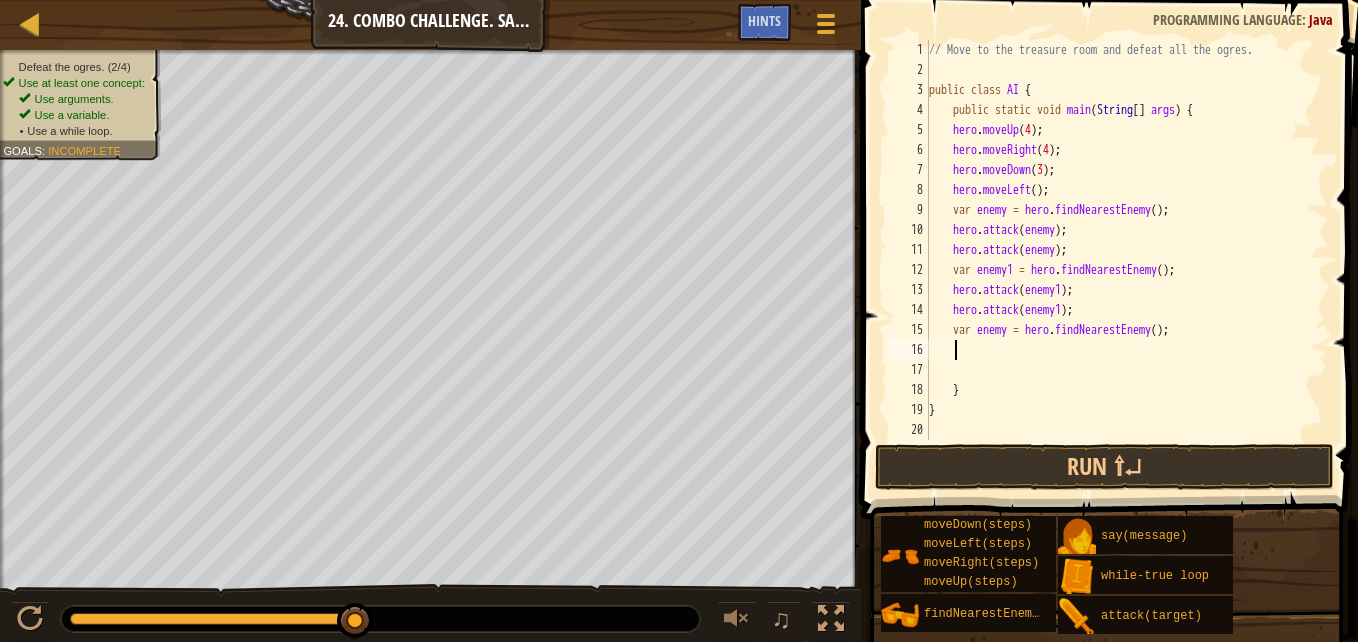 click on "// Move to the treasure room and defeat all the ogres. public   class   AI   {      public   static   void   main ( String [ ]   args )   {      hero . moveUp ( 4 ) ;      hero . moveRight ( 4 ) ;      hero . moveDown ( 3 ) ;      hero . moveLeft ( ) ;      var   enemy   =   hero . findNearestEnemy ( ) ;      hero . attack ( enemy ) ;      hero . attack ( enemy ) ;      var   enemy1   =   hero . findNearestEnemy ( ) ;      hero . attack ( enemy1 ) ;      hero . attack ( enemy1 ) ;      var   enemy   =   hero . findNearestEnemy ( ) ;                    } }" at bounding box center [1126, 260] 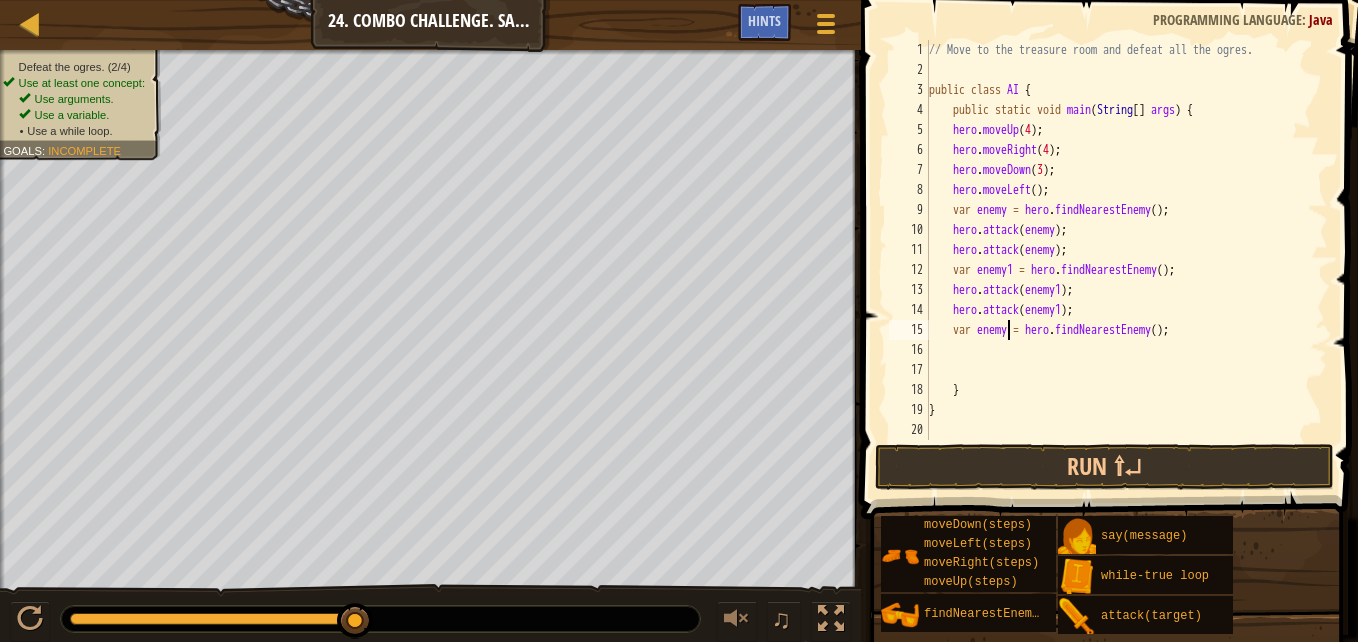 click on "// Move to the treasure room and defeat all the ogres. public   class   AI   {      public   static   void   main ( String [ ]   args )   {      hero . moveUp ( 4 ) ;      hero . moveRight ( 4 ) ;      hero . moveDown ( 3 ) ;      hero . moveLeft ( ) ;      var   enemy   =   hero . findNearestEnemy ( ) ;      hero . attack ( enemy ) ;      hero . attack ( enemy ) ;      var   enemy1   =   hero . findNearestEnemy ( ) ;      hero . attack ( enemy1 ) ;      hero . attack ( enemy1 ) ;      var   enemy   =   hero . findNearestEnemy ( ) ;                    } }" at bounding box center [1126, 260] 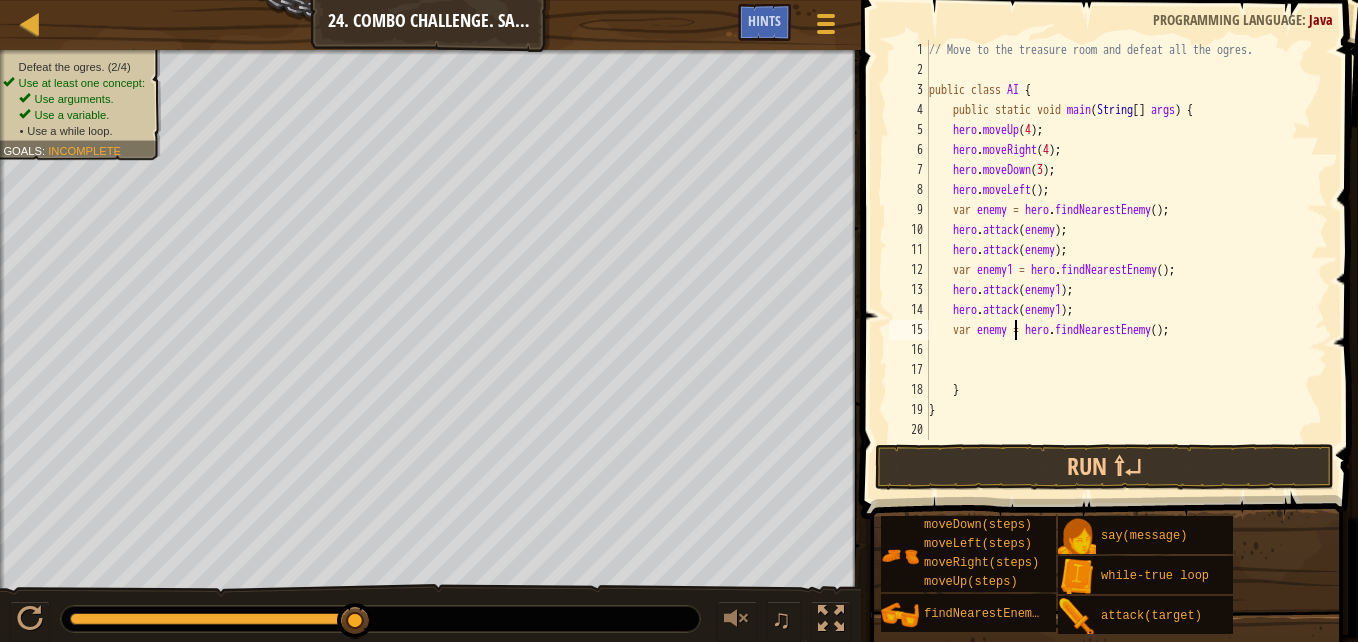 click on "// Move to the treasure room and defeat all the ogres. public   class   AI   {      public   static   void   main ( String [ ]   args )   {      hero . moveUp ( 4 ) ;      hero . moveRight ( 4 ) ;      hero . moveDown ( 3 ) ;      hero . moveLeft ( ) ;      var   enemy   =   hero . findNearestEnemy ( ) ;      hero . attack ( enemy ) ;      hero . attack ( enemy ) ;      var   enemy1   =   hero . findNearestEnemy ( ) ;      hero . attack ( enemy1 ) ;      hero . attack ( enemy1 ) ;      var   enemy   =   hero . findNearestEnemy ( ) ;                    } }" at bounding box center (1126, 260) 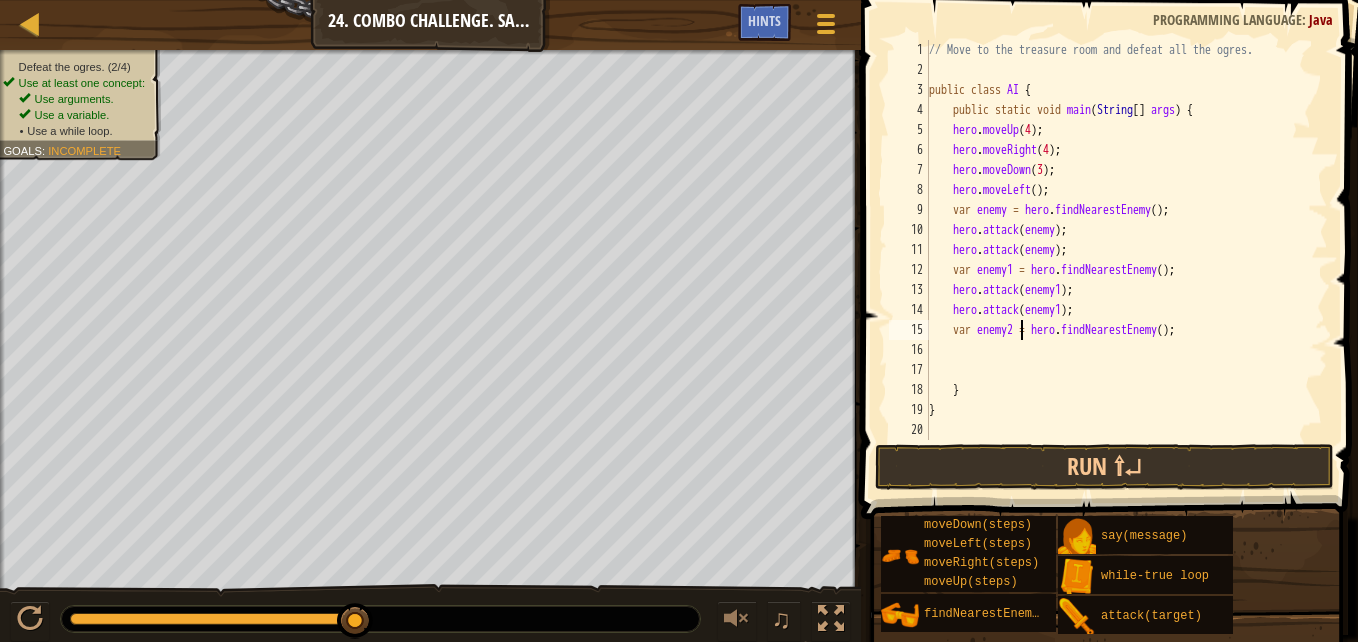 scroll, scrollTop: 9, scrollLeft: 7, axis: both 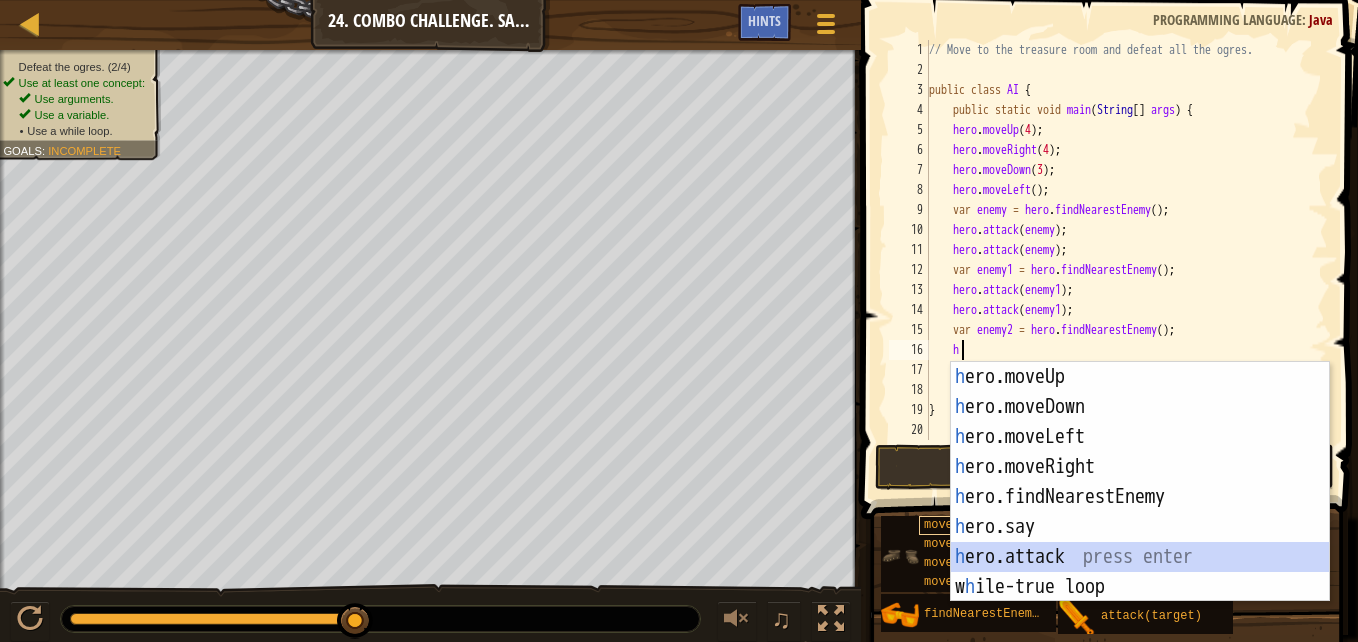 drag, startPoint x: 1039, startPoint y: 559, endPoint x: 1014, endPoint y: 523, distance: 43.829212 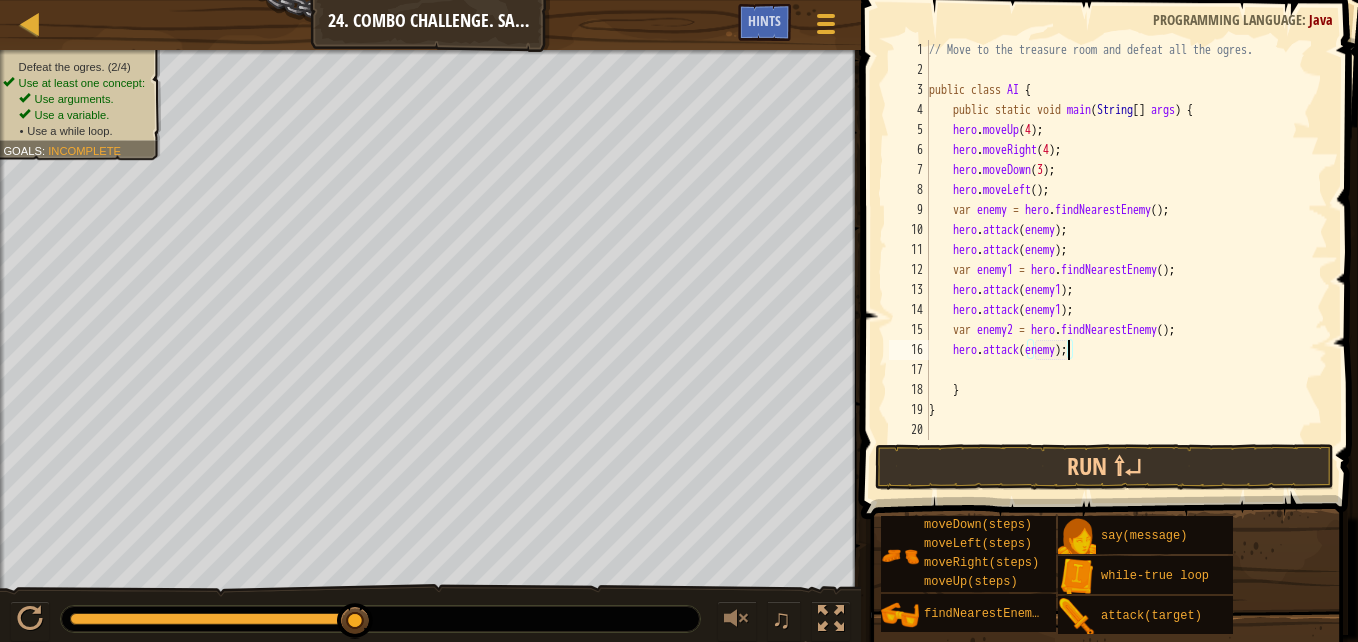 type on "hero.attack(enemy2);" 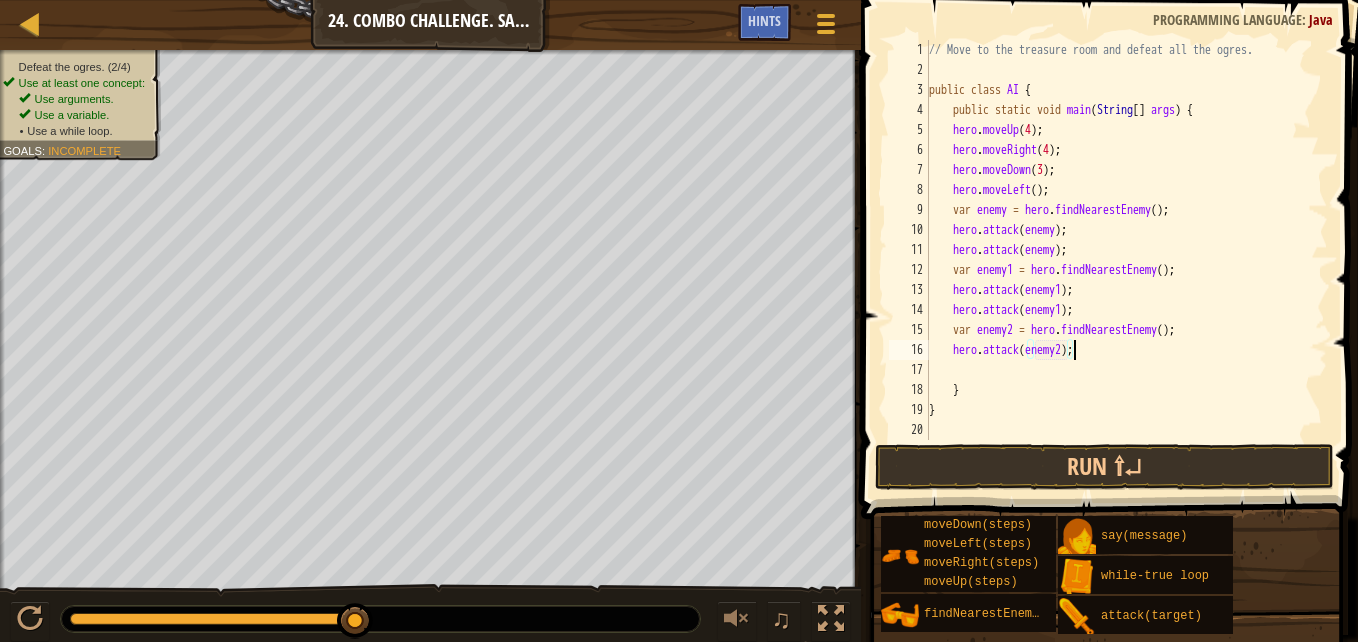 scroll, scrollTop: 9, scrollLeft: 12, axis: both 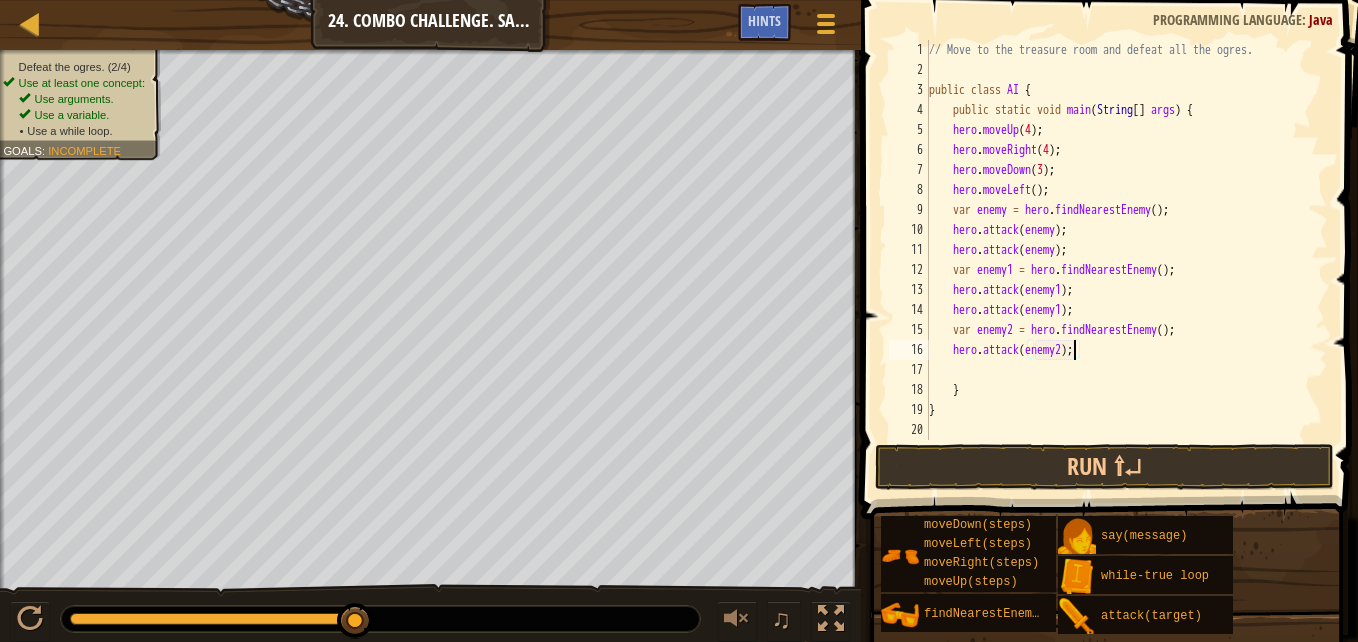 click on "// Move to the treasure room and defeat all the ogres. public   class   AI   {      public   static   void   main ( String [ ]   args )   {      hero . moveUp ( 4 ) ;      hero . moveRight ( 4 ) ;      hero . moveDown ( 3 ) ;      hero . moveLeft ( ) ;      var   enemy   =   hero . findNearestEnemy ( ) ;      hero . attack ( enemy ) ;      hero . attack ( enemy ) ;      var   enemy1   =   hero . findNearestEnemy ( ) ;      hero . attack ( enemy1 ) ;      hero . attack ( enemy1 ) ;      var   enemy2   =   hero . findNearestEnemy ( ) ;      hero . attack ( enemy2 ) ;               } }" at bounding box center (1126, 260) 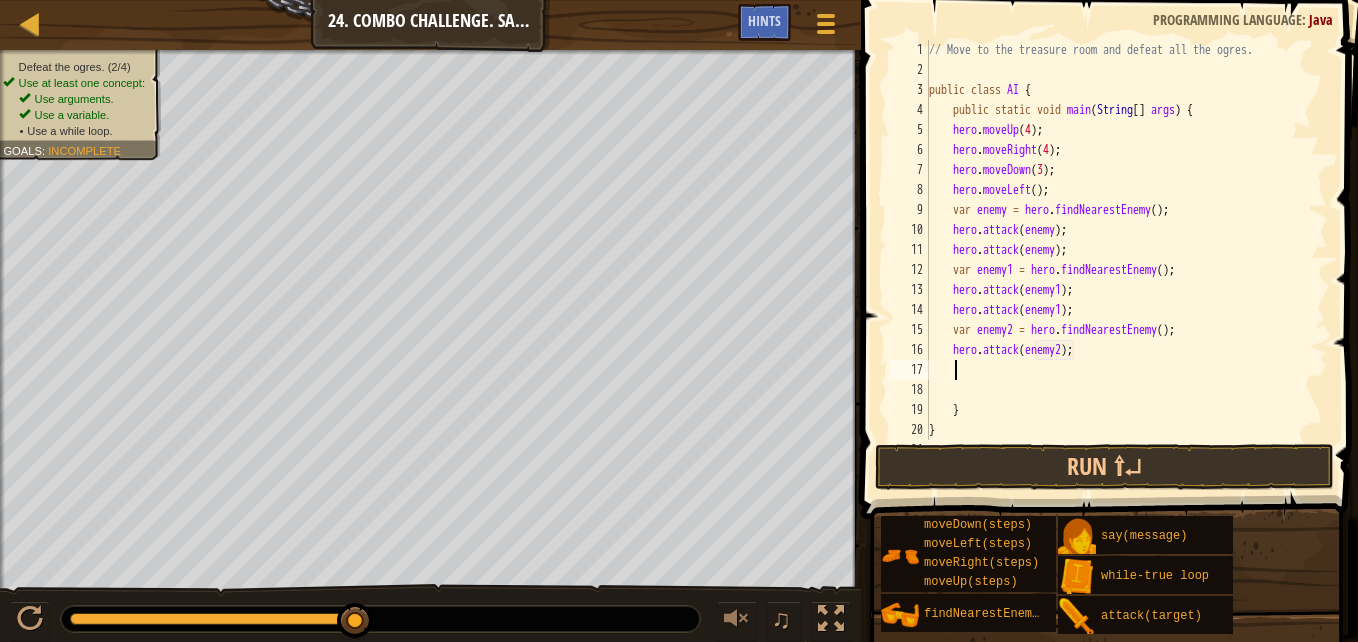 scroll, scrollTop: 9, scrollLeft: 1, axis: both 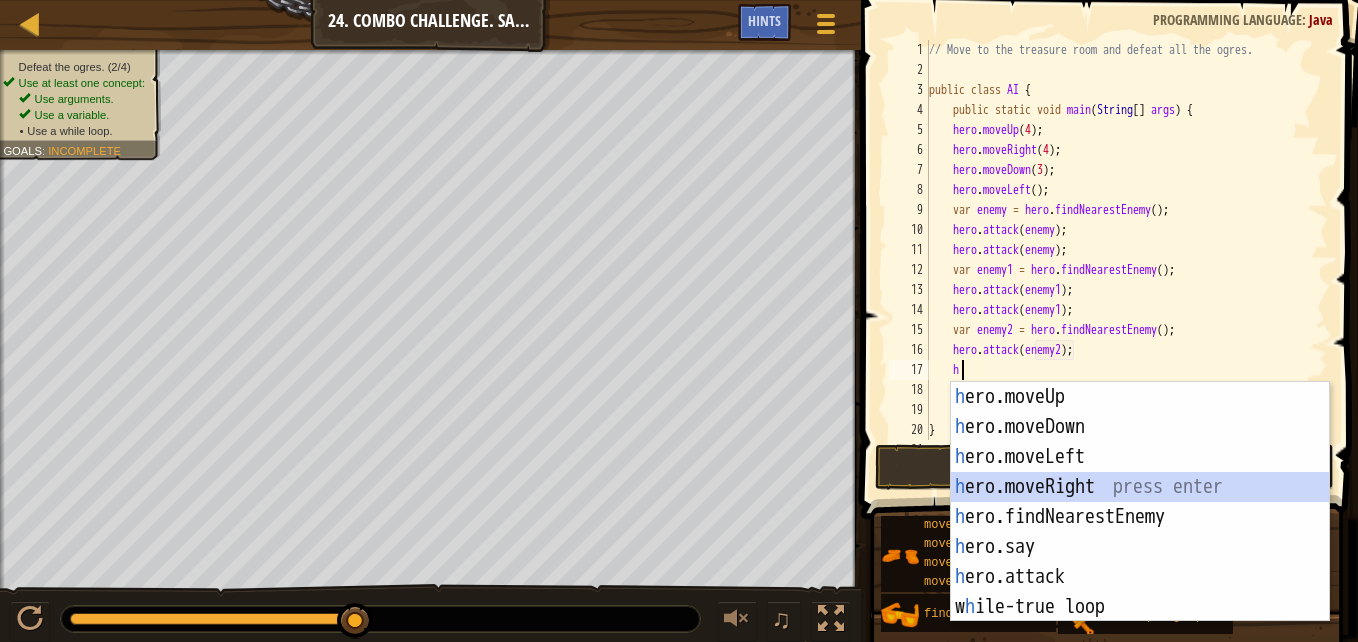 click on "h ero.moveUp press enter h ero.moveDown press enter h ero.moveLeft press enter h ero.moveRight press enter h ero.findNearestEnemy press enter h ero.say press enter h ero.attack press enter w h ile-true loop press enter" at bounding box center [1140, 532] 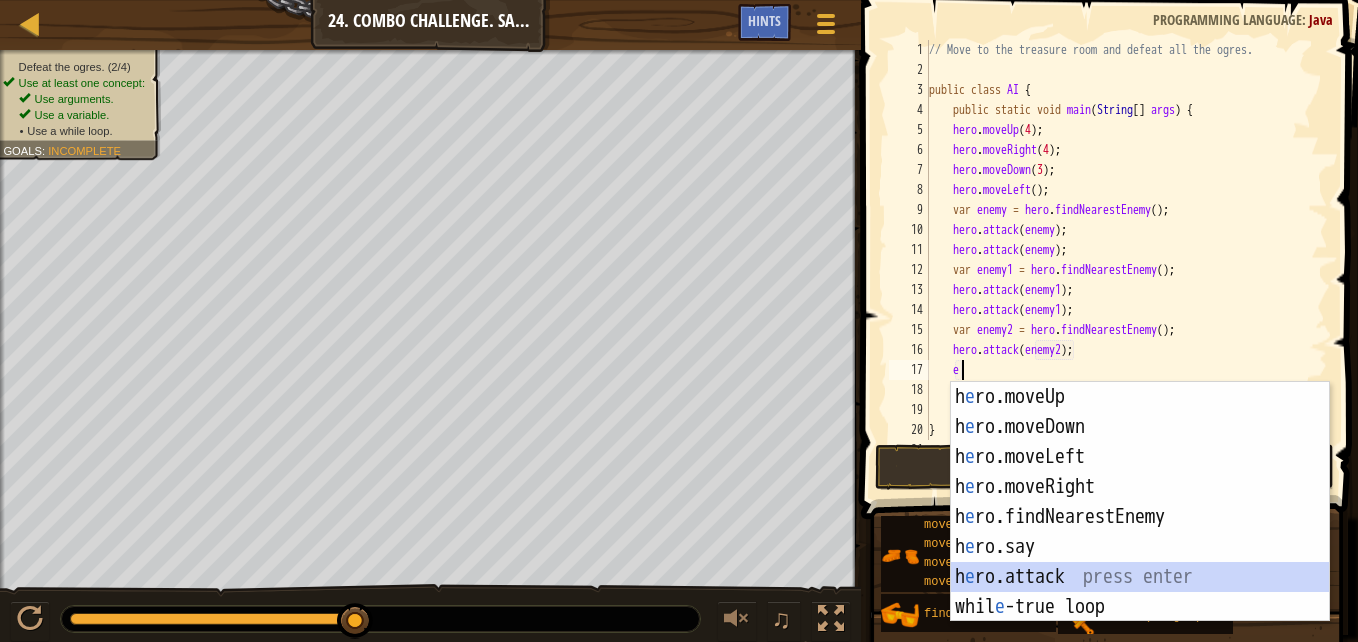 click on "h e ro.moveUp press enter h e ro.moveDown press enter h e ro.moveLeft press enter h e ro.moveRight press enter h e ro.findNearestEnemy press enter h e ro.say press enter h e ro.attack press enter [GEOGRAPHIC_DATA] e -true loop press enter" at bounding box center (1140, 532) 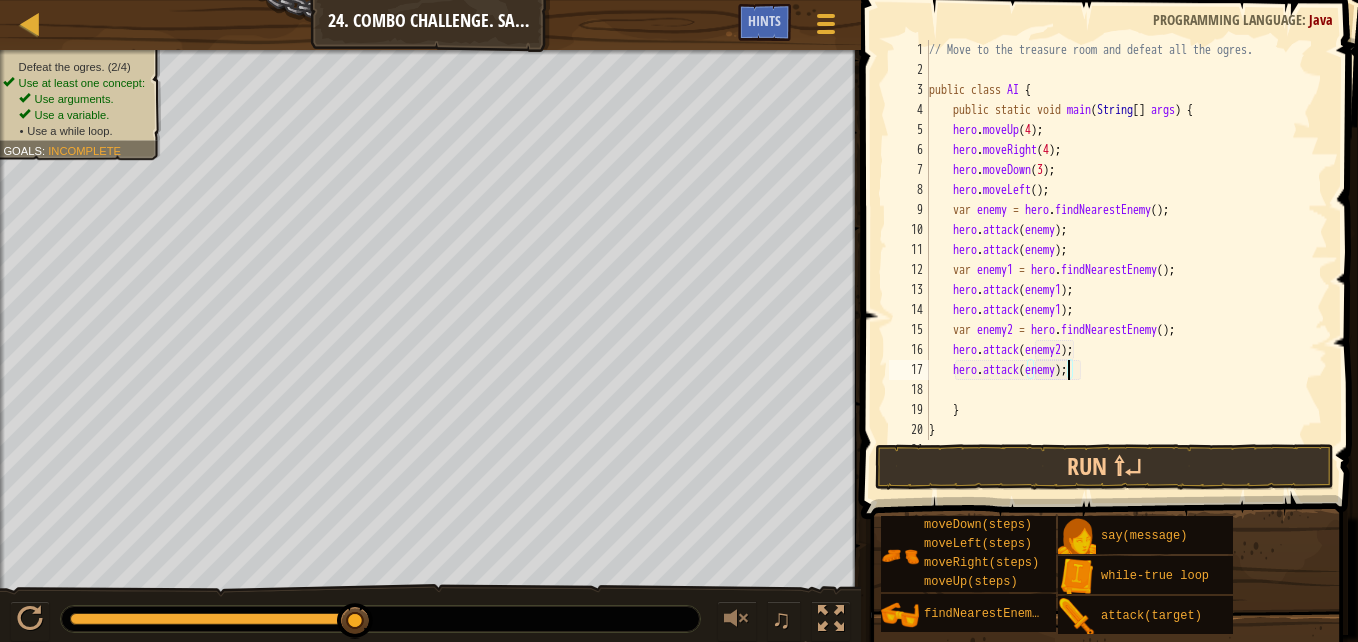 scroll, scrollTop: 9, scrollLeft: 12, axis: both 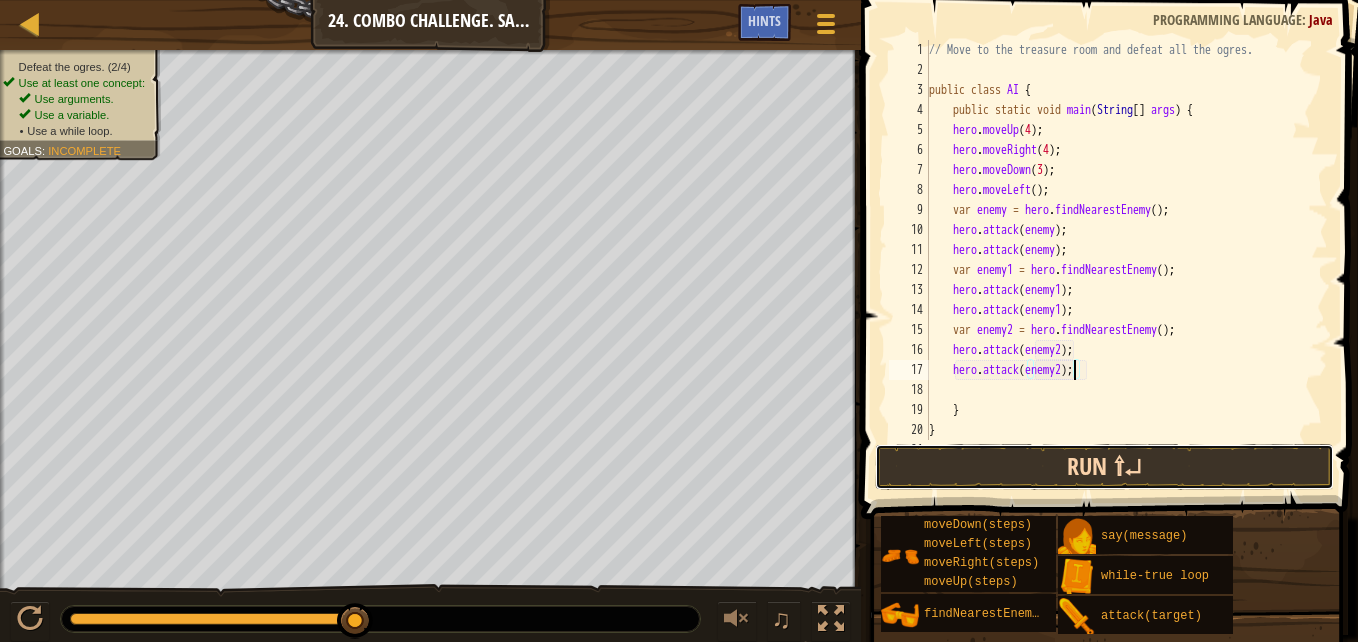 click on "Run ⇧↵" at bounding box center (1104, 467) 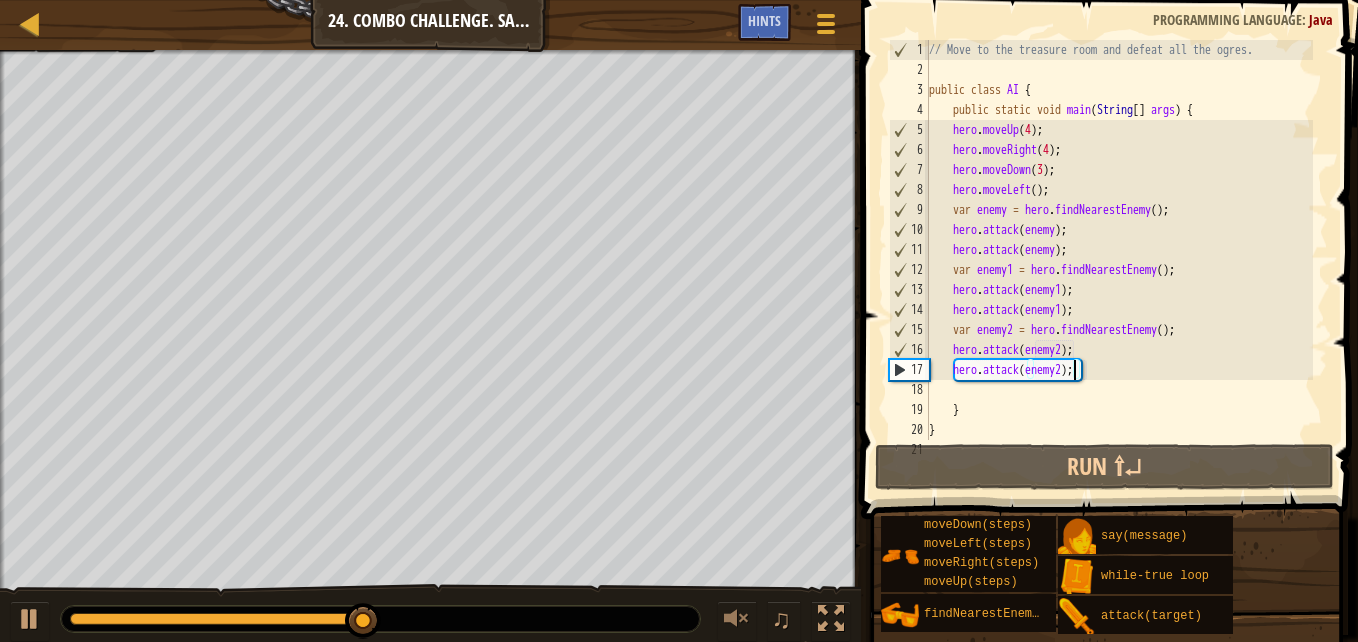 click on "// Move to the treasure room and defeat all the ogres. public   class   AI   {      public   static   void   main ( String [ ]   args )   {      hero . moveUp ( 4 ) ;      hero . moveRight ( 4 ) ;      hero . moveDown ( 3 ) ;      hero . moveLeft ( ) ;      var   enemy   =   hero . findNearestEnemy ( ) ;      hero . attack ( enemy ) ;      hero . attack ( enemy ) ;      var   enemy1   =   hero . findNearestEnemy ( ) ;      hero . attack ( enemy1 ) ;      hero . attack ( enemy1 ) ;      var   enemy2   =   hero . findNearestEnemy ( ) ;      hero . attack ( enemy2 ) ;      hero . attack ( enemy2 ) ;               } }" at bounding box center [1119, 260] 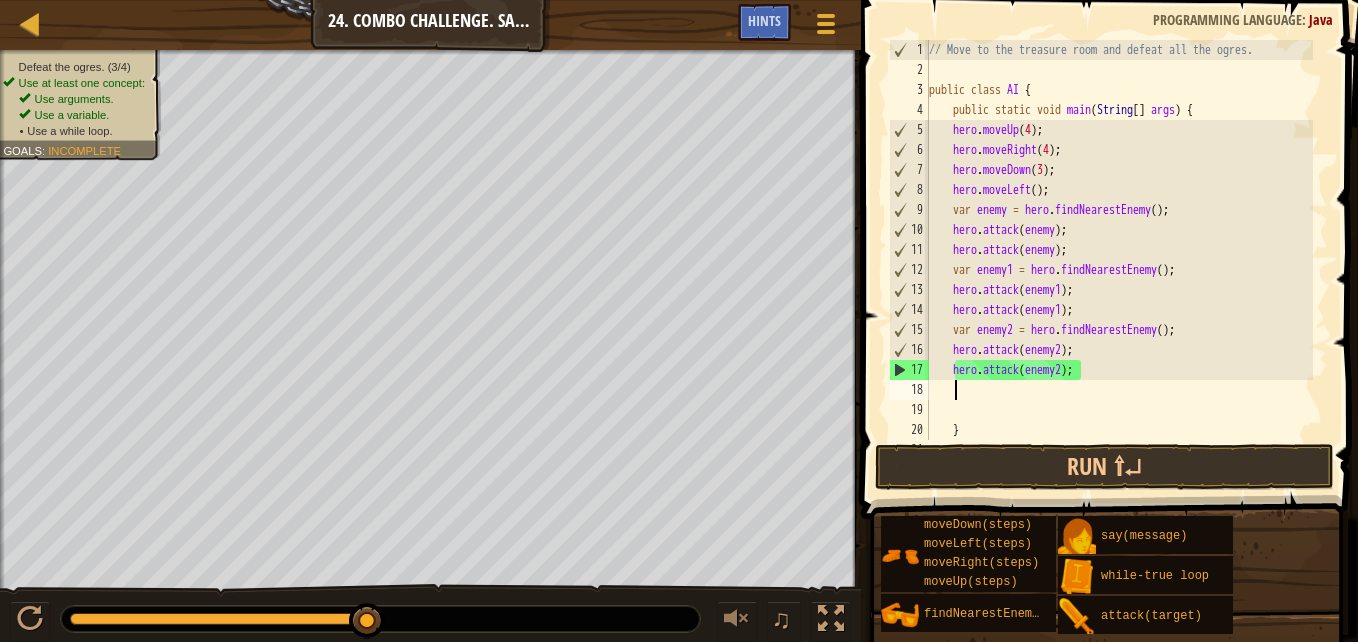 type on "hero.attack(enemy2);h" 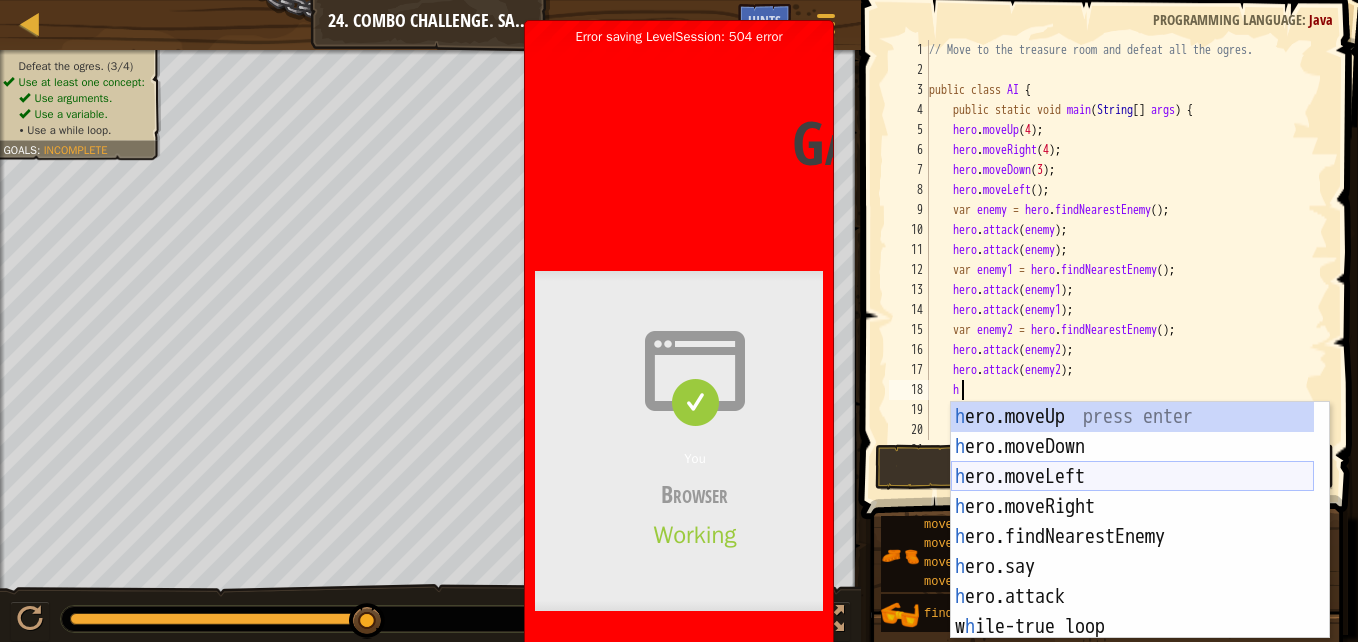 click on "h ero.moveUp press enter h ero.moveDown press enter h ero.moveLeft press enter h ero.moveRight press enter h ero.findNearestEnemy press enter h ero.say press enter h ero.attack press enter w h ile-true loop press enter" at bounding box center (1132, 550) 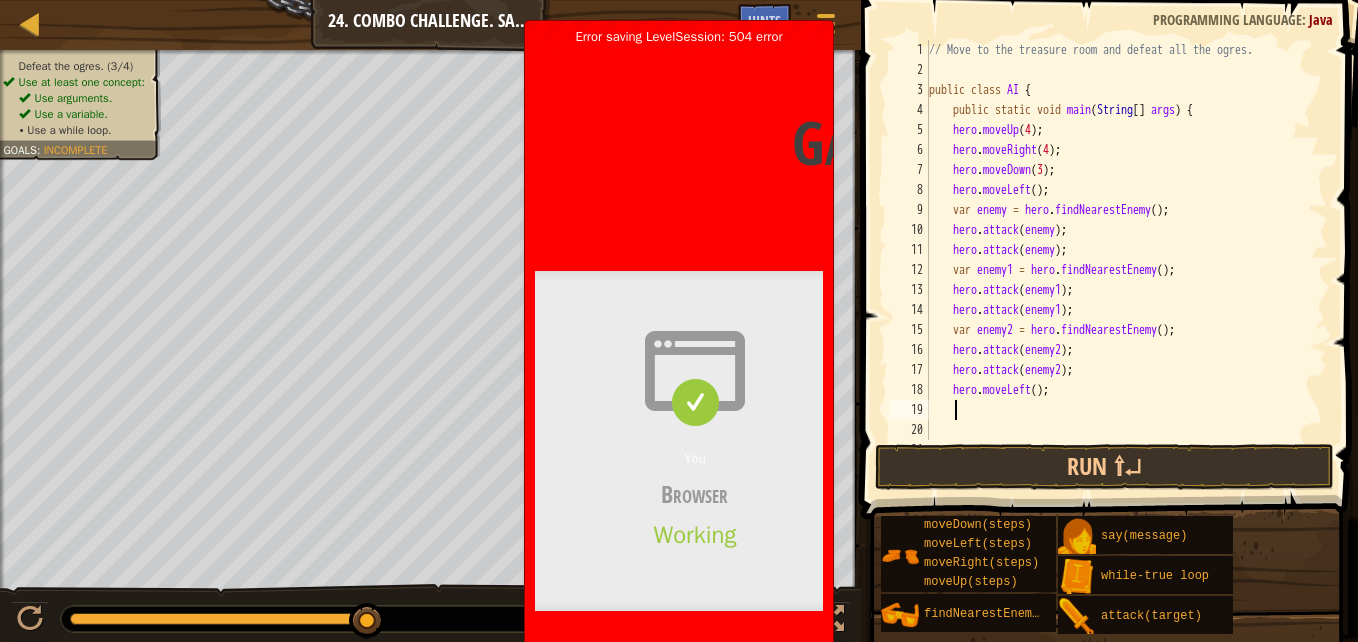 click at bounding box center [853, 321] 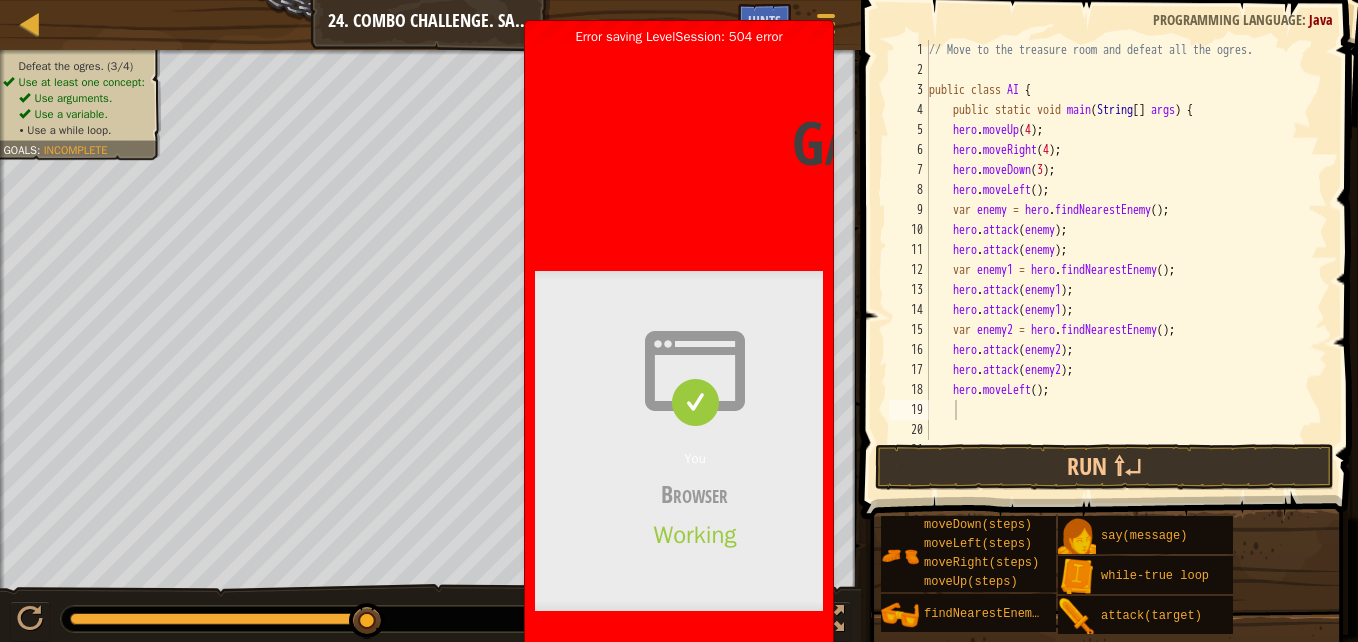 click at bounding box center (695, 371) 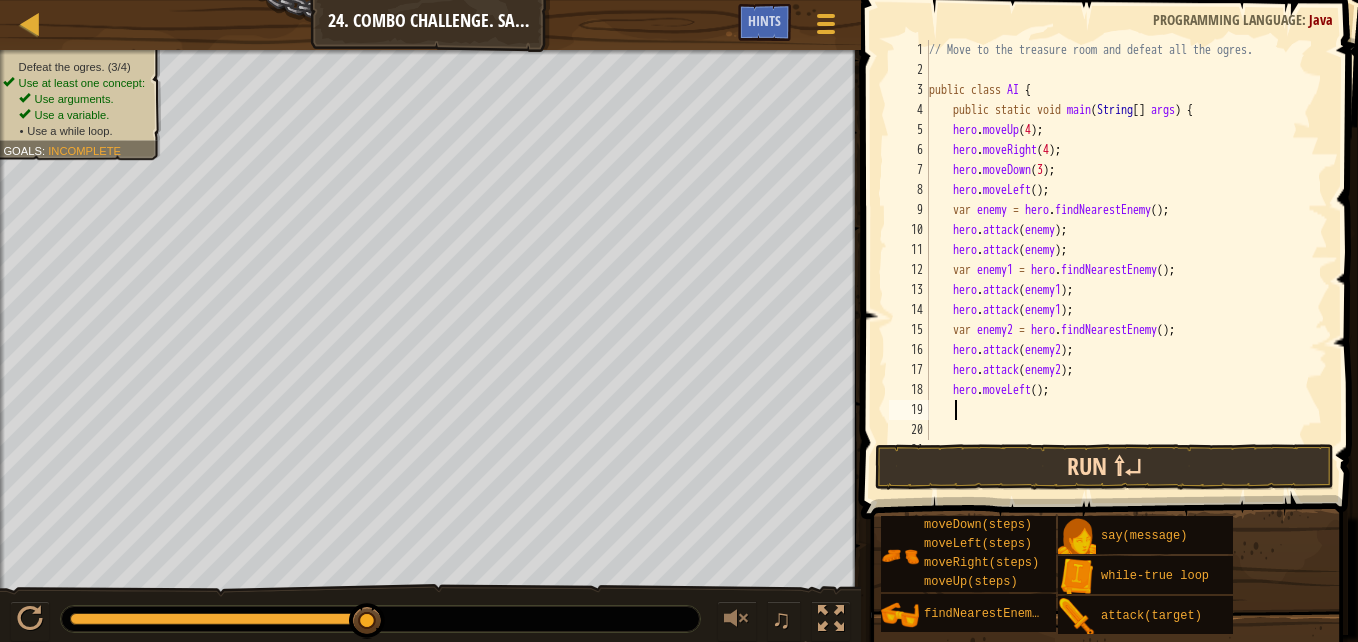 type on "h" 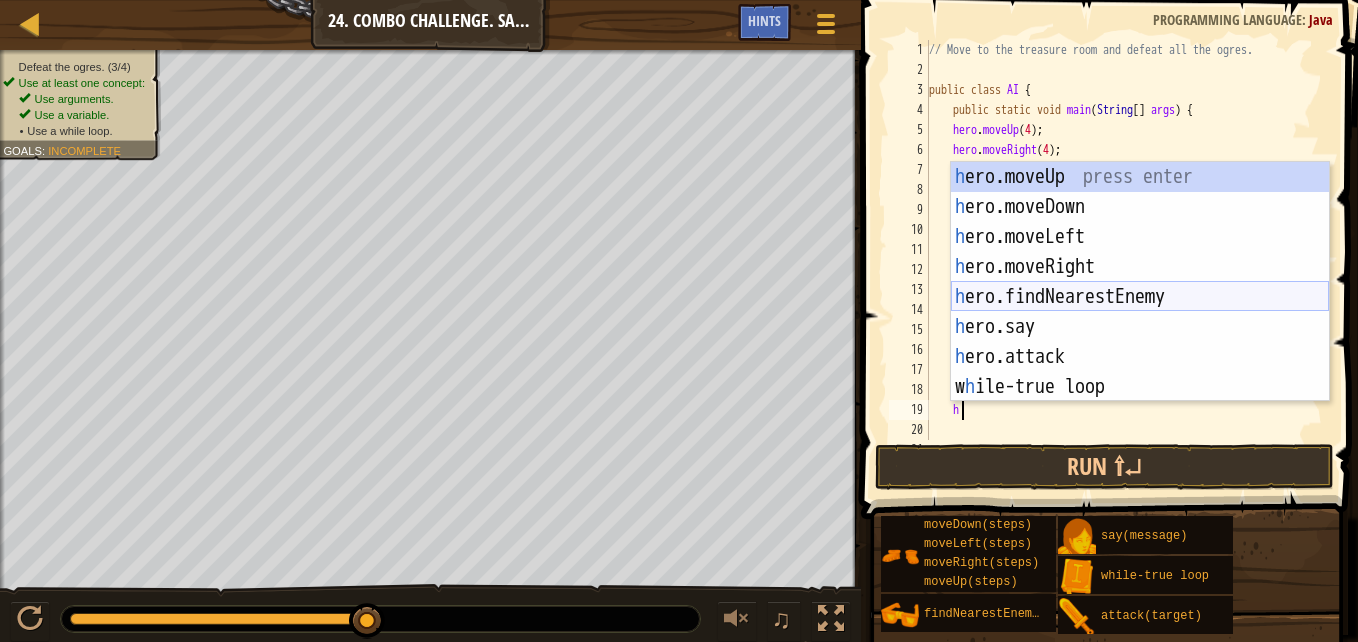 click on "h ero.moveUp press enter h ero.moveDown press enter h ero.moveLeft press enter h ero.moveRight press enter h ero.findNearestEnemy press enter h ero.say press enter h ero.attack press enter w h ile-true loop press enter" at bounding box center [1140, 312] 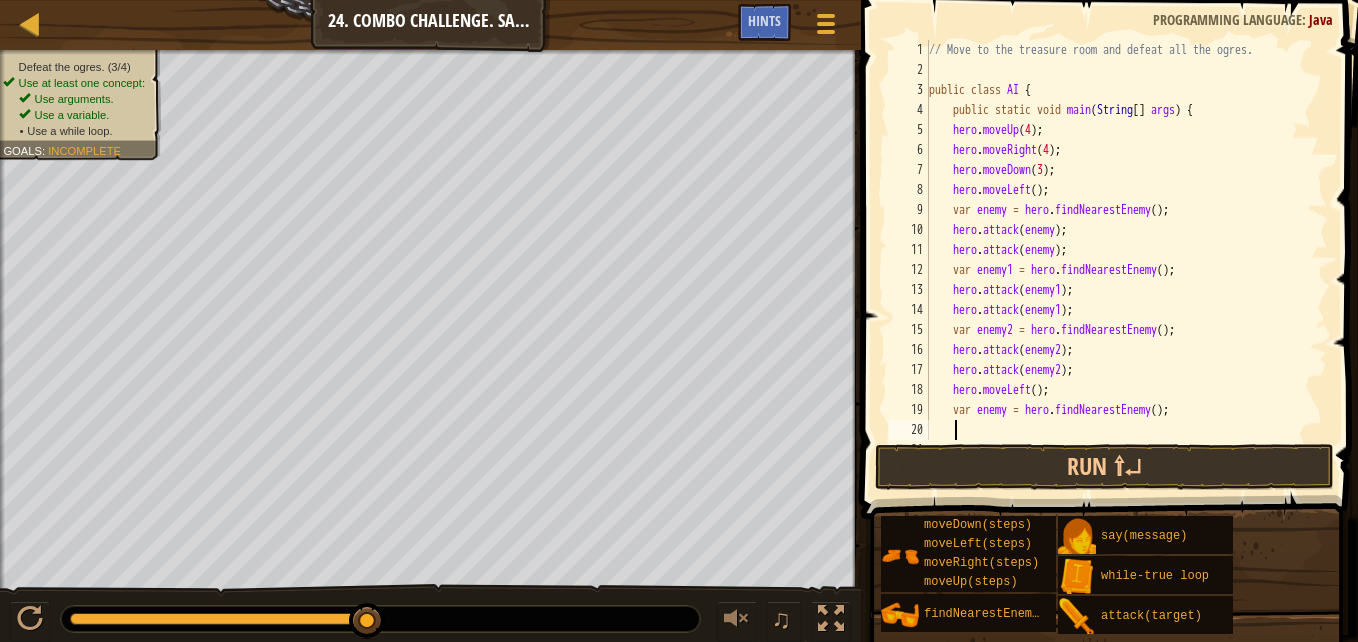 click on "// Move to the treasure room and defeat all the ogres. public   class   AI   {      public   static   void   main ( String [ ]   args )   {      hero . moveUp ( 4 ) ;      hero . moveRight ( 4 ) ;      hero . moveDown ( 3 ) ;      hero . moveLeft ( ) ;      var   enemy   =   hero . findNearestEnemy ( ) ;      hero . attack ( enemy ) ;      hero . attack ( enemy ) ;      var   enemy1   =   hero . findNearestEnemy ( ) ;      hero . attack ( enemy1 ) ;      hero . attack ( enemy1 ) ;      var   enemy2   =   hero . findNearestEnemy ( ) ;      hero . attack ( enemy2 ) ;      hero . attack ( enemy2 ) ;      hero . moveLeft ( ) ;      var   enemy   =   hero . findNearestEnemy ( ) ;" at bounding box center (1119, 260) 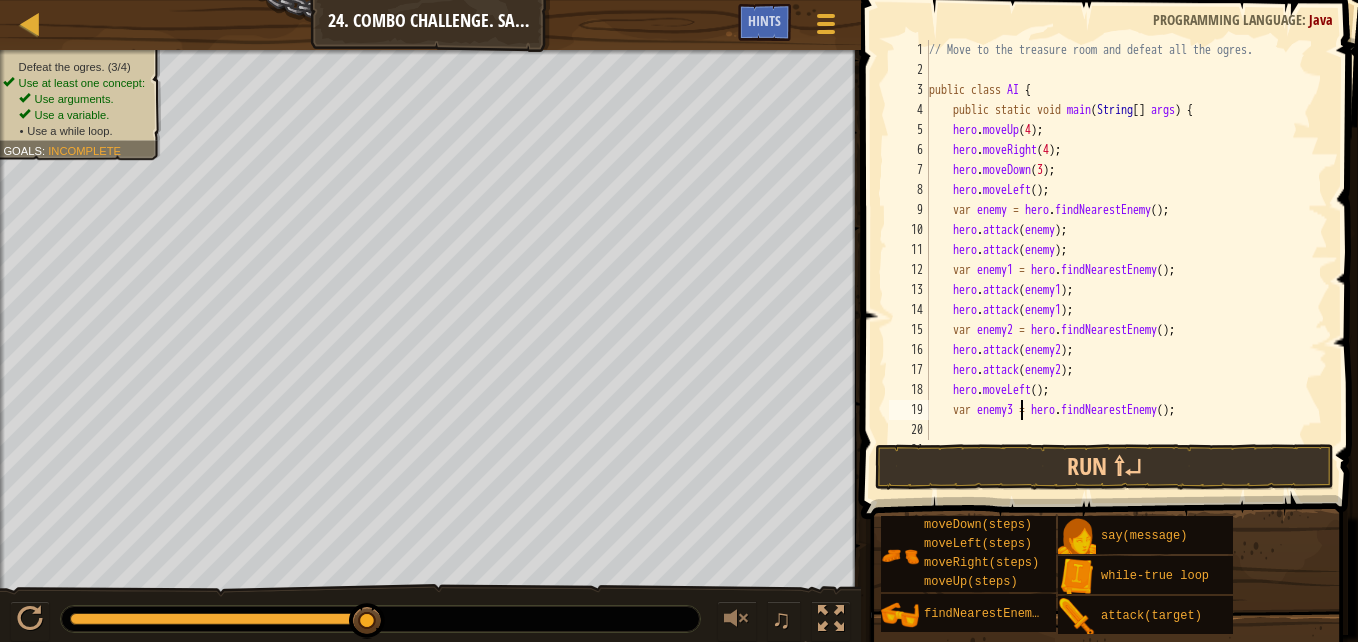 type on "var enemy3 = hero.findNearestEnemy();" 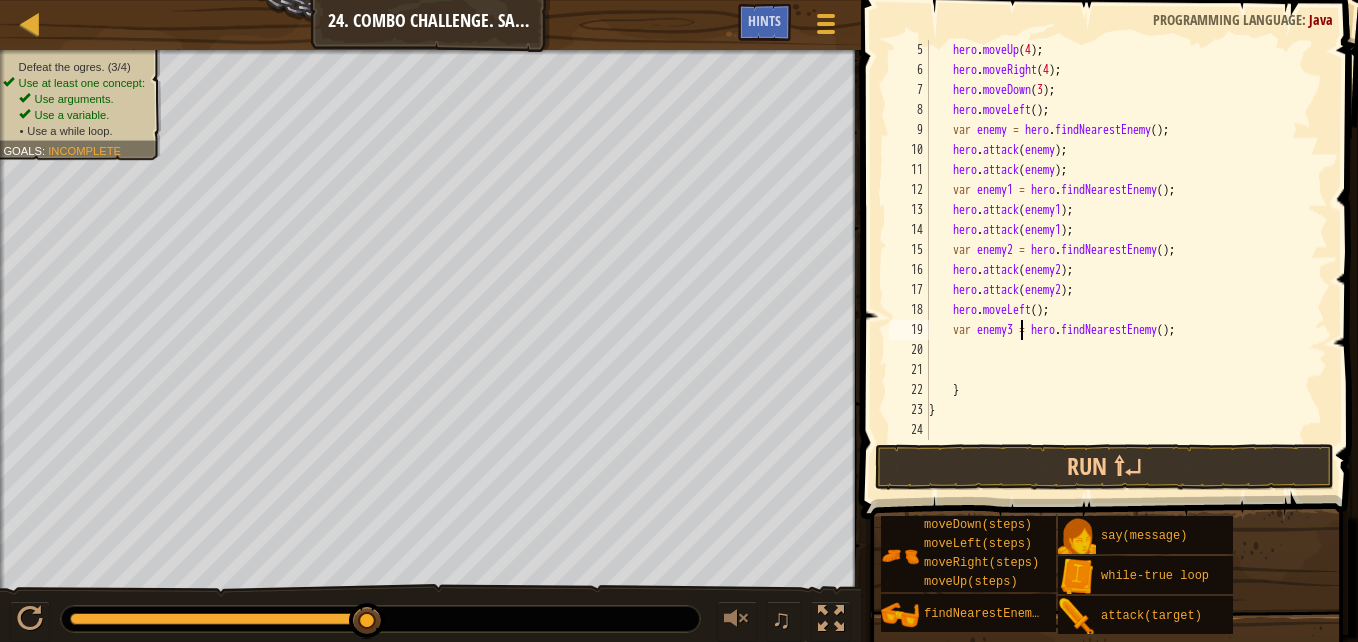click on "hero . moveUp ( 4 ) ;      hero . moveRight ( 4 ) ;      hero . moveDown ( 3 ) ;      hero . moveLeft ( ) ;      var   enemy   =   hero . findNearestEnemy ( ) ;      hero . attack ( enemy ) ;      hero . attack ( enemy ) ;      var   enemy1   =   hero . findNearestEnemy ( ) ;      hero . attack ( enemy1 ) ;      hero . attack ( enemy1 ) ;      var   enemy2   =   hero . findNearestEnemy ( ) ;      hero . attack ( enemy2 ) ;      hero . attack ( enemy2 ) ;      hero . moveLeft ( ) ;      var   enemy3   =   hero . findNearestEnemy ( ) ;                    } }" at bounding box center [1119, 260] 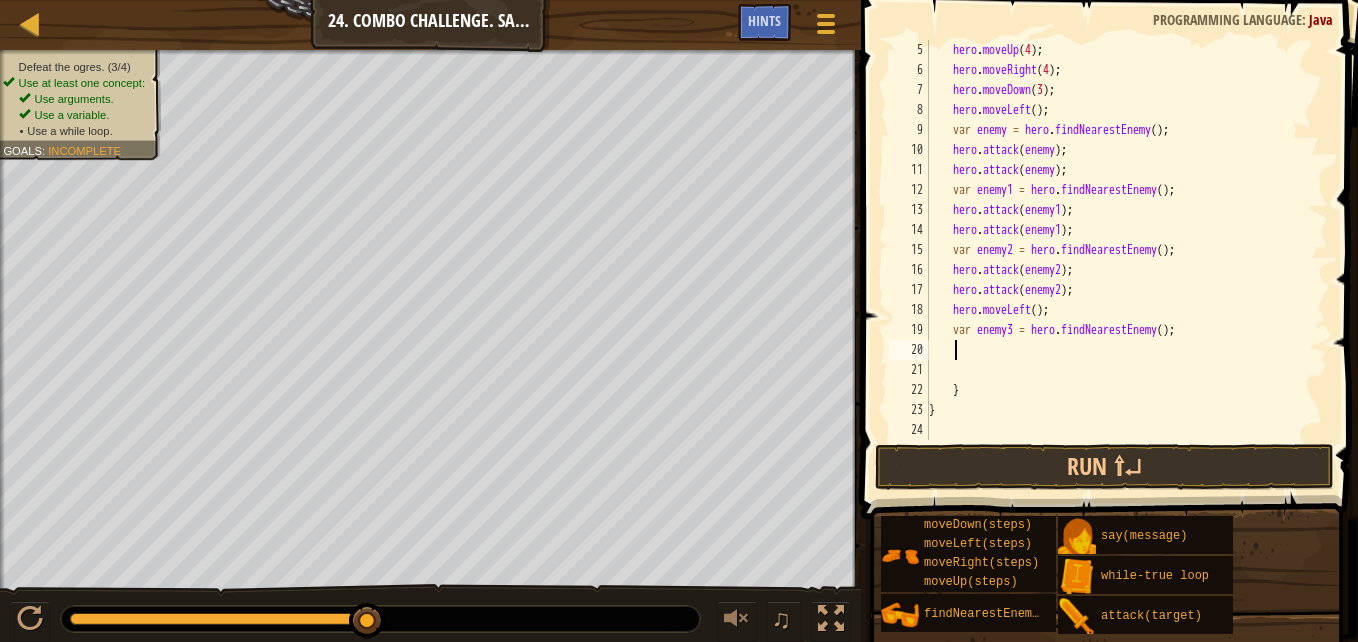 scroll, scrollTop: 9, scrollLeft: 1, axis: both 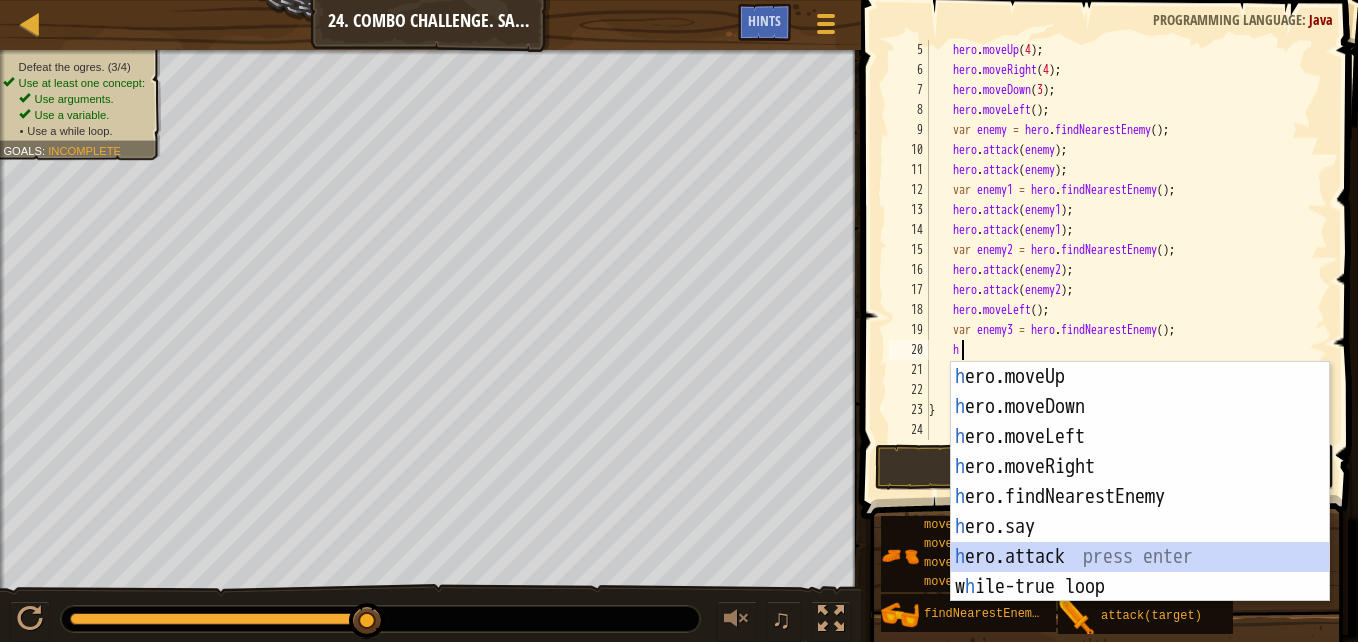 click on "h ero.moveUp press enter h ero.moveDown press enter h ero.moveLeft press enter h ero.moveRight press enter h ero.findNearestEnemy press enter h ero.say press enter h ero.attack press enter w h ile-true loop press enter" at bounding box center (1140, 512) 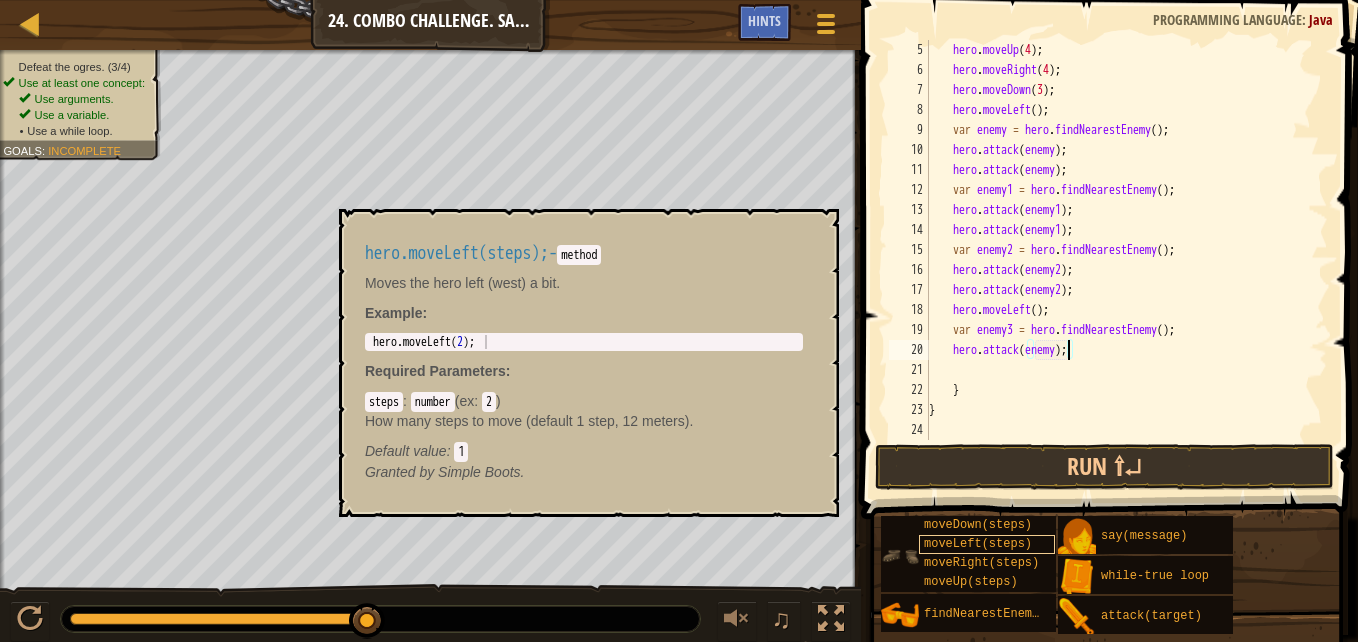 type on "hero.attack(enemy3);" 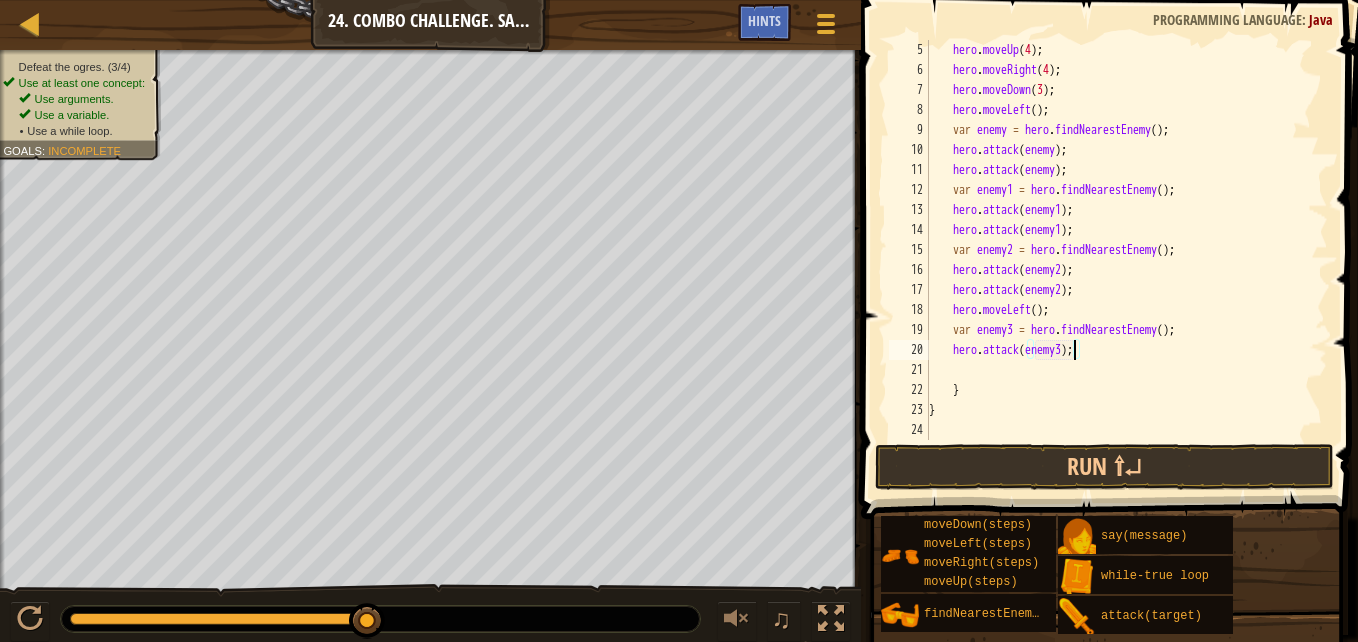 click on "hero . moveUp ( 4 ) ;      hero . moveRight ( 4 ) ;      hero . moveDown ( 3 ) ;      hero . moveLeft ( ) ;      var   enemy   =   hero . findNearestEnemy ( ) ;      hero . attack ( enemy ) ;      hero . attack ( enemy ) ;      var   enemy1   =   hero . findNearestEnemy ( ) ;      hero . attack ( enemy1 ) ;      hero . attack ( enemy1 ) ;      var   enemy2   =   hero . findNearestEnemy ( ) ;      hero . attack ( enemy2 ) ;      hero . attack ( enemy2 ) ;      hero . moveLeft ( ) ;      var   enemy3   =   hero . findNearestEnemy ( ) ;      hero . attack ( enemy3 ) ;               } }" at bounding box center (1119, 260) 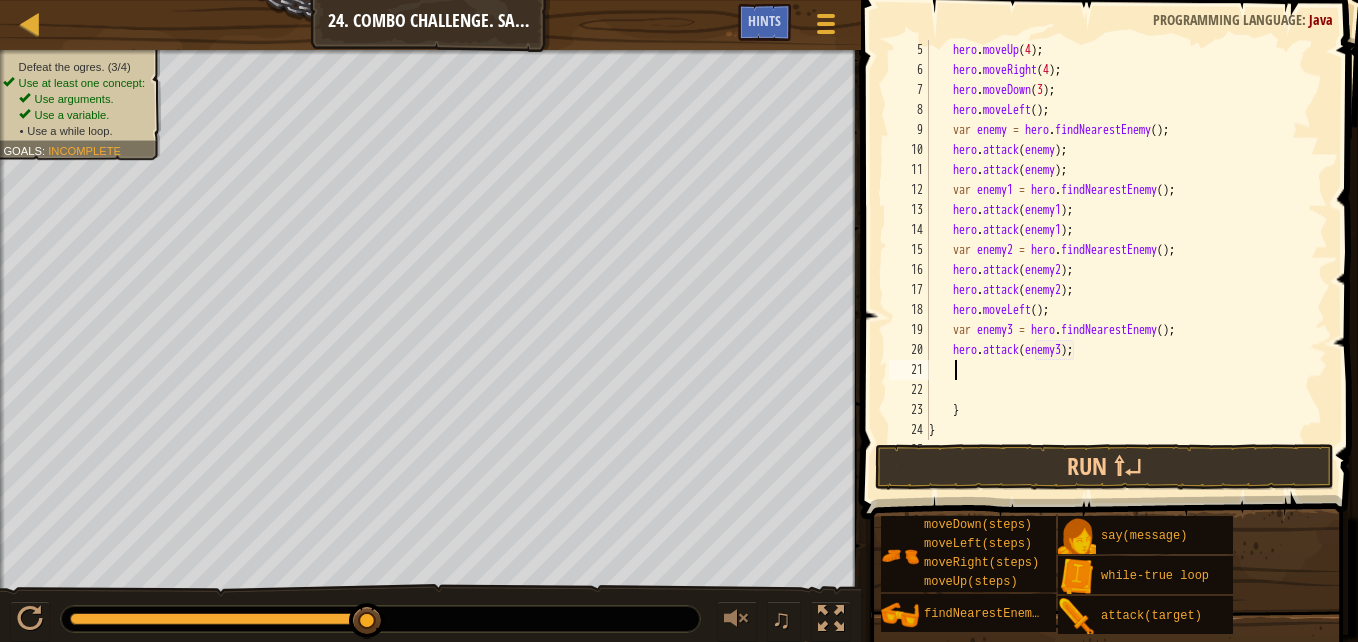 scroll, scrollTop: 9, scrollLeft: 1, axis: both 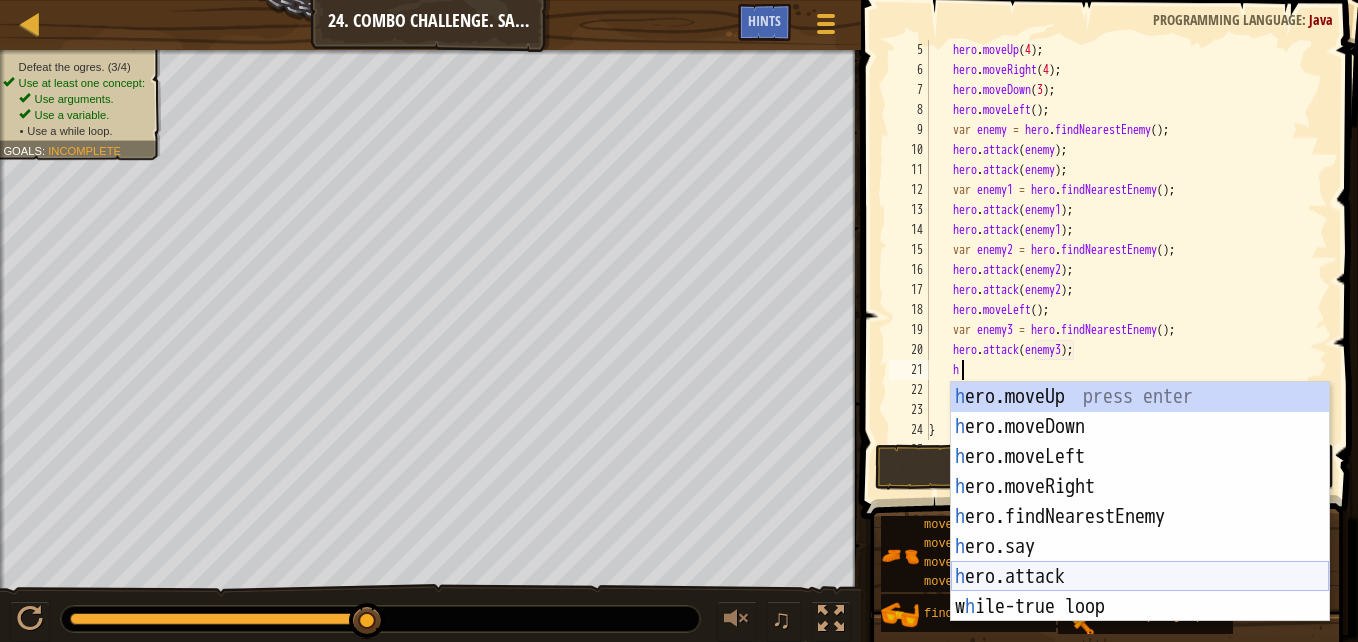 click on "h ero.moveUp press enter h ero.moveDown press enter h ero.moveLeft press enter h ero.moveRight press enter h ero.findNearestEnemy press enter h ero.say press enter h ero.attack press enter w h ile-true loop press enter" at bounding box center [1140, 532] 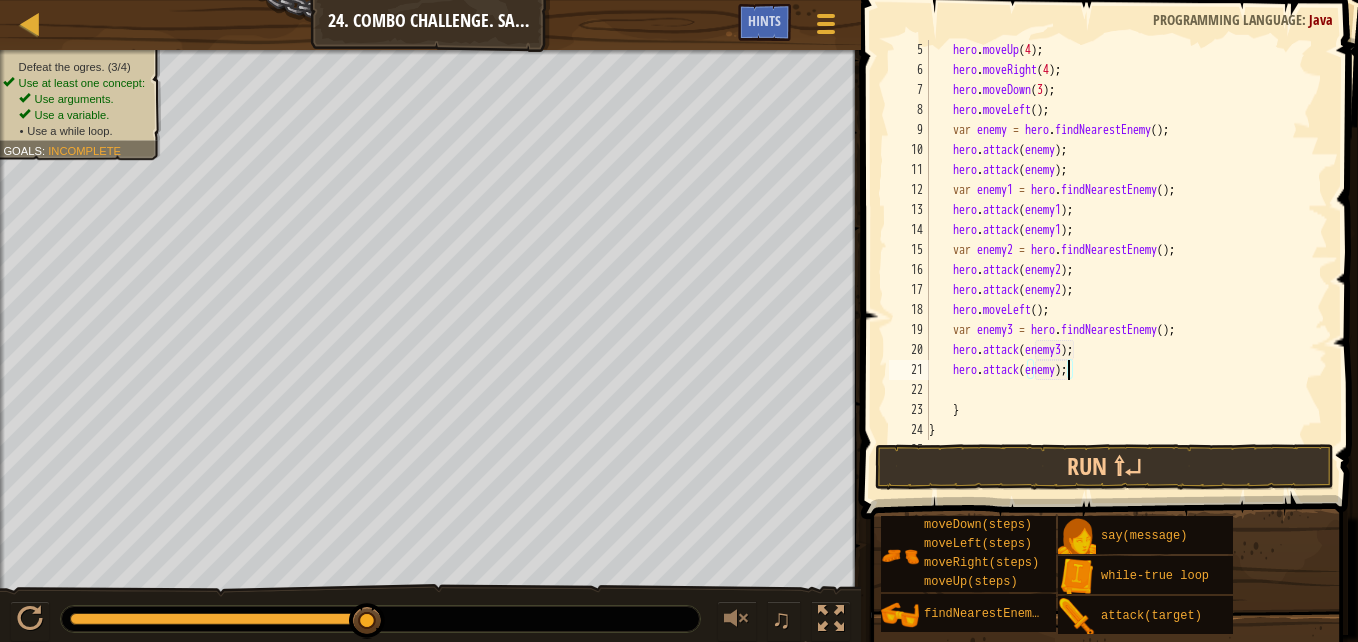 scroll, scrollTop: 9, scrollLeft: 12, axis: both 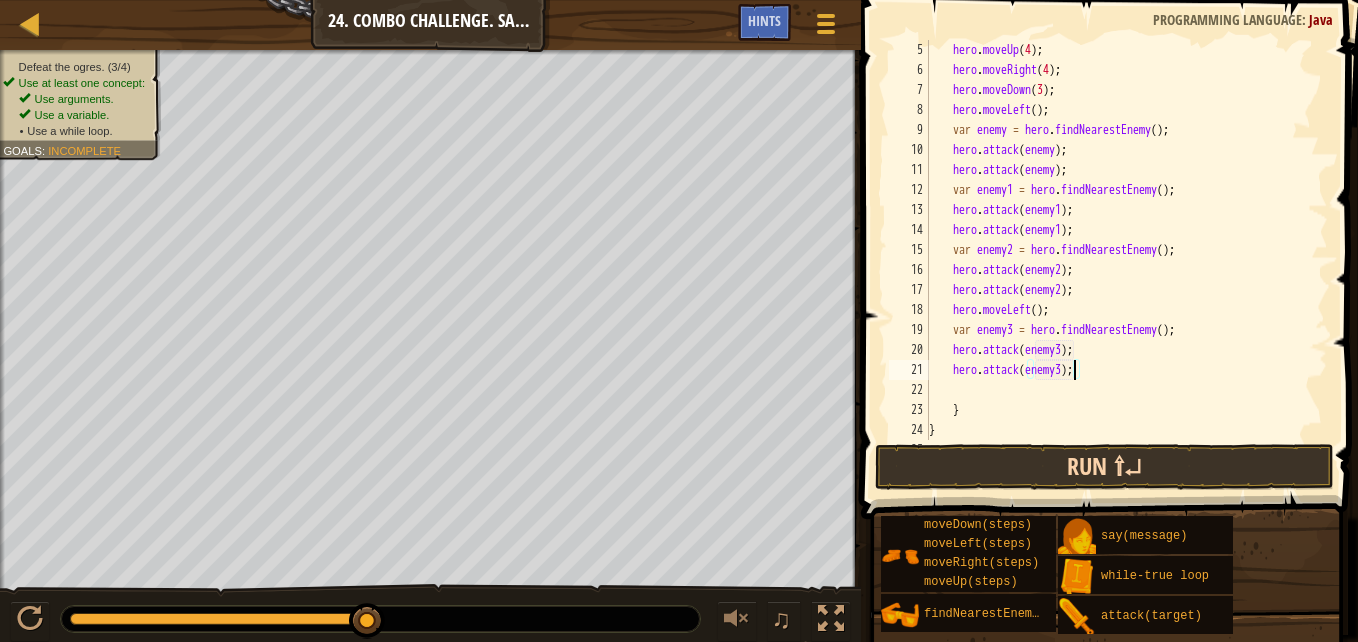 type on "hero.attack(enemy3);" 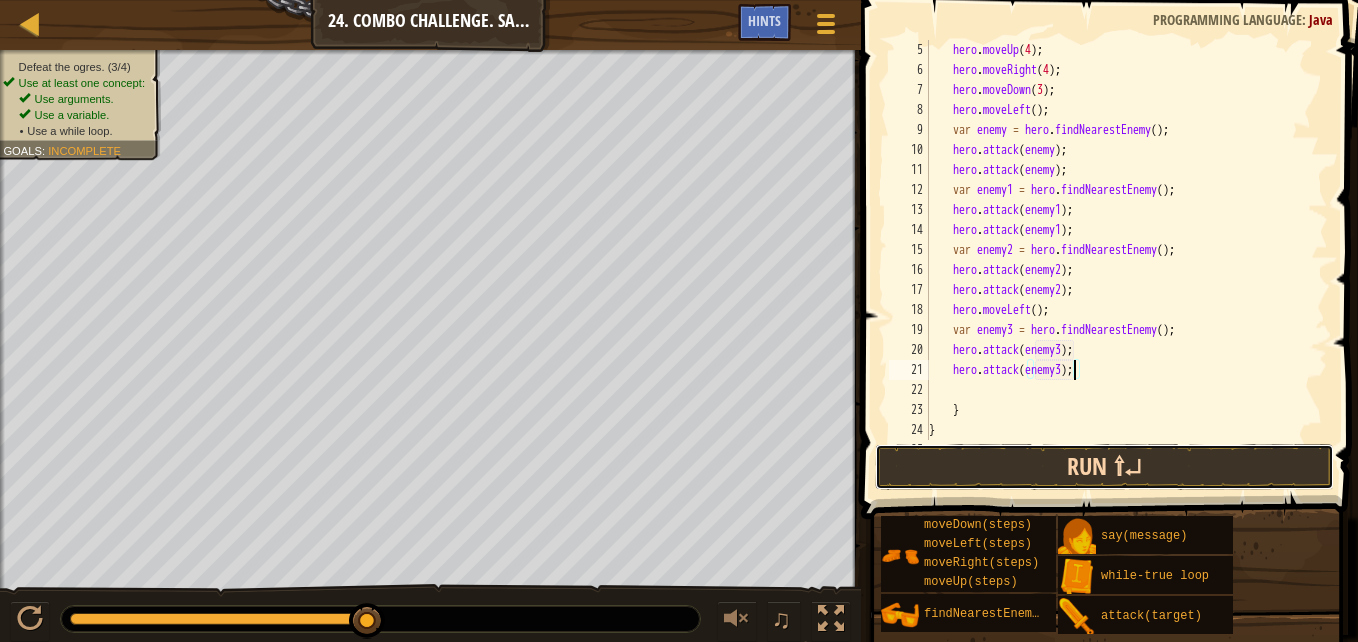 click on "Run ⇧↵" at bounding box center [1104, 467] 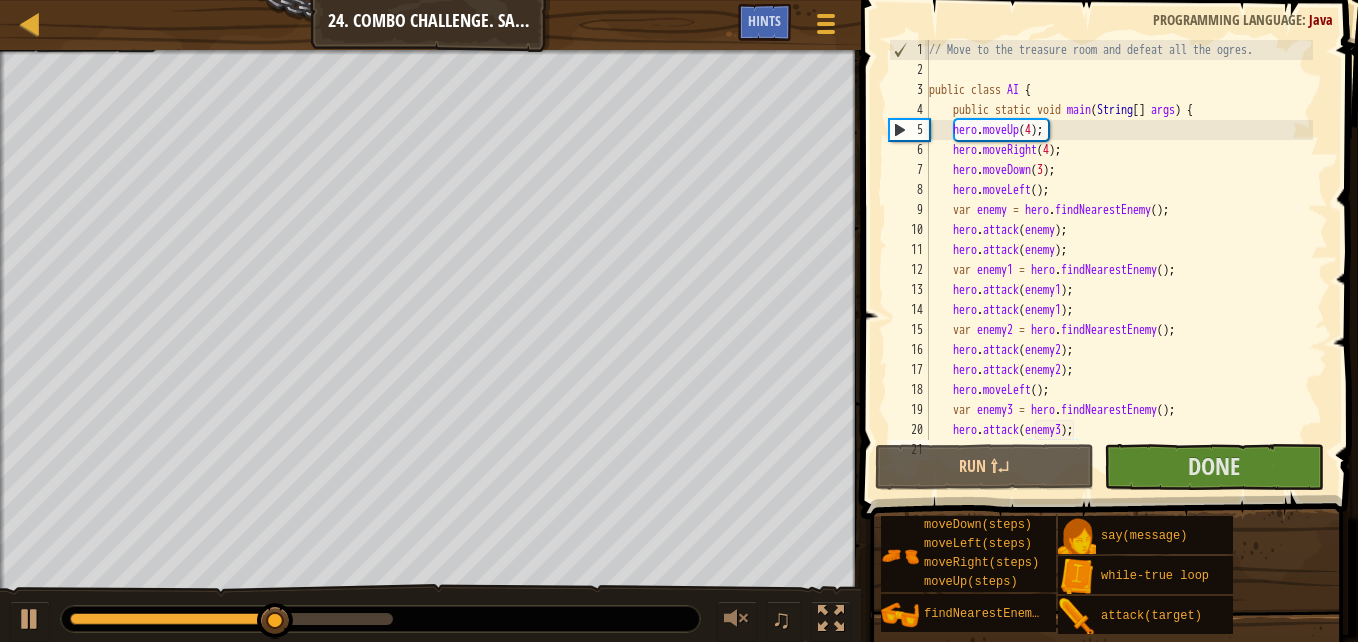 scroll, scrollTop: 60, scrollLeft: 0, axis: vertical 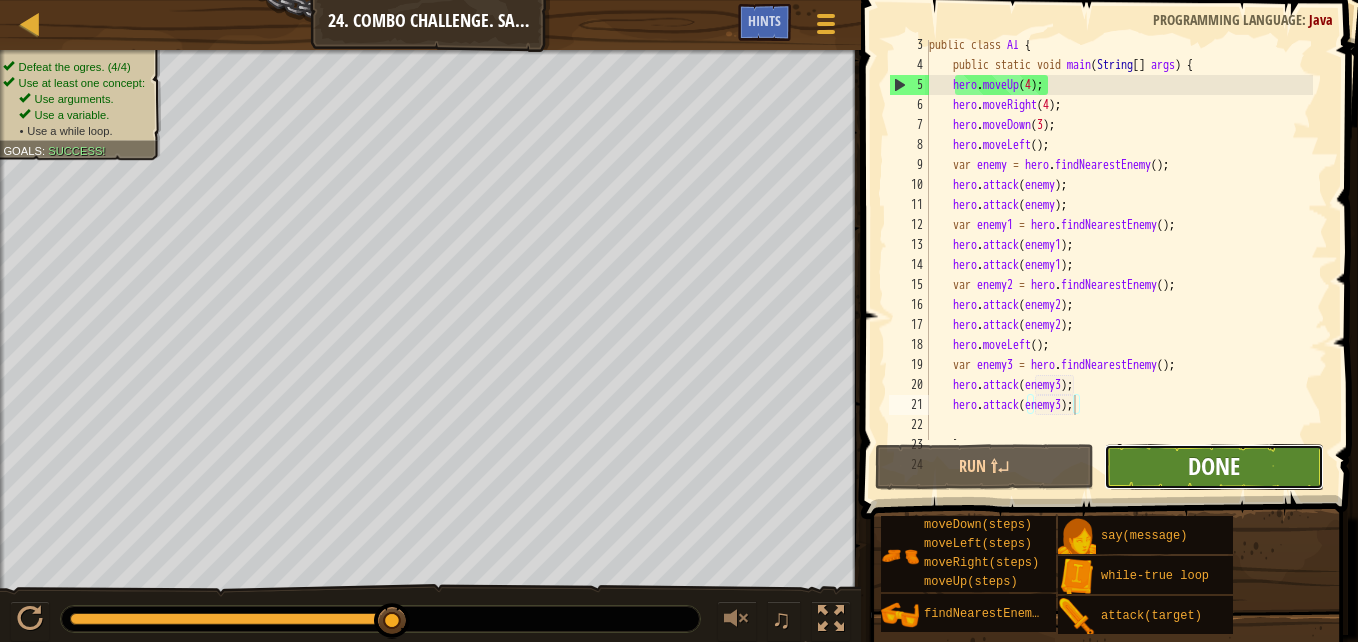 click on "Done" at bounding box center [1214, 466] 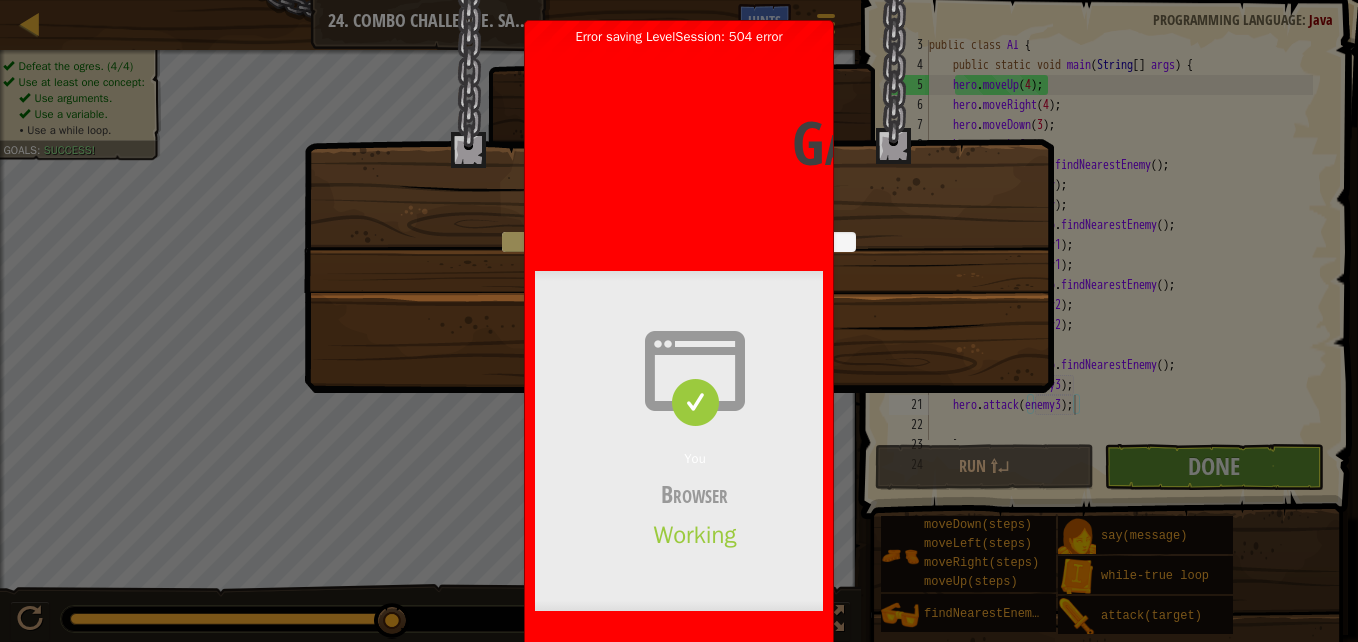 click on "Loading..." at bounding box center [679, 216] 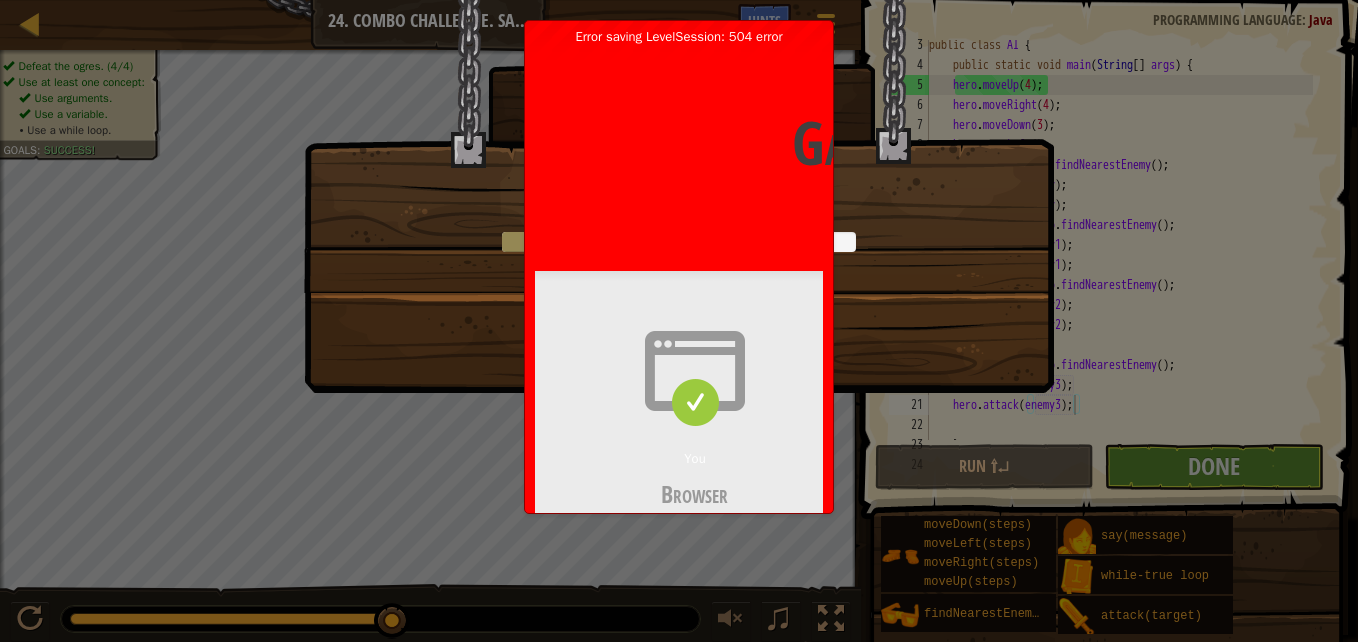 click on "Loading..." at bounding box center [679, 216] 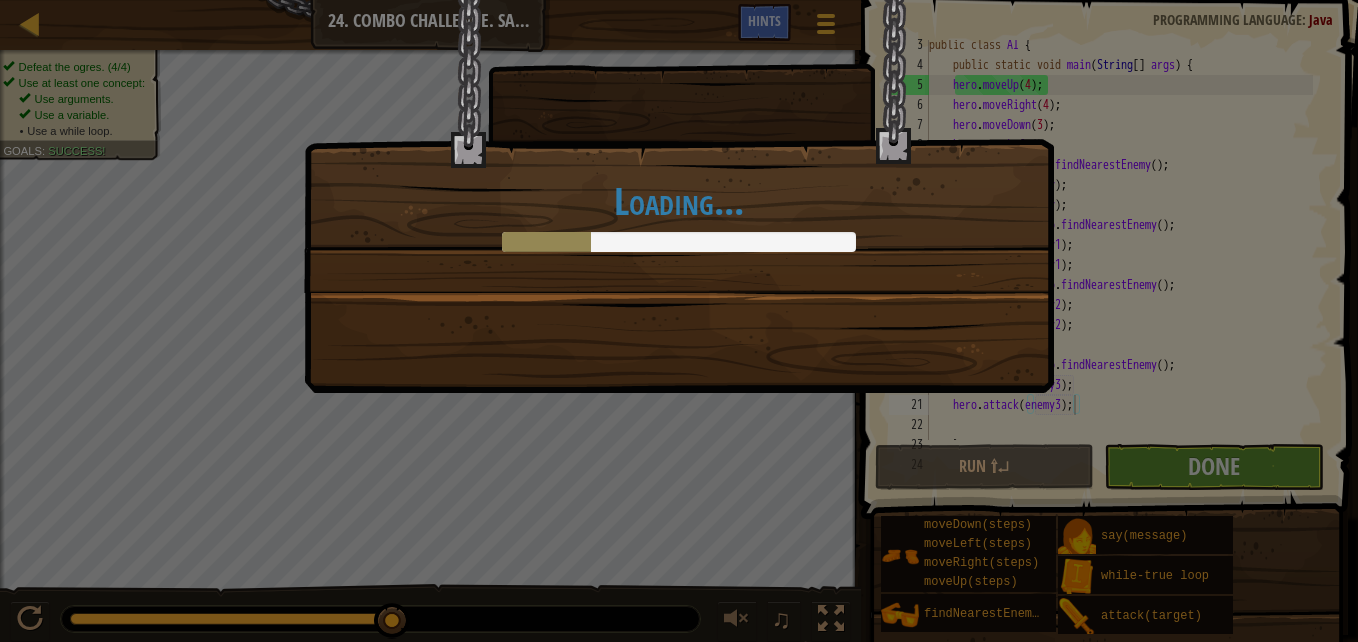 click on "Loading..." at bounding box center (679, 196) 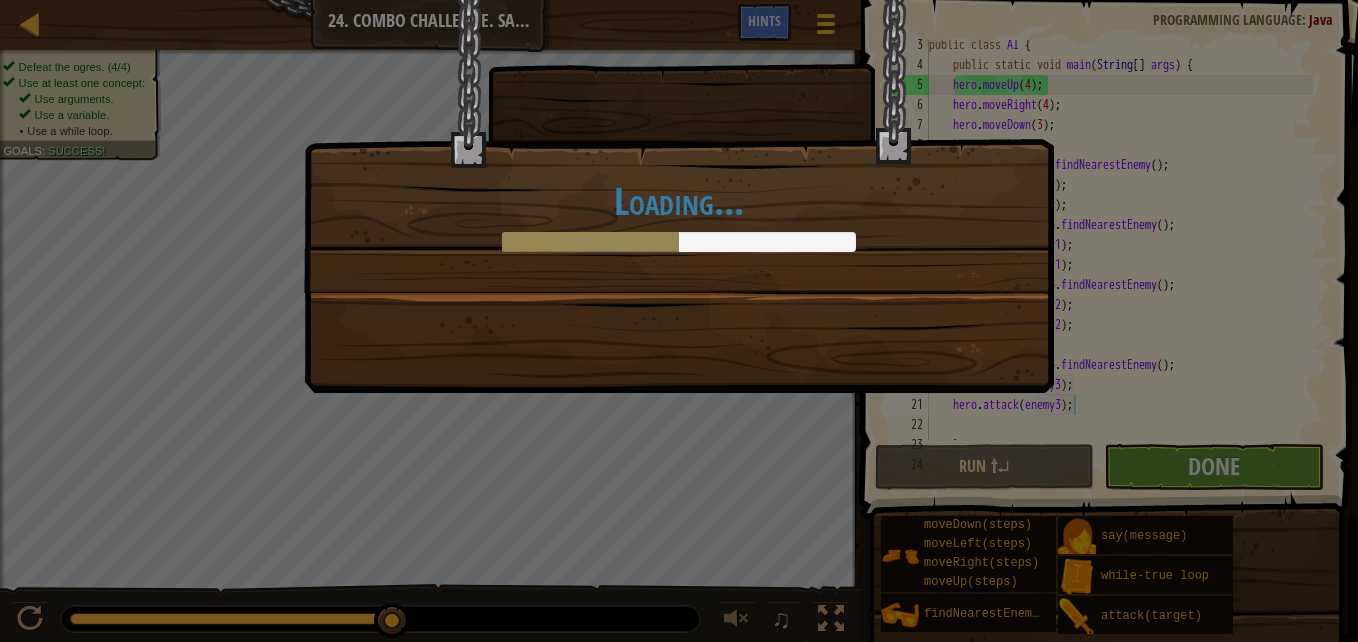 click at bounding box center (679, 242) 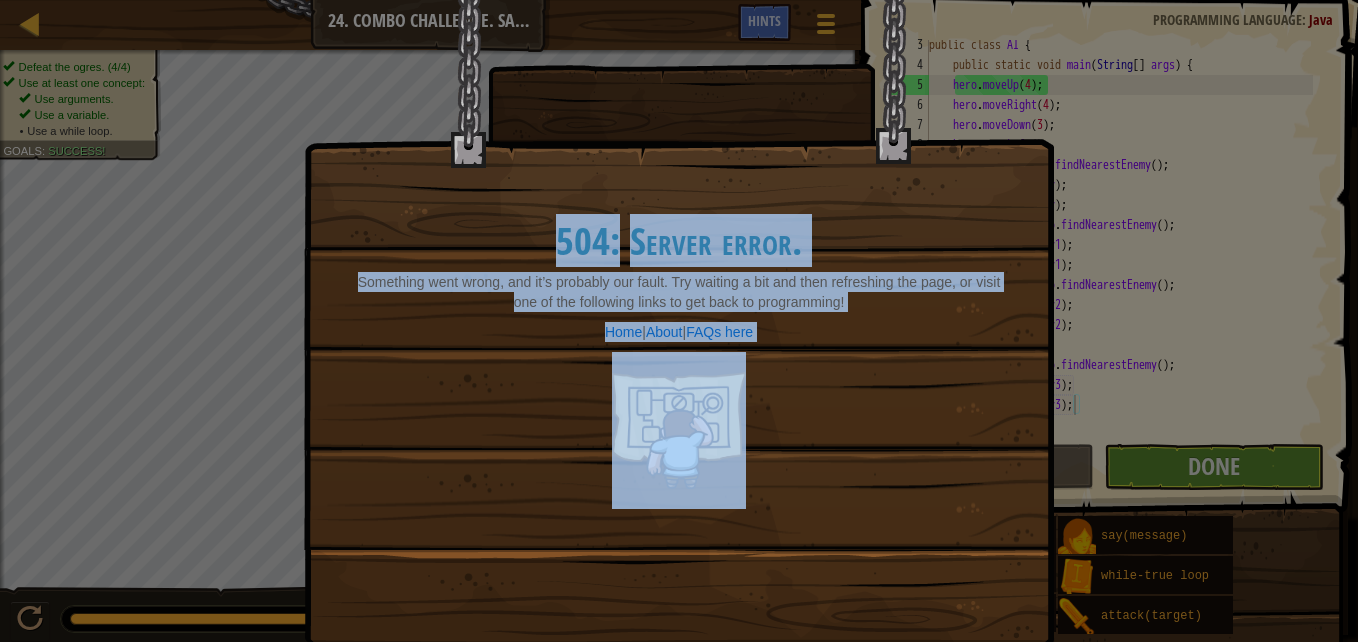 click on "504: Server error. Something went wrong, and it’s probably our fault. Try waiting a bit and then refreshing the page, or visit one of the following links to get back to programming! Home  |  About  |  FAQs here" at bounding box center [679, 274] 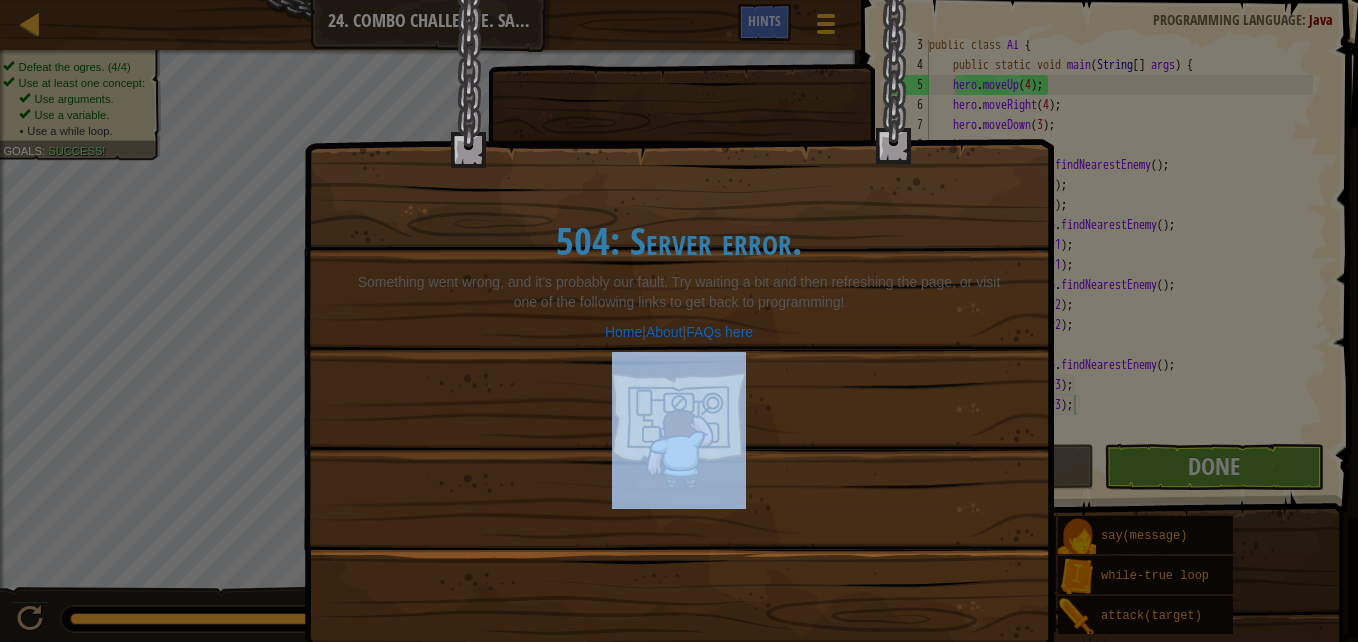 click on "504: Server error. Something went wrong, and it’s probably our fault. Try waiting a bit and then refreshing the page, or visit one of the following links to get back to programming! Home  |  About  |  FAQs here" at bounding box center [679, 274] 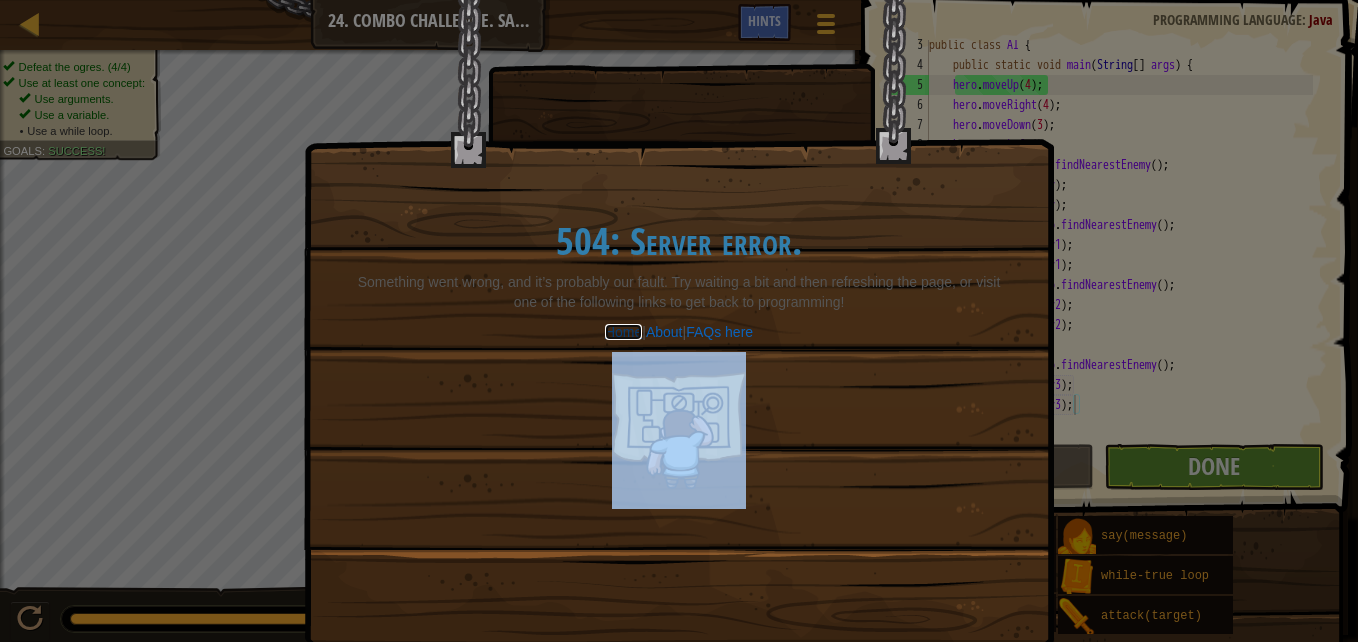 click on "Home" at bounding box center [623, 332] 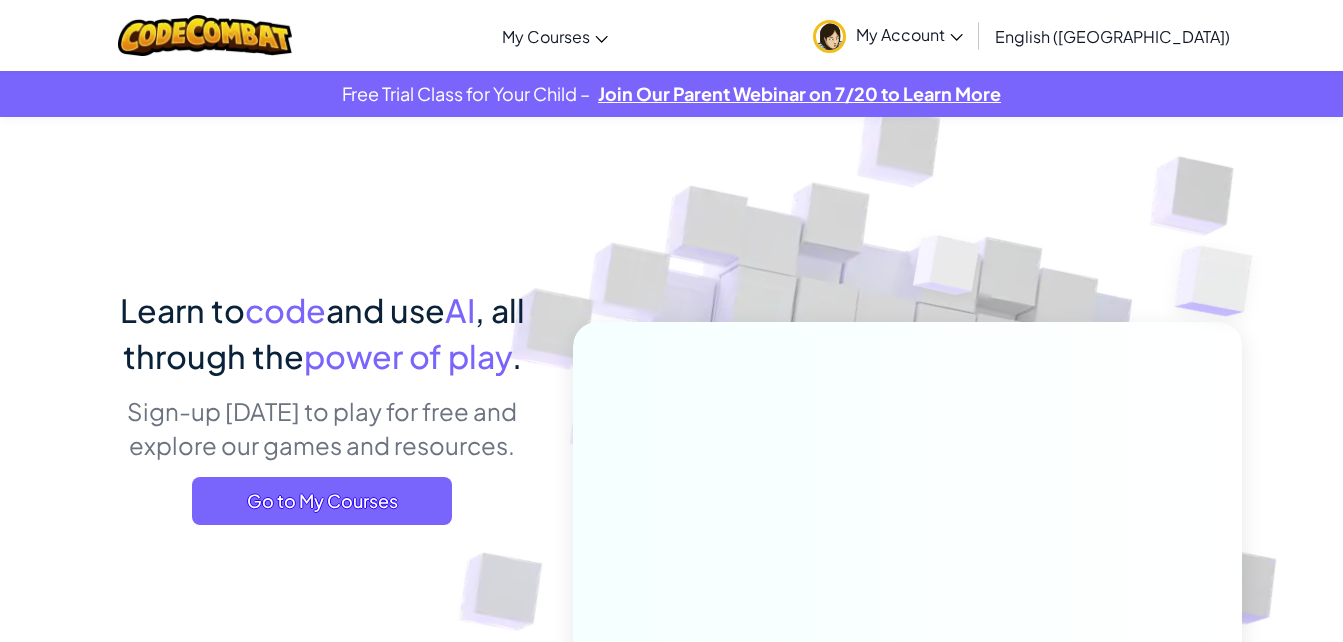 click on "My Account" at bounding box center (888, 35) 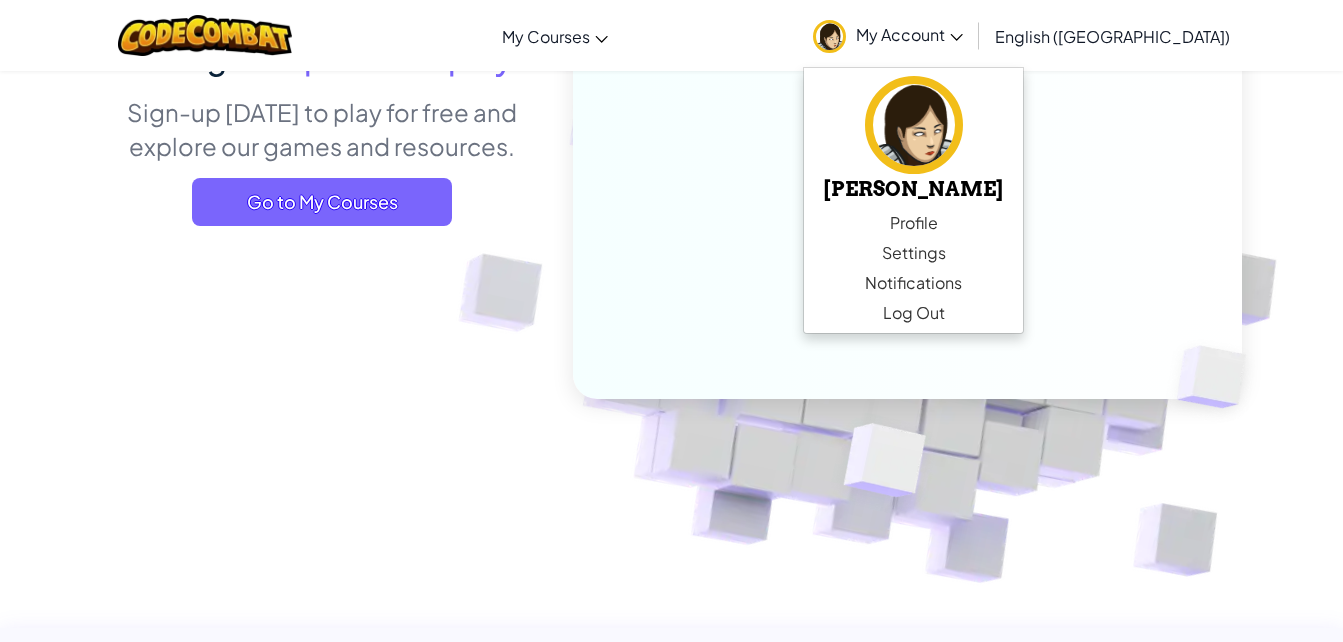 scroll, scrollTop: 300, scrollLeft: 0, axis: vertical 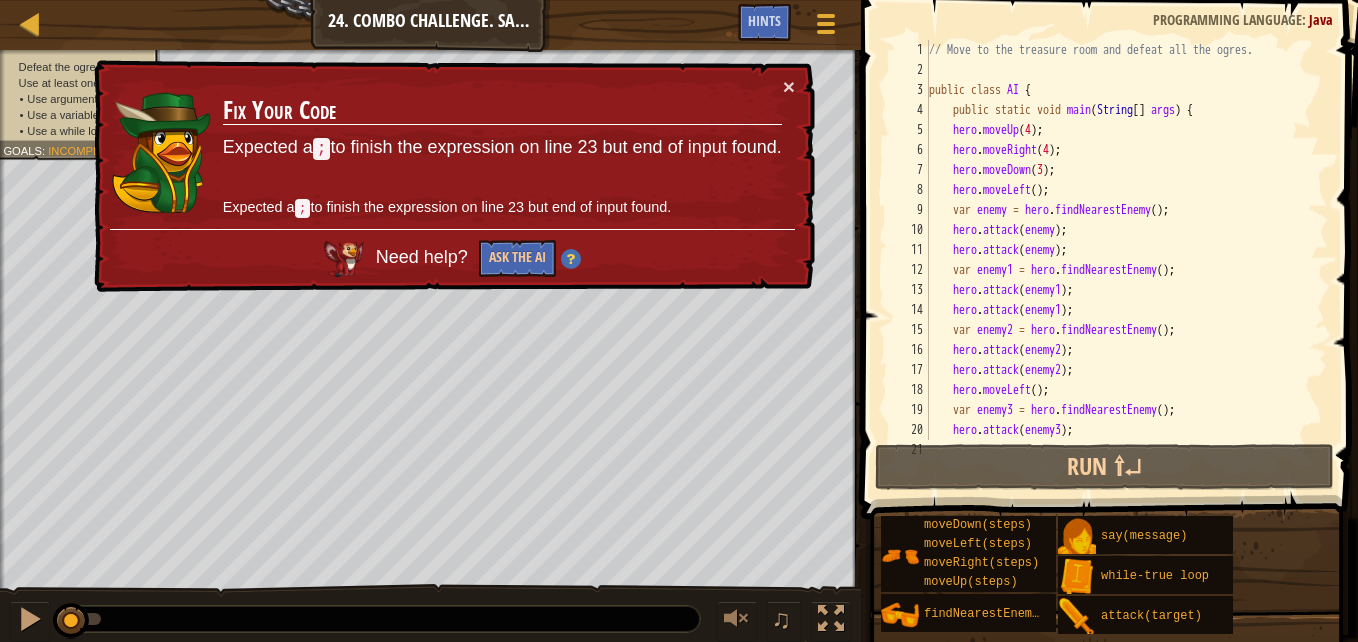 click on "Fix Your Code Expected a  ;  to finish the expression on line 23 but end of input found.
Expected a  ;  to finish the expression on line 23 but end of input found." at bounding box center [502, 152] 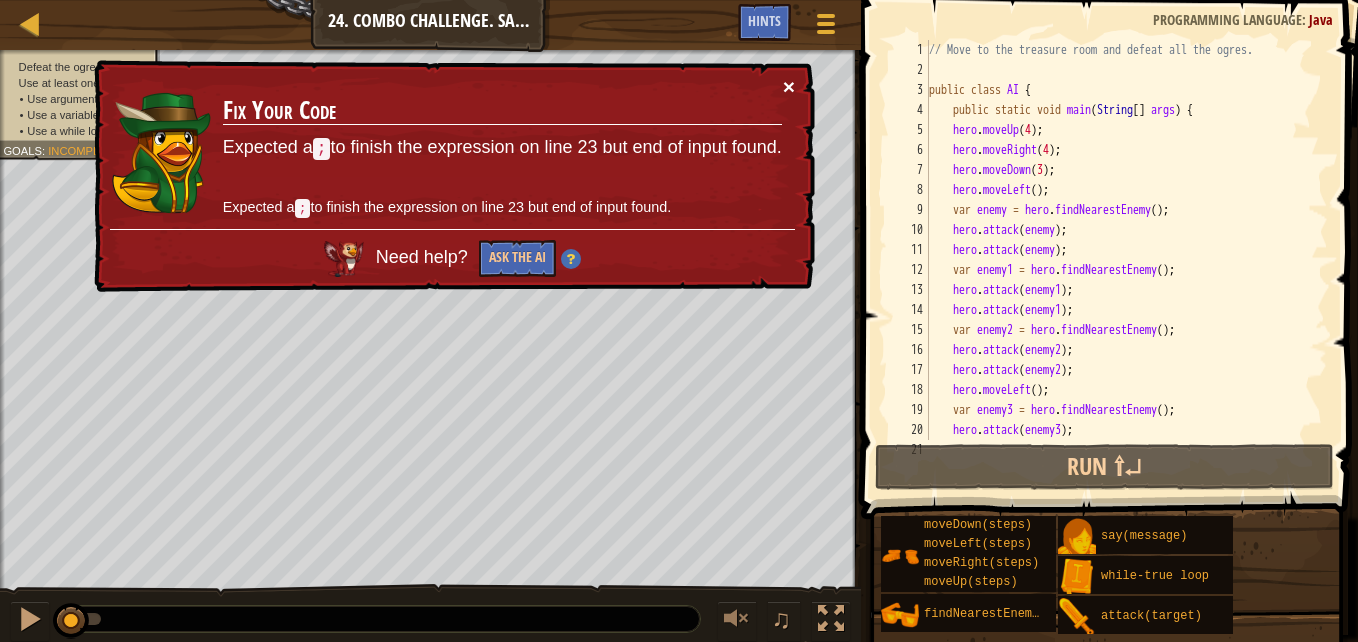 click on "×" at bounding box center (789, 86) 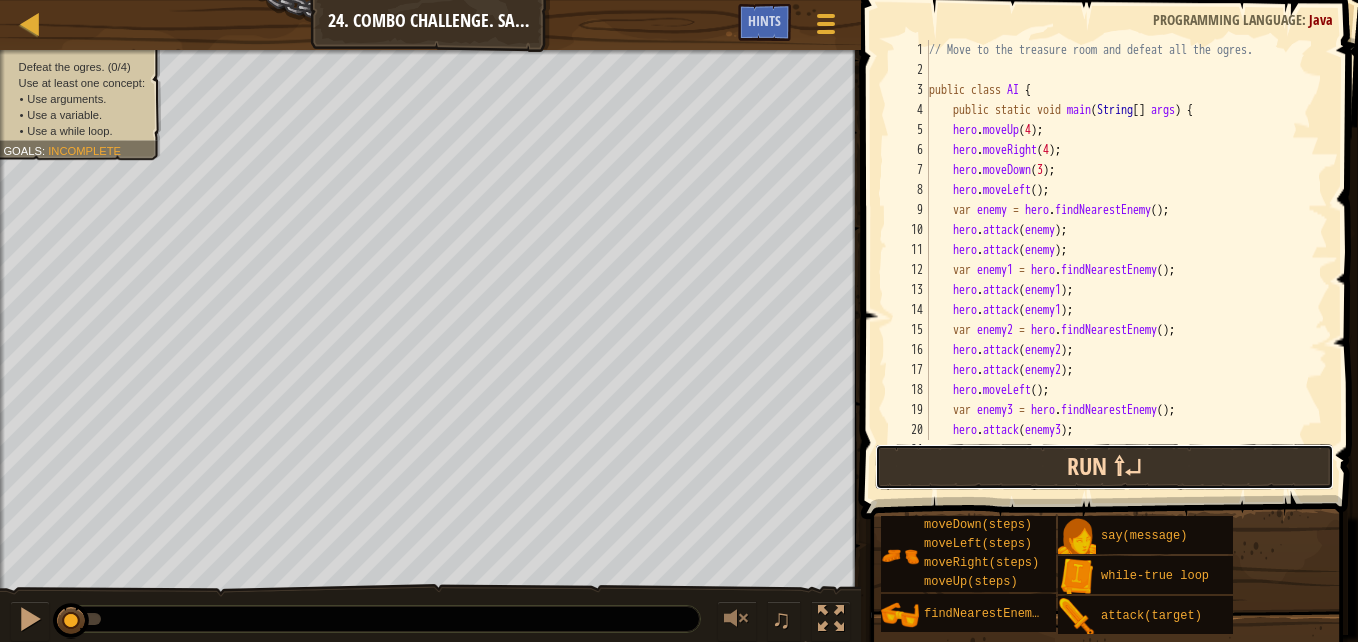 click on "Run ⇧↵" at bounding box center (1104, 467) 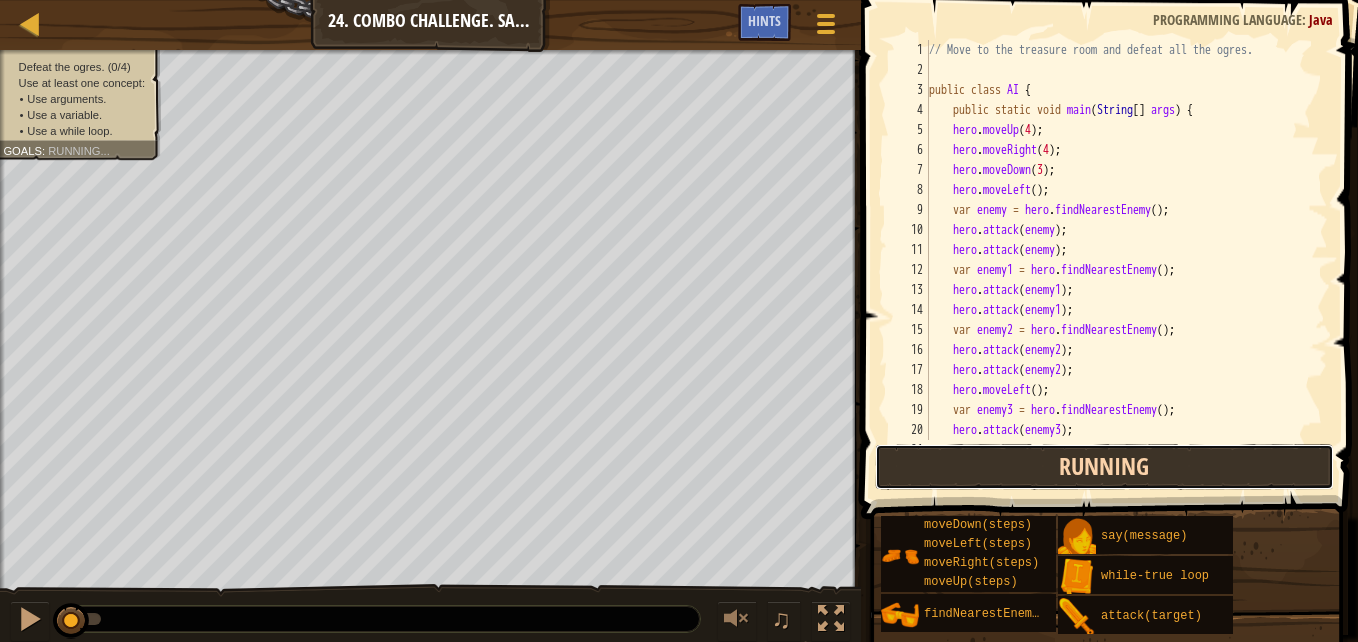click on "Running" at bounding box center [1104, 467] 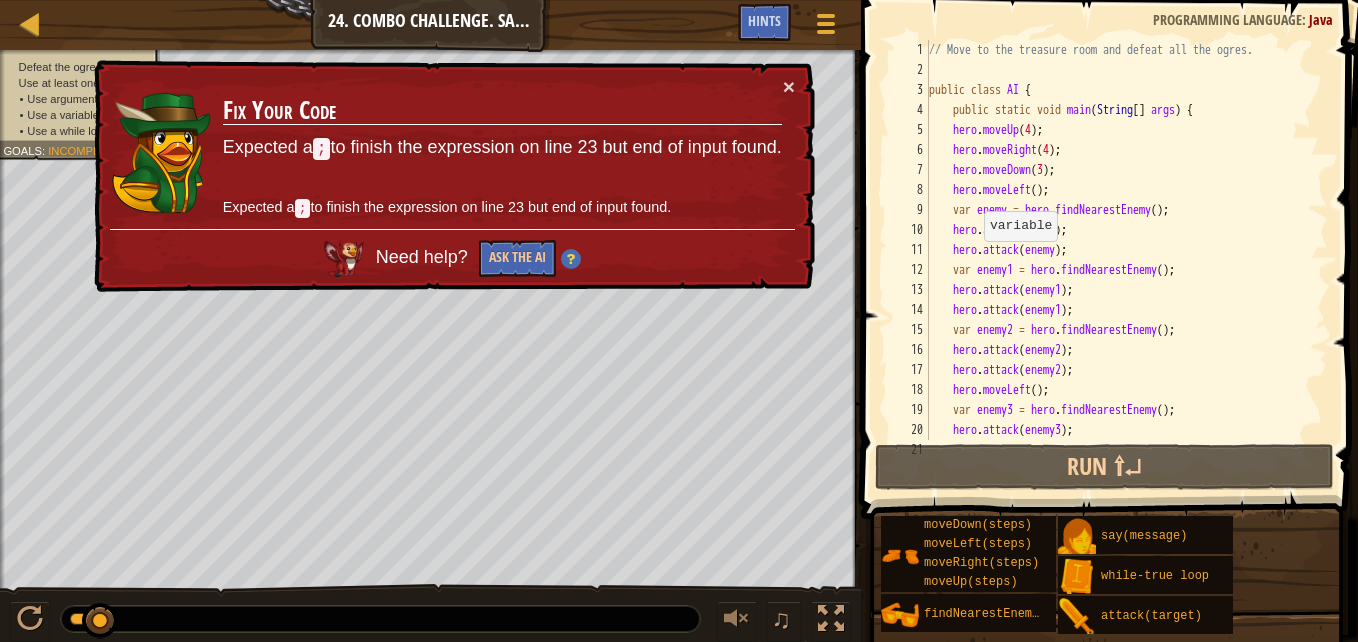 click on "× Fix Your Code Expected a  ;  to finish the expression on line 23 but end of input found.
Expected a  ;  to finish the expression on line 23 but end of input found.
Need help? Ask the AI" at bounding box center [452, 176] 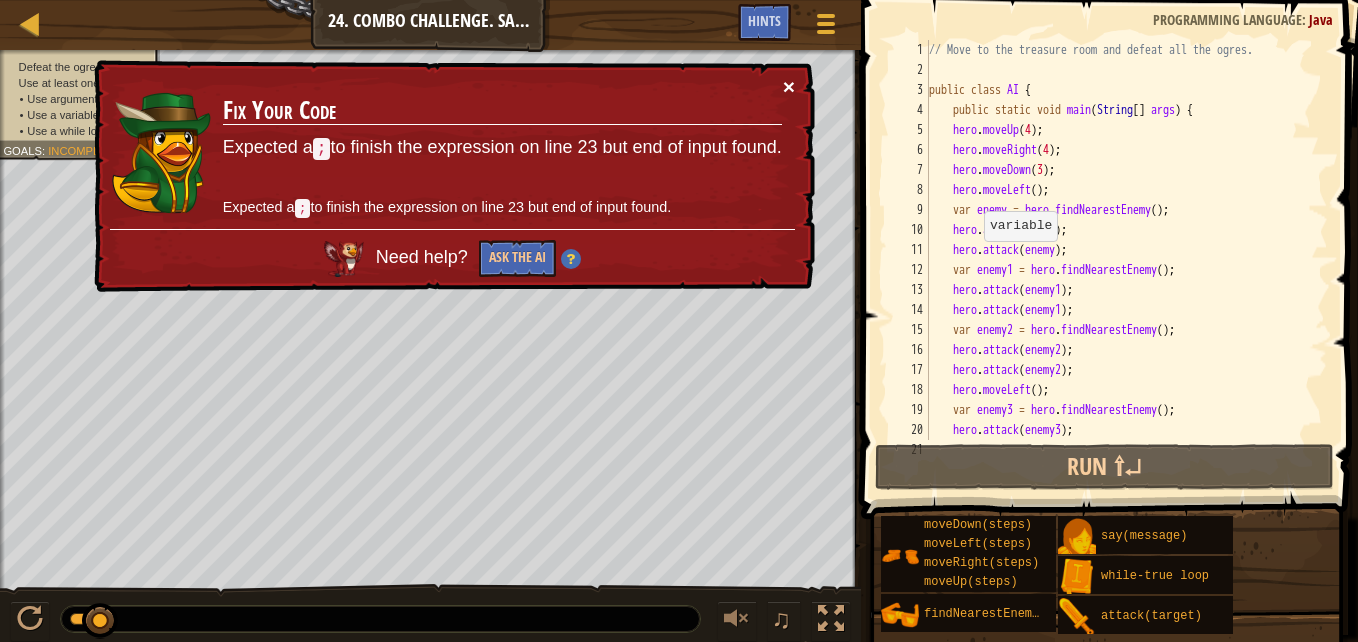 click on "×" at bounding box center [789, 86] 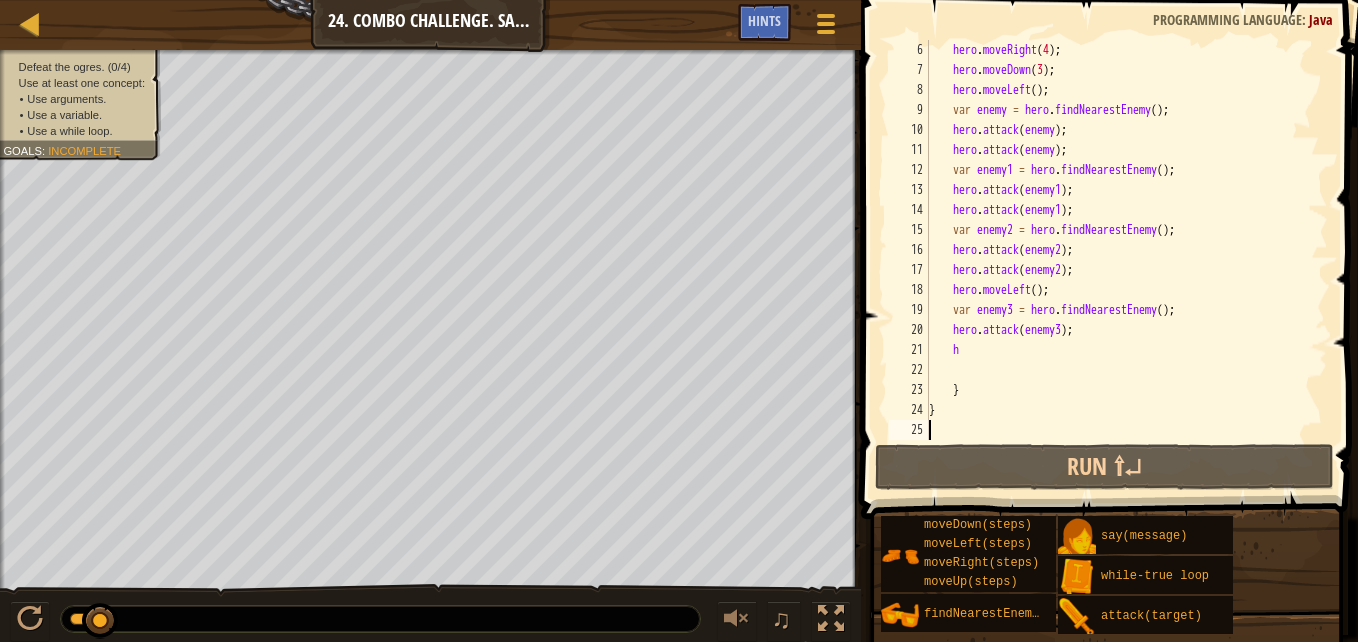 scroll, scrollTop: 100, scrollLeft: 0, axis: vertical 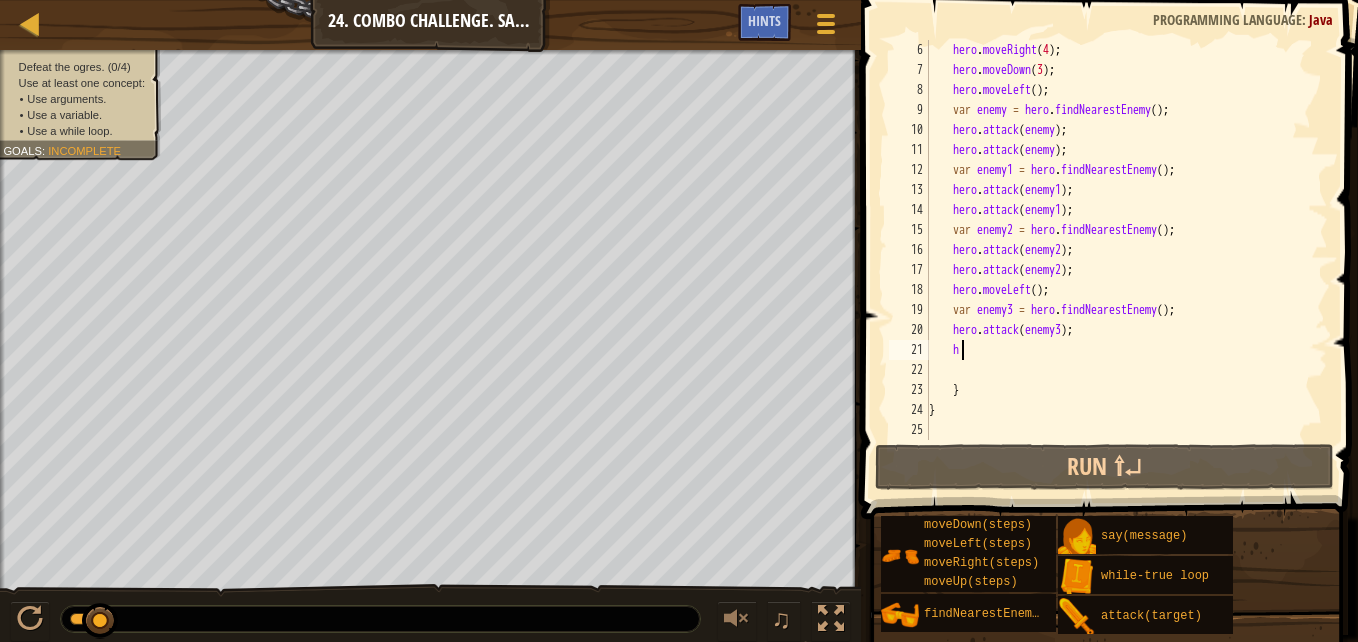 click on "hero . moveRight ( 4 ) ;      hero . moveDown ( 3 ) ;      hero . moveLeft ( ) ;      var   enemy   =   hero . findNearestEnemy ( ) ;      hero . attack ( enemy ) ;      hero . attack ( enemy ) ;      var   enemy1   =   hero . findNearestEnemy ( ) ;      hero . attack ( enemy1 ) ;      hero . attack ( enemy1 ) ;      var   enemy2   =   hero . findNearestEnemy ( ) ;      hero . attack ( enemy2 ) ;      hero . attack ( enemy2 ) ;      hero . moveLeft ( ) ;      var   enemy3   =   hero . findNearestEnemy ( ) ;      hero . attack ( enemy3 ) ;      h               } }" at bounding box center (1119, 260) 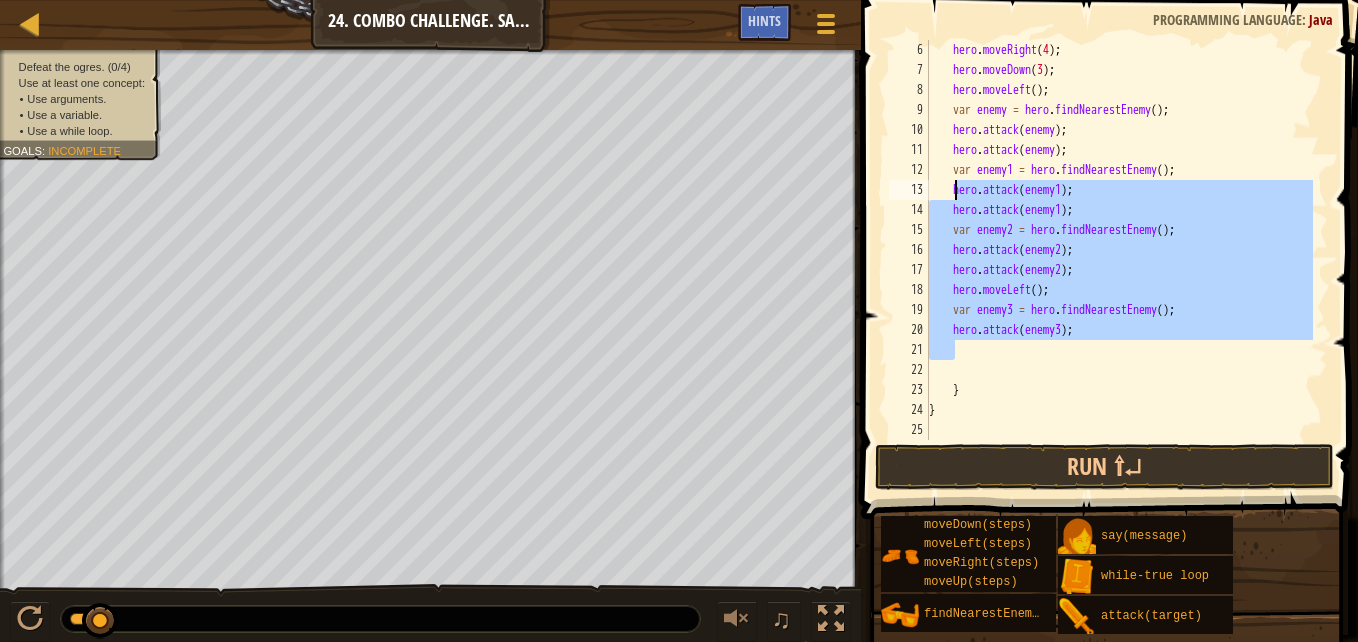 scroll, scrollTop: 0, scrollLeft: 0, axis: both 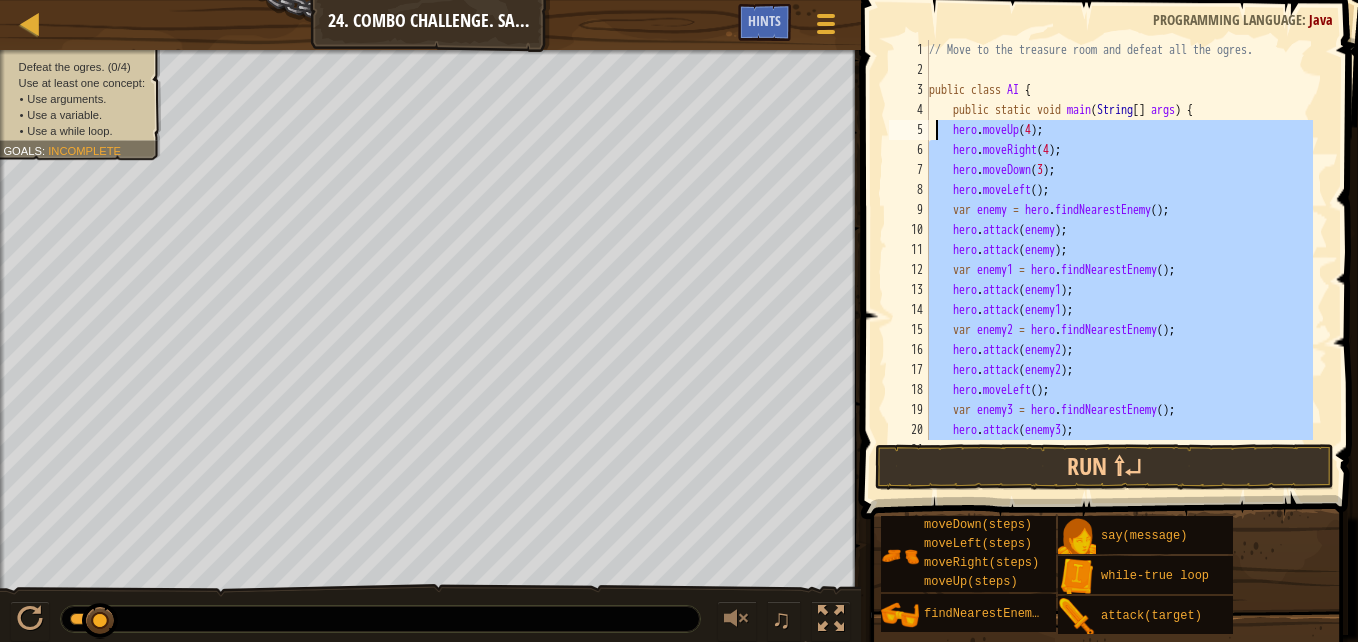 drag, startPoint x: 1140, startPoint y: 346, endPoint x: 938, endPoint y: 131, distance: 295.00677 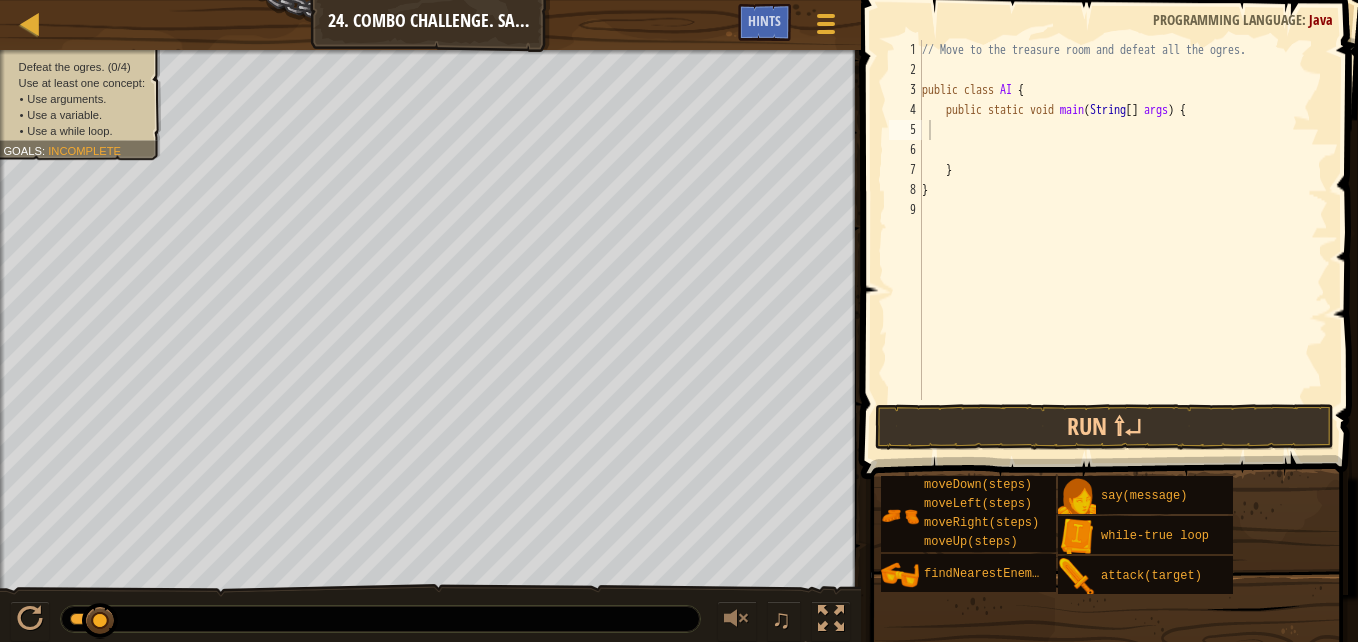 click on "// Move to the treasure room and defeat all the ogres. public   class   AI   {      public   static   void   main ( String [ ]   args )   {                 } }" at bounding box center (1123, 240) 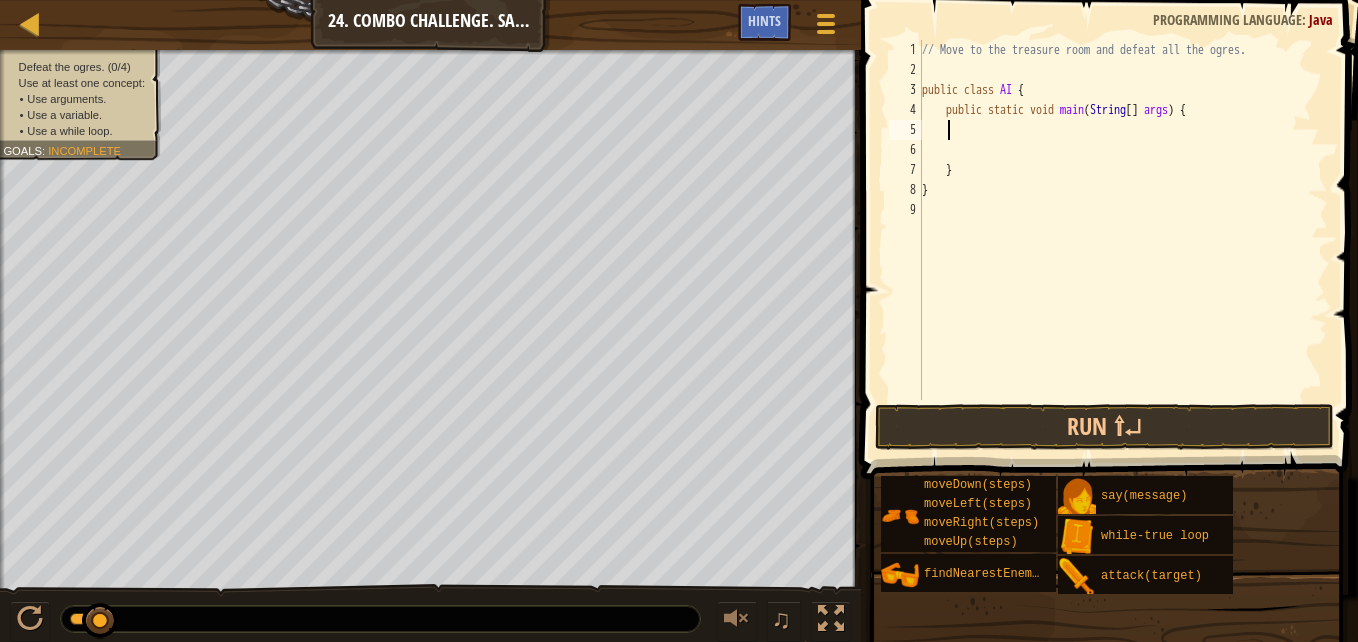 type on "g" 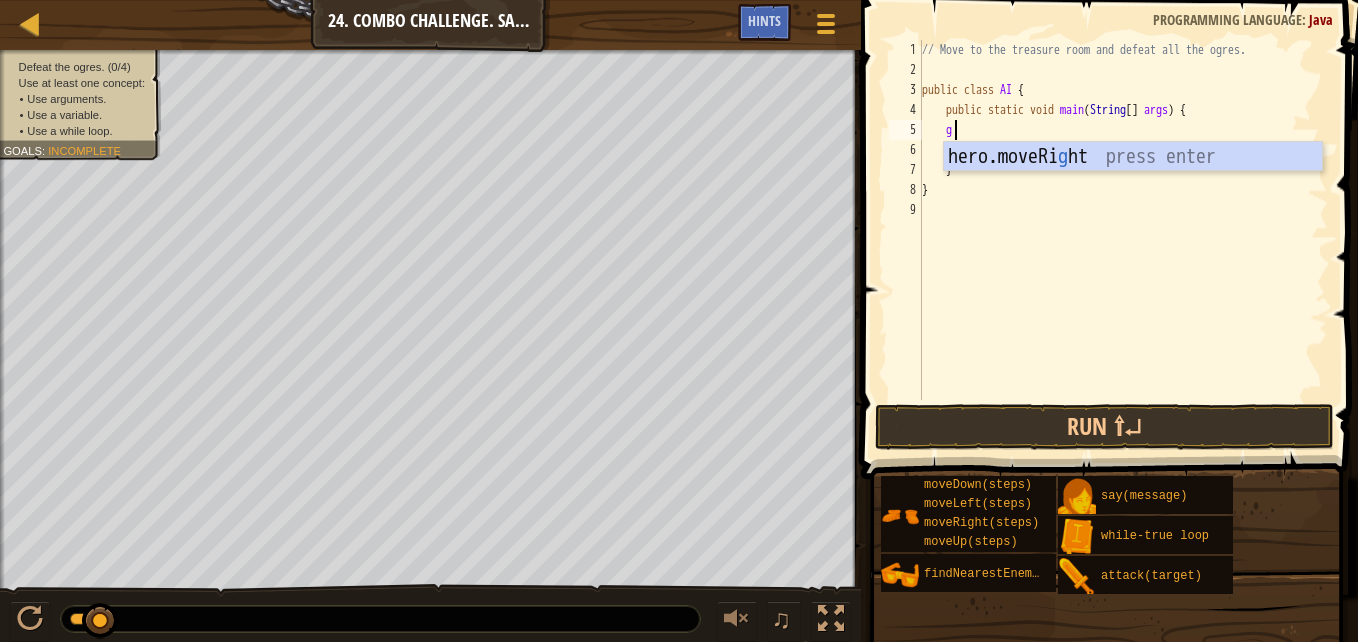 scroll, scrollTop: 9, scrollLeft: 1, axis: both 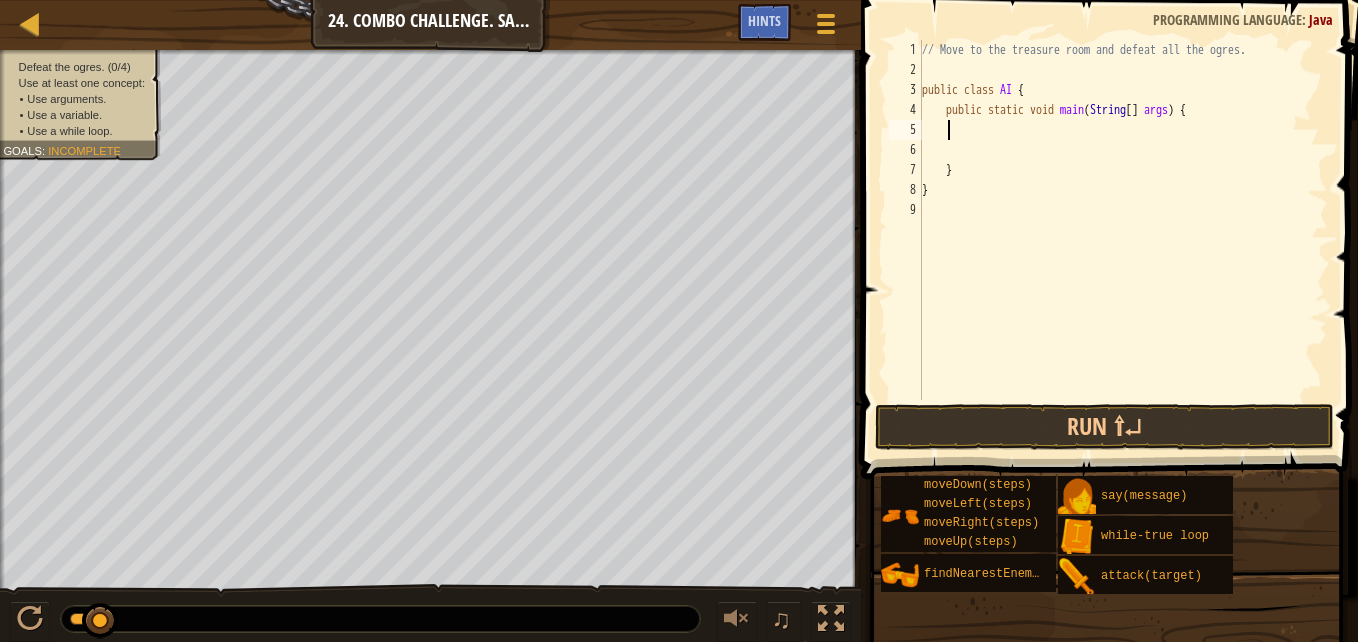 type on "h" 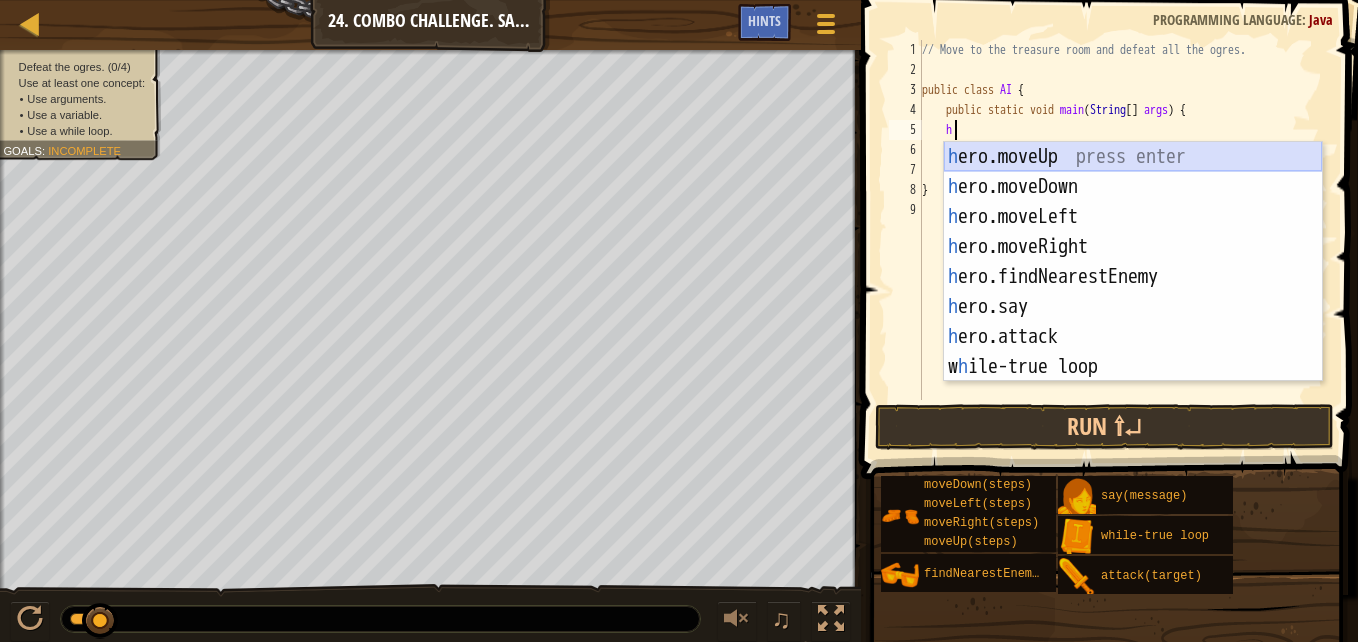 click on "h ero.moveUp press enter h ero.moveDown press enter h ero.moveLeft press enter h ero.moveRight press enter h ero.findNearestEnemy press enter h ero.say press enter h ero.attack press enter w h ile-true loop press enter" at bounding box center [1133, 292] 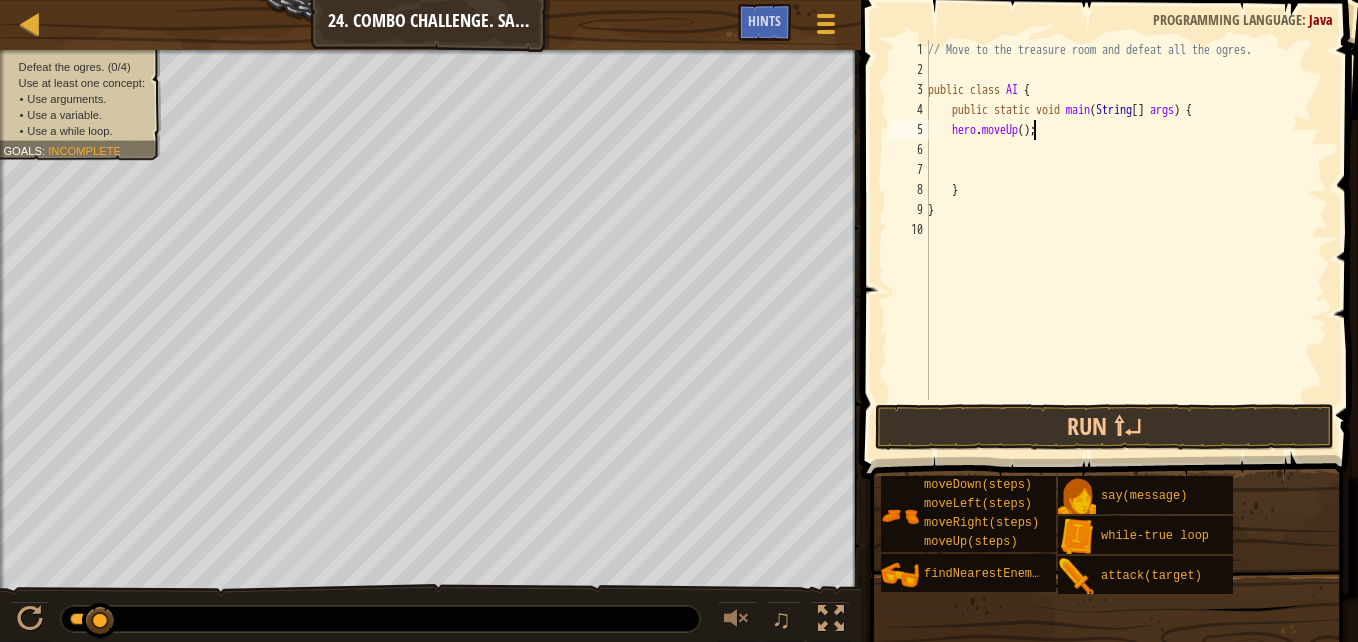 click on "// Move to the treasure room and defeat all the ogres. public   class   AI   {      public   static   void   main ( String [ ]   args )   {      hero . moveUp ( ) ;                    } }" at bounding box center [1126, 240] 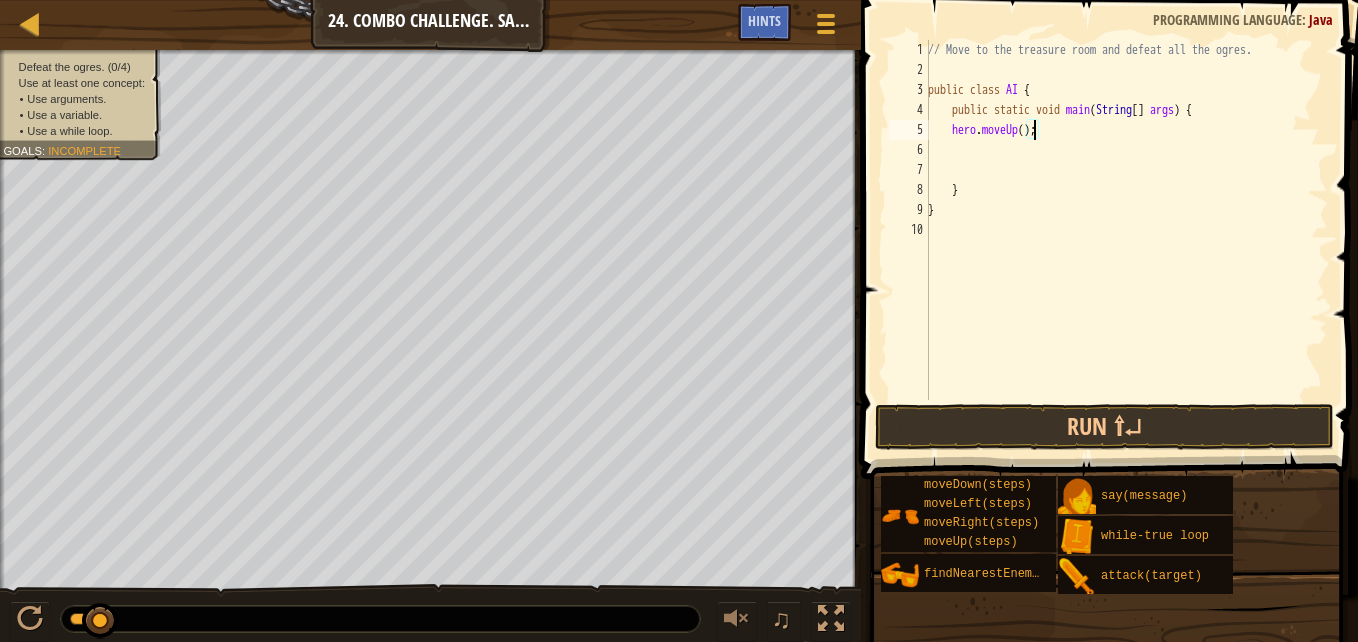 type on "hero.moveUp(4);" 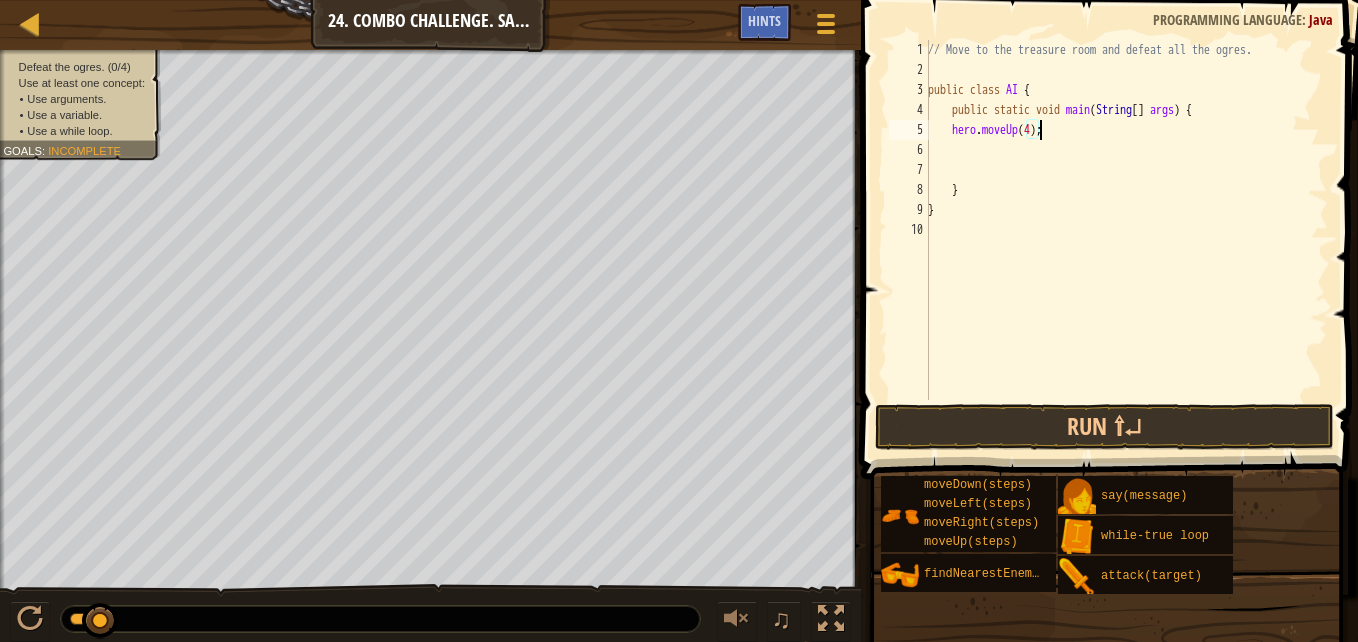 scroll, scrollTop: 9, scrollLeft: 9, axis: both 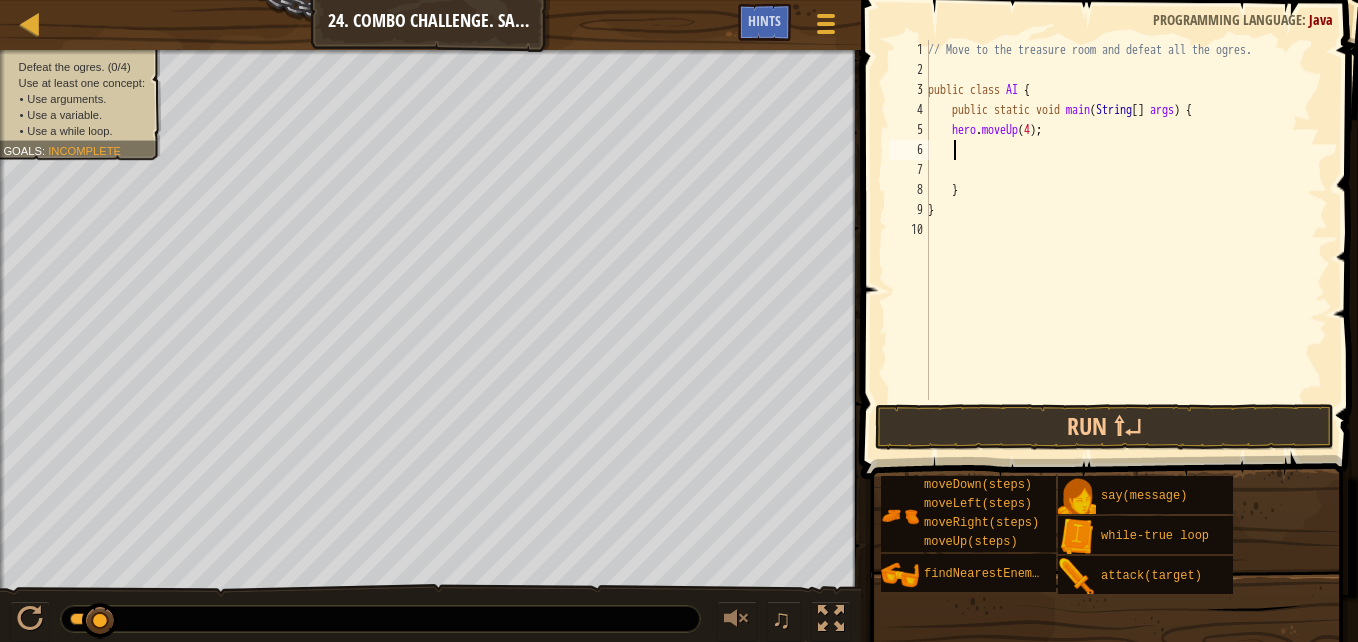 click on "// Move to the treasure room and defeat all the ogres. public   class   AI   {      public   static   void   main ( String [ ]   args )   {      hero . moveUp ( 4 ) ;                    } }" at bounding box center [1126, 240] 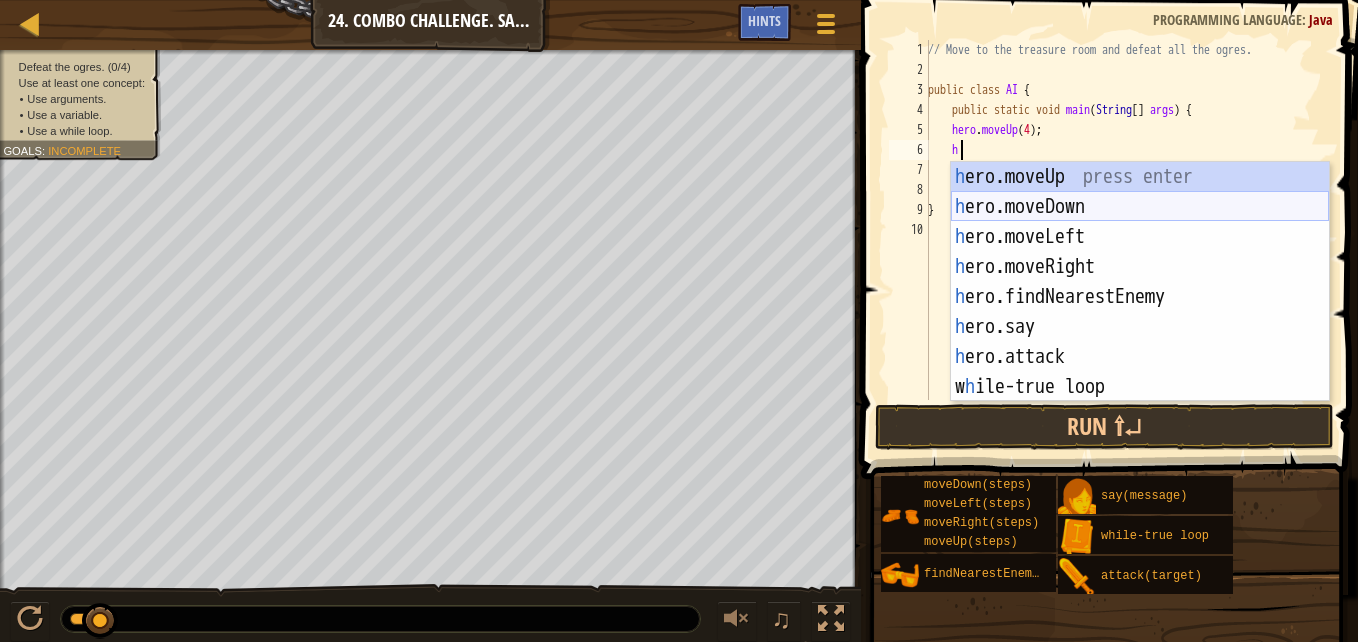 click on "h ero.moveUp press enter h ero.moveDown press enter h ero.moveLeft press enter h ero.moveRight press enter h ero.findNearestEnemy press enter h ero.say press enter h ero.attack press enter w h ile-true loop press enter" at bounding box center (1140, 312) 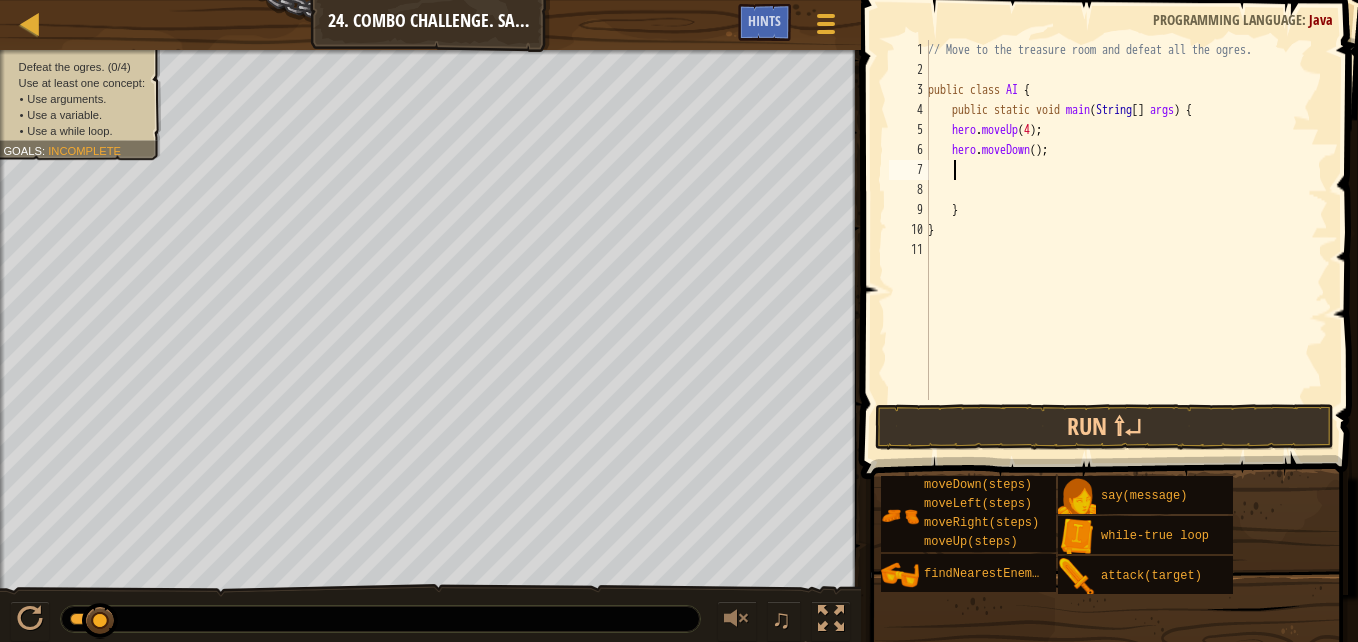 click on "// Move to the treasure room and defeat all the ogres. public   class   AI   {      public   static   void   main ( String [ ]   args )   {      hero . moveUp ( 4 ) ;      hero . moveDown ( ) ;                    } }" at bounding box center (1126, 240) 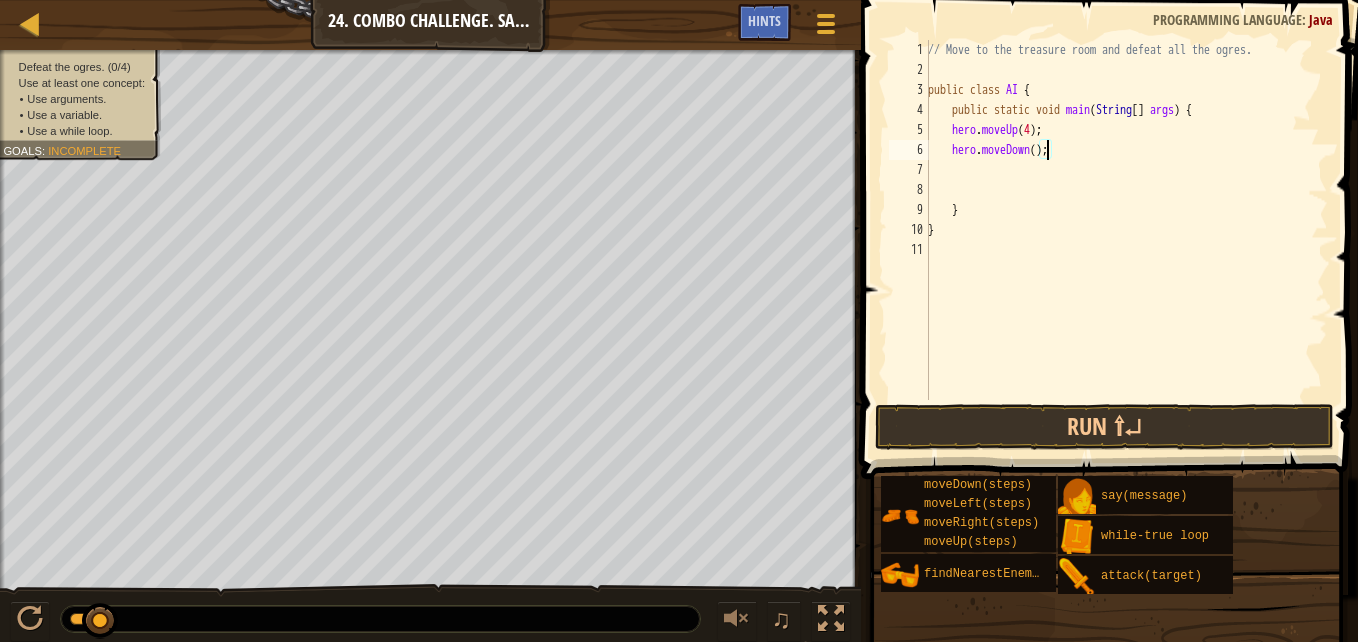 type on "hero.moveDown(3);" 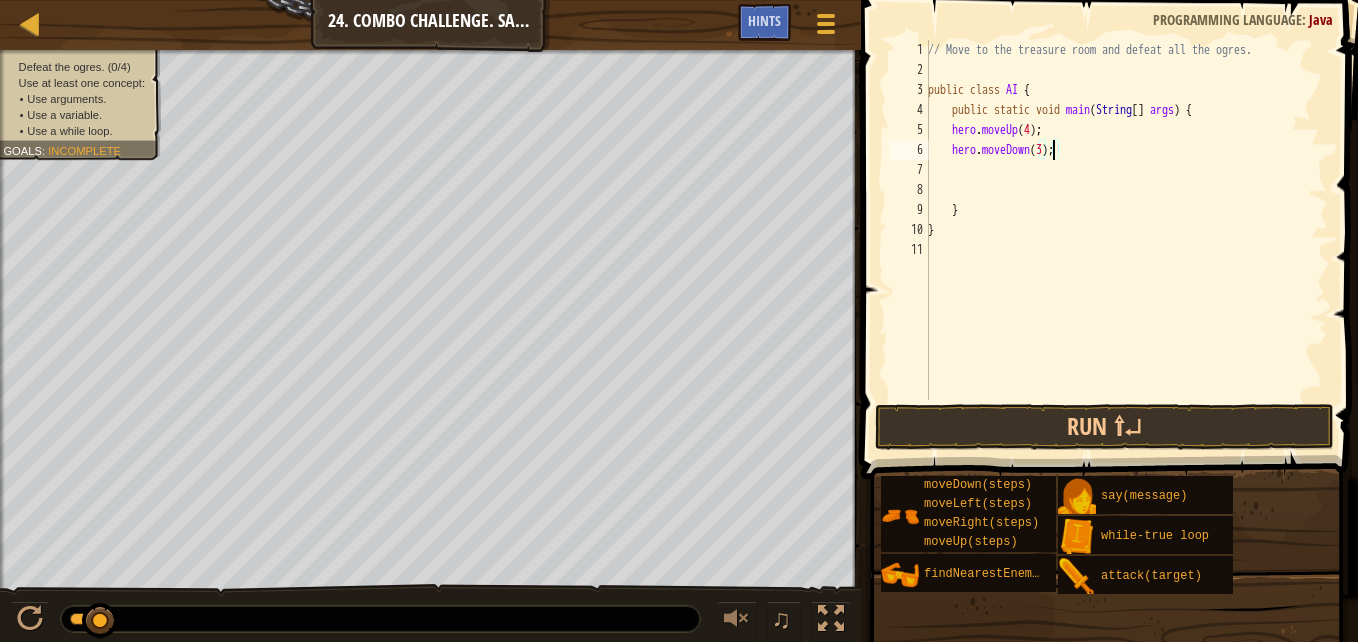 click on "// Move to the treasure room and defeat all the ogres. public   class   AI   {      public   static   void   main ( String [ ]   args )   {      hero . moveUp ( 4 ) ;      hero . moveDown ( 3 ) ;                    } }" at bounding box center [1126, 240] 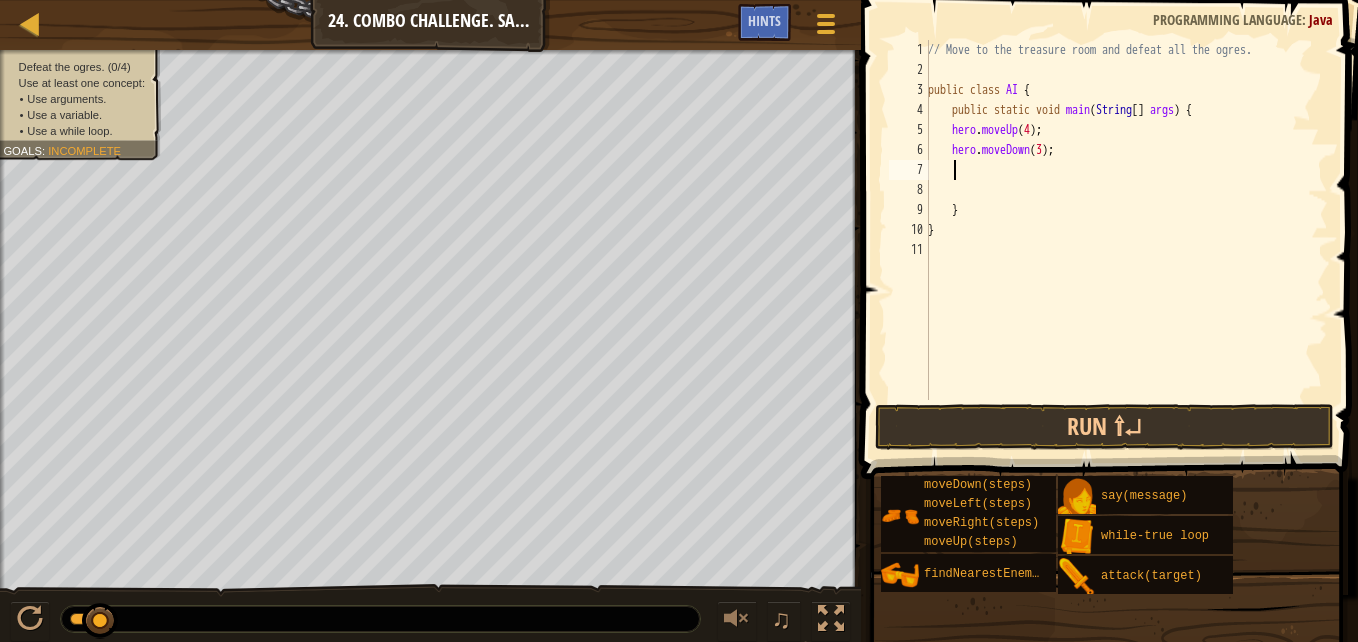 scroll, scrollTop: 9, scrollLeft: 1, axis: both 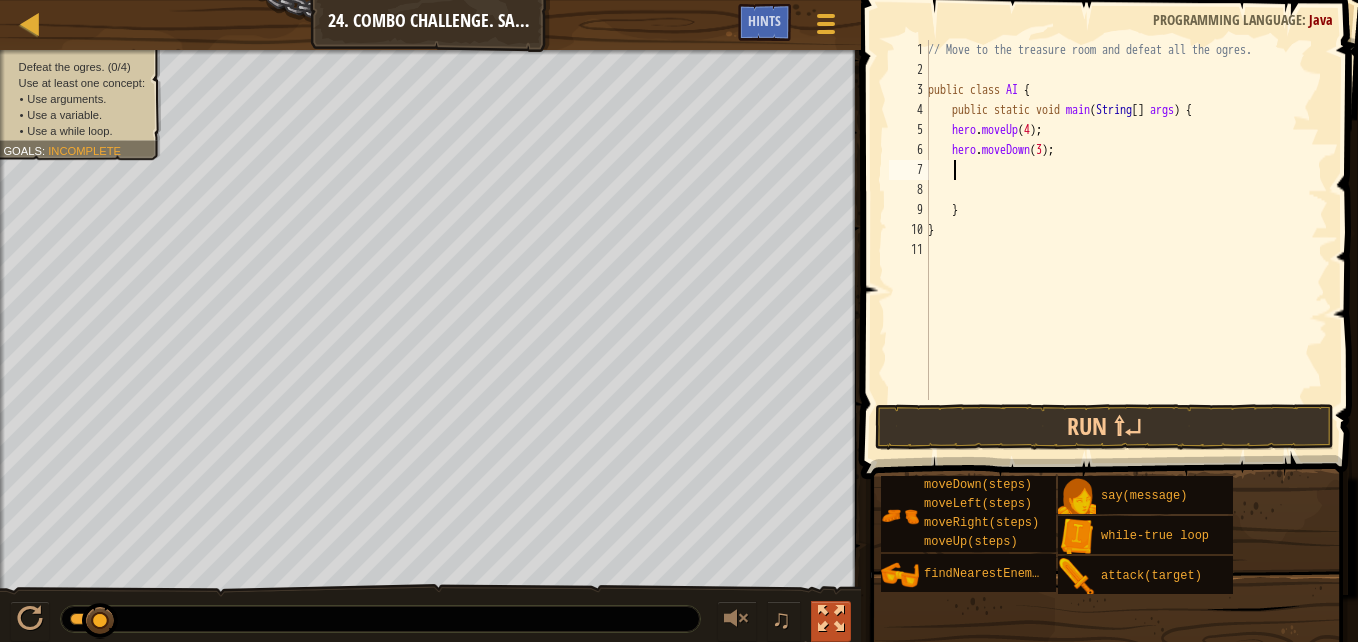 type on "h" 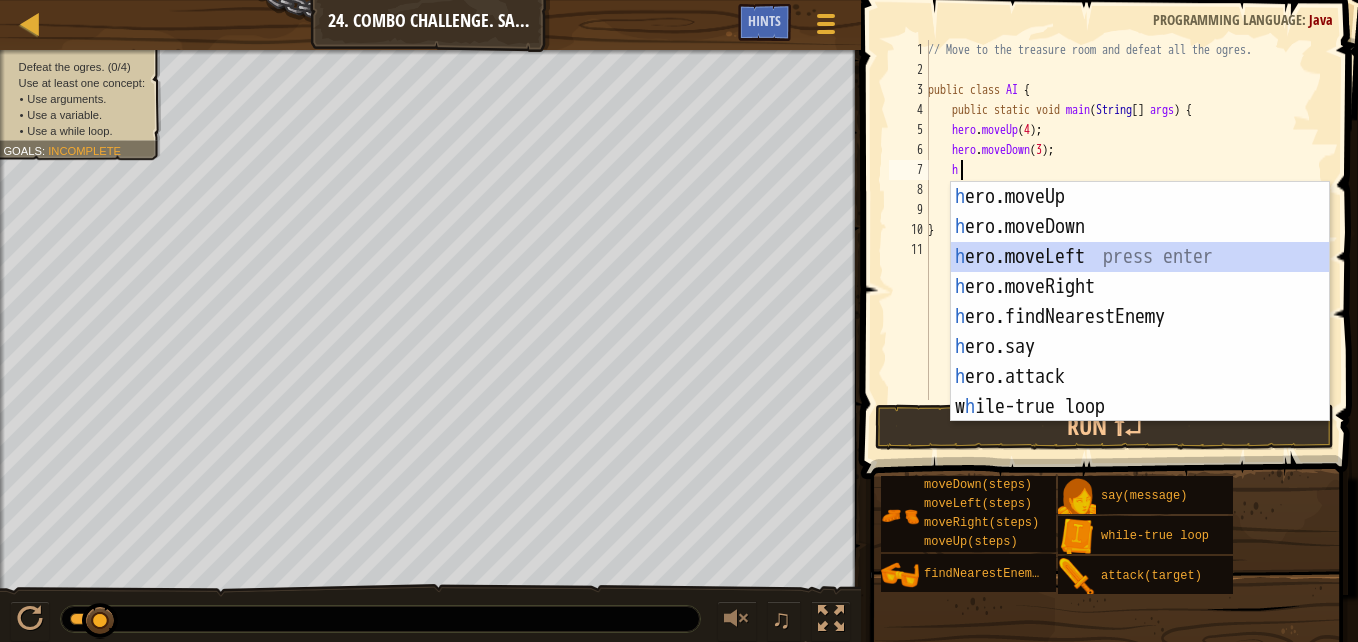 click on "h ero.moveUp press enter h ero.moveDown press enter h ero.moveLeft press enter h ero.moveRight press enter h ero.findNearestEnemy press enter h ero.say press enter h ero.attack press enter w h ile-true loop press enter" at bounding box center (1140, 332) 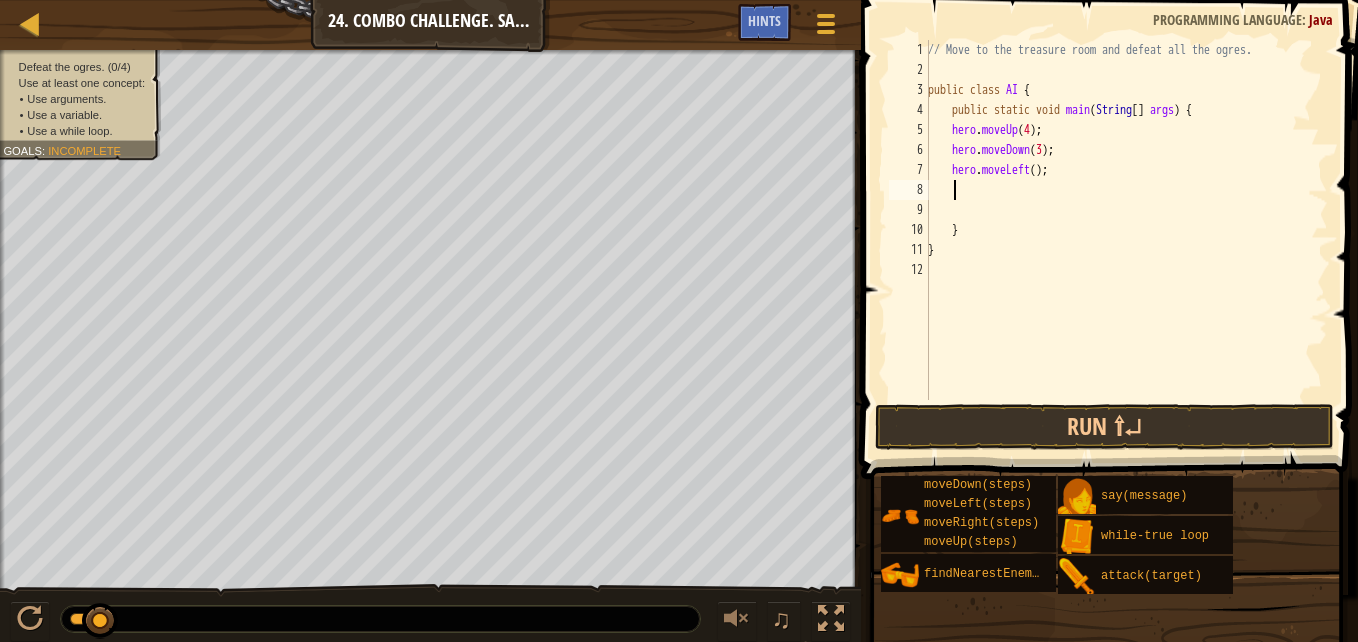 click on "// Move to the treasure room and defeat all the ogres. public   class   AI   {      public   static   void   main ( String [ ]   args )   {      hero . moveUp ( 4 ) ;      hero . moveDown ( 3 ) ;      hero . moveLeft ( ) ;                    } }" at bounding box center (1126, 240) 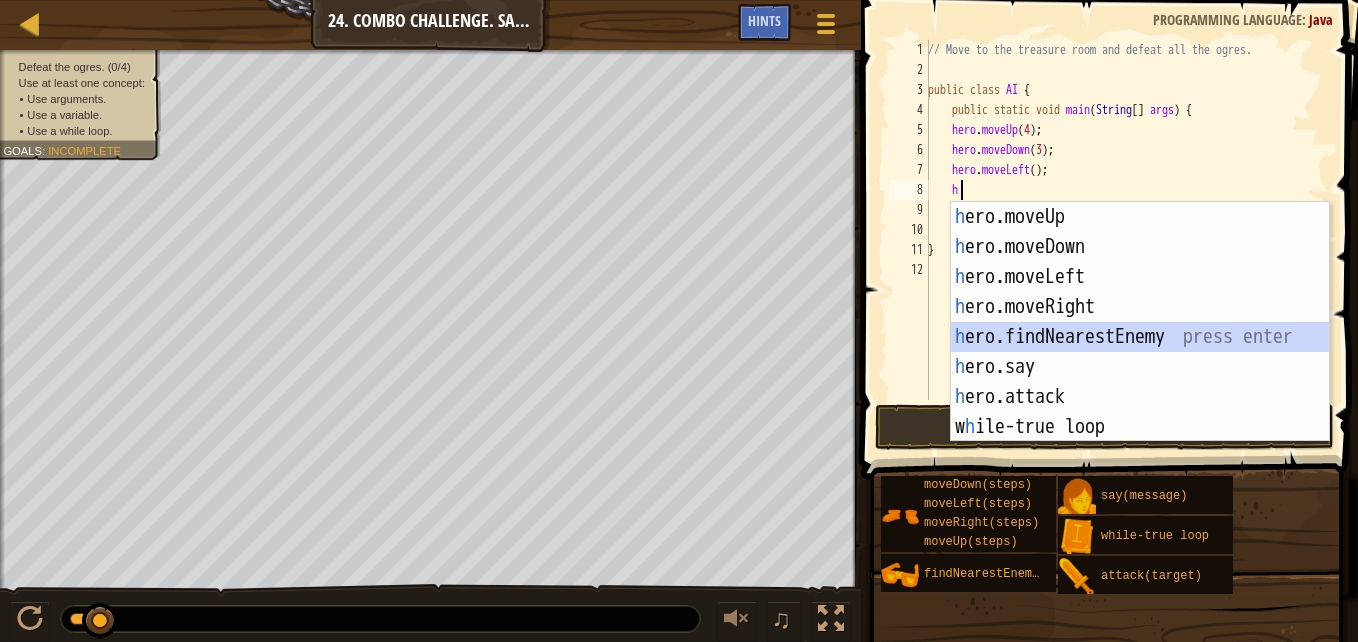 click on "h ero.moveUp press enter h ero.moveDown press enter h ero.moveLeft press enter h ero.moveRight press enter h ero.findNearestEnemy press enter h ero.say press enter h ero.attack press enter w h ile-true loop press enter" at bounding box center [1140, 352] 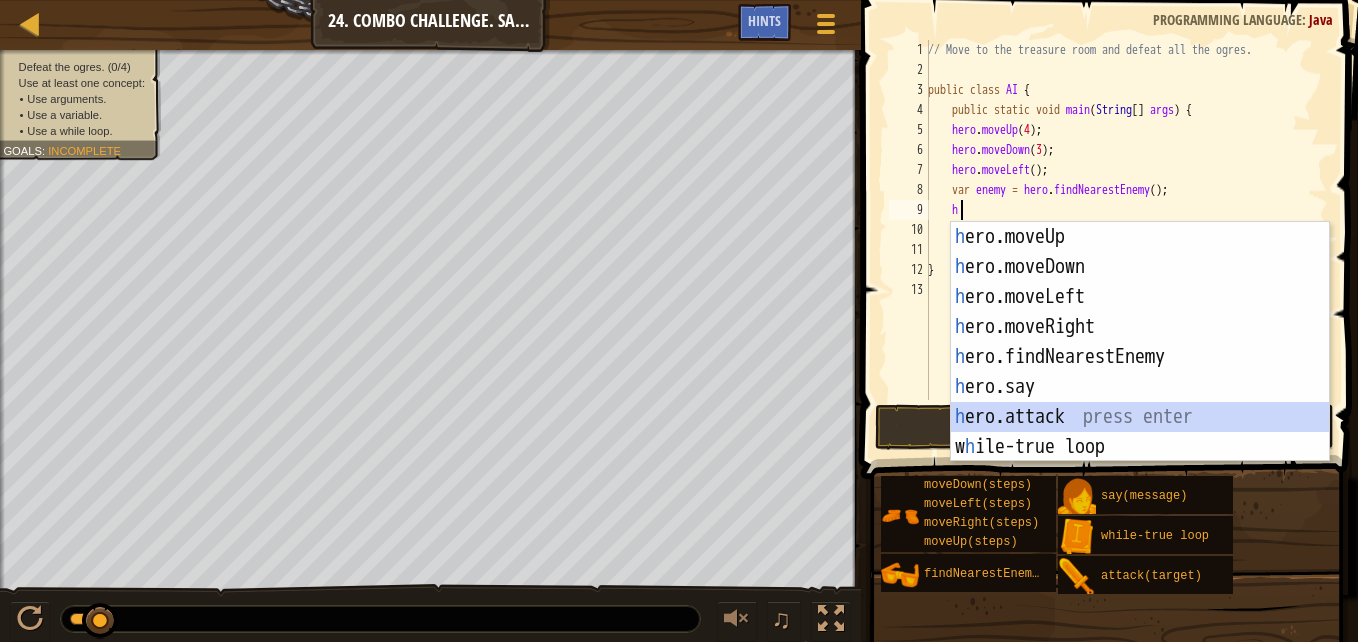 click on "h ero.moveUp press enter h ero.moveDown press enter h ero.moveLeft press enter h ero.moveRight press enter h ero.findNearestEnemy press enter h ero.say press enter h ero.attack press enter w h ile-true loop press enter" at bounding box center (1140, 372) 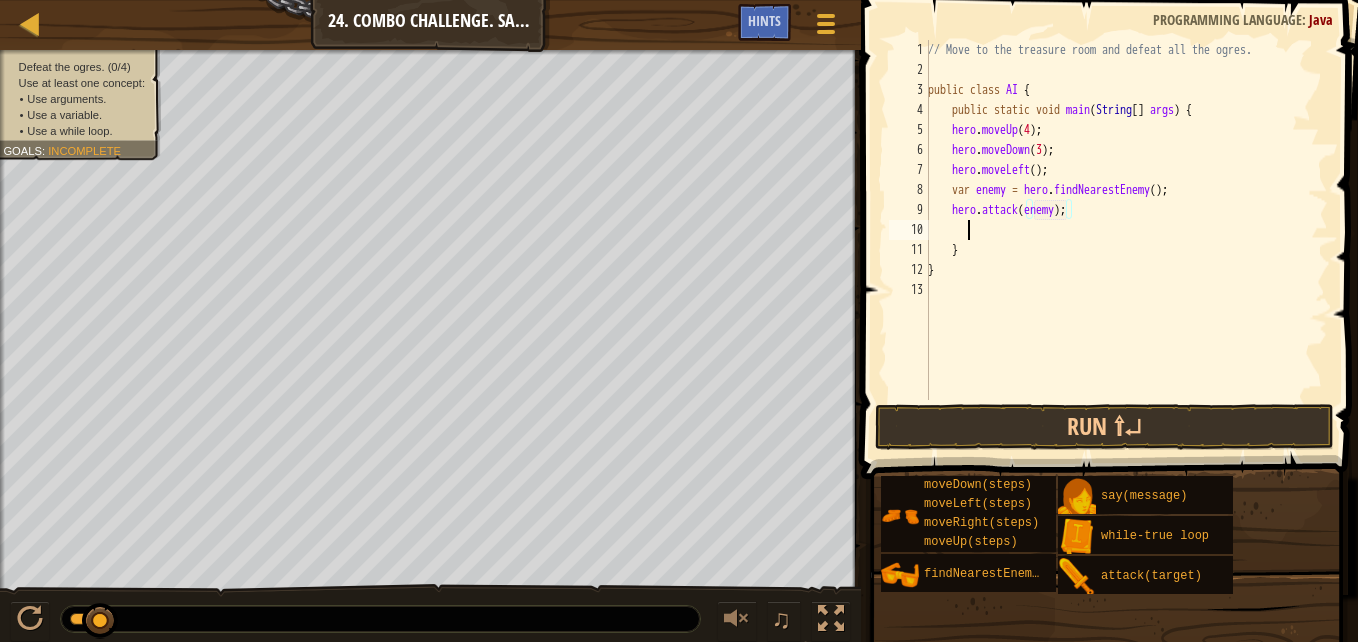 click on "// Move to the treasure room and defeat all the ogres. public   class   AI   {      public   static   void   main ( String [ ]   args )   {      hero . moveUp ( 4 ) ;      hero . moveDown ( 3 ) ;      hero . moveLeft ( ) ;      var   enemy   =   hero . findNearestEnemy ( ) ;      hero . attack ( enemy ) ;               } }" at bounding box center [1126, 240] 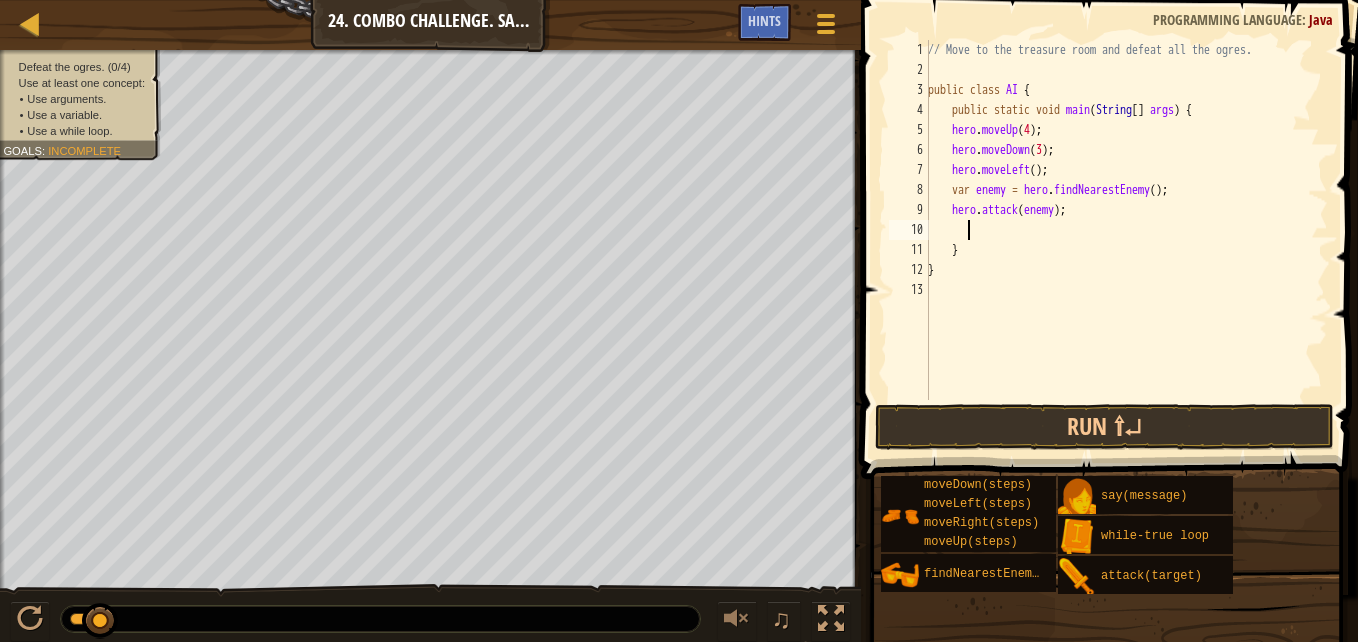 click on "// Move to the treasure room and defeat all the ogres. public   class   AI   {      public   static   void   main ( String [ ]   args )   {      hero . moveUp ( 4 ) ;      hero . moveDown ( 3 ) ;      hero . moveLeft ( ) ;      var   enemy   =   hero . findNearestEnemy ( ) ;      hero . attack ( enemy ) ;               } }" at bounding box center [1126, 240] 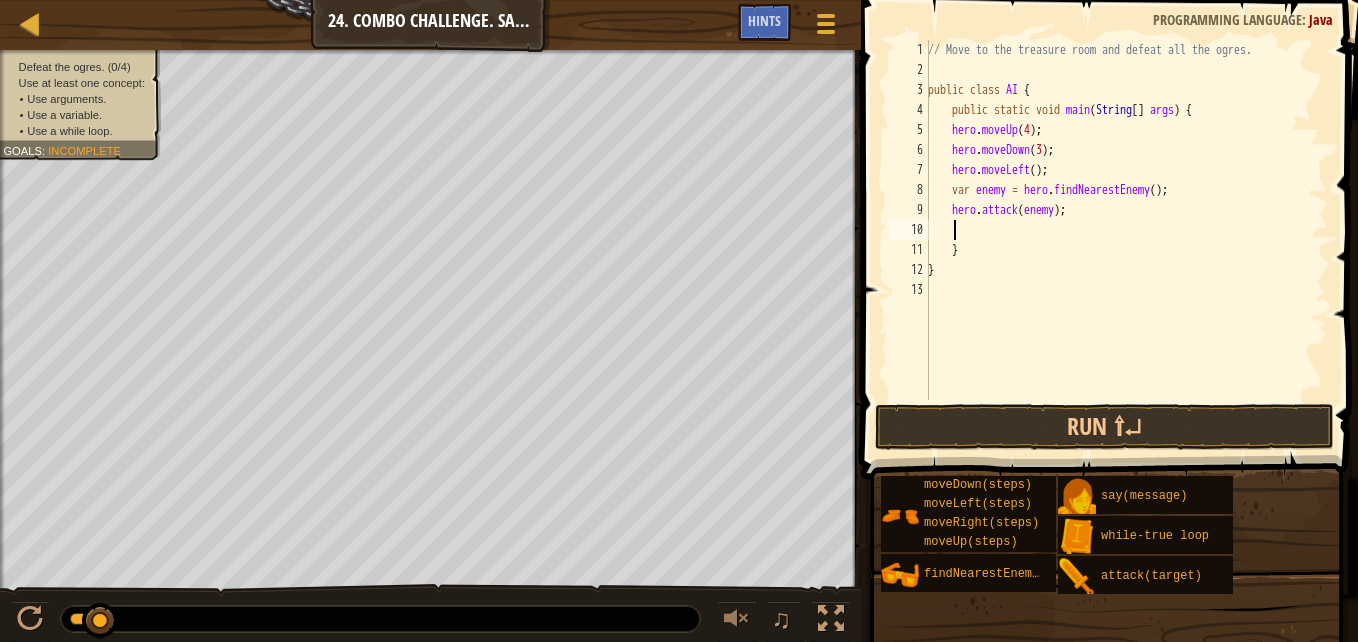 scroll, scrollTop: 9, scrollLeft: 2, axis: both 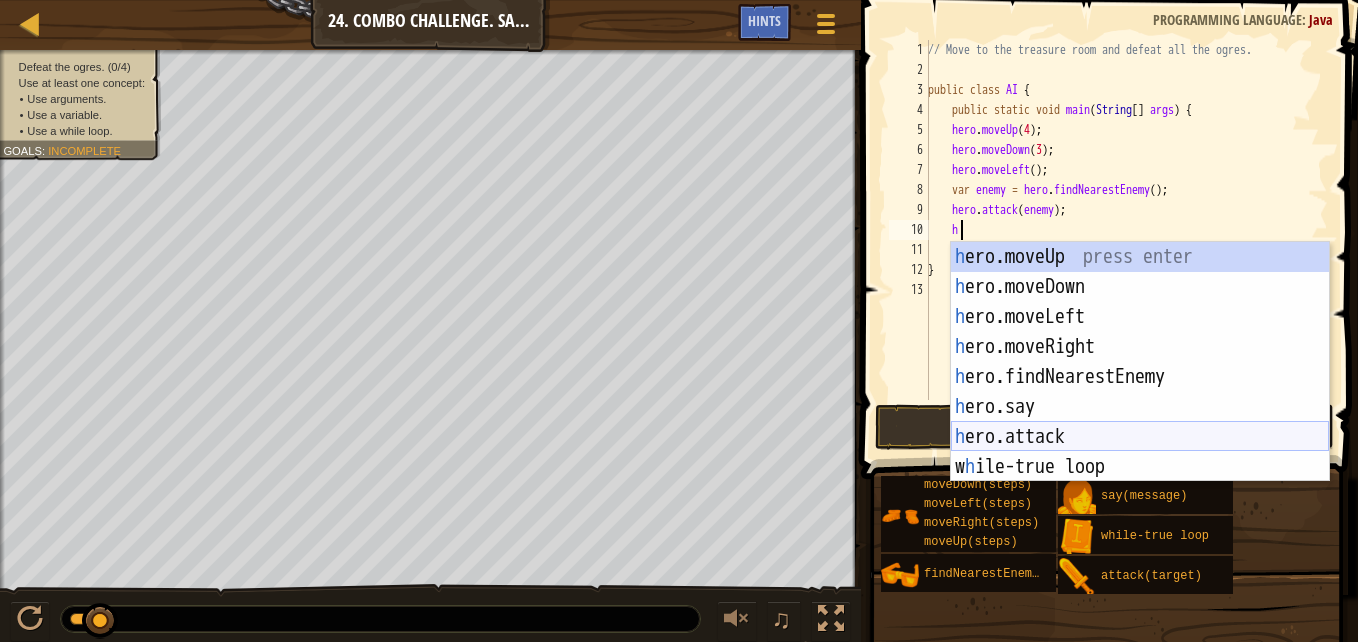 click on "h ero.moveUp press enter h ero.moveDown press enter h ero.moveLeft press enter h ero.moveRight press enter h ero.findNearestEnemy press enter h ero.say press enter h ero.attack press enter w h ile-true loop press enter" at bounding box center [1140, 392] 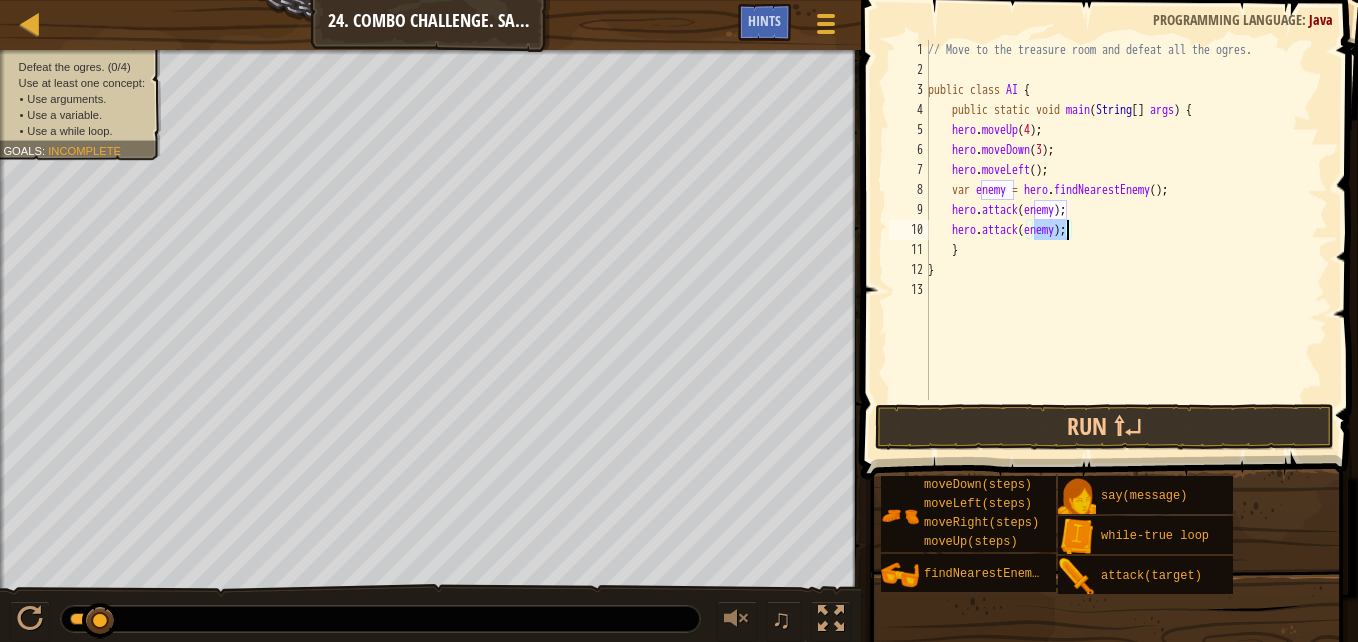 click on "// Move to the treasure room and defeat all the ogres. public   class   AI   {      public   static   void   main ( String [ ]   args )   {      hero . moveUp ( 4 ) ;      hero . moveDown ( 3 ) ;      hero . moveLeft ( ) ;      var   enemy   =   hero . findNearestEnemy ( ) ;      hero . attack ( enemy ) ;      hero . attack ( enemy ) ;          } }" at bounding box center [1126, 240] 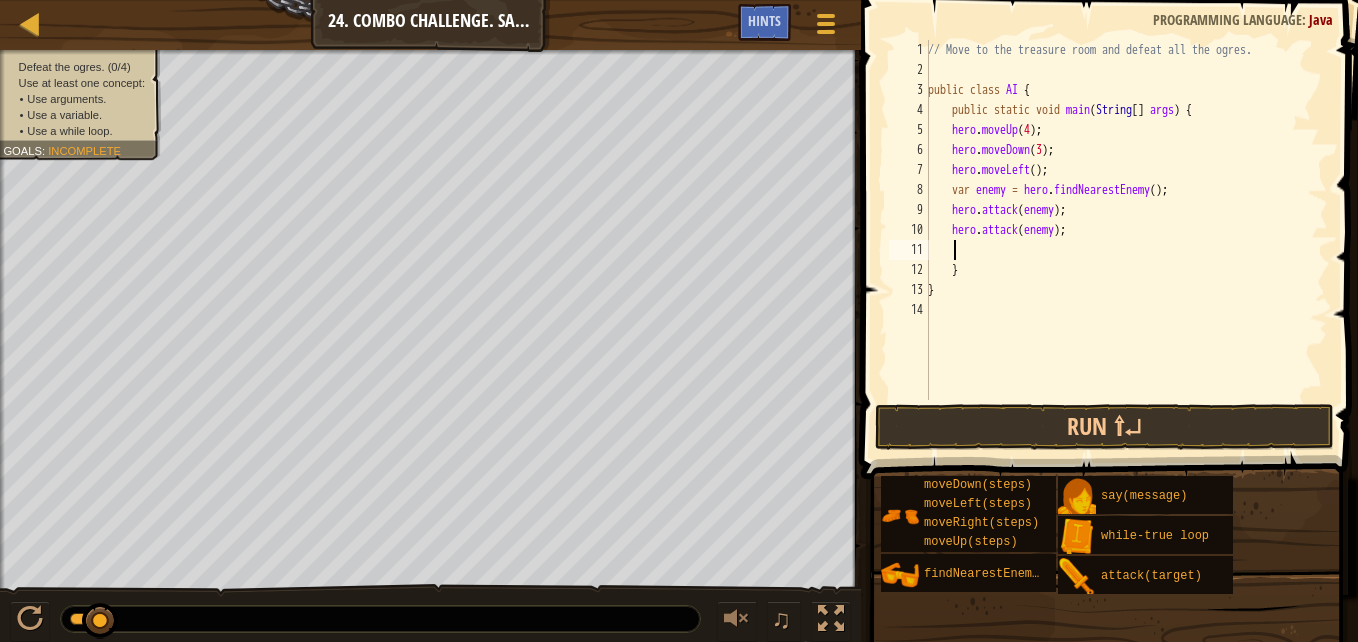 scroll, scrollTop: 9, scrollLeft: 1, axis: both 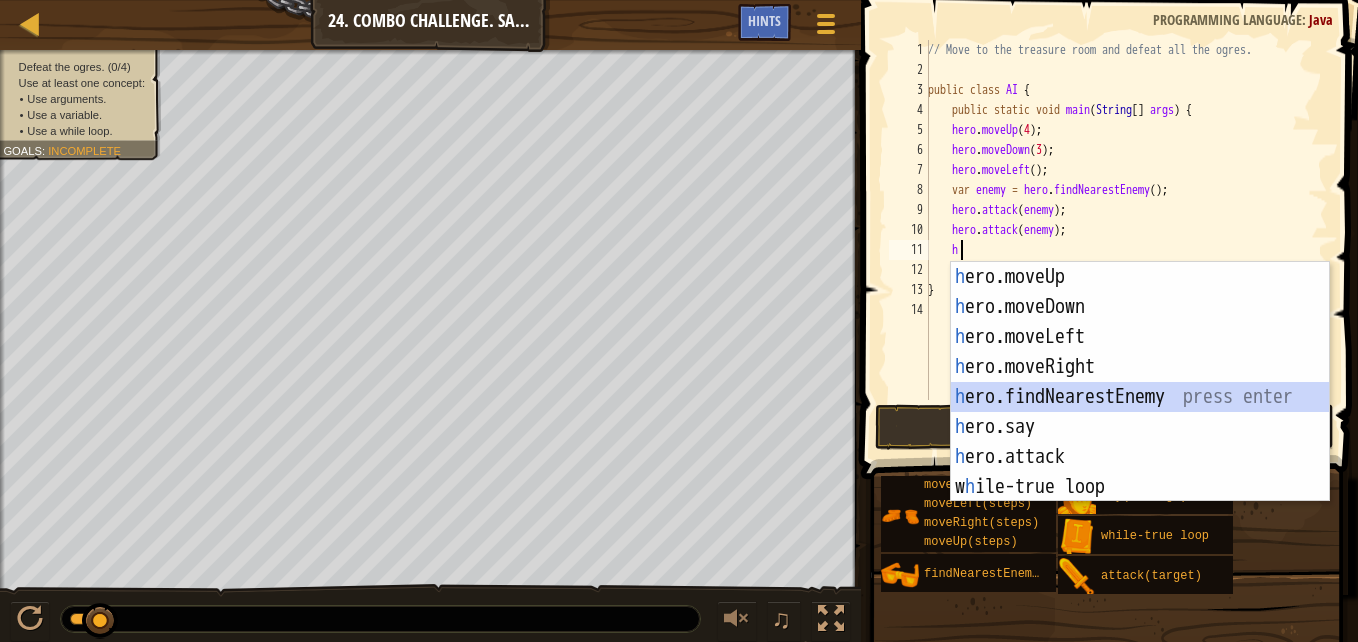 click on "h ero.moveUp press enter h ero.moveDown press enter h ero.moveLeft press enter h ero.moveRight press enter h ero.findNearestEnemy press enter h ero.say press enter h ero.attack press enter w h ile-true loop press enter" at bounding box center (1140, 412) 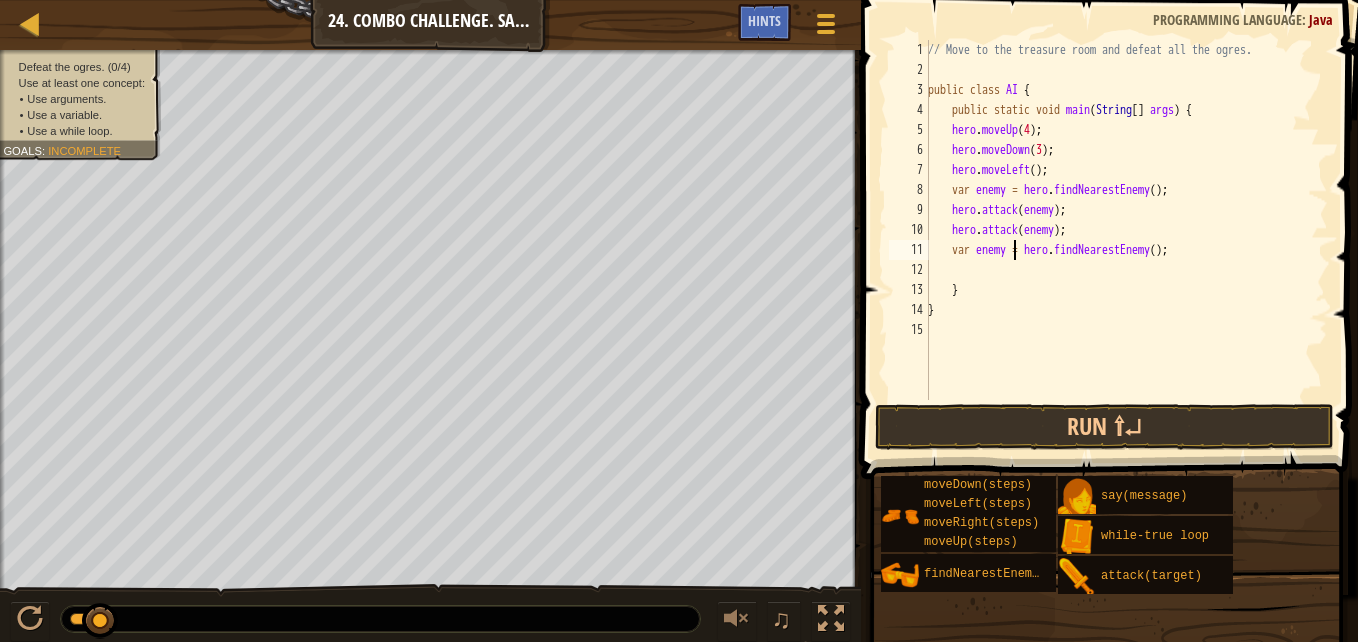click on "// Move to the treasure room and defeat all the ogres. public   class   AI   {      public   static   void   main ( String [ ]   args )   {      hero . moveUp ( 4 ) ;      hero . moveDown ( 3 ) ;      hero . moveLeft ( ) ;      var   enemy   =   hero . findNearestEnemy ( ) ;      hero . attack ( enemy ) ;      hero . attack ( enemy ) ;          var   enemy   =   hero . findNearestEnemy ( ) ;           } }" at bounding box center [1126, 240] 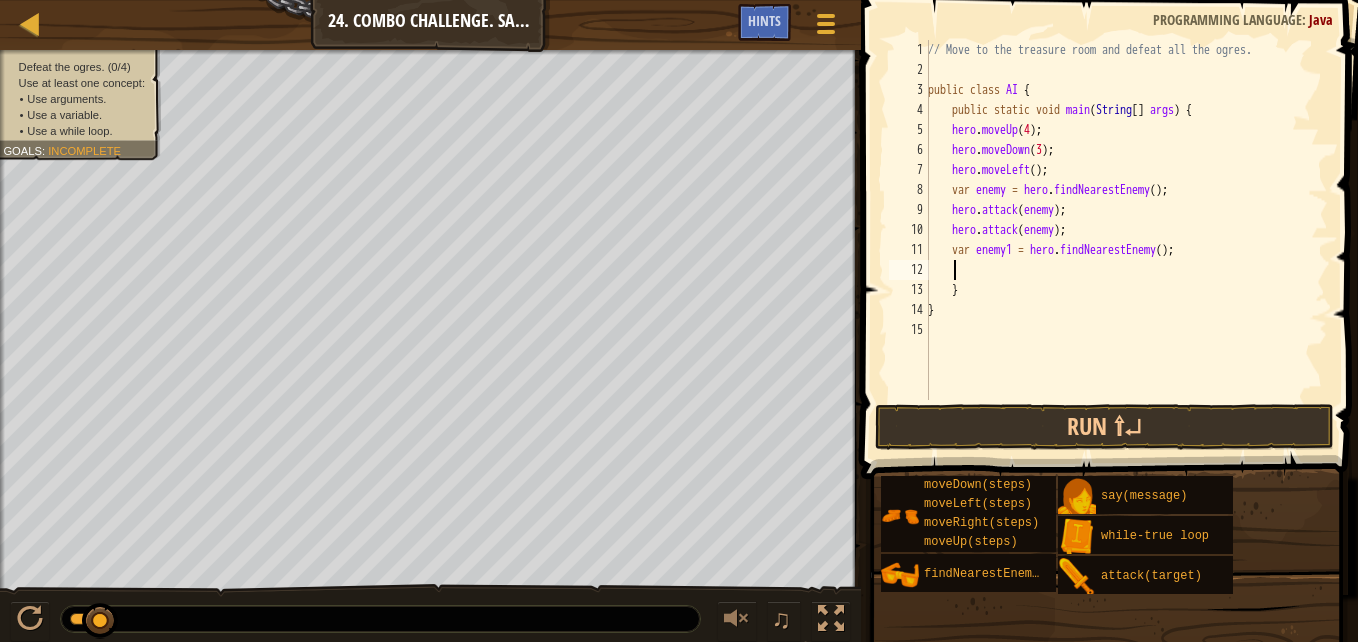 click on "// Move to the treasure room and defeat all the ogres. public   class   AI   {      public   static   void   main ( String [ ]   args )   {      hero . moveUp ( 4 ) ;      hero . moveDown ( 3 ) ;      hero . moveLeft ( ) ;      var   enemy   =   hero . findNearestEnemy ( ) ;      hero . attack ( enemy ) ;      hero . attack ( enemy ) ;          var   enemy1   =   hero . findNearestEnemy ( ) ;           } }" at bounding box center [1126, 240] 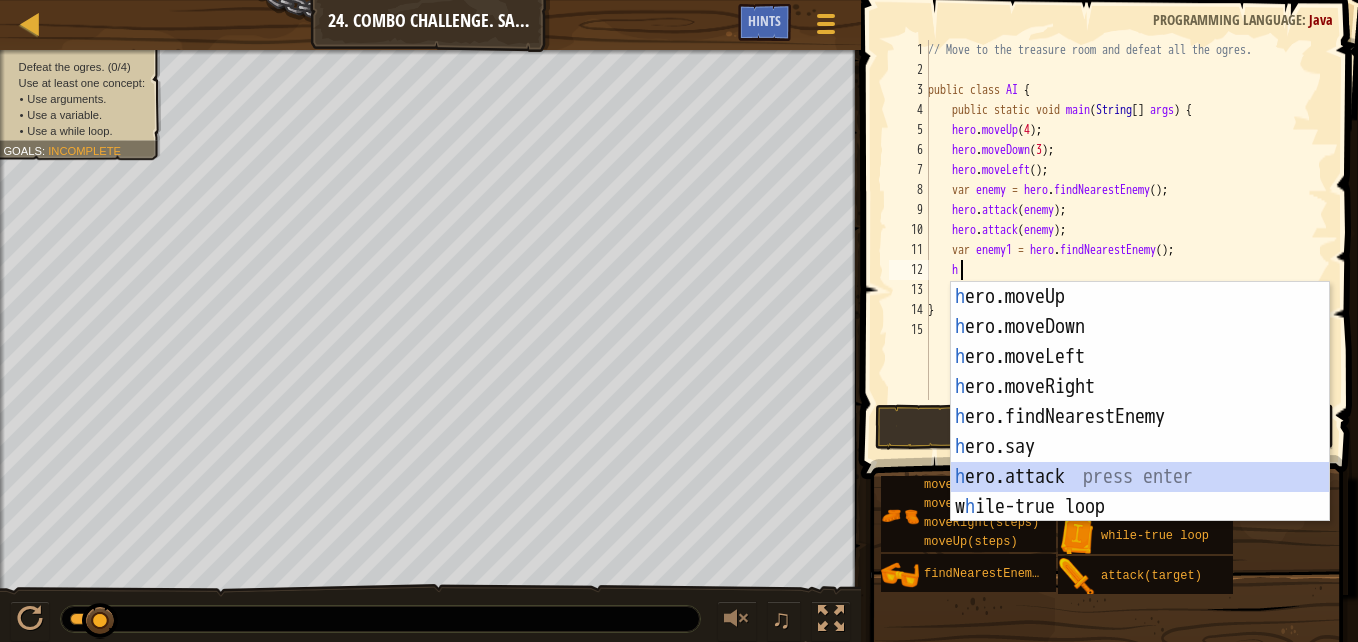 click on "h ero.moveUp press enter h ero.moveDown press enter h ero.moveLeft press enter h ero.moveRight press enter h ero.findNearestEnemy press enter h ero.say press enter h ero.attack press enter w h ile-true loop press enter" at bounding box center [1140, 432] 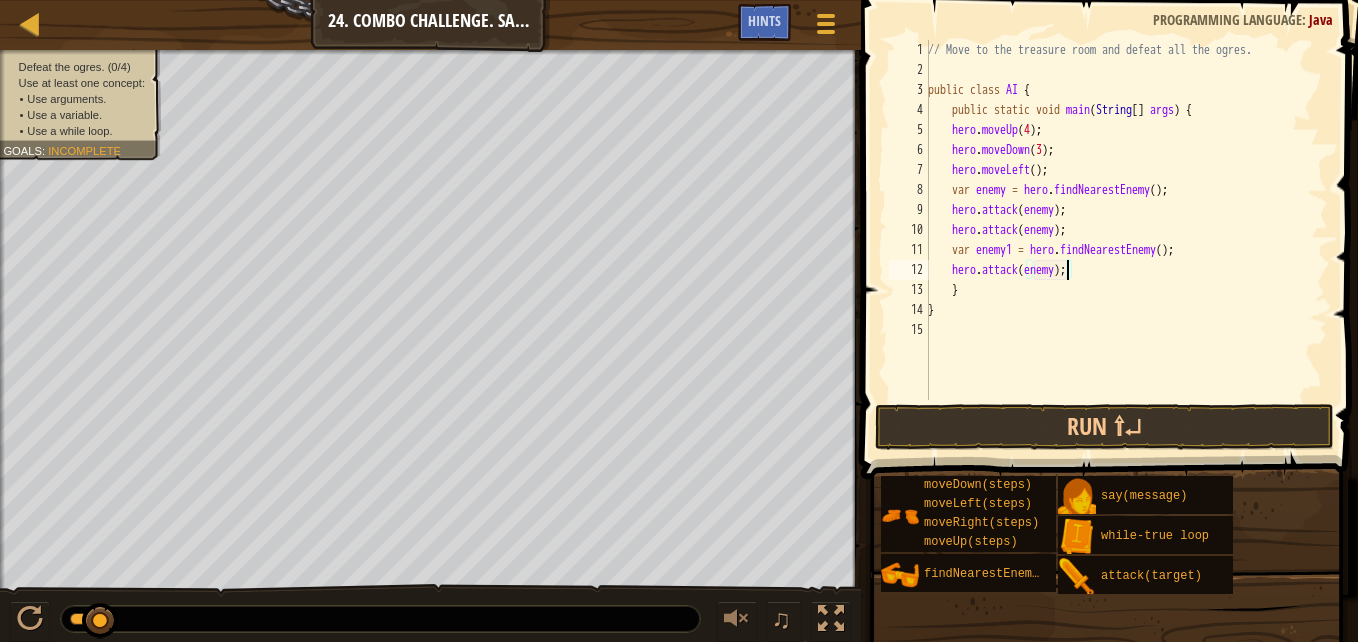 scroll, scrollTop: 9, scrollLeft: 12, axis: both 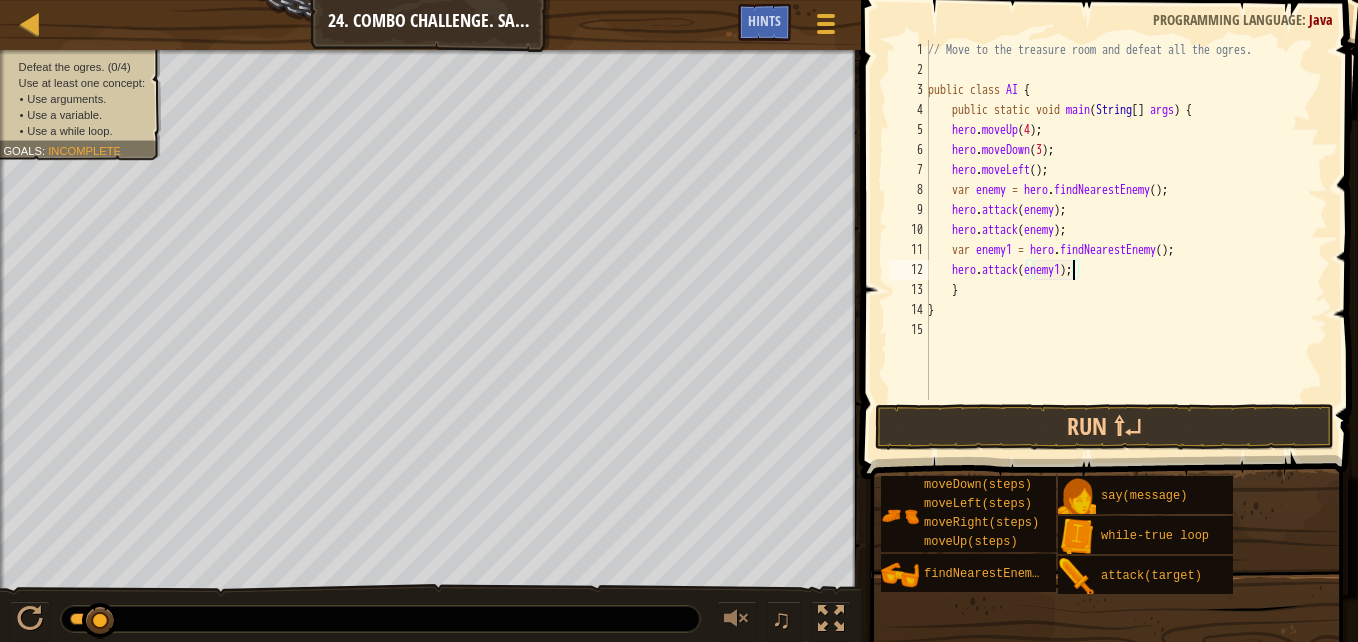 click on "// Move to the treasure room and defeat all the ogres. public   class   AI   {      public   static   void   main ( String [ ]   args )   {      hero . moveUp ( 4 ) ;      hero . moveDown ( 3 ) ;      hero . moveLeft ( ) ;      var   enemy   =   hero . findNearestEnemy ( ) ;      hero . attack ( enemy ) ;      hero . attack ( enemy ) ;          var   enemy1   =   hero . findNearestEnemy ( ) ;      hero . attack ( enemy1 ) ;      } }" at bounding box center [1126, 240] 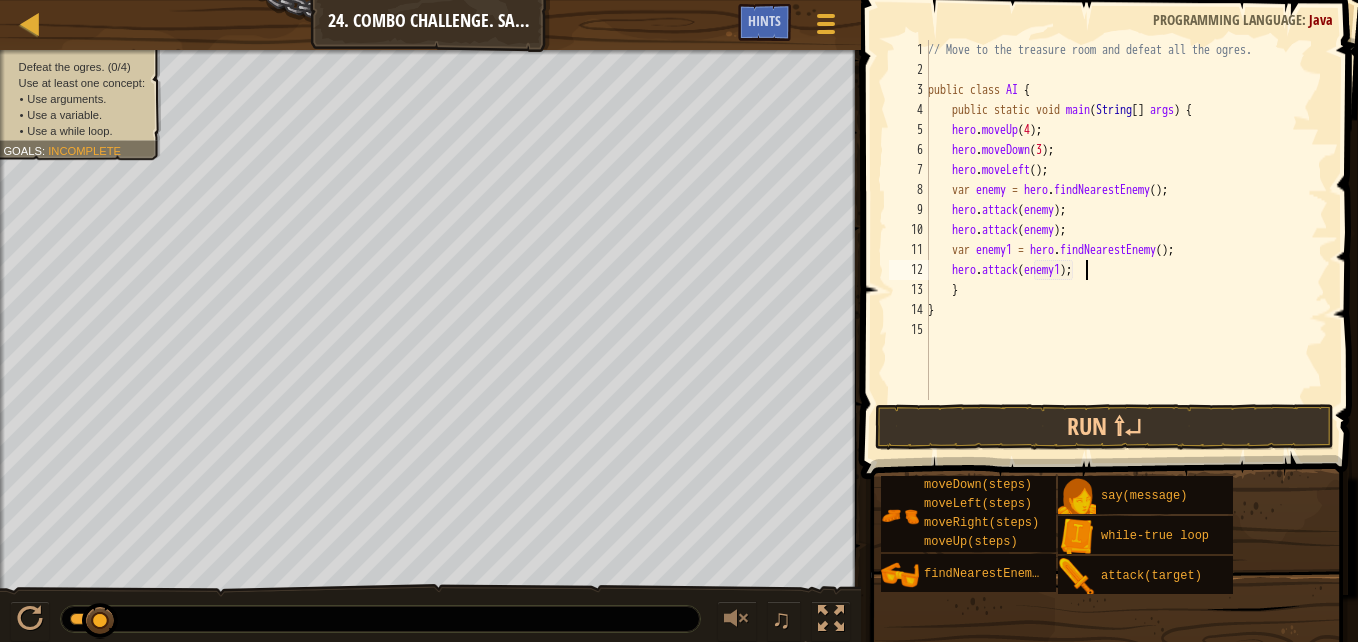 scroll, scrollTop: 9, scrollLeft: 1, axis: both 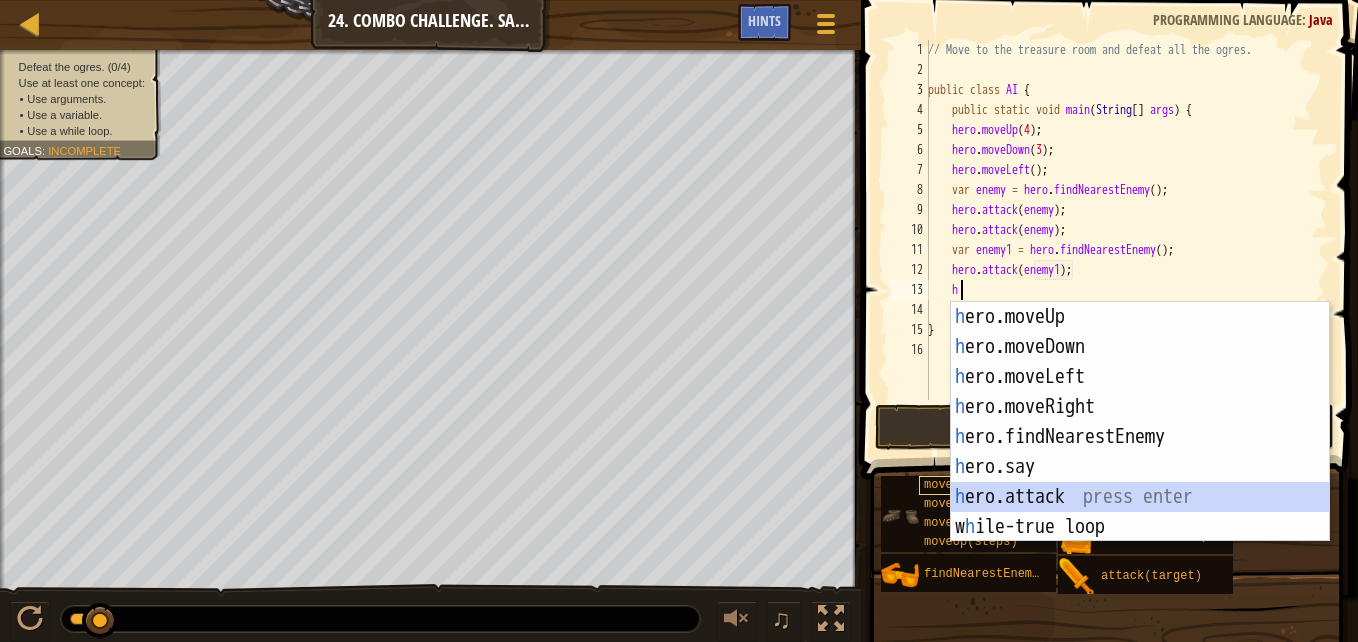 drag, startPoint x: 1054, startPoint y: 505, endPoint x: 1048, endPoint y: 479, distance: 26.683329 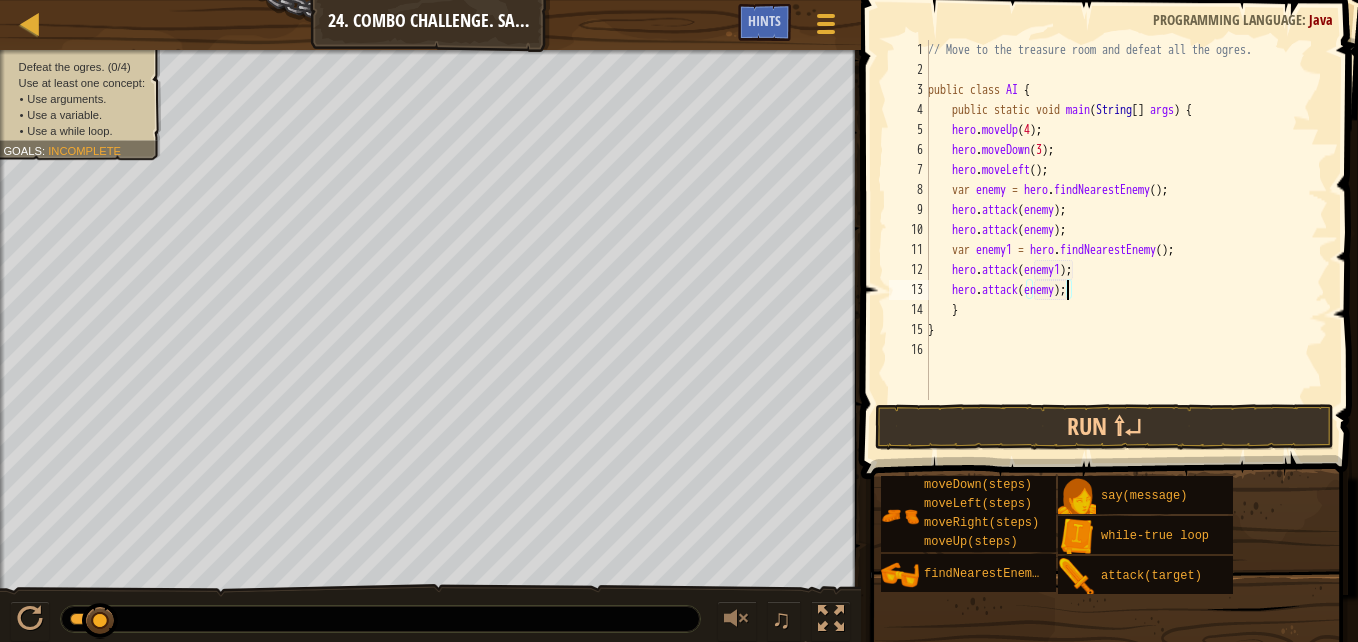 type on "hero.attack(enemy1);" 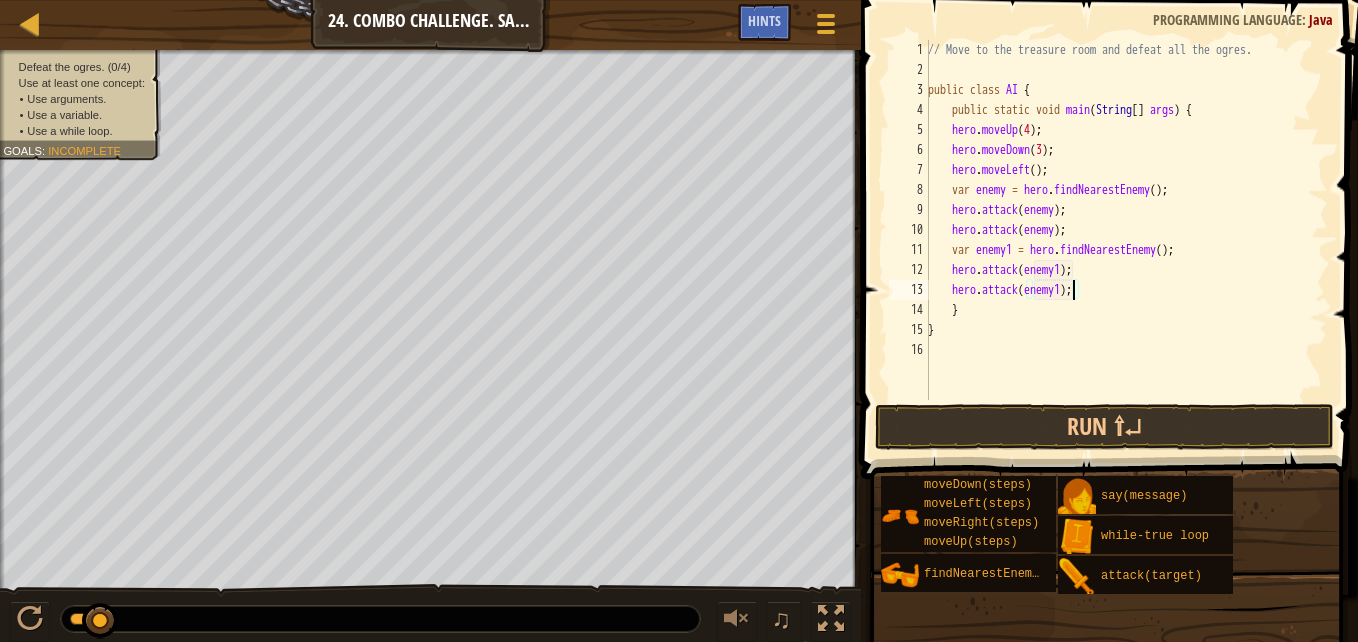click on "// Move to the treasure room and defeat all the ogres. public   class   AI   {      public   static   void   main ( String [ ]   args )   {      hero . moveUp ( 4 ) ;      hero . moveDown ( 3 ) ;      hero . moveLeft ( ) ;      var   enemy   =   hero . findNearestEnemy ( ) ;      hero . attack ( enemy ) ;      hero . attack ( enemy ) ;          var   enemy1   =   hero . findNearestEnemy ( ) ;      hero . attack ( enemy1 ) ;      hero . attack ( enemy1 ) ;      } }" at bounding box center (1126, 240) 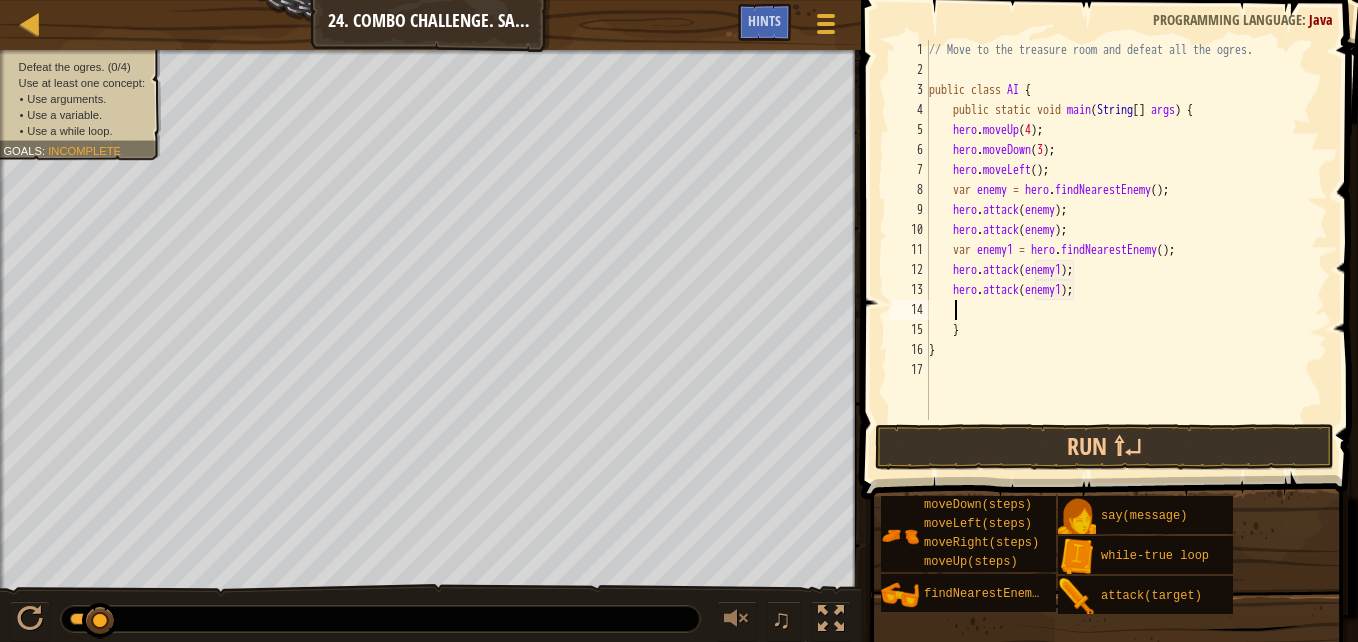 scroll, scrollTop: 9, scrollLeft: 1, axis: both 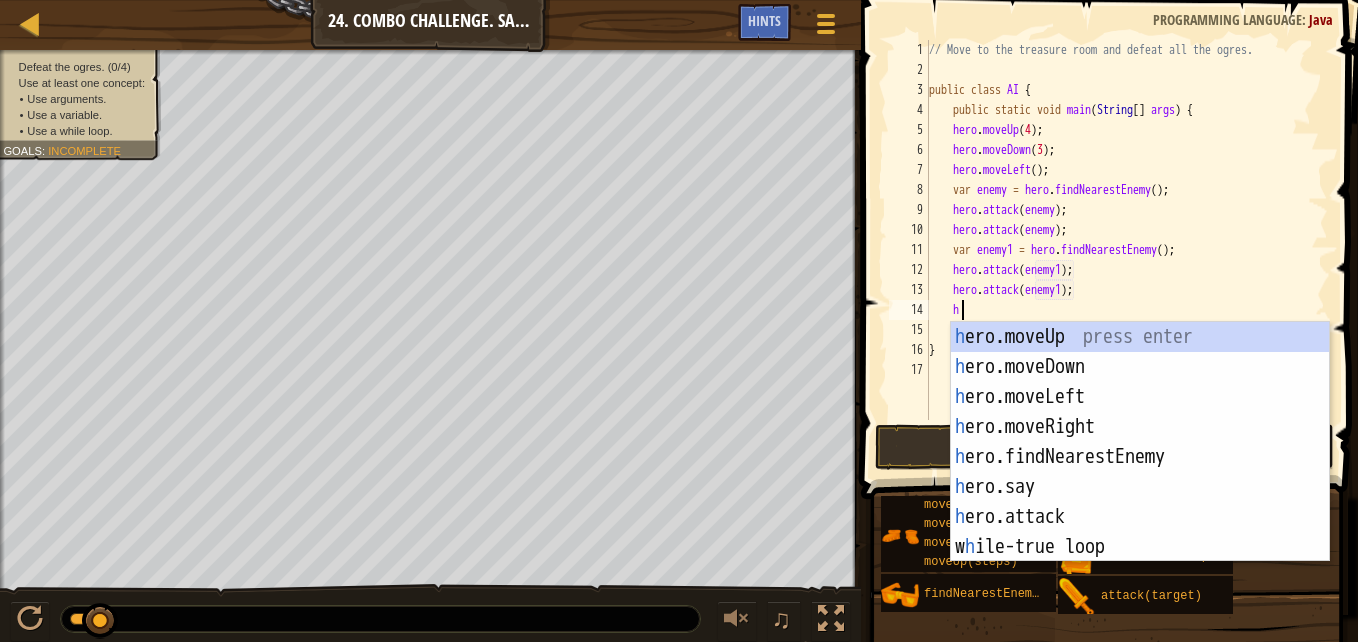 type on "he" 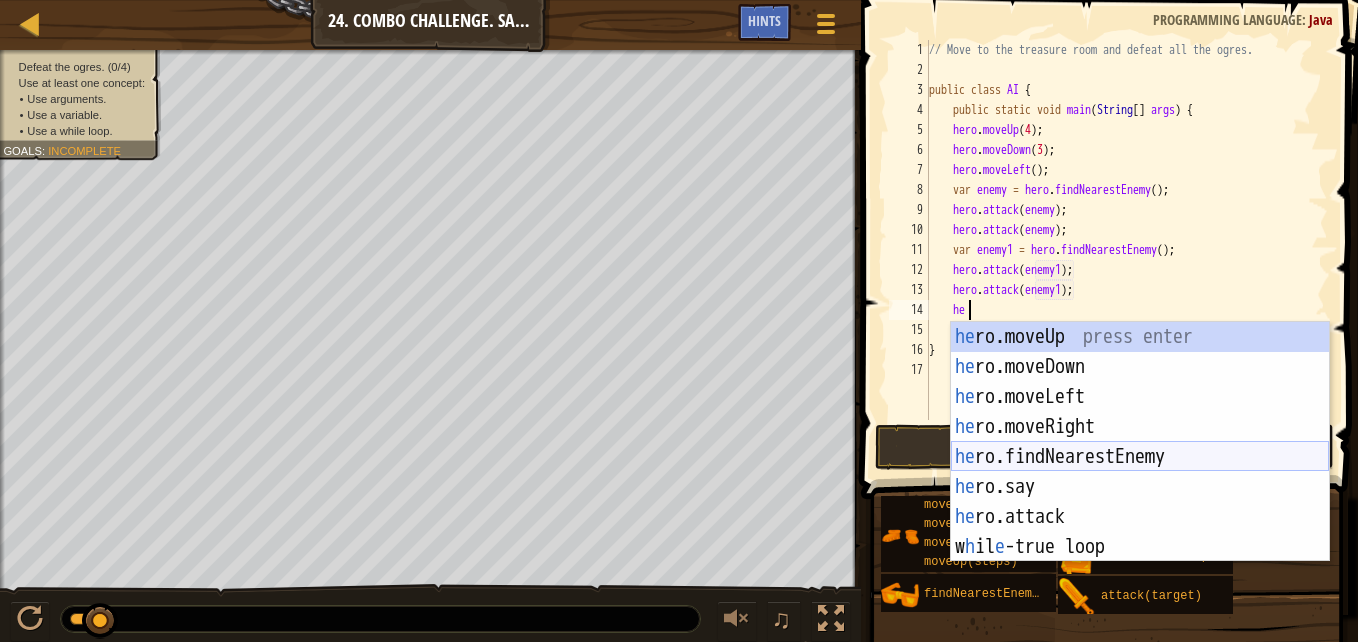 click on "he ro.moveUp press enter he ro.moveDown press enter he ro.moveLeft press enter he ro.moveRight press enter he ro.findNearestEnemy press enter he ro.say press enter he ro.attack press enter w h il e -true loop press enter" at bounding box center (1140, 472) 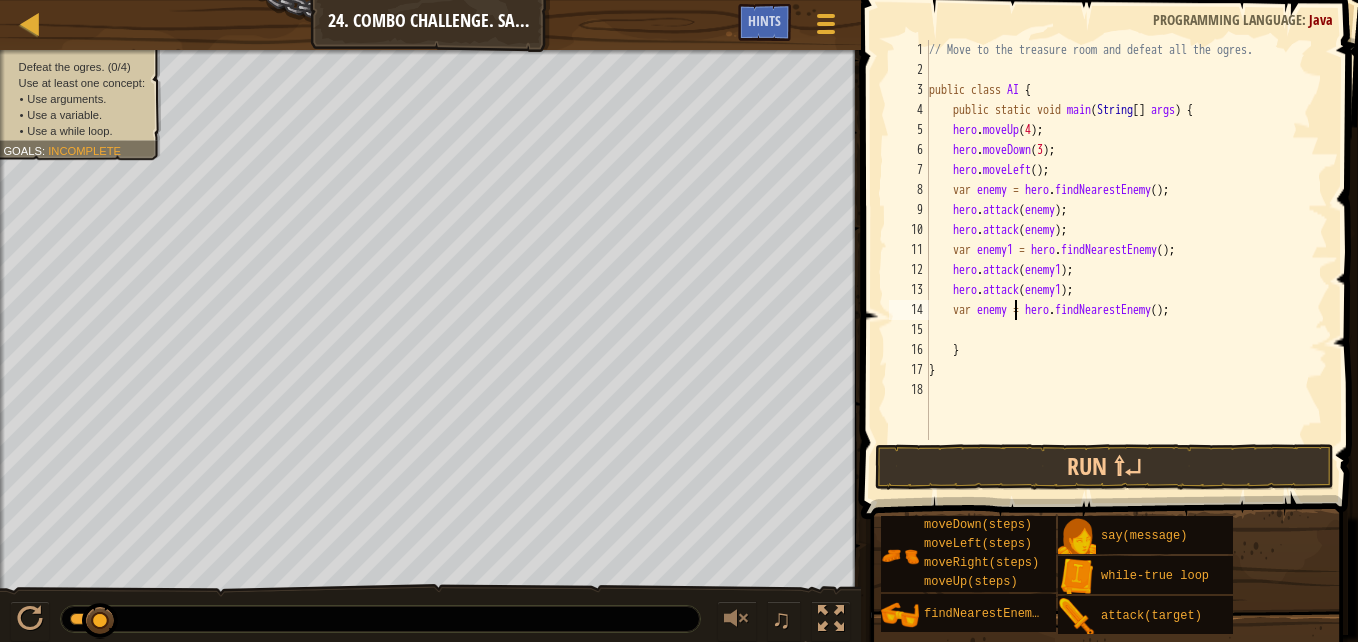 click on "// Move to the treasure room and defeat all the ogres. public   class   AI   {      public   static   void   main ( String [ ]   args )   {      hero . moveUp ( 4 ) ;      hero . moveDown ( 3 ) ;      hero . moveLeft ( ) ;      var   enemy   =   hero . findNearestEnemy ( ) ;      hero . attack ( enemy ) ;      hero . attack ( enemy ) ;          var   enemy1   =   hero . findNearestEnemy ( ) ;      hero . attack ( enemy1 ) ;      hero . attack ( enemy1 ) ;      var   enemy   =   hero . findNearestEnemy ( ) ;           } }" at bounding box center [1126, 260] 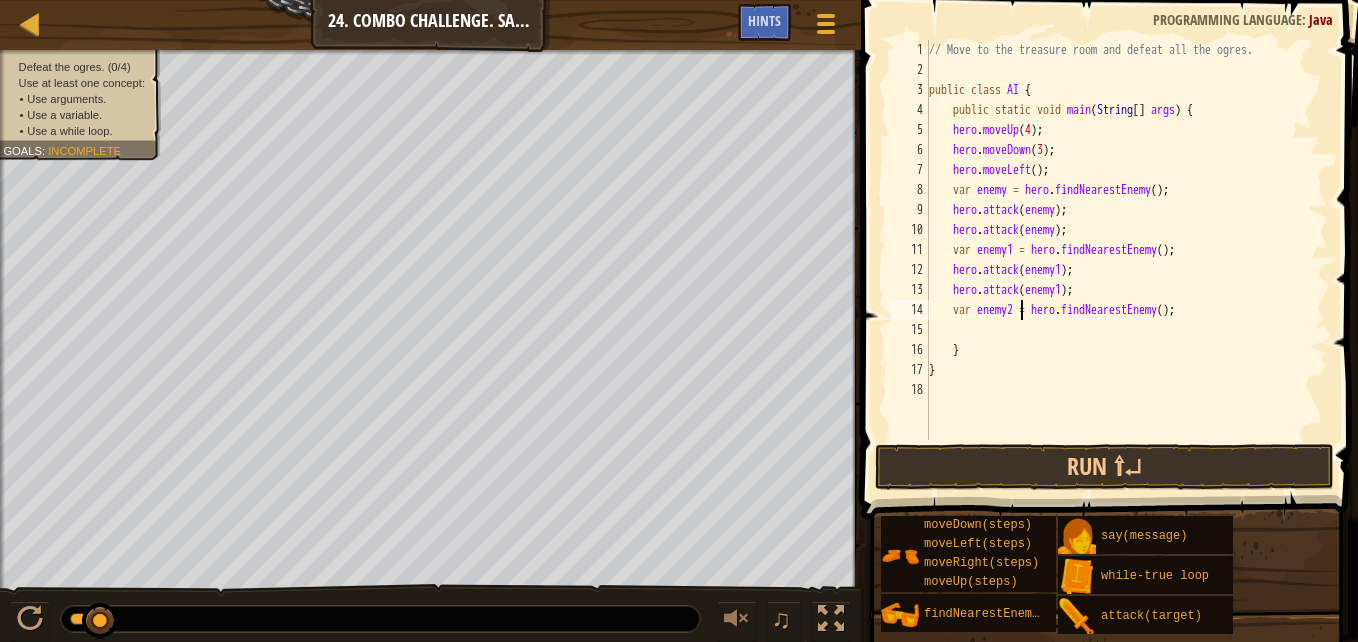 scroll, scrollTop: 9, scrollLeft: 7, axis: both 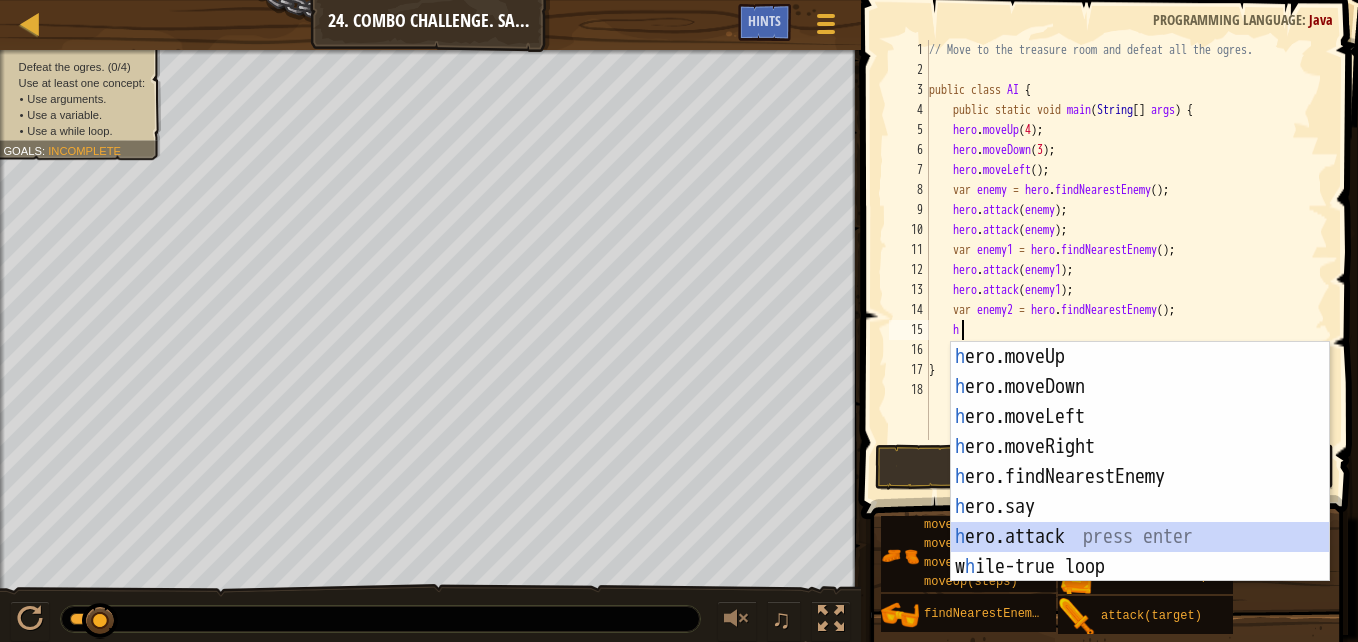 click on "h ero.moveUp press enter h ero.moveDown press enter h ero.moveLeft press enter h ero.moveRight press enter h ero.findNearestEnemy press enter h ero.say press enter h ero.attack press enter w h ile-true loop press enter" at bounding box center [1140, 492] 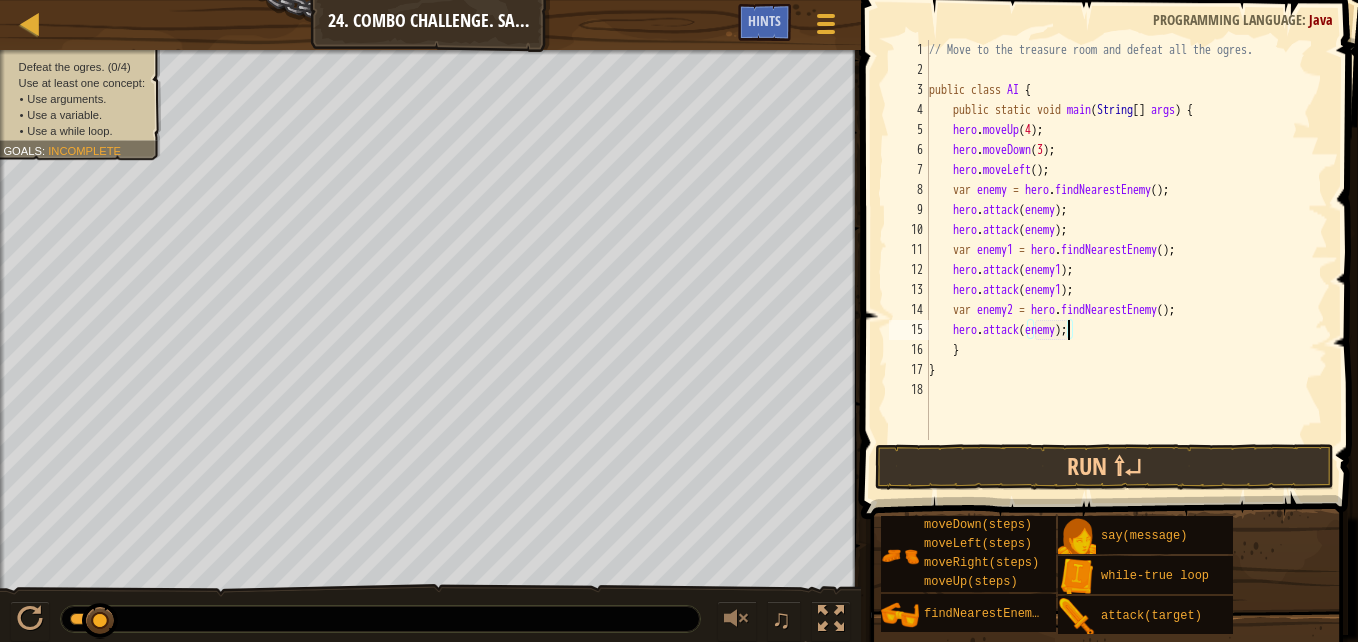 type on "hero.attack(enemy2);" 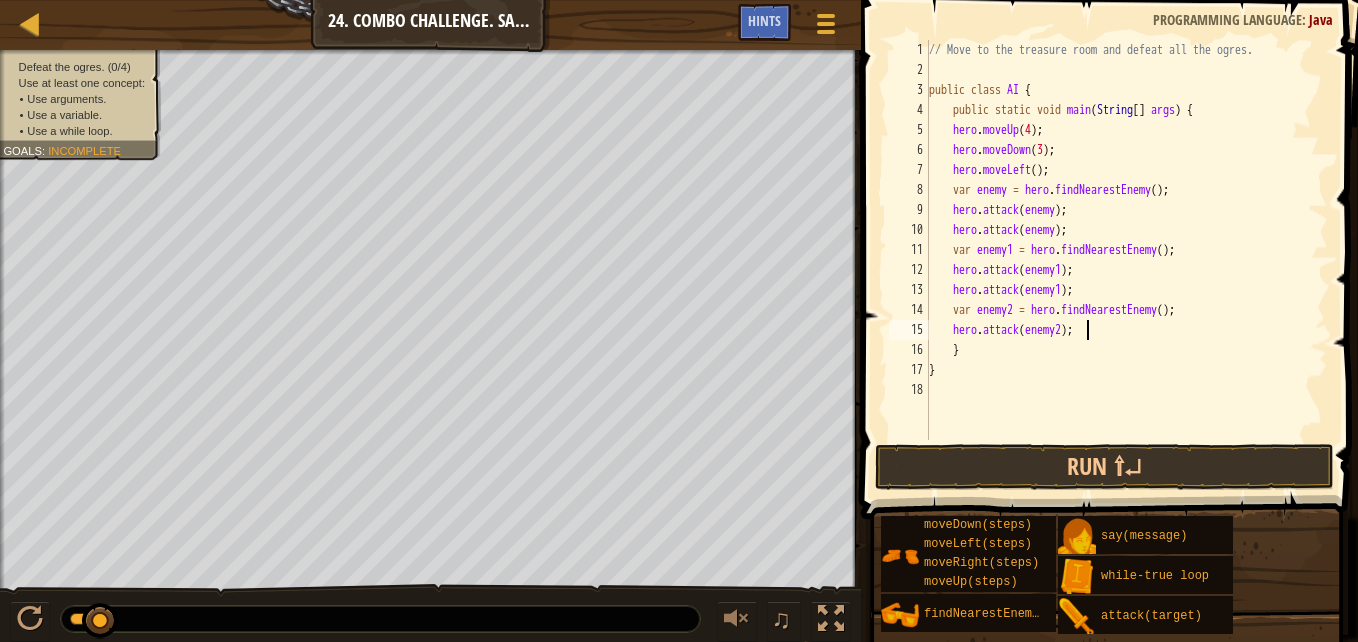 scroll, scrollTop: 9, scrollLeft: 1, axis: both 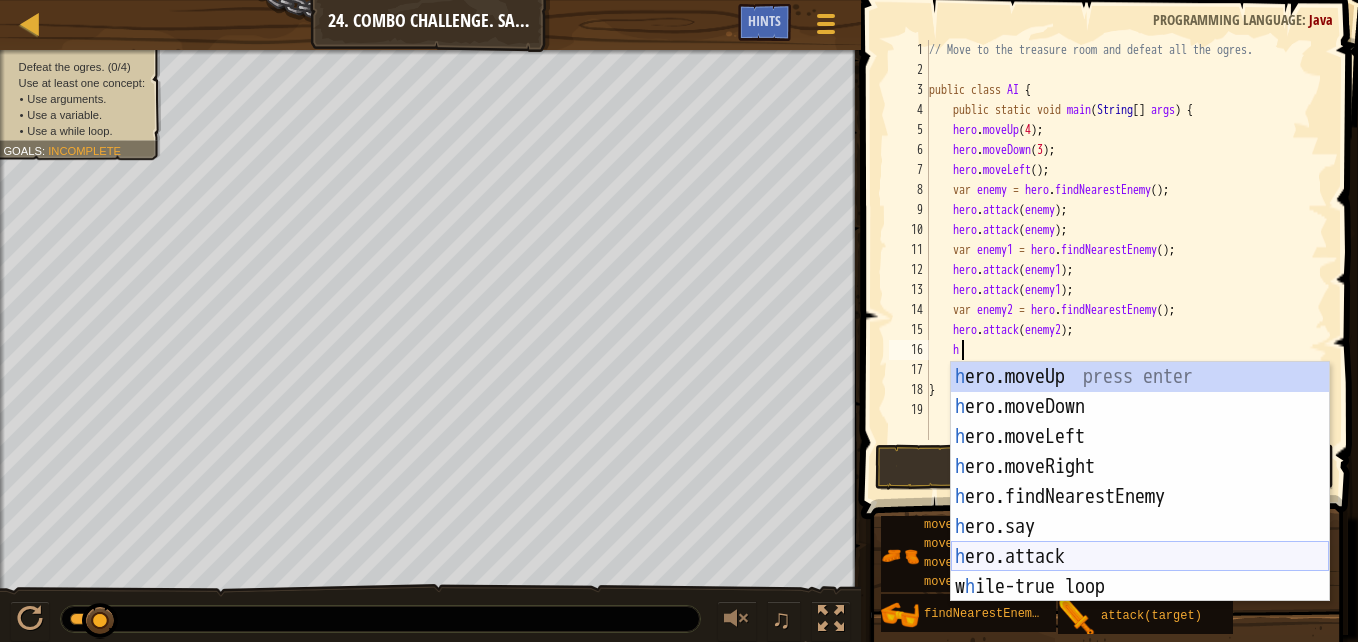 click on "h ero.moveUp press enter h ero.moveDown press enter h ero.moveLeft press enter h ero.moveRight press enter h ero.findNearestEnemy press enter h ero.say press enter h ero.attack press enter w h ile-true loop press enter" at bounding box center (1140, 512) 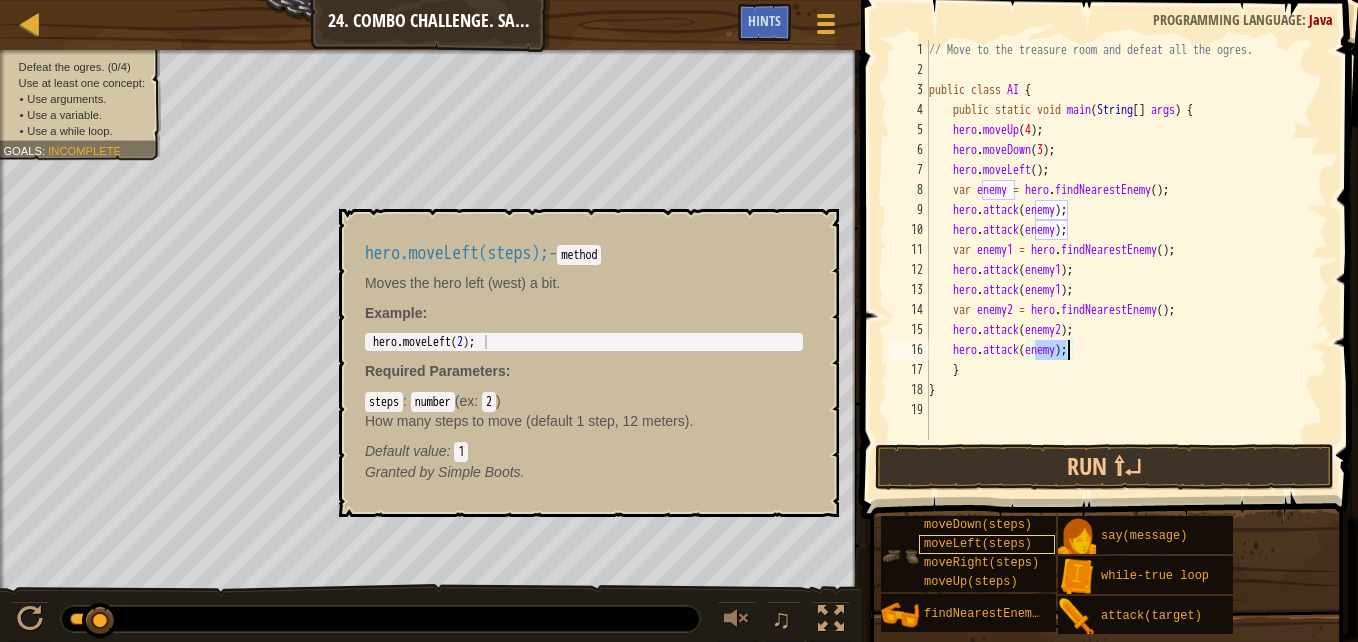 scroll, scrollTop: 9, scrollLeft: 9, axis: both 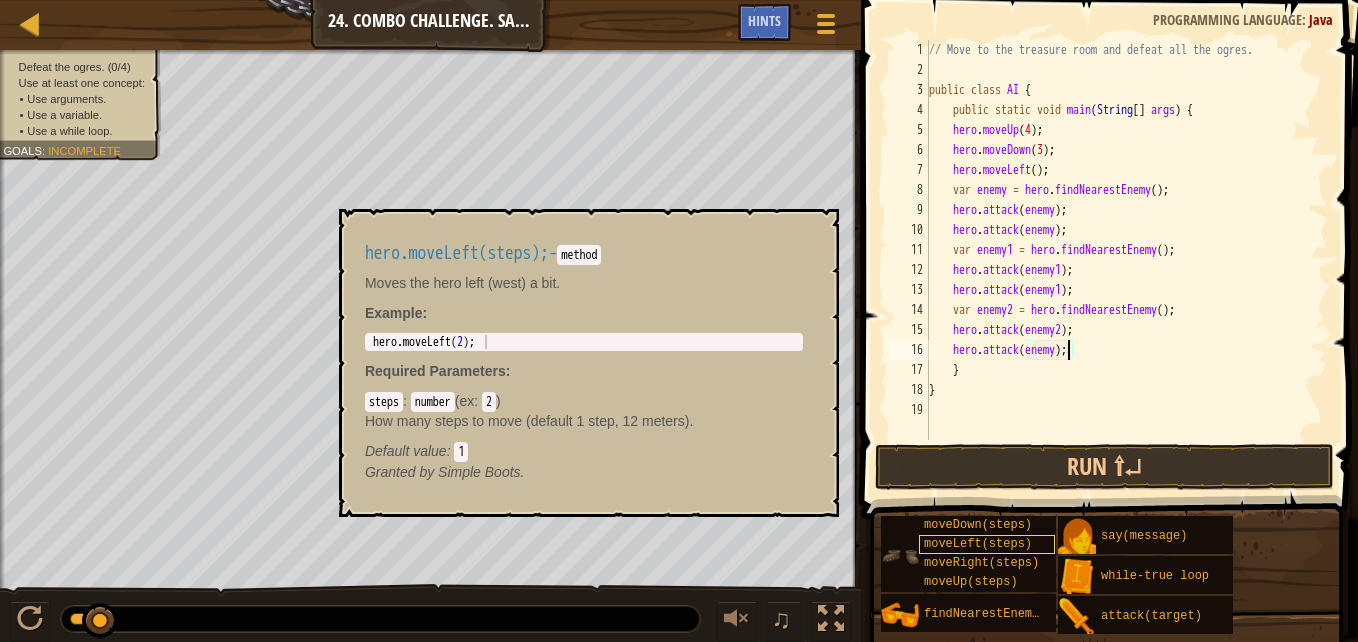 type on "hero.attack(enemy2);" 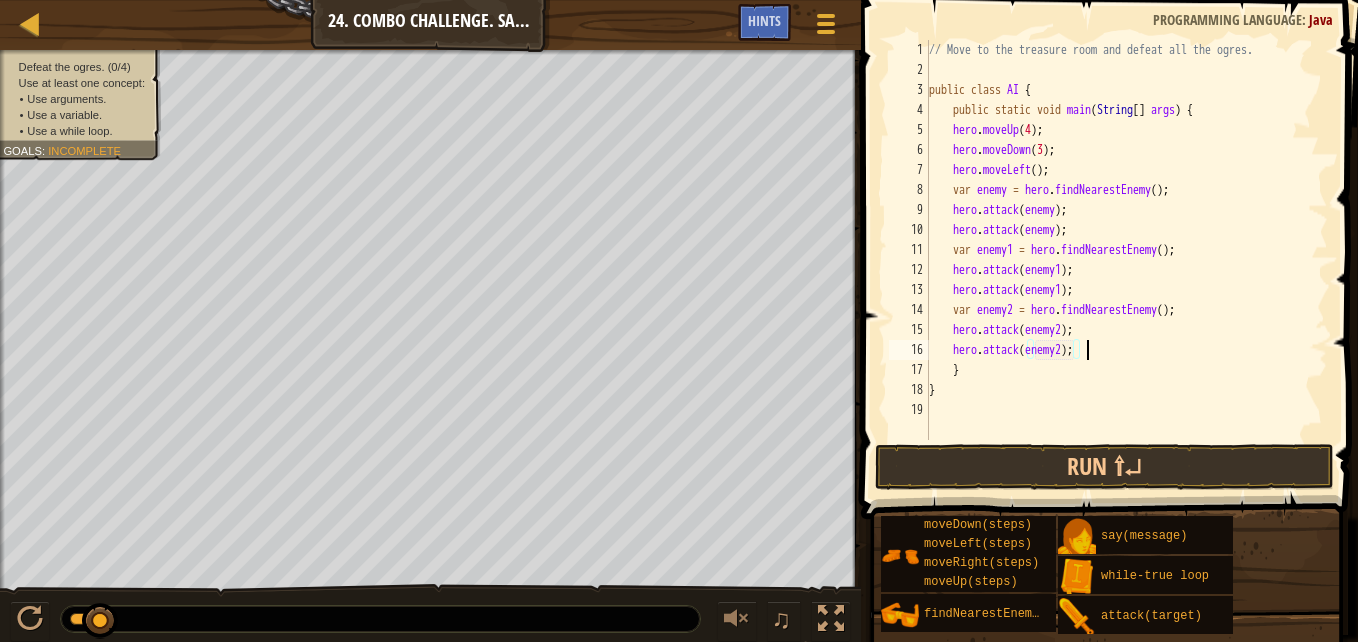 click on "// Move to the treasure room and defeat all the ogres. public   class   AI   {      public   static   void   main ( String [ ]   args )   {      hero . moveUp ( 4 ) ;      hero . moveDown ( 3 ) ;      hero . moveLeft ( ) ;      var   enemy   =   hero . findNearestEnemy ( ) ;      hero . attack ( enemy ) ;      hero . attack ( enemy ) ;          var   enemy1   =   hero . findNearestEnemy ( ) ;      hero . attack ( enemy1 ) ;      hero . attack ( enemy1 ) ;      var   enemy2   =   hero . findNearestEnemy ( ) ;      hero . attack ( enemy2 ) ;      hero . attack ( enemy2 ) ;      } }" at bounding box center [1126, 260] 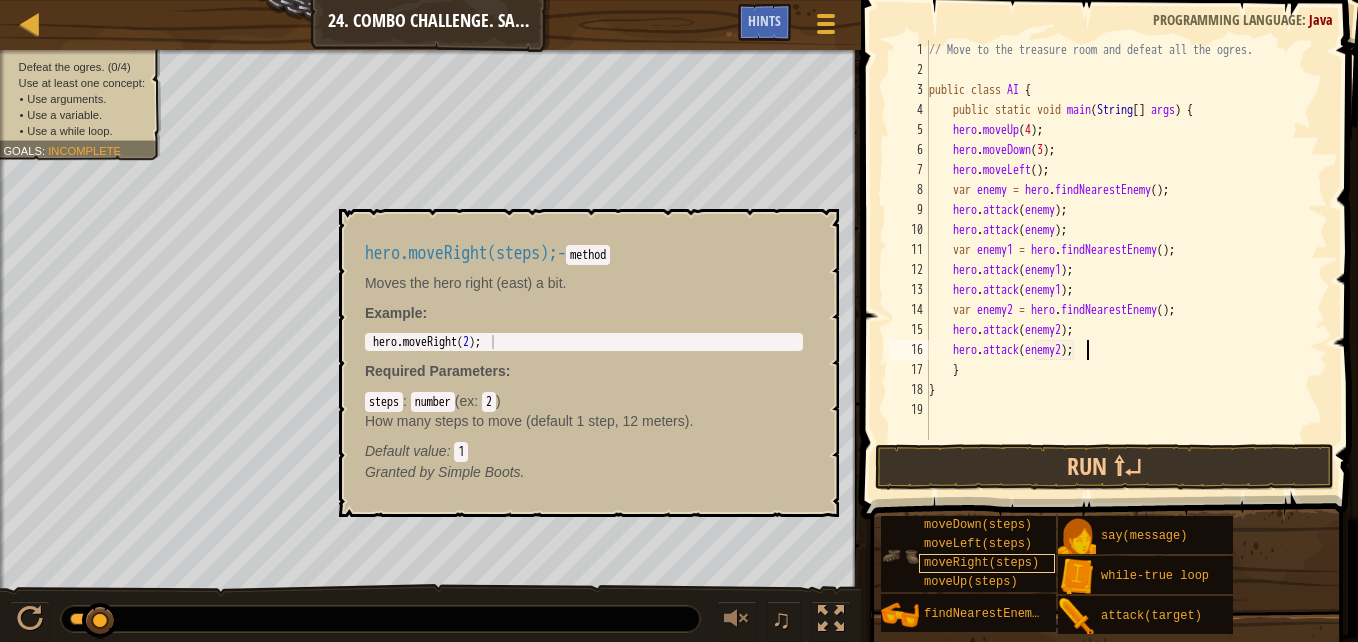 scroll, scrollTop: 9, scrollLeft: 1, axis: both 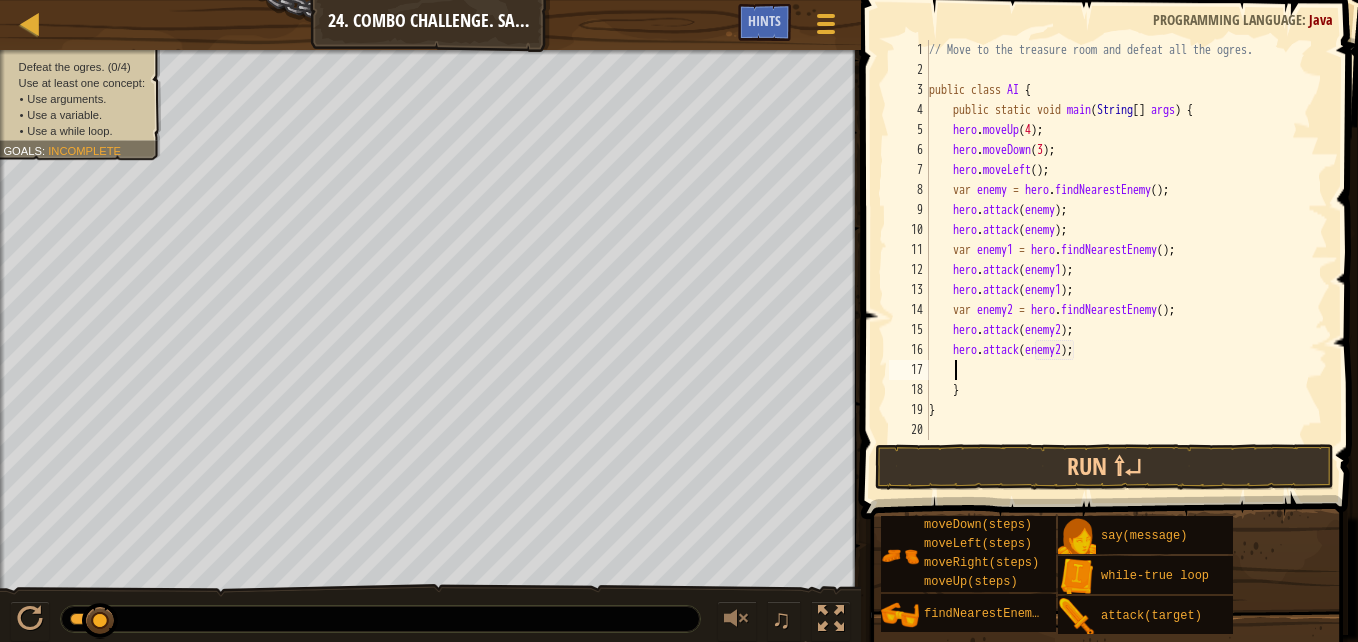 type on "h" 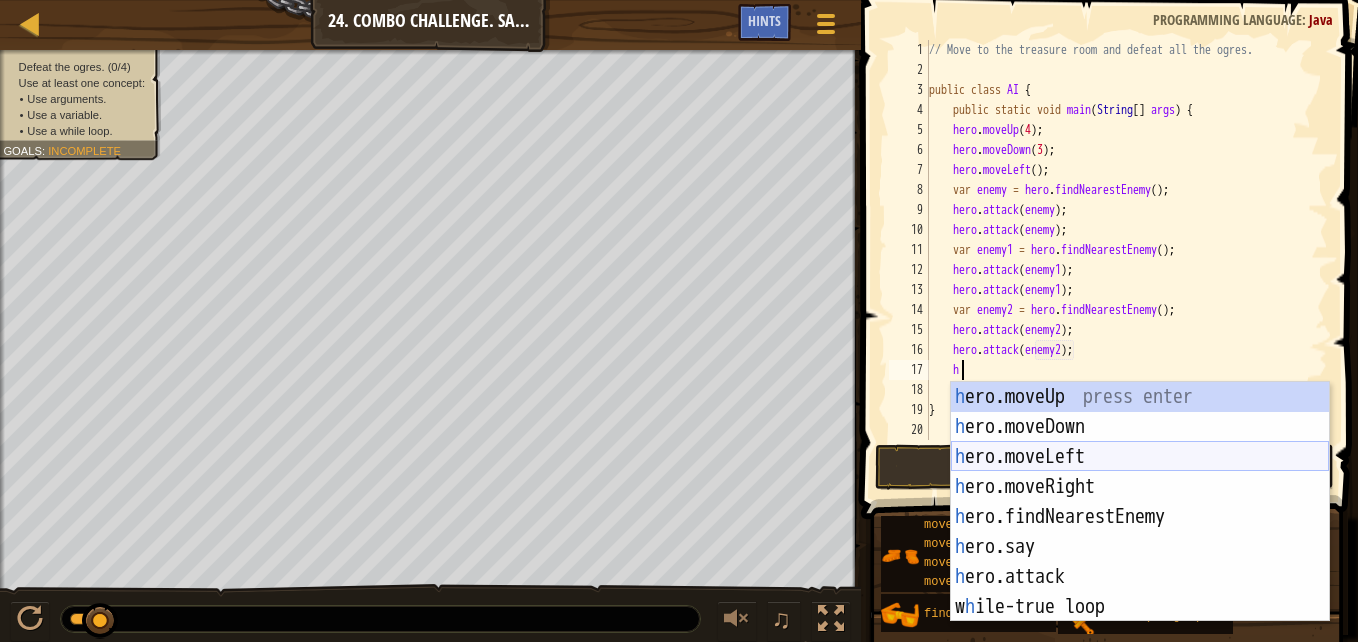 click on "h ero.moveUp press enter h ero.moveDown press enter h ero.moveLeft press enter h ero.moveRight press enter h ero.findNearestEnemy press enter h ero.say press enter h ero.attack press enter w h ile-true loop press enter" at bounding box center [1140, 532] 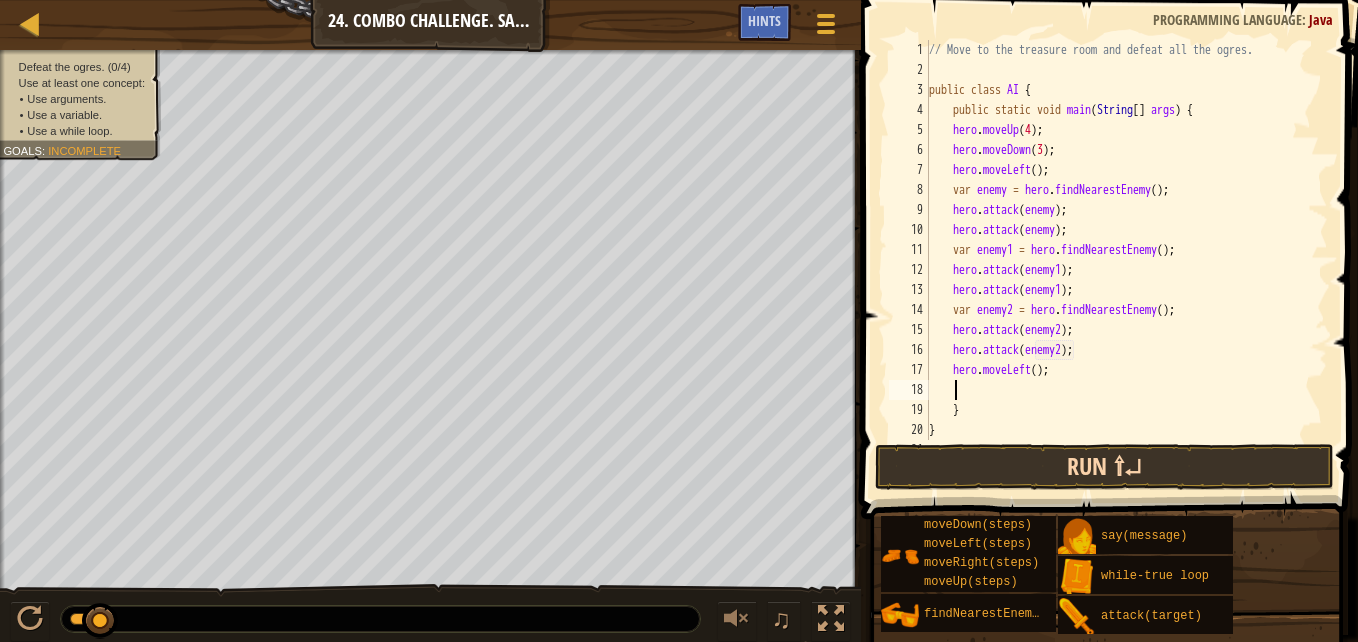 type on "h" 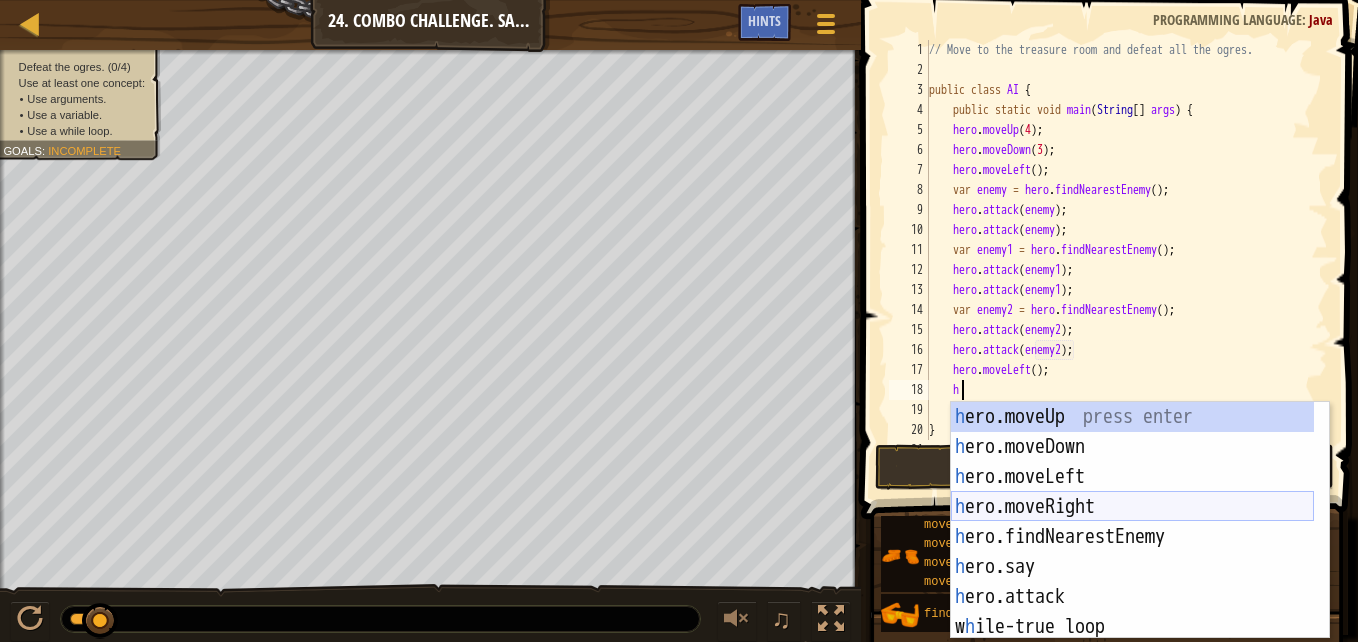click on "h ero.moveUp press enter h ero.moveDown press enter h ero.moveLeft press enter h ero.moveRight press enter h ero.findNearestEnemy press enter h ero.say press enter h ero.attack press enter w h ile-true loop press enter" at bounding box center (1132, 550) 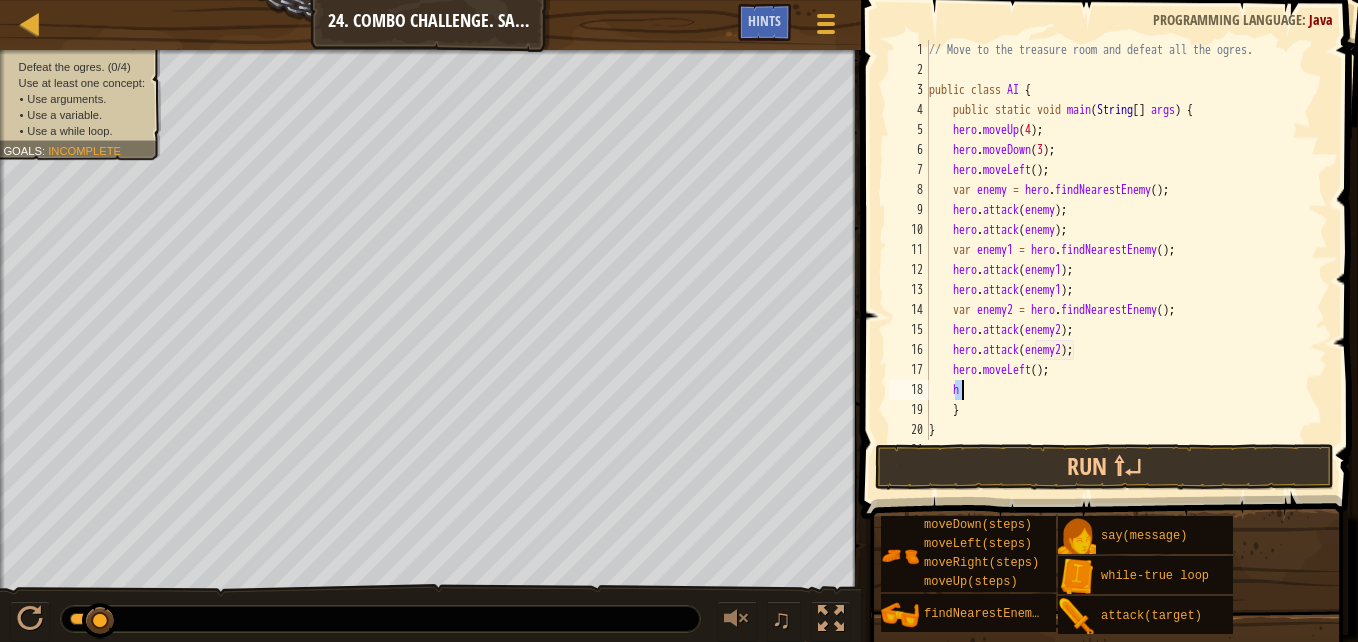 type on "e" 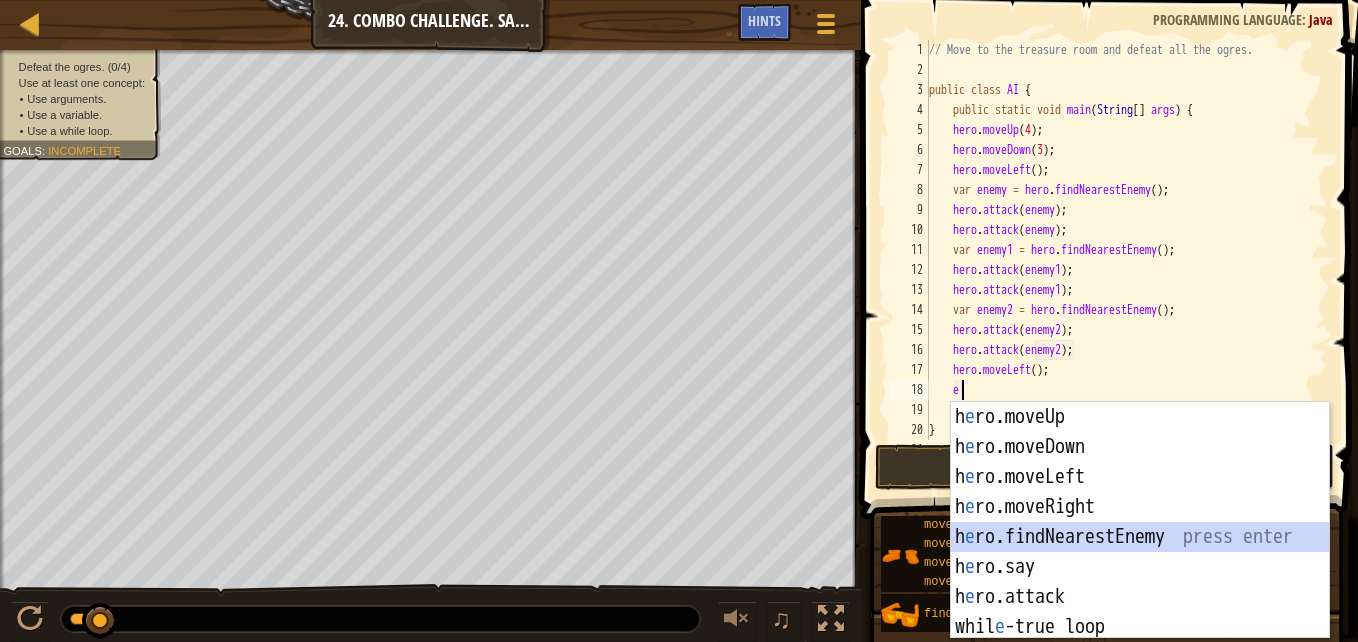 click on "h e ro.moveUp press enter h e ro.moveDown press enter h e ro.moveLeft press enter h e ro.moveRight press enter h e ro.findNearestEnemy press enter h e ro.say press enter h e ro.attack press enter [GEOGRAPHIC_DATA] e -true loop press enter" at bounding box center [1140, 550] 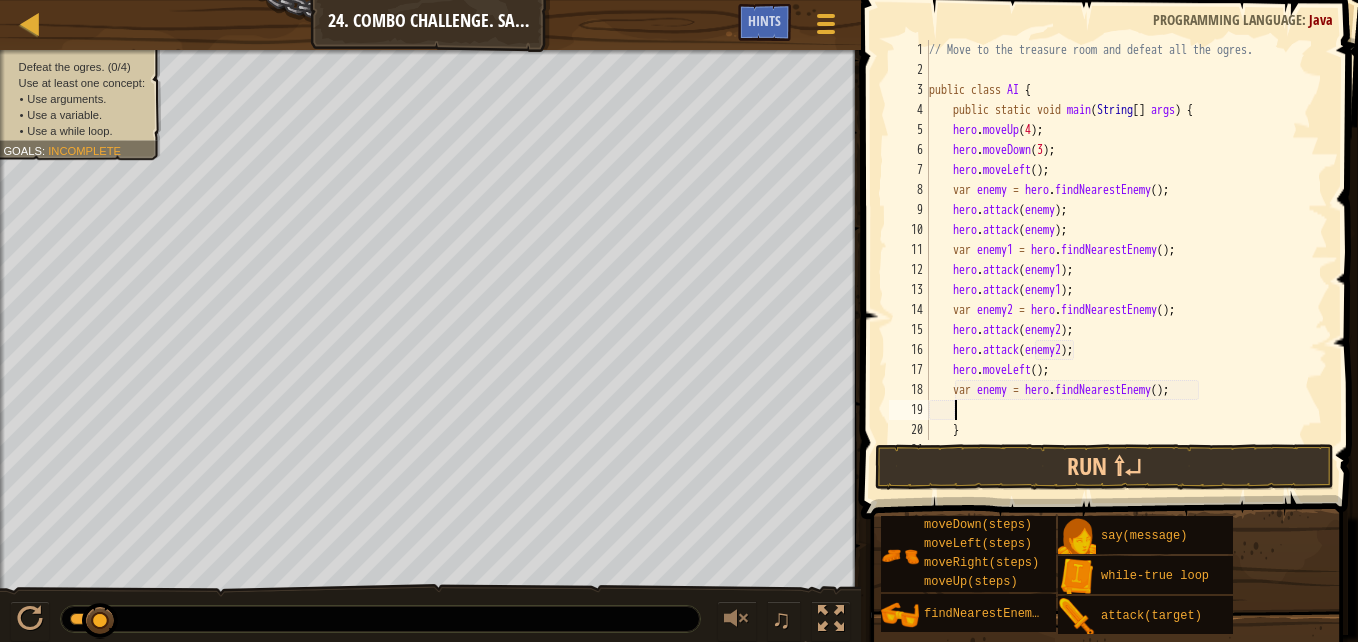 click on "// Move to the treasure room and defeat all the ogres. public   class   AI   {      public   static   void   main ( String [ ]   args )   {      hero . moveUp ( 4 ) ;      hero . moveDown ( 3 ) ;      hero . moveLeft ( ) ;      var   enemy   =   hero . findNearestEnemy ( ) ;      hero . attack ( enemy ) ;      hero . attack ( enemy ) ;          var   enemy1   =   hero . findNearestEnemy ( ) ;      hero . attack ( enemy1 ) ;      hero . attack ( enemy1 ) ;      var   enemy2   =   hero . findNearestEnemy ( ) ;      hero . attack ( enemy2 ) ;      hero . attack ( enemy2 ) ;      hero . moveLeft ( ) ;      var   enemy   =   hero . findNearestEnemy ( ) ;           } }" at bounding box center (1119, 260) 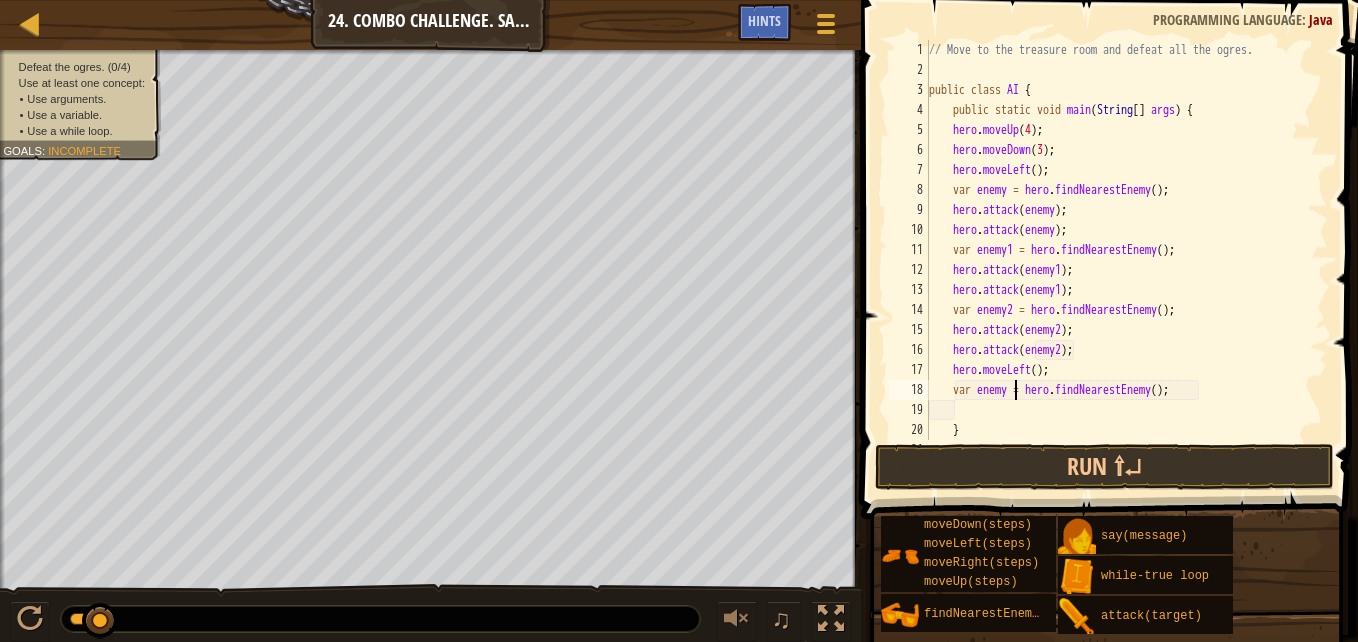 type on "var enemy3 = hero.findNearestEnemy();" 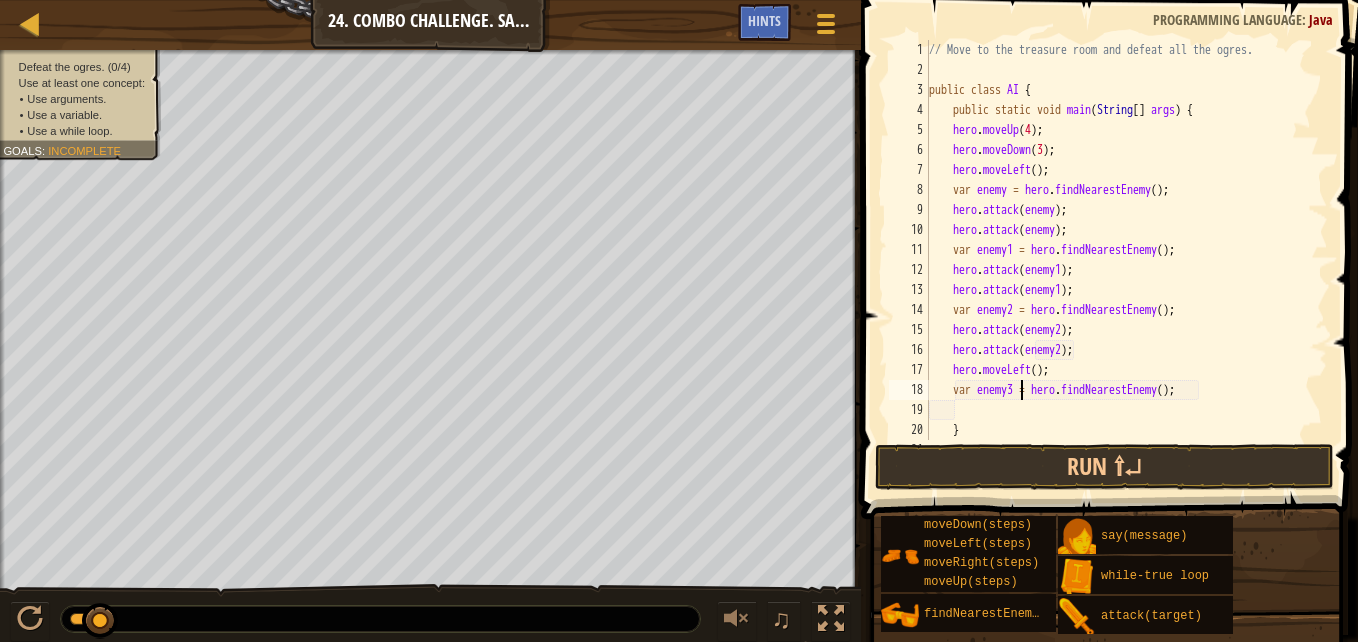 scroll, scrollTop: 9, scrollLeft: 7, axis: both 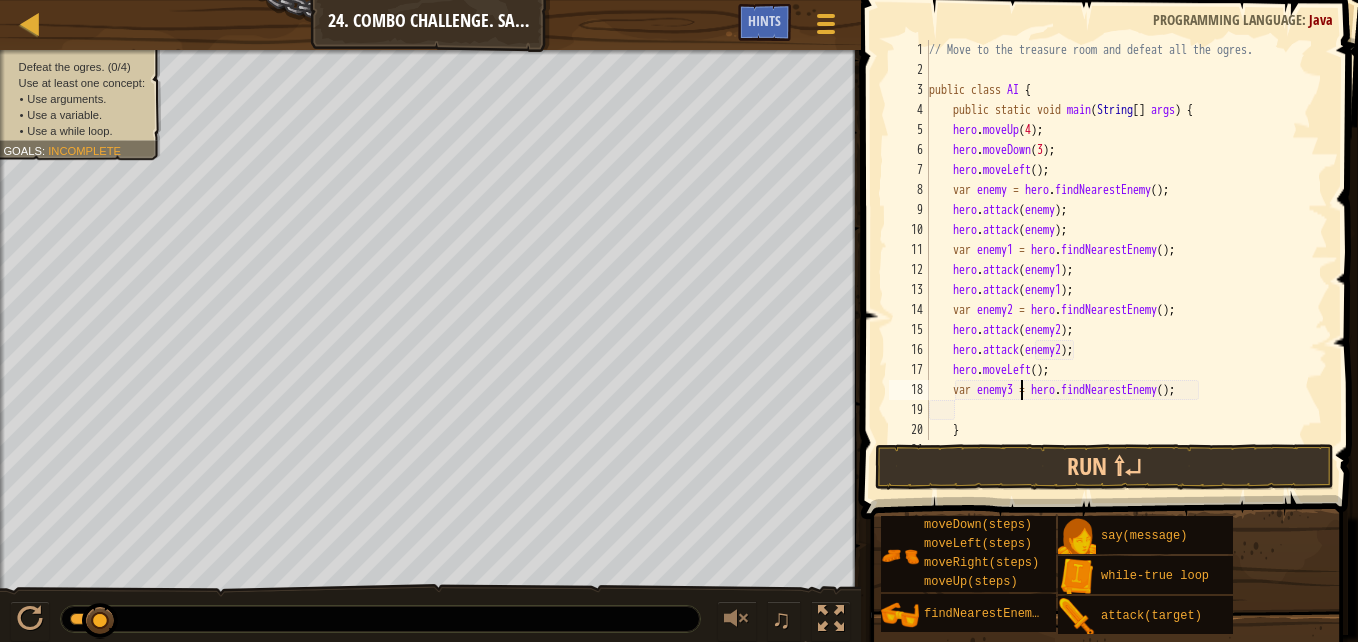 click on "// Move to the treasure room and defeat all the ogres. public   class   AI   {      public   static   void   main ( String [ ]   args )   {      hero . moveUp ( 4 ) ;      hero . moveDown ( 3 ) ;      hero . moveLeft ( ) ;      var   enemy   =   hero . findNearestEnemy ( ) ;      hero . attack ( enemy ) ;      hero . attack ( enemy ) ;          var   enemy1   =   hero . findNearestEnemy ( ) ;      hero . attack ( enemy1 ) ;      hero . attack ( enemy1 ) ;      var   enemy2   =   hero . findNearestEnemy ( ) ;      hero . attack ( enemy2 ) ;      hero . attack ( enemy2 ) ;      hero . moveLeft ( ) ;      var   enemy3   =   hero . findNearestEnemy ( ) ;           } }" at bounding box center [1119, 260] 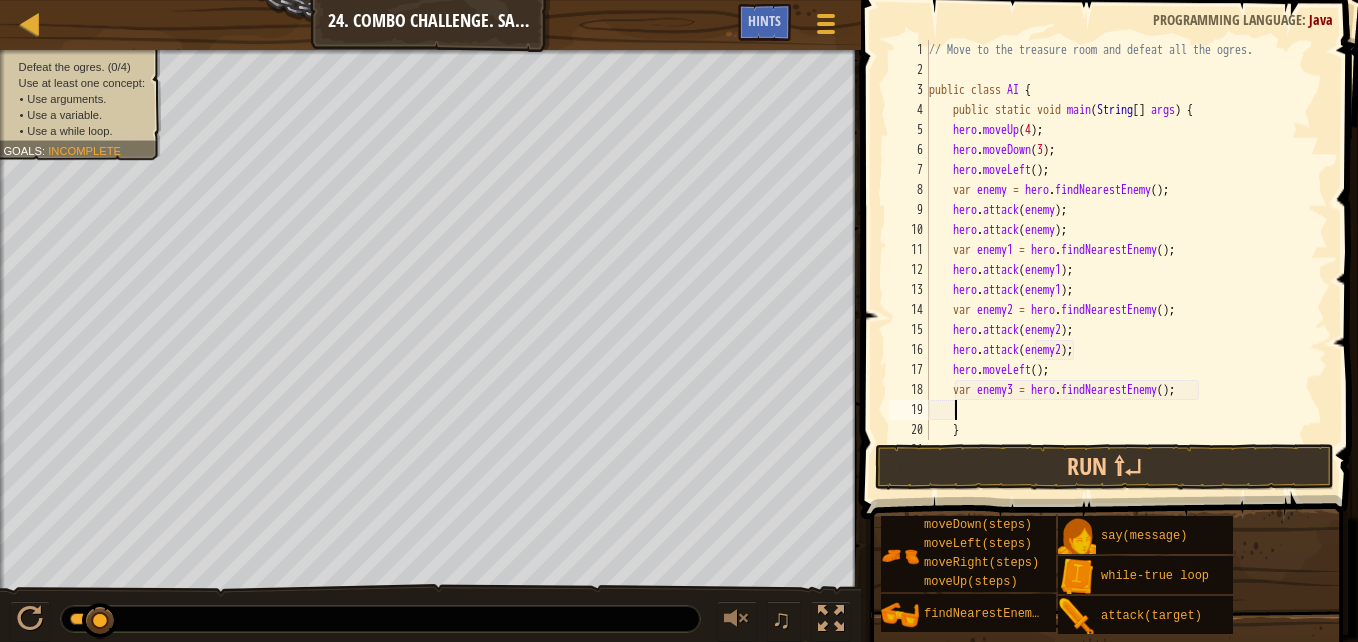 scroll, scrollTop: 9, scrollLeft: 1, axis: both 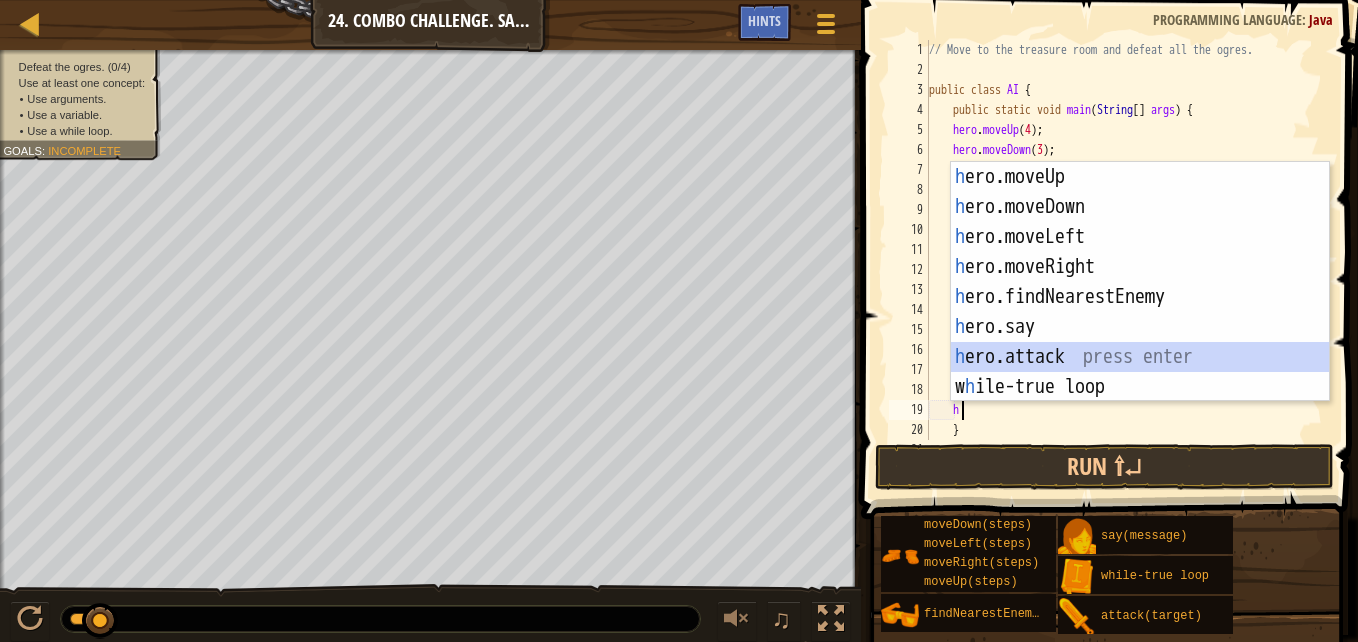 click on "h ero.moveUp press enter h ero.moveDown press enter h ero.moveLeft press enter h ero.moveRight press enter h ero.findNearestEnemy press enter h ero.say press enter h ero.attack press enter w h ile-true loop press enter" at bounding box center [1140, 312] 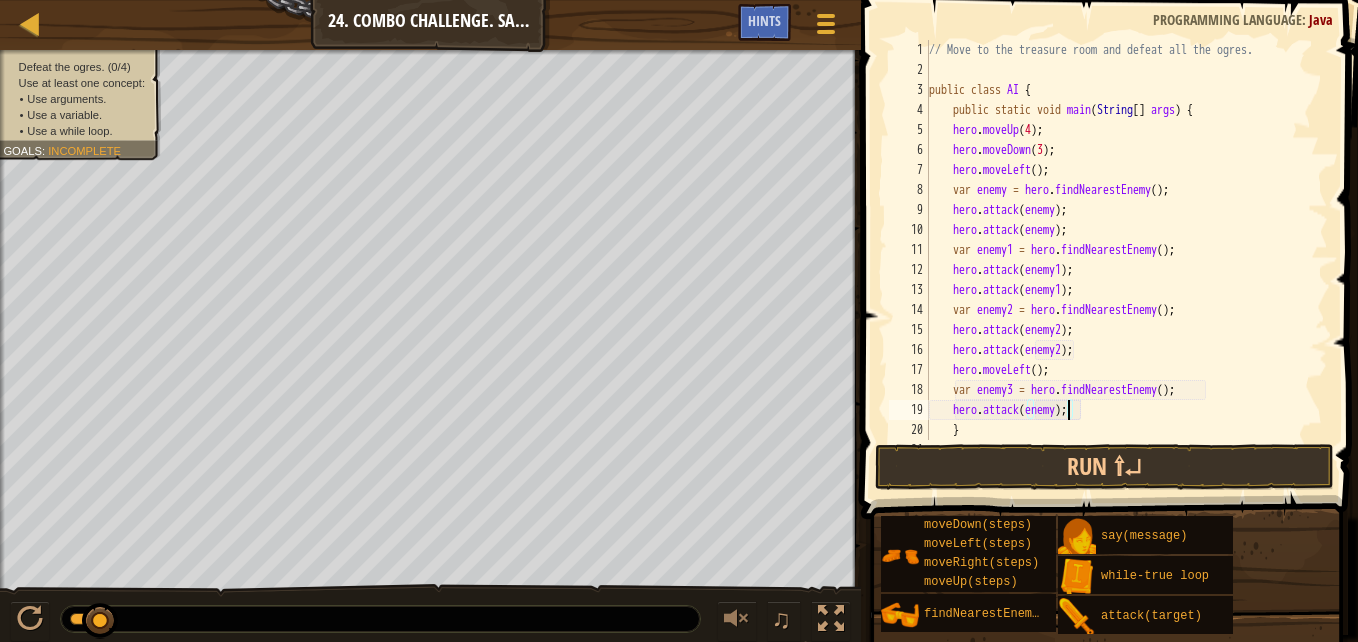 type on "hero.attack(enemy3);" 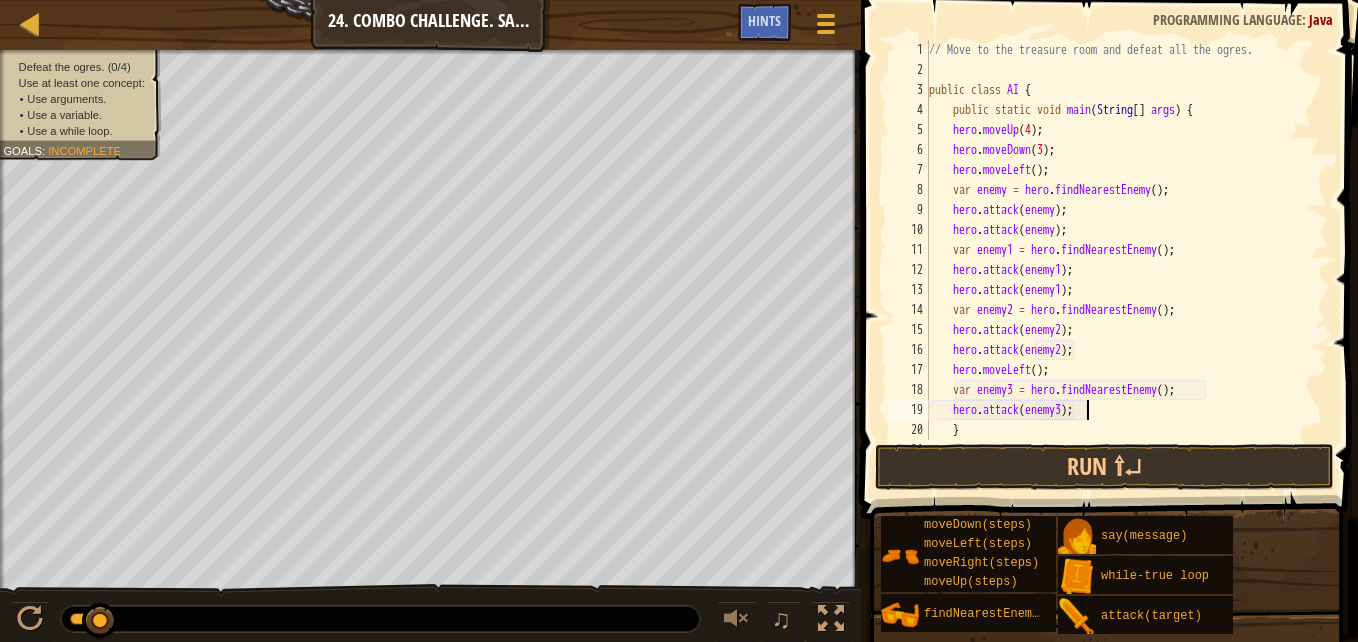 scroll, scrollTop: 9, scrollLeft: 1, axis: both 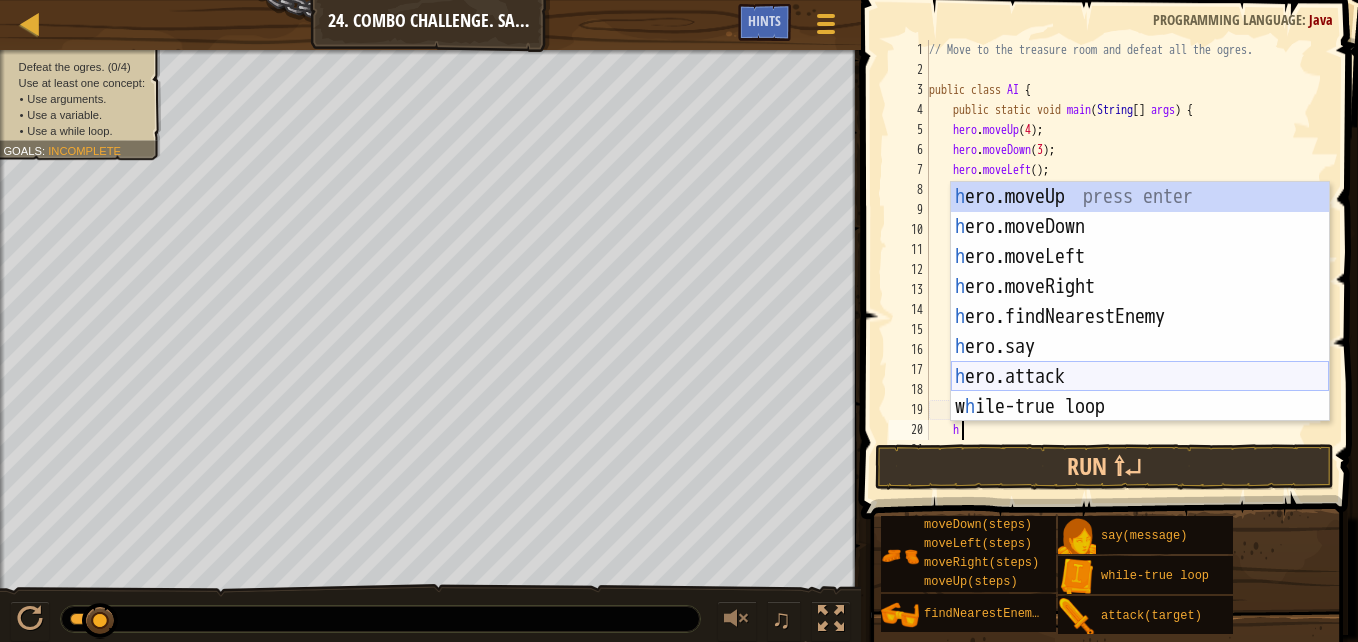 click on "h ero.moveUp press enter h ero.moveDown press enter h ero.moveLeft press enter h ero.moveRight press enter h ero.findNearestEnemy press enter h ero.say press enter h ero.attack press enter w h ile-true loop press enter" at bounding box center (1140, 332) 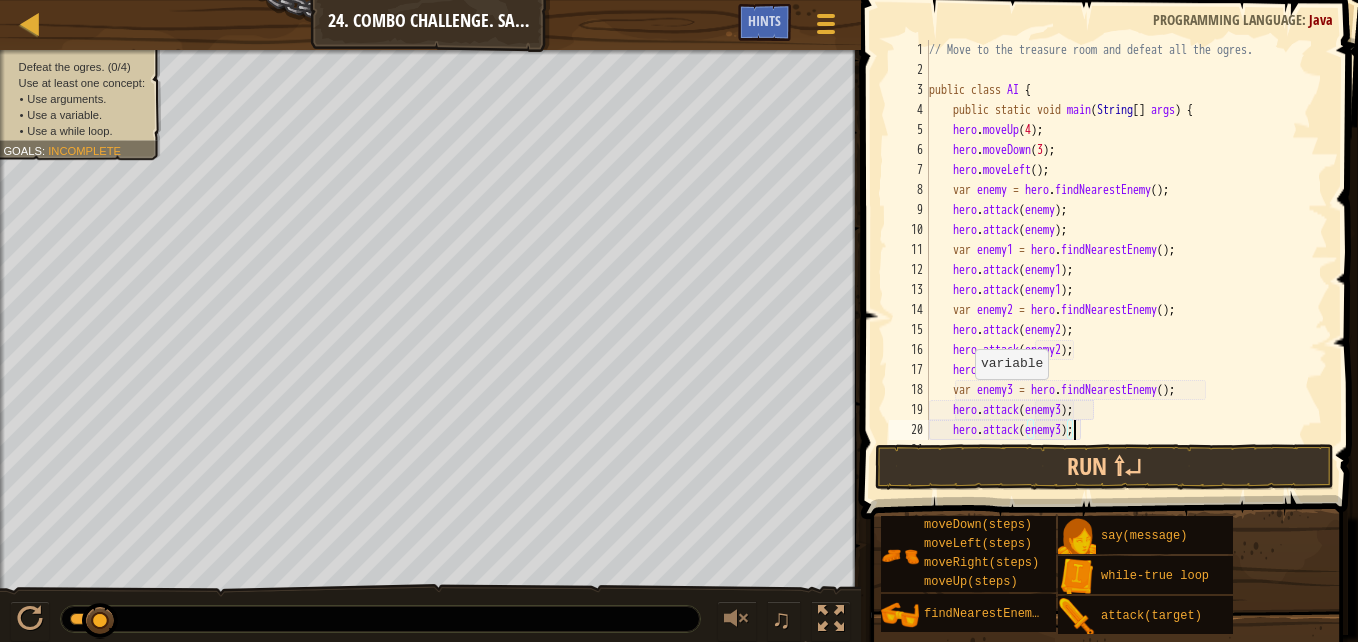scroll, scrollTop: 9, scrollLeft: 12, axis: both 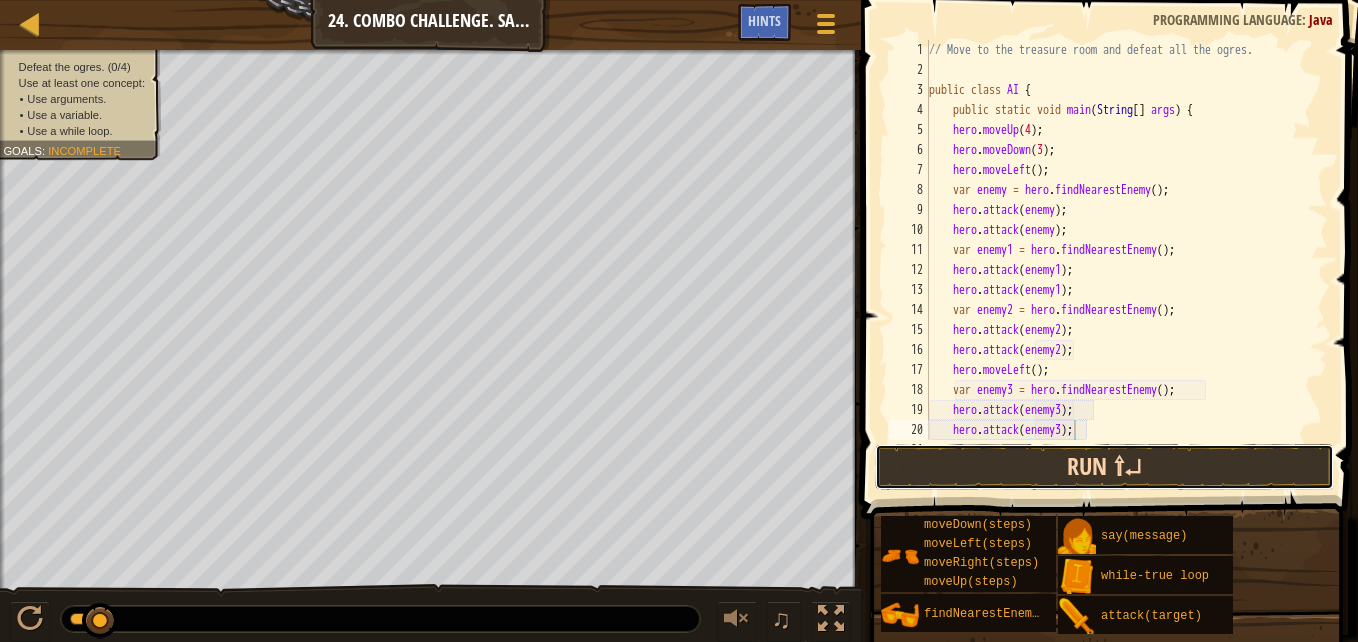 click on "Run ⇧↵" at bounding box center (1104, 467) 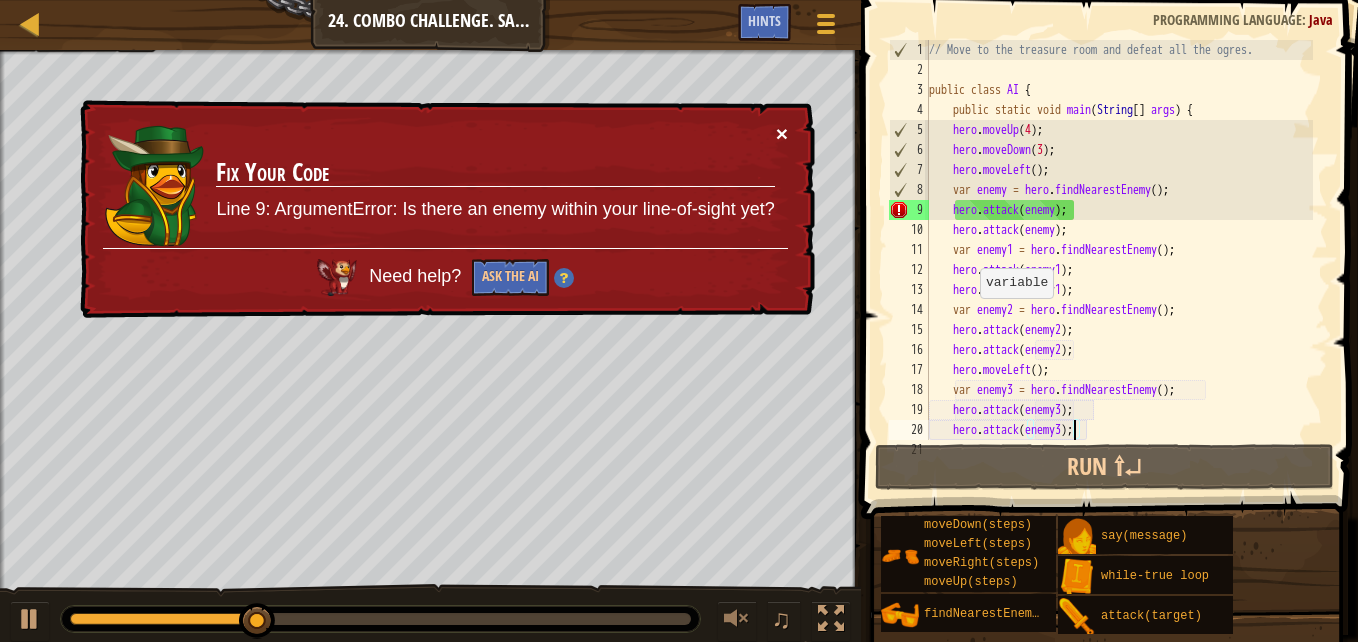 click on "×" at bounding box center [782, 133] 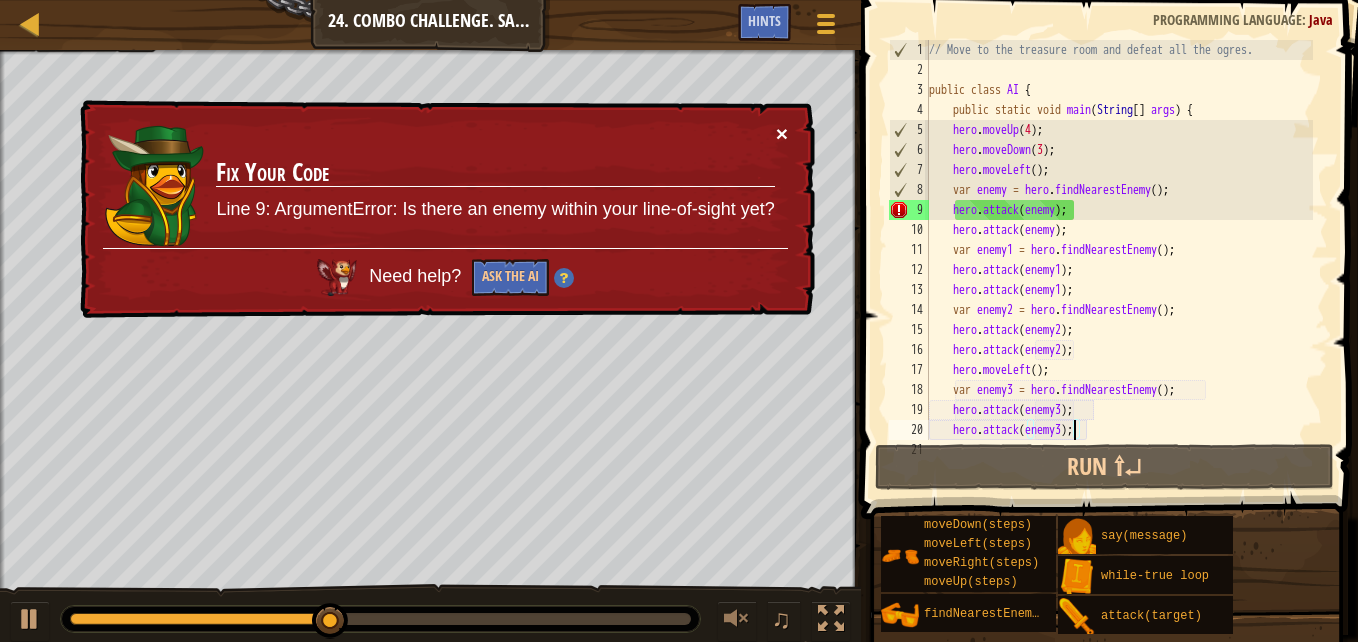click on "×" at bounding box center [782, 133] 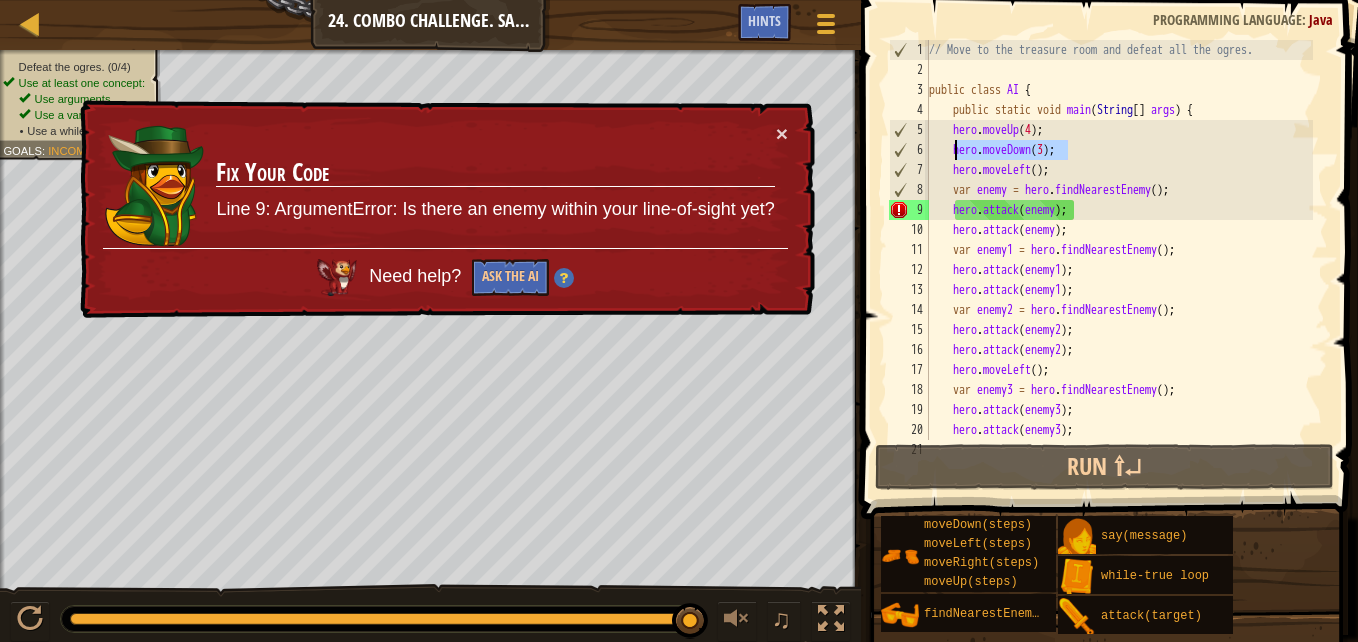 drag, startPoint x: 1070, startPoint y: 153, endPoint x: 958, endPoint y: 144, distance: 112.36102 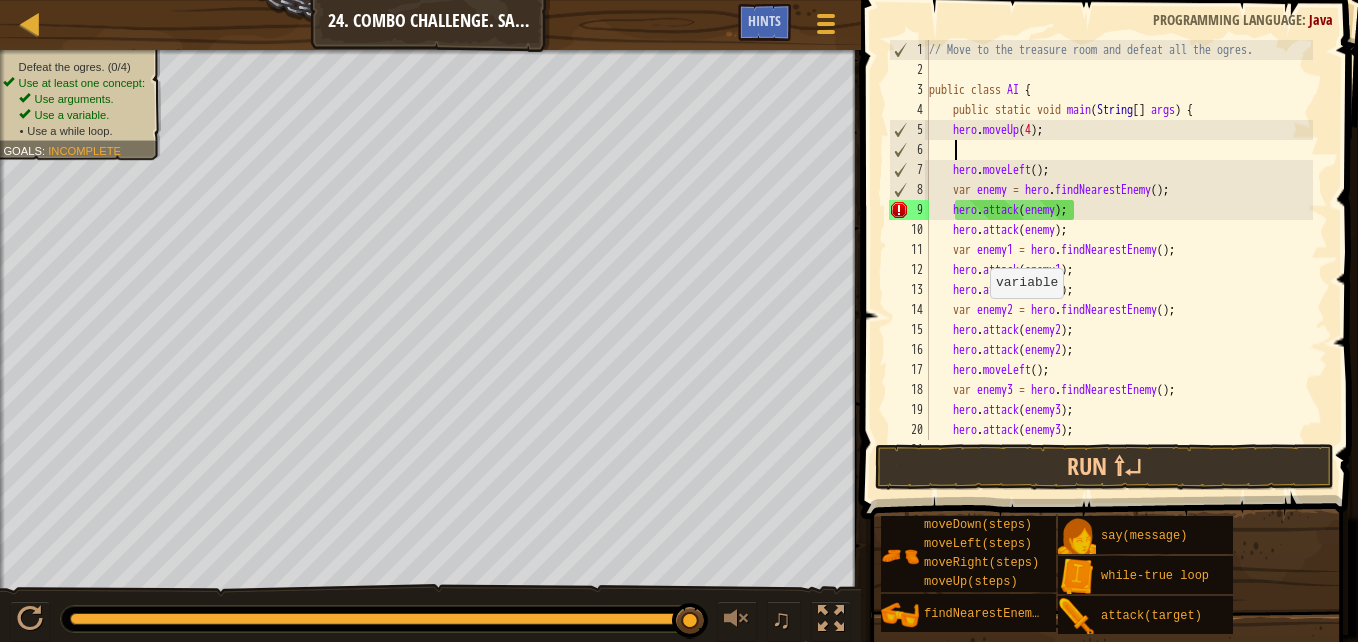 scroll, scrollTop: 9, scrollLeft: 1, axis: both 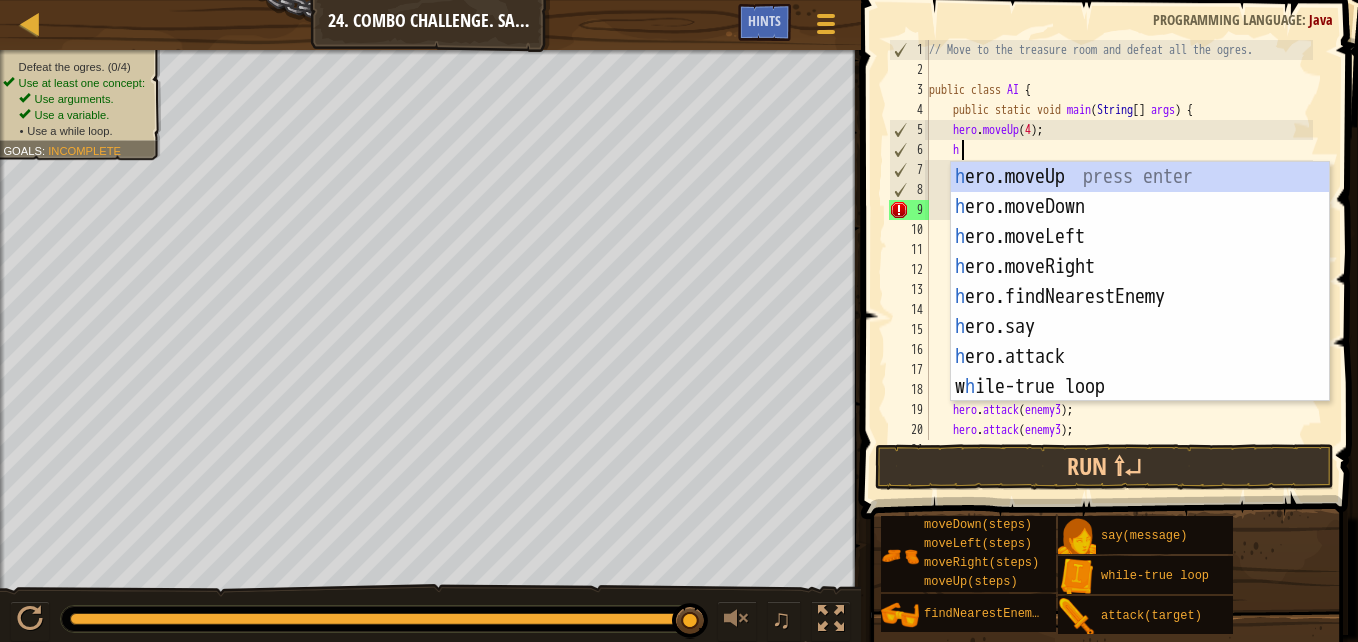 type on "he" 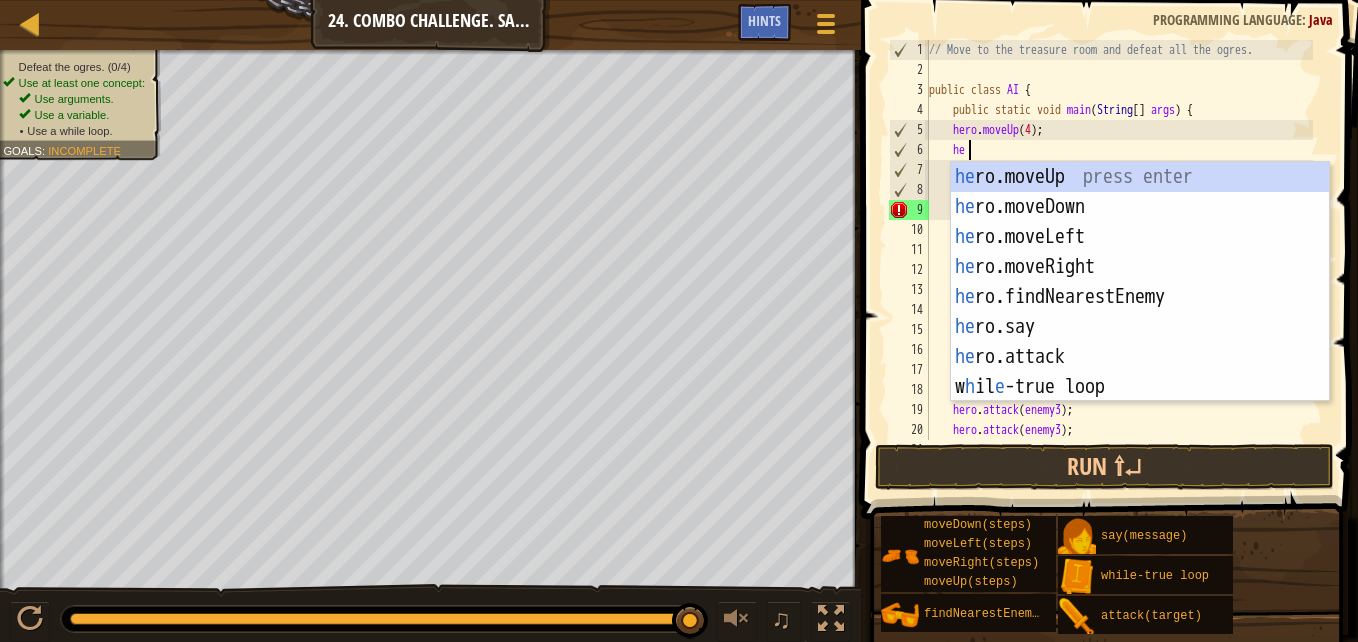 scroll, scrollTop: 9, scrollLeft: 2, axis: both 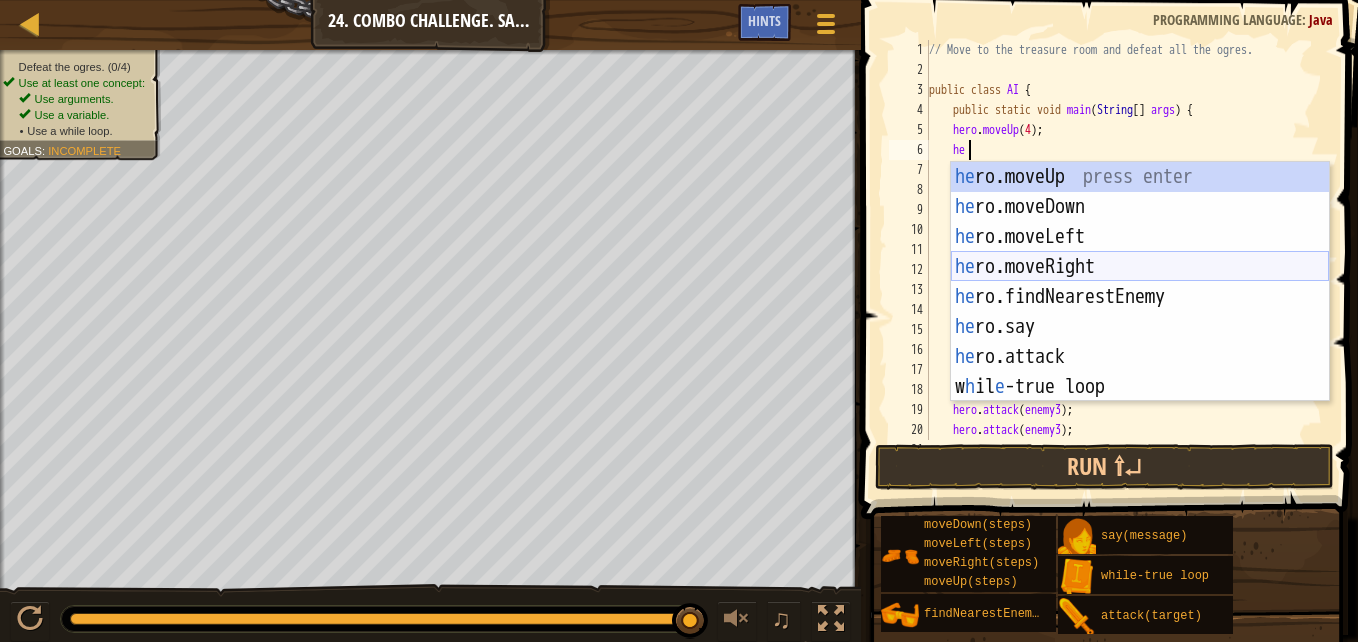 click on "he ro.moveUp press enter he ro.moveDown press enter he ro.moveLeft press enter he ro.moveRight press enter he ro.findNearestEnemy press enter he ro.say press enter he ro.attack press enter w h il e -true loop press enter" at bounding box center (1140, 312) 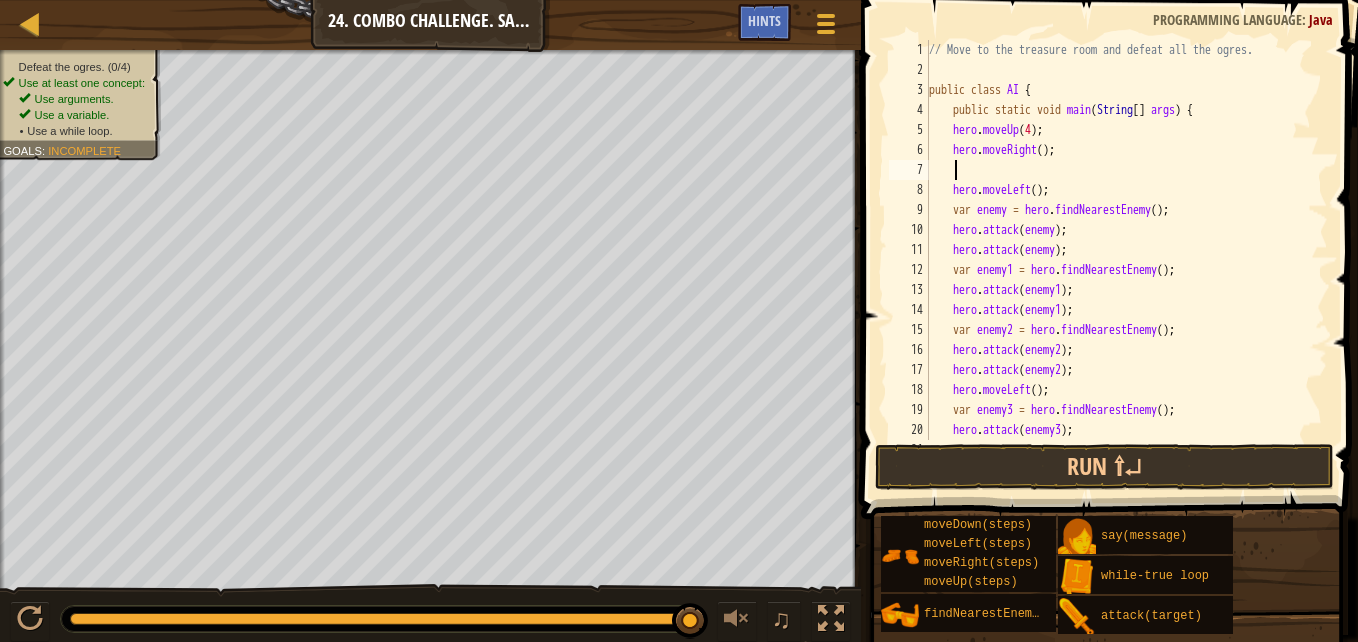 scroll, scrollTop: 9, scrollLeft: 1, axis: both 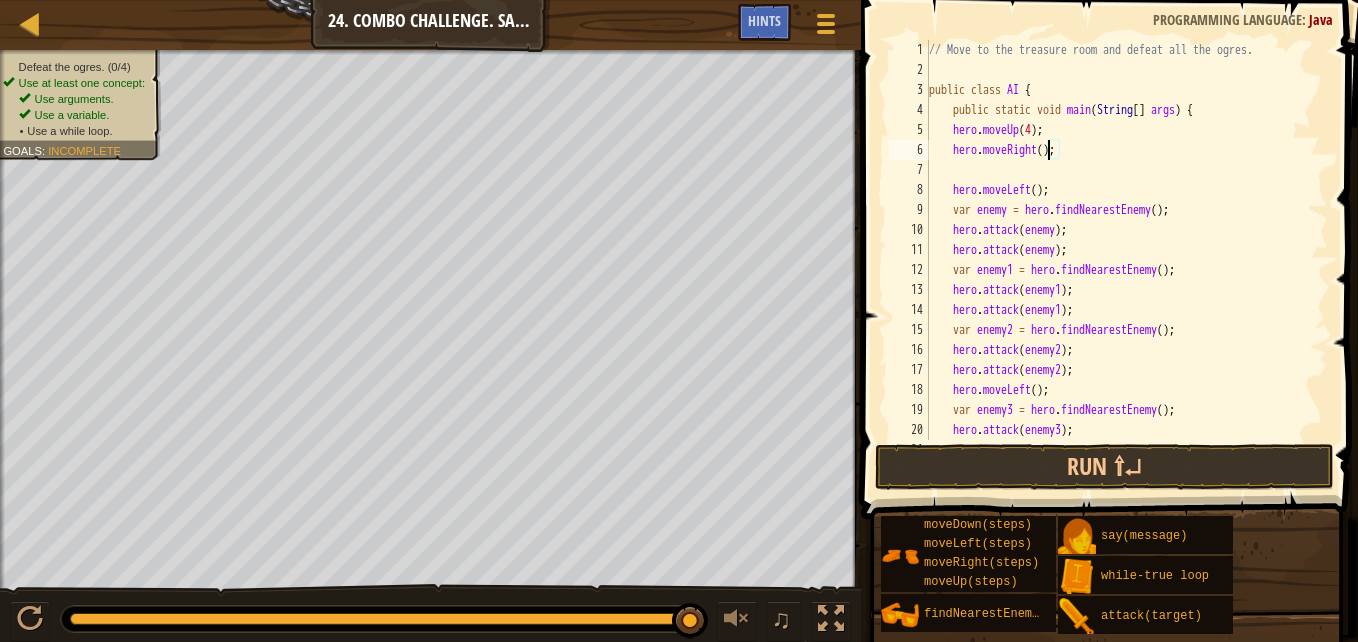 click on "// Move to the treasure room and defeat all the ogres. public   class   AI   {      public   static   void   main ( String [ ]   args )   {      hero . moveUp ( 4 ) ;      hero . moveRight ( ) ;           hero . moveLeft ( ) ;      var   enemy   =   hero . findNearestEnemy ( ) ;      hero . attack ( enemy ) ;      hero . attack ( enemy ) ;          var   enemy1   =   hero . findNearestEnemy ( ) ;      hero . attack ( enemy1 ) ;      hero . attack ( enemy1 ) ;      var   enemy2   =   hero . findNearestEnemy ( ) ;      hero . attack ( enemy2 ) ;      hero . attack ( enemy2 ) ;      hero . moveLeft ( ) ;      var   enemy3   =   hero . findNearestEnemy ( ) ;      hero . attack ( enemy3 ) ;      hero . attack ( enemy3 ) ;" at bounding box center [1119, 260] 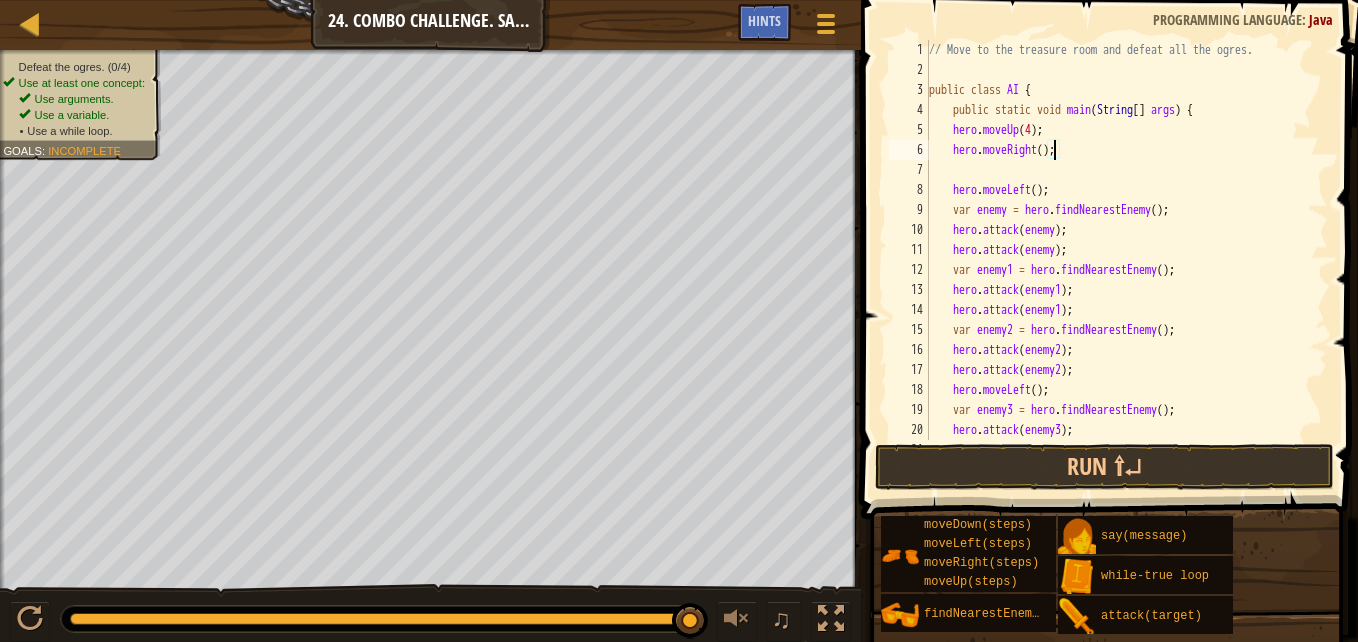 type on "hero.moveRight(4);" 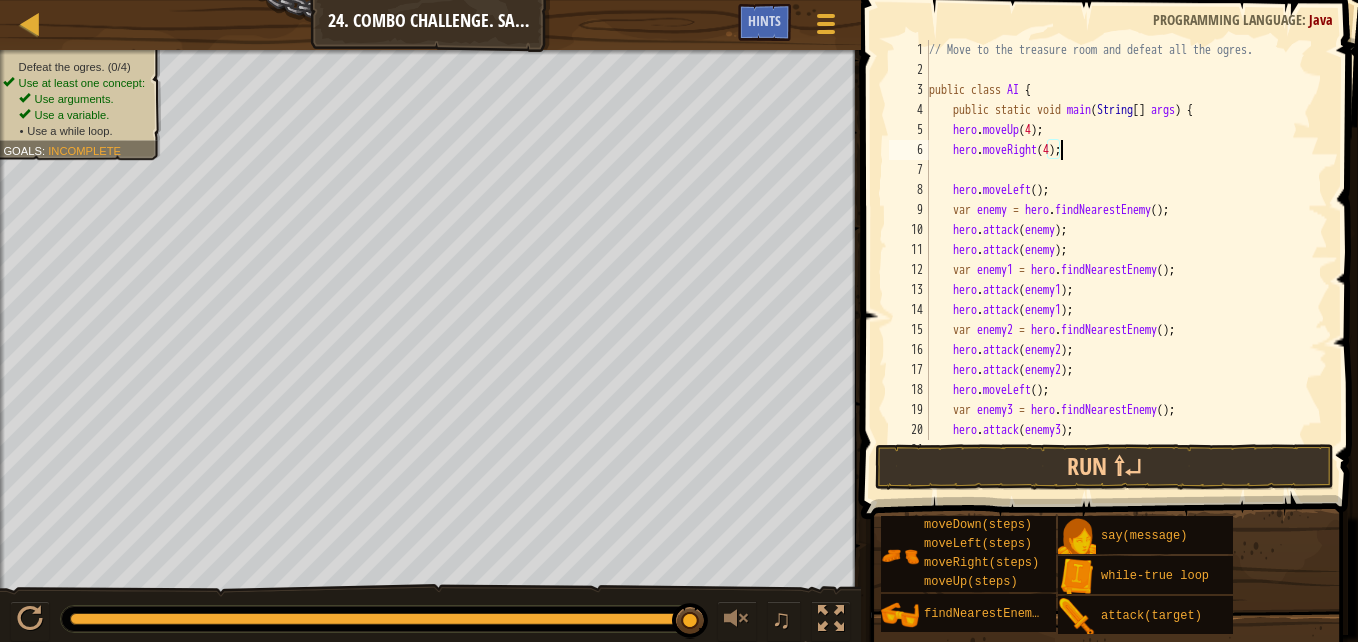 scroll, scrollTop: 9, scrollLeft: 11, axis: both 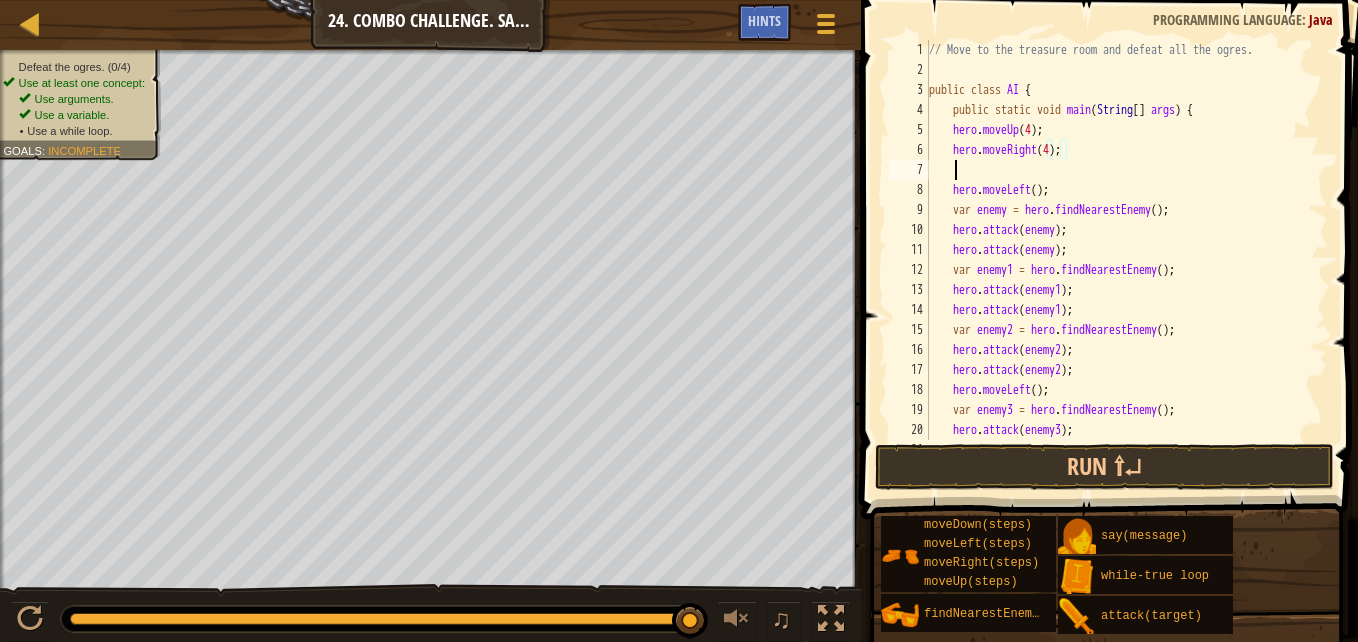 click on "// Move to the treasure room and defeat all the ogres. public   class   AI   {      public   static   void   main ( String [ ]   args )   {      hero . moveUp ( 4 ) ;      hero . moveRight ( 4 ) ;           hero . moveLeft ( ) ;      var   enemy   =   hero . findNearestEnemy ( ) ;      hero . attack ( enemy ) ;      hero . attack ( enemy ) ;          var   enemy1   =   hero . findNearestEnemy ( ) ;      hero . attack ( enemy1 ) ;      hero . attack ( enemy1 ) ;      var   enemy2   =   hero . findNearestEnemy ( ) ;      hero . attack ( enemy2 ) ;      hero . attack ( enemy2 ) ;      hero . moveLeft ( ) ;      var   enemy3   =   hero . findNearestEnemy ( ) ;      hero . attack ( enemy3 ) ;      hero . attack ( enemy3 ) ;" at bounding box center [1119, 260] 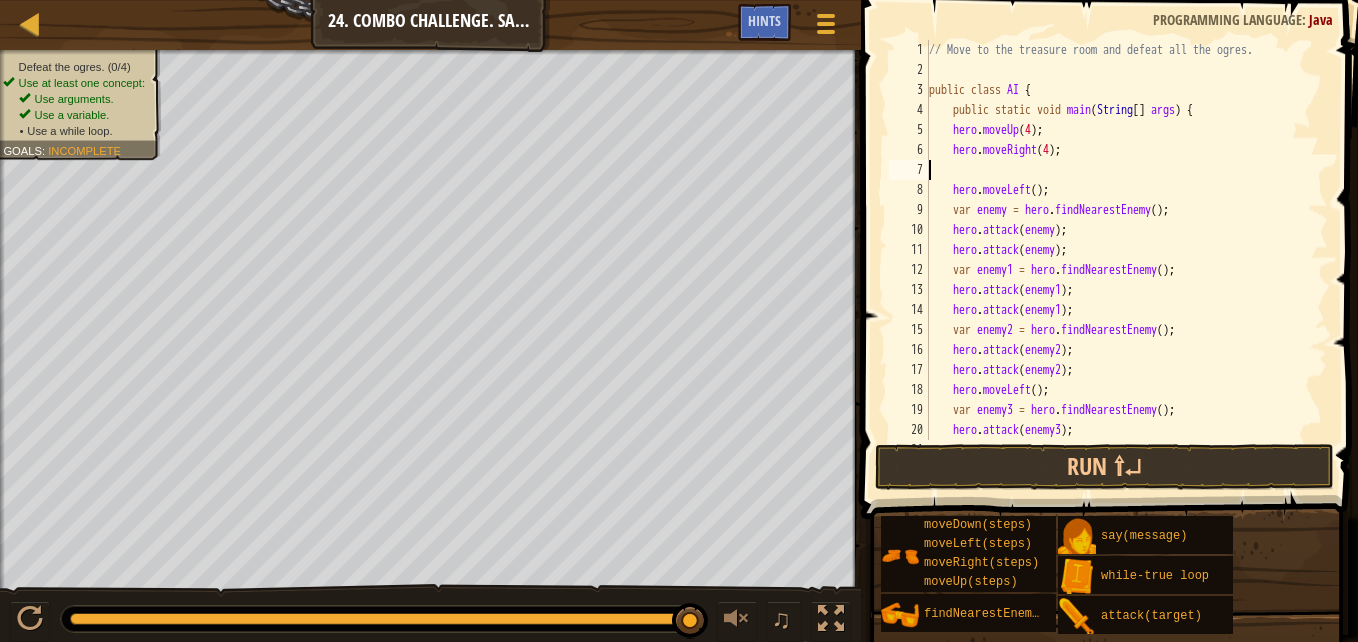 scroll, scrollTop: 9, scrollLeft: 0, axis: vertical 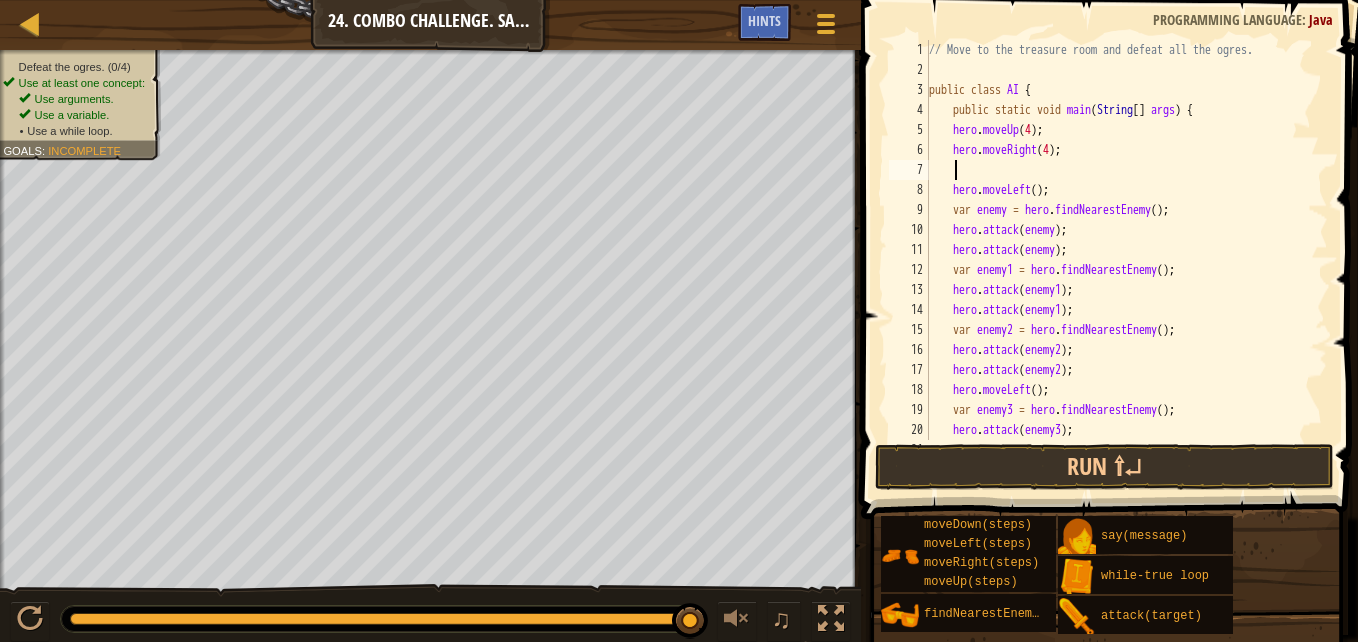 type on "h" 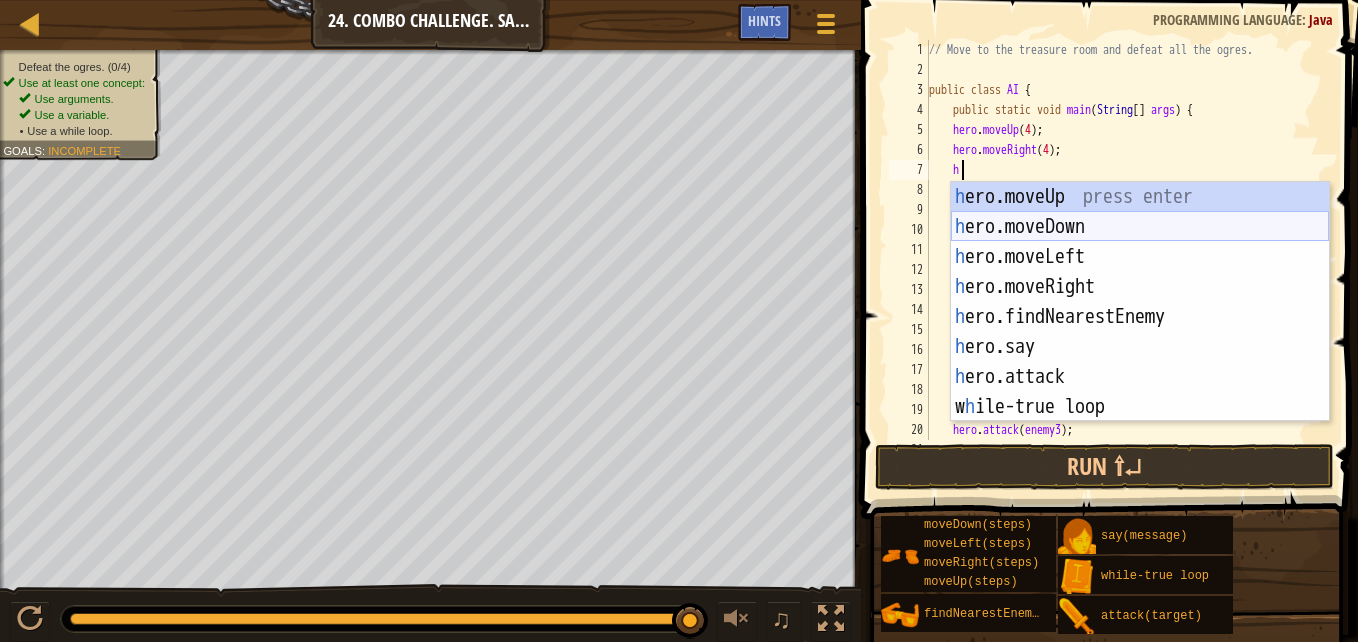 click on "h ero.moveUp press enter h ero.moveDown press enter h ero.moveLeft press enter h ero.moveRight press enter h ero.findNearestEnemy press enter h ero.say press enter h ero.attack press enter w h ile-true loop press enter" at bounding box center [1140, 332] 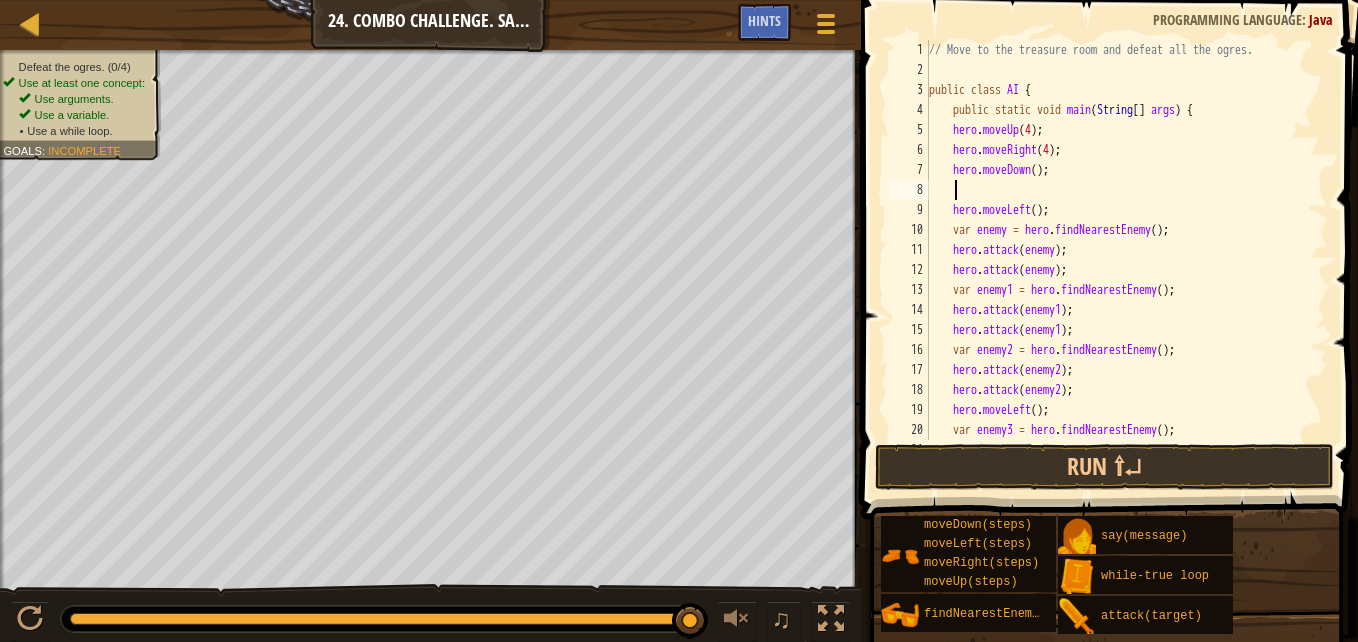 click on "// Move to the treasure room and defeat all the ogres. public   class   AI   {      public   static   void   main ( String [ ]   args )   {      hero . moveUp ( 4 ) ;      hero . moveRight ( 4 ) ;      hero . moveDown ( ) ;           hero . moveLeft ( ) ;      var   enemy   =   hero . findNearestEnemy ( ) ;      hero . attack ( enemy ) ;      hero . attack ( enemy ) ;          var   enemy1   =   hero . findNearestEnemy ( ) ;      hero . attack ( enemy1 ) ;      hero . attack ( enemy1 ) ;      var   enemy2   =   hero . findNearestEnemy ( ) ;      hero . attack ( enemy2 ) ;      hero . attack ( enemy2 ) ;      hero . moveLeft ( ) ;      var   enemy3   =   hero . findNearestEnemy ( ) ;      hero . attack ( enemy3 ) ;" at bounding box center [1119, 260] 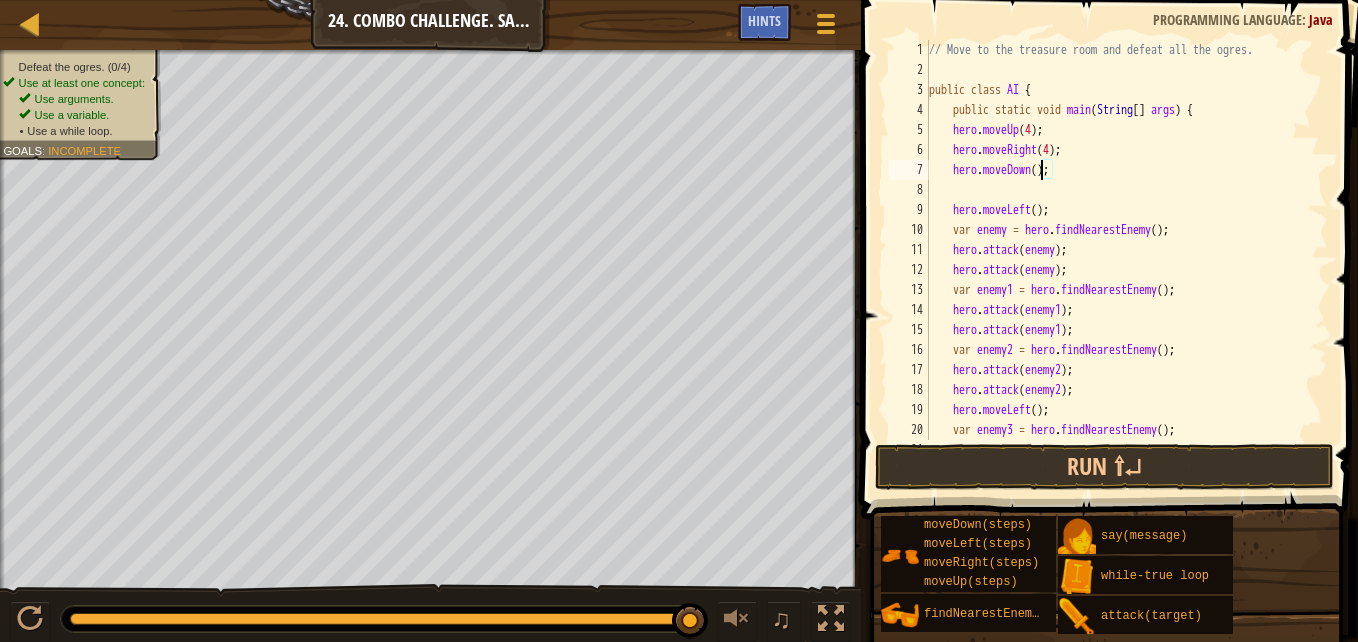 click on "// Move to the treasure room and defeat all the ogres. public   class   AI   {      public   static   void   main ( String [ ]   args )   {      hero . moveUp ( 4 ) ;      hero . moveRight ( 4 ) ;      hero . moveDown ( ) ;           hero . moveLeft ( ) ;      var   enemy   =   hero . findNearestEnemy ( ) ;      hero . attack ( enemy ) ;      hero . attack ( enemy ) ;          var   enemy1   =   hero . findNearestEnemy ( ) ;      hero . attack ( enemy1 ) ;      hero . attack ( enemy1 ) ;      var   enemy2   =   hero . findNearestEnemy ( ) ;      hero . attack ( enemy2 ) ;      hero . attack ( enemy2 ) ;      hero . moveLeft ( ) ;      var   enemy3   =   hero . findNearestEnemy ( ) ;      hero . attack ( enemy3 ) ;" at bounding box center (1119, 260) 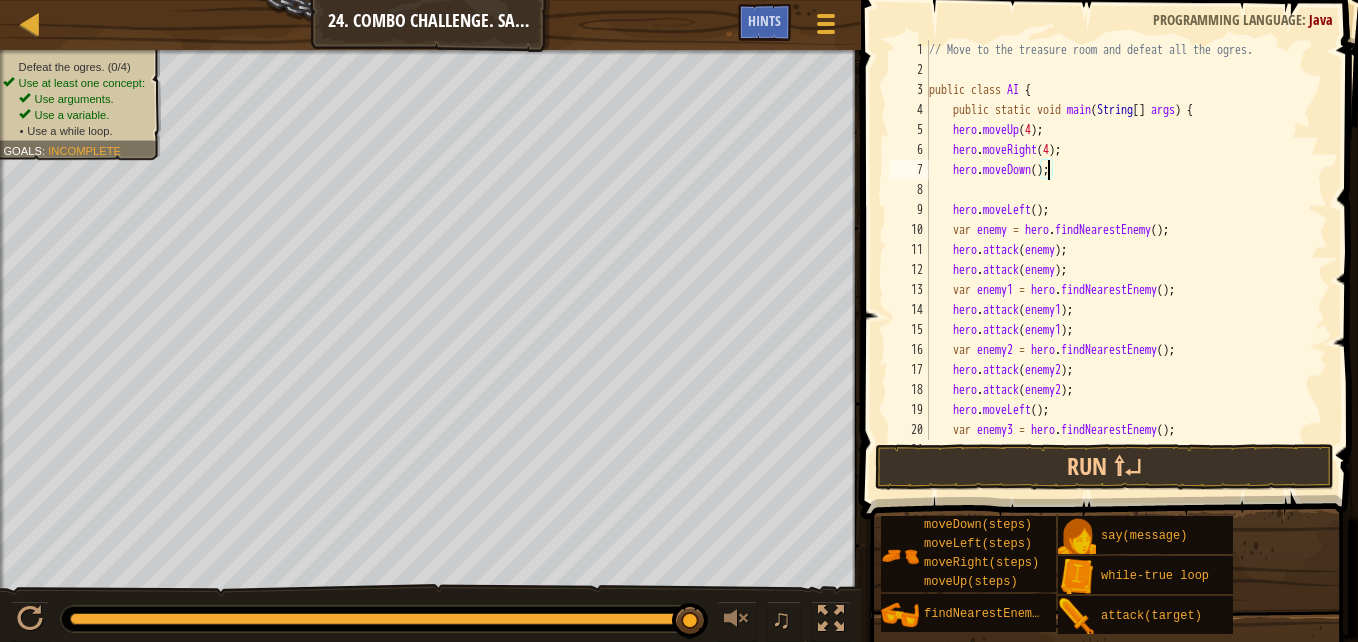 type on "hero.moveDown(3);" 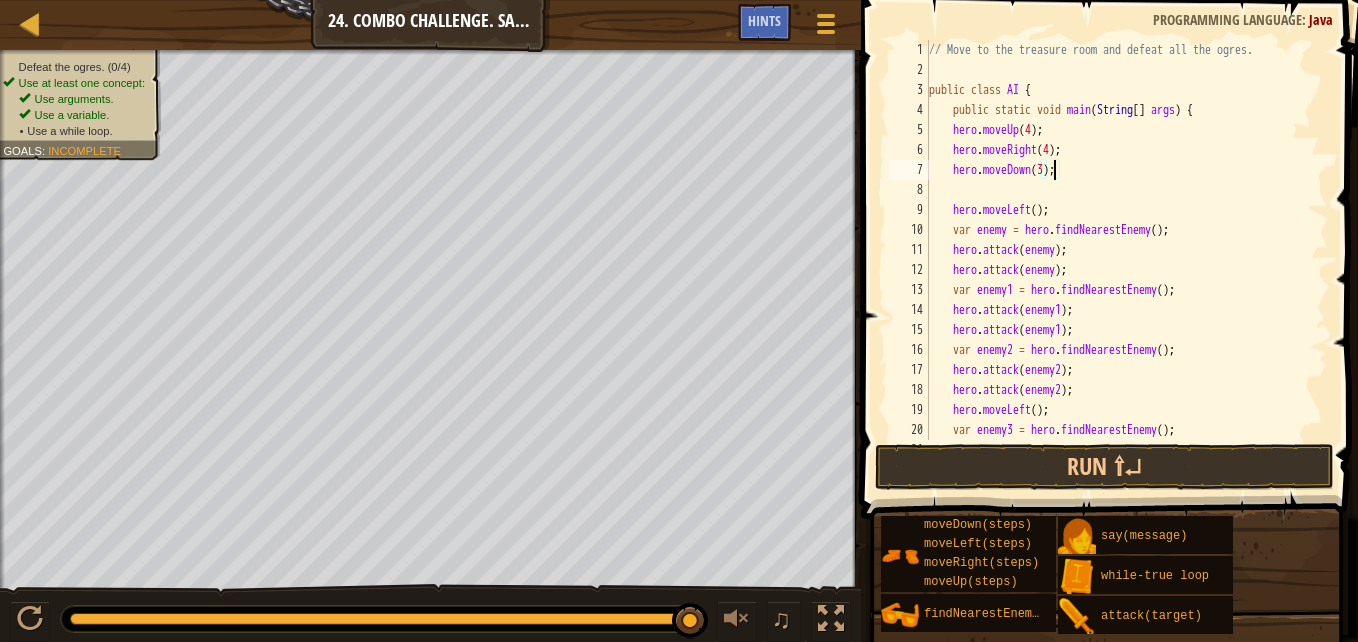 click on "// Move to the treasure room and defeat all the ogres. public   class   AI   {      public   static   void   main ( String [ ]   args )   {      hero . moveUp ( 4 ) ;      hero . moveRight ( 4 ) ;      hero . moveDown ( 3 ) ;           hero . moveLeft ( ) ;      var   enemy   =   hero . findNearestEnemy ( ) ;      hero . attack ( enemy ) ;      hero . attack ( enemy ) ;          var   enemy1   =   hero . findNearestEnemy ( ) ;      hero . attack ( enemy1 ) ;      hero . attack ( enemy1 ) ;      var   enemy2   =   hero . findNearestEnemy ( ) ;      hero . attack ( enemy2 ) ;      hero . attack ( enemy2 ) ;      hero . moveLeft ( ) ;      var   enemy3   =   hero . findNearestEnemy ( ) ;      hero . attack ( enemy3 ) ;" at bounding box center [1119, 260] 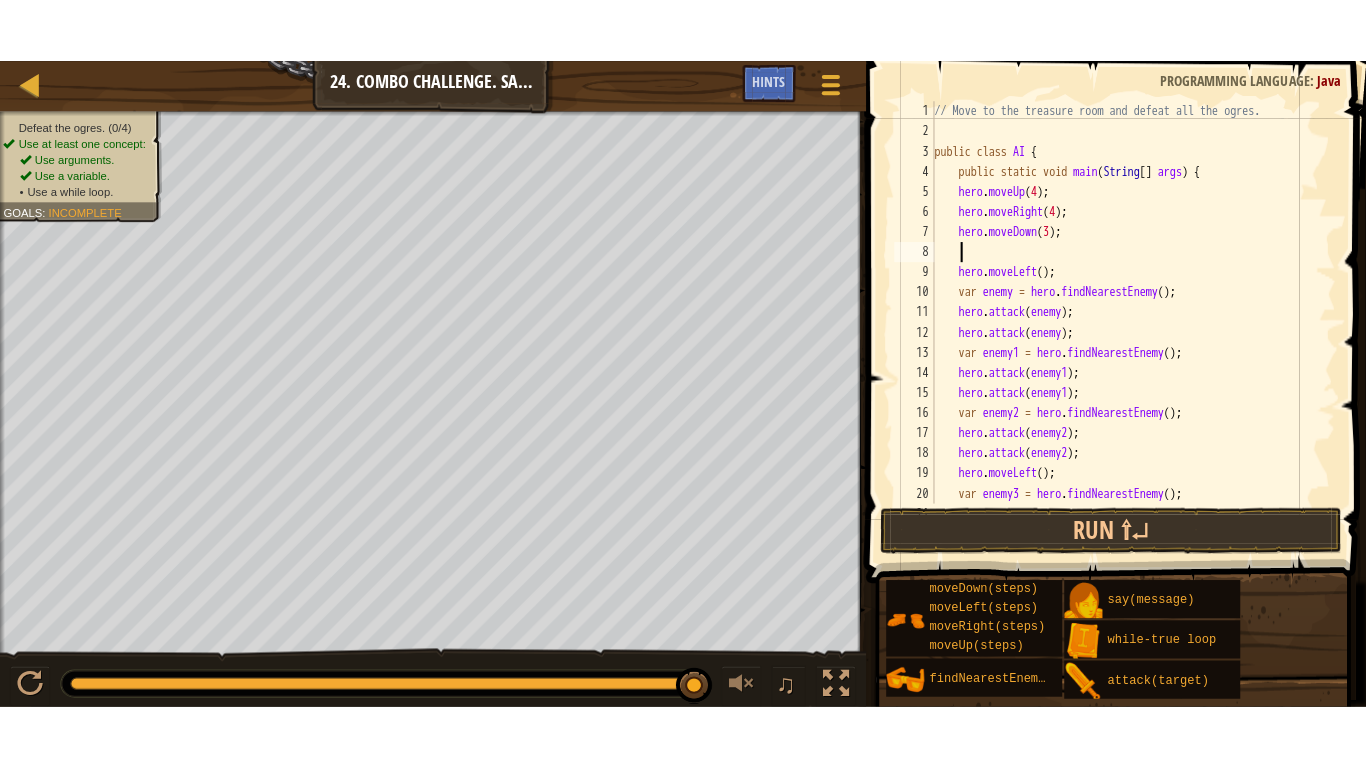 scroll, scrollTop: 9, scrollLeft: 0, axis: vertical 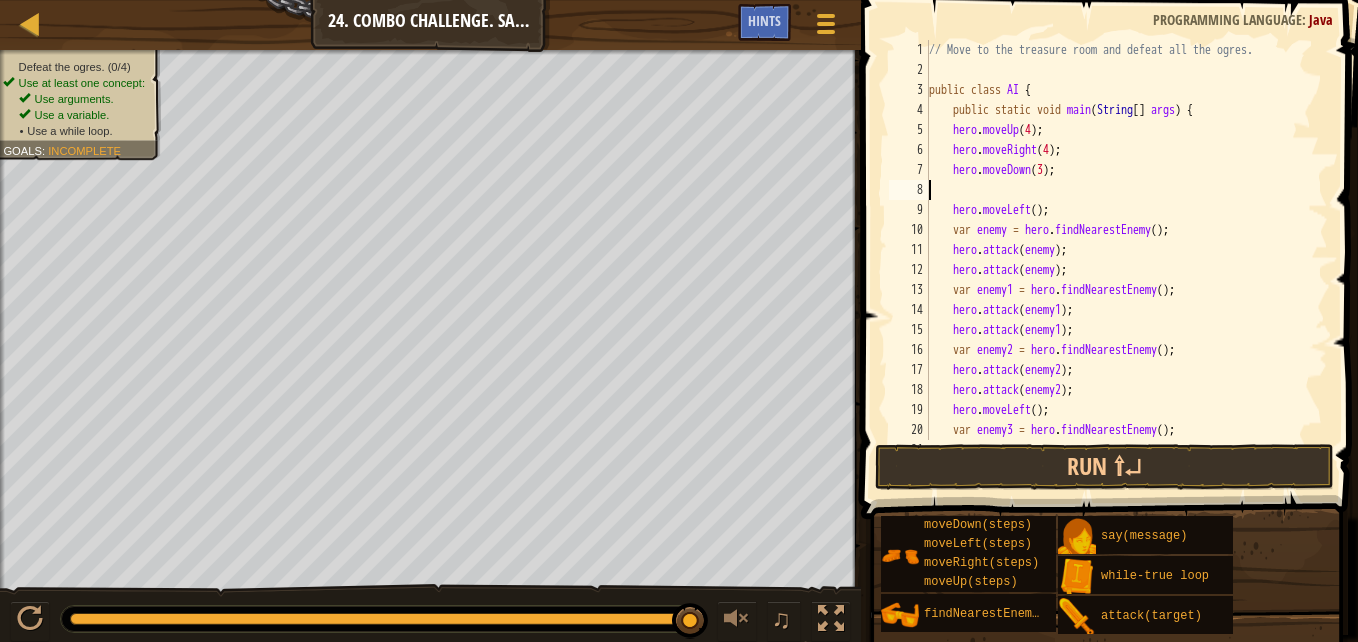 type on "hero.moveDown(3);" 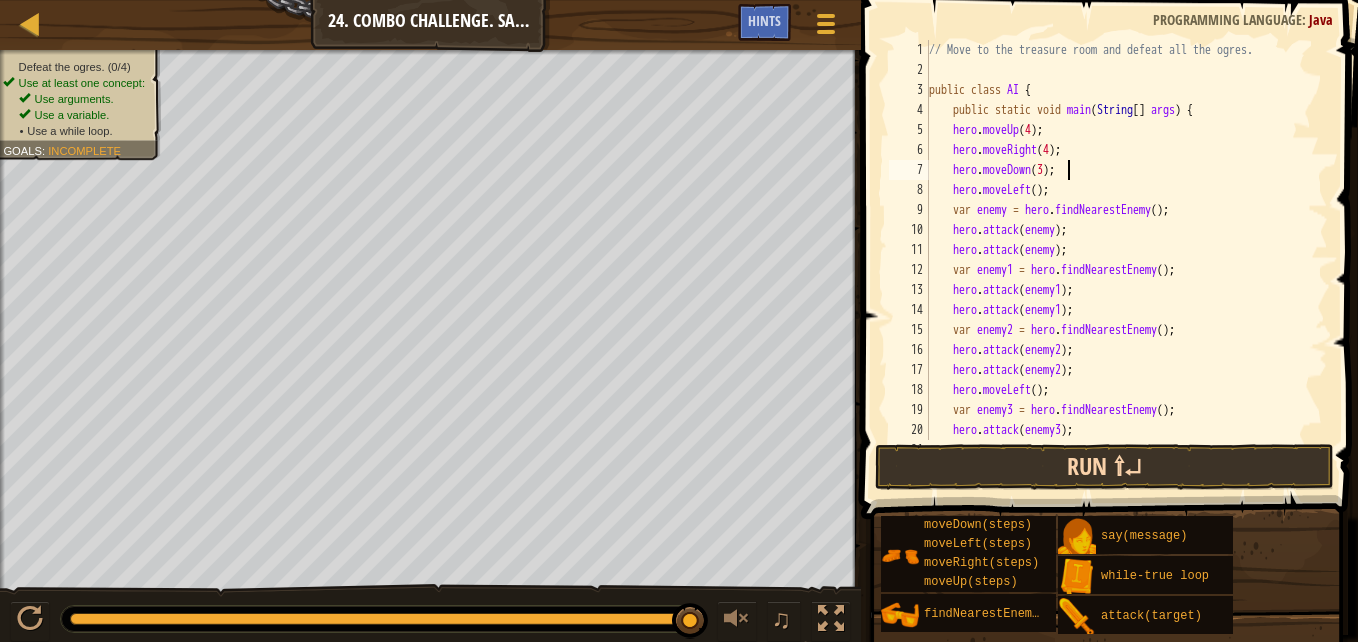 type on "hero.moveDown(3);" 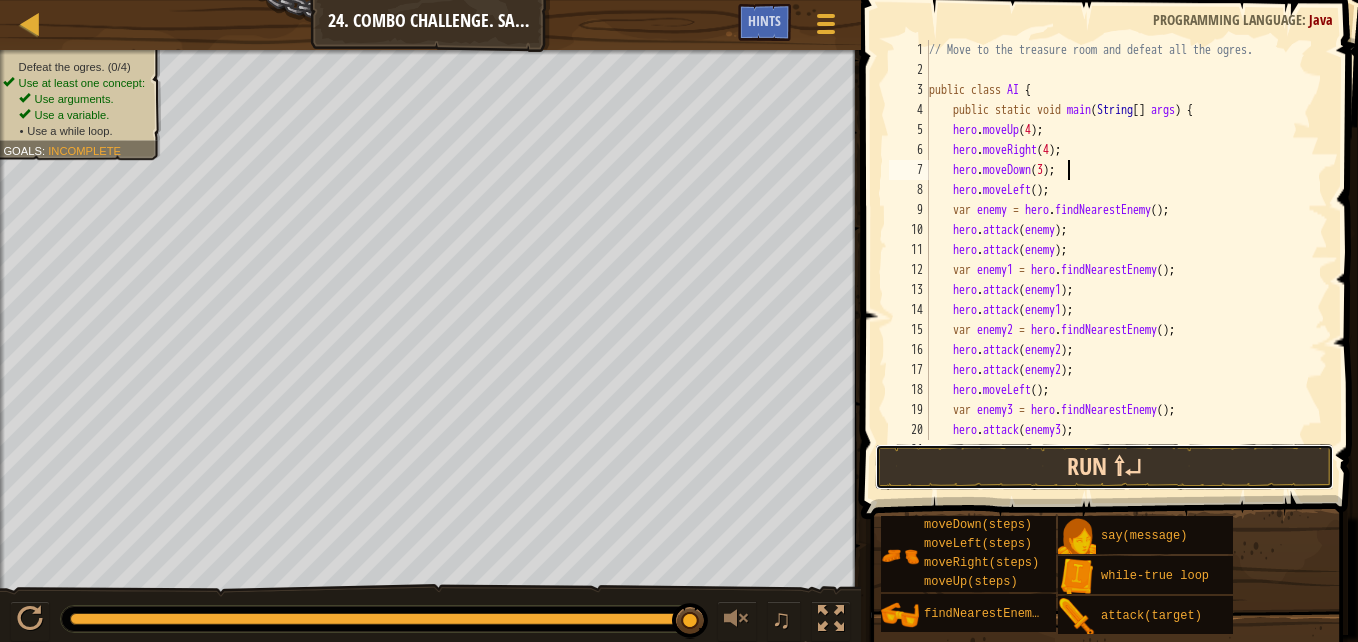 click on "Run ⇧↵" at bounding box center [1104, 467] 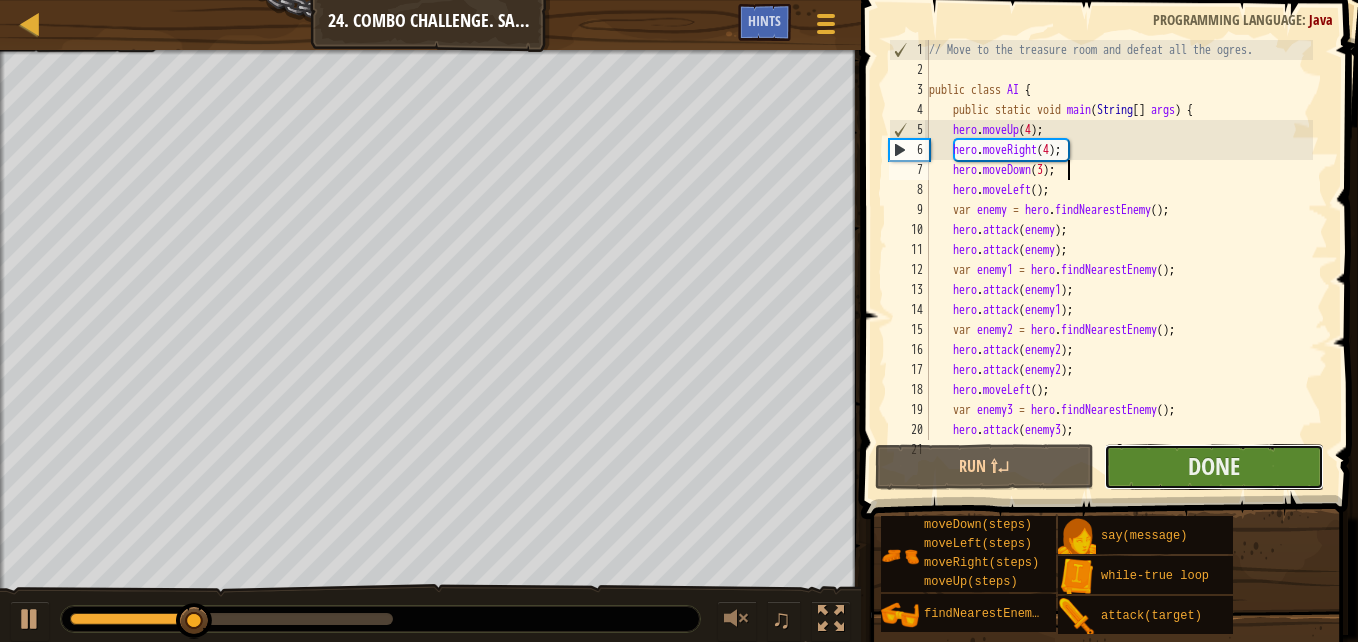 click on "Done" at bounding box center (1213, 467) 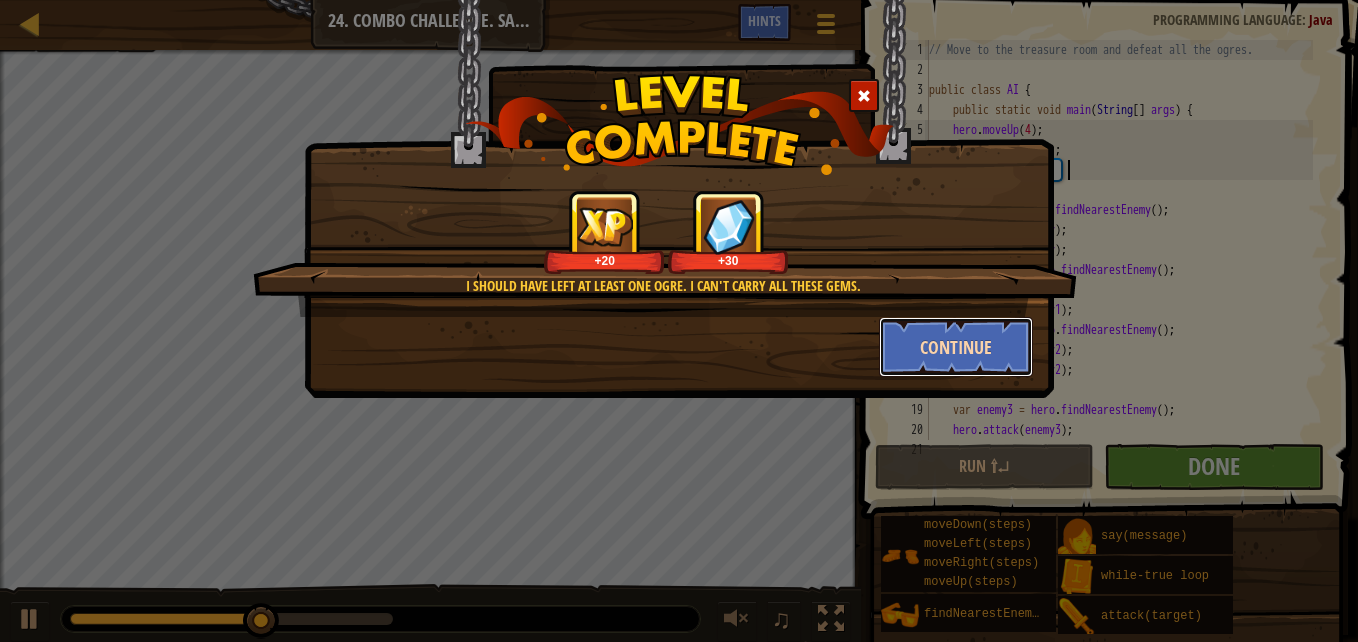 click on "Continue" at bounding box center (956, 347) 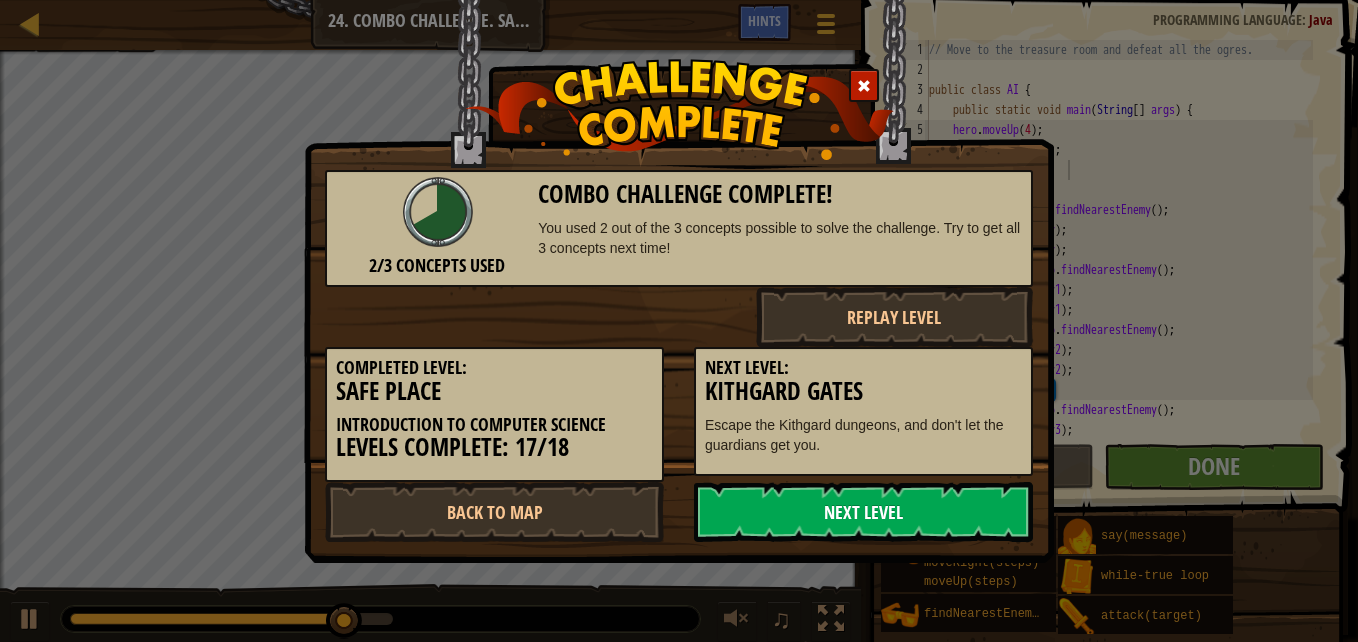 click on "Next Level" at bounding box center [863, 512] 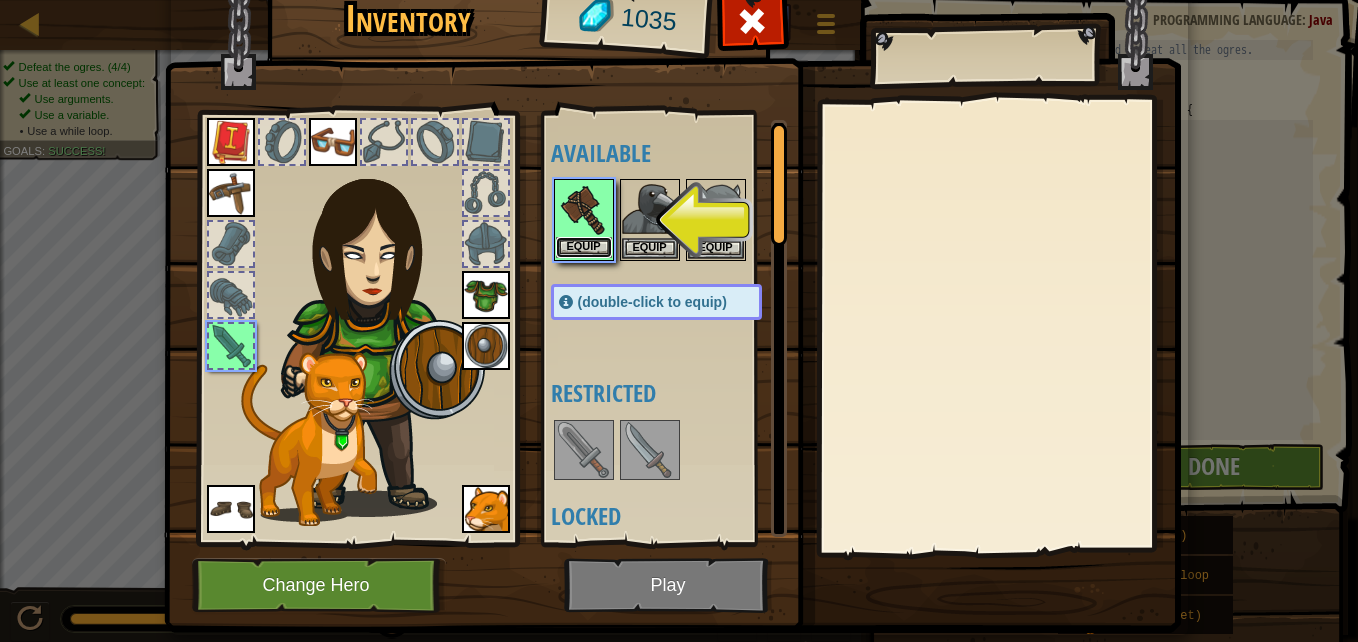 click on "Equip" at bounding box center [584, 247] 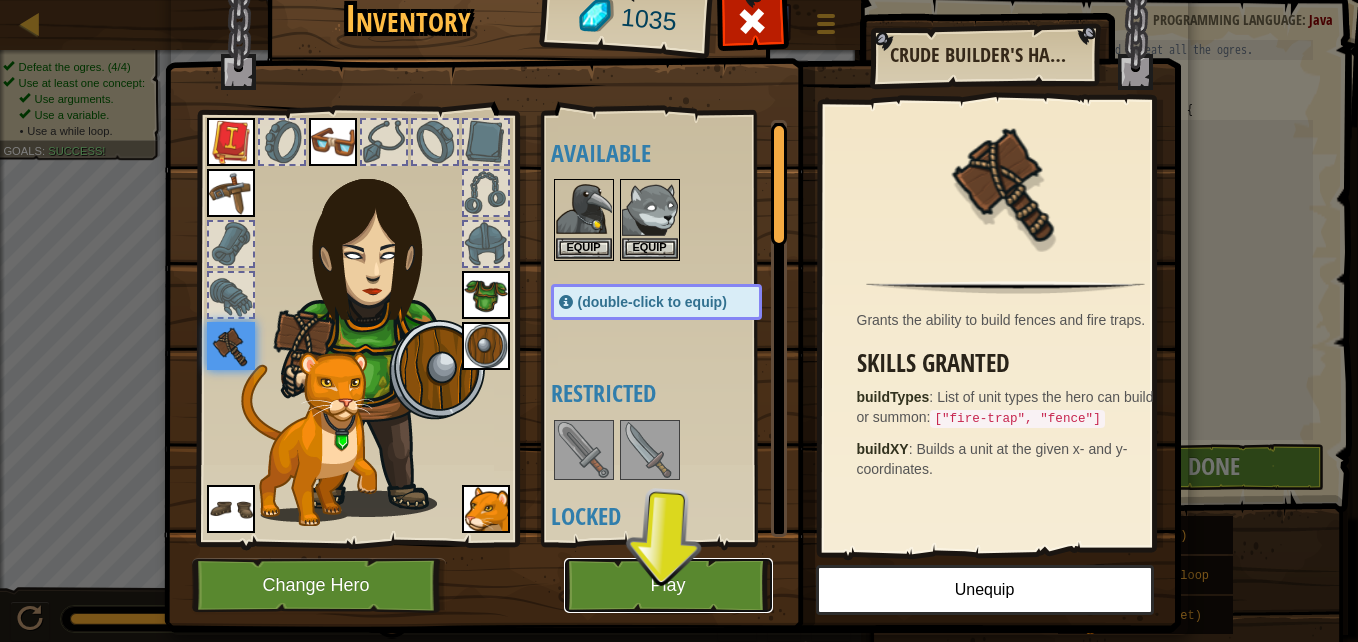 click on "Play" at bounding box center [668, 585] 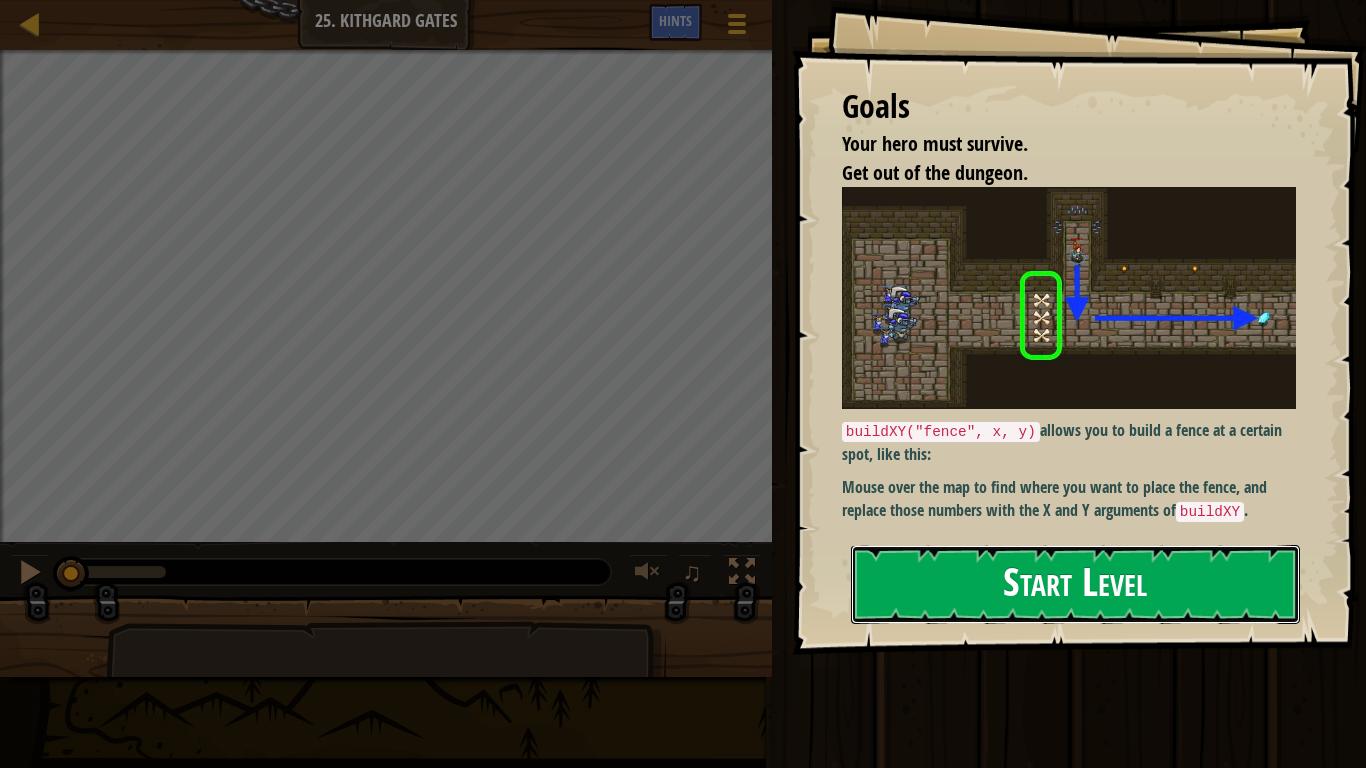 click on "Start Level" at bounding box center [1075, 584] 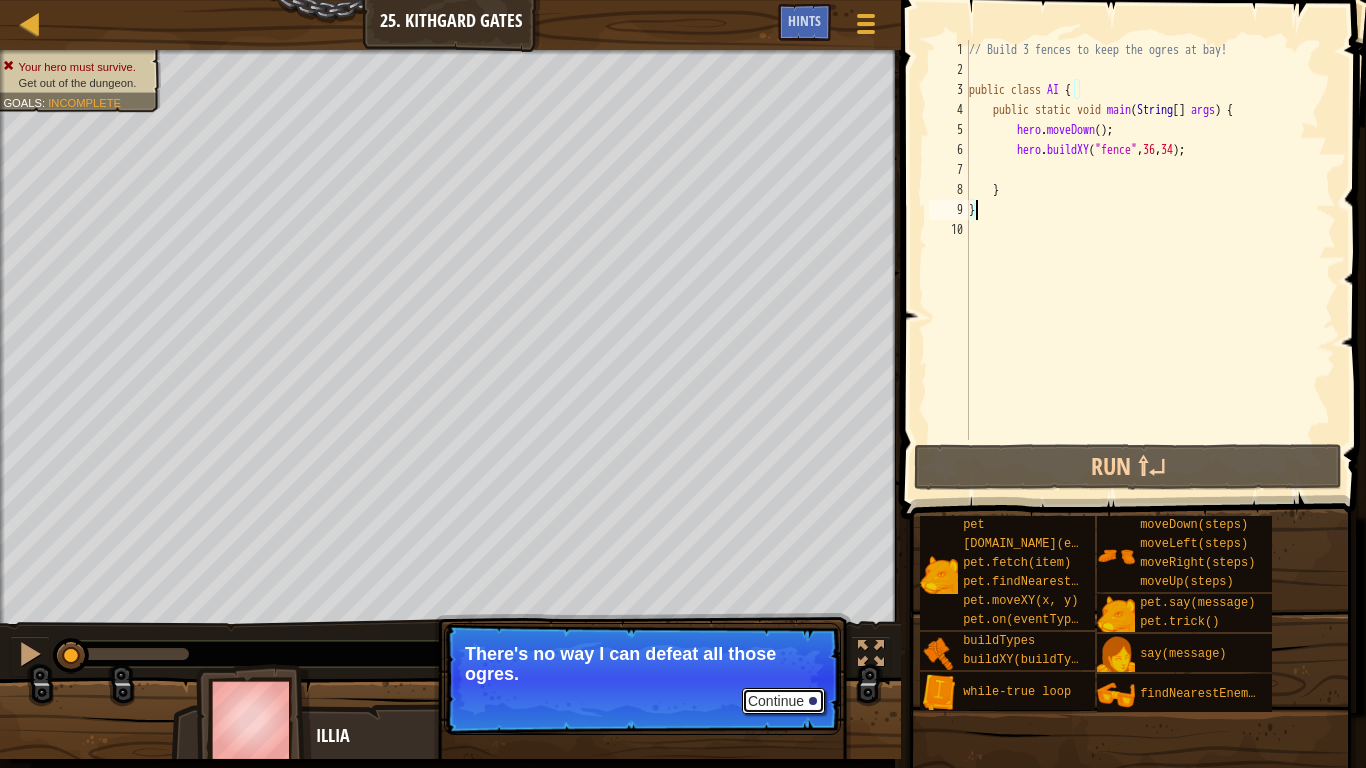click on "Continue" at bounding box center (783, 701) 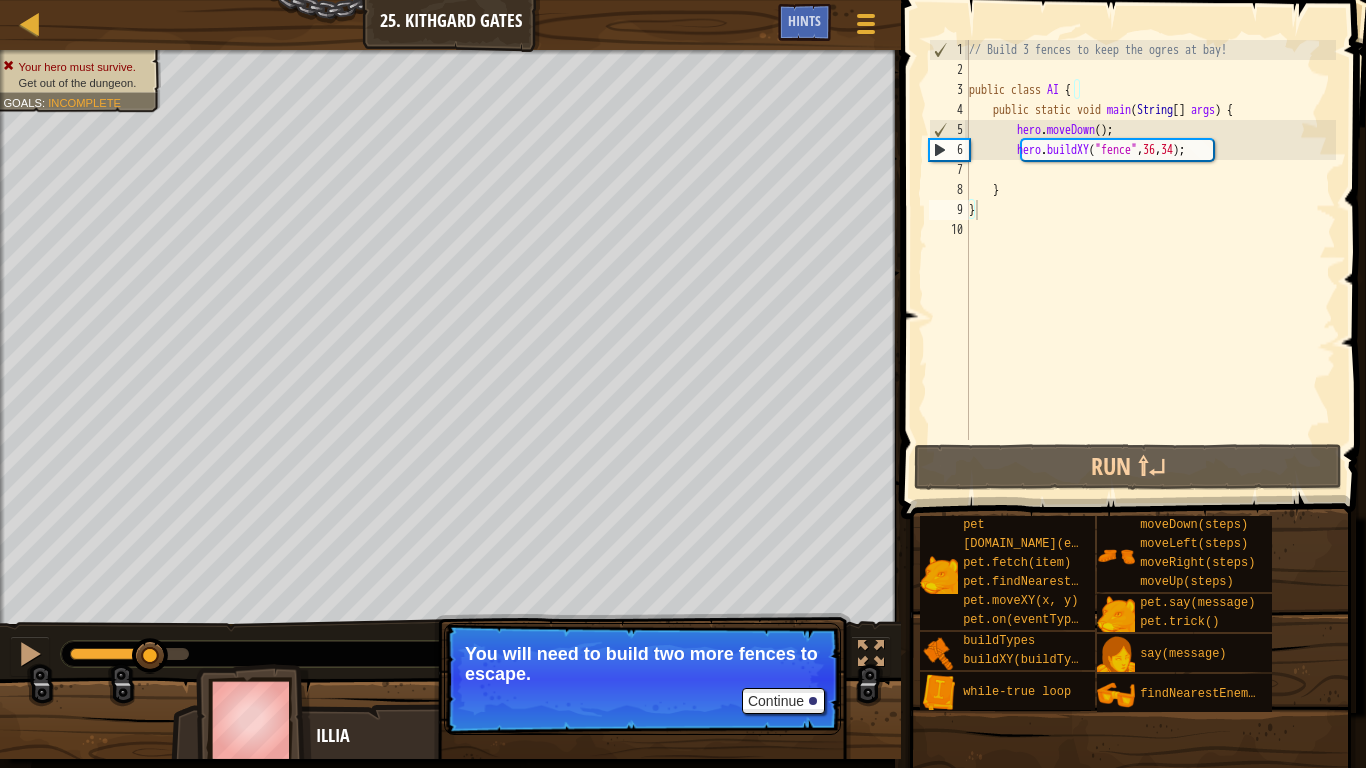 drag, startPoint x: 558, startPoint y: 698, endPoint x: 563, endPoint y: 677, distance: 21.587032 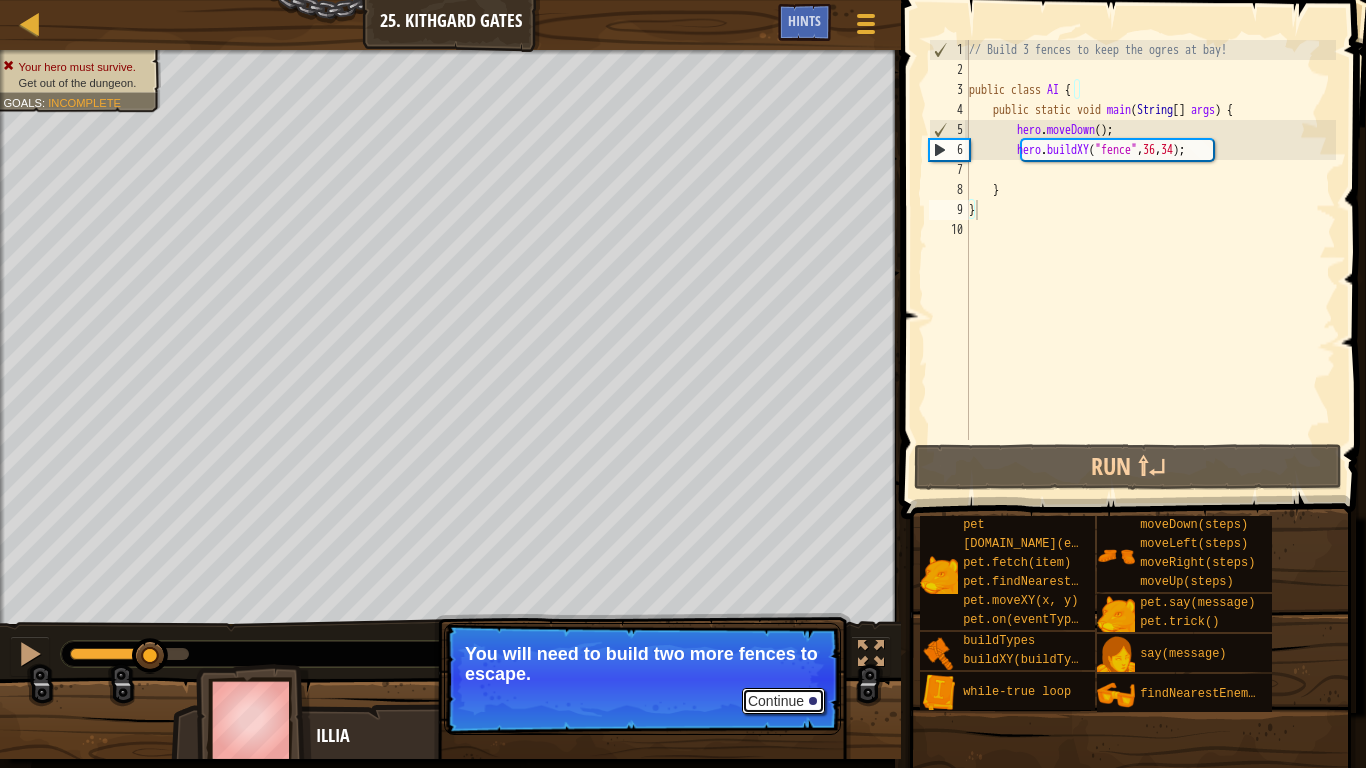 click on "Continue" at bounding box center (783, 701) 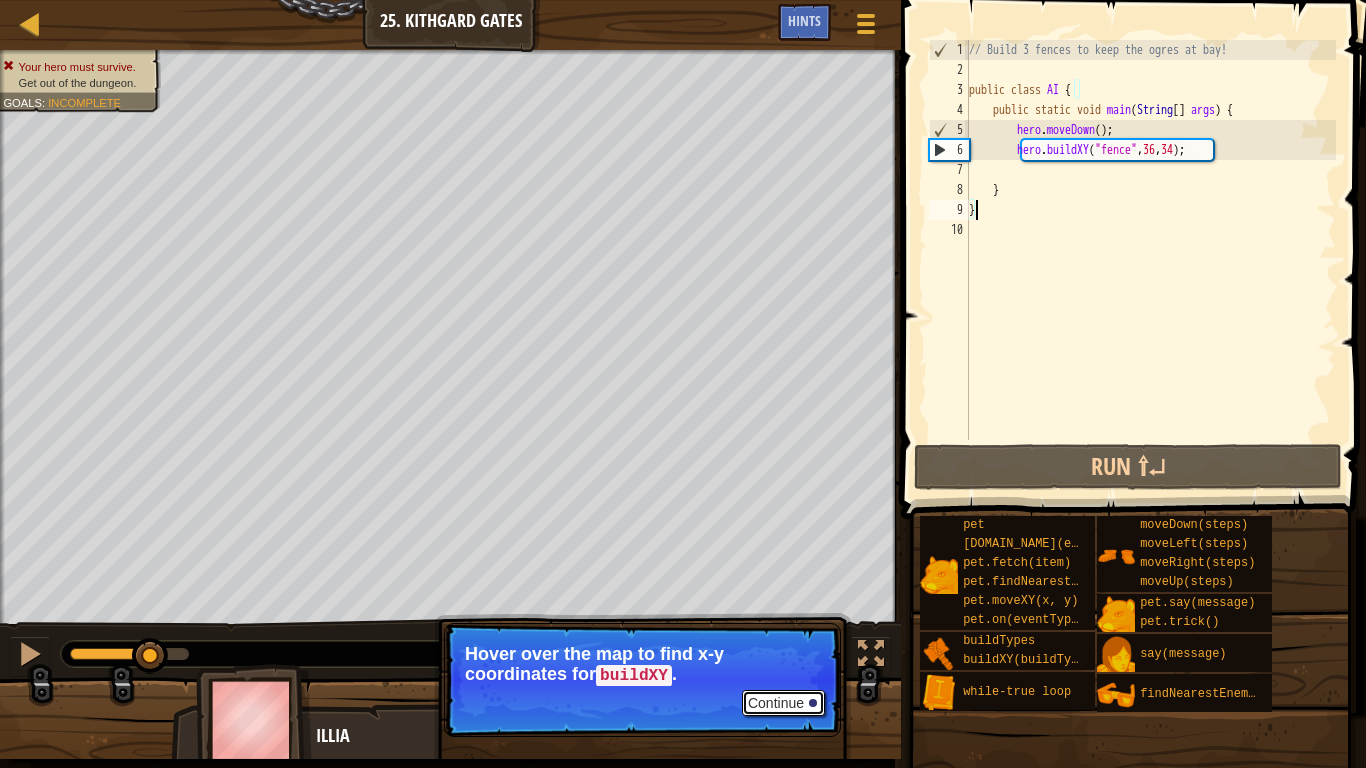 click on "Continue" at bounding box center [783, 703] 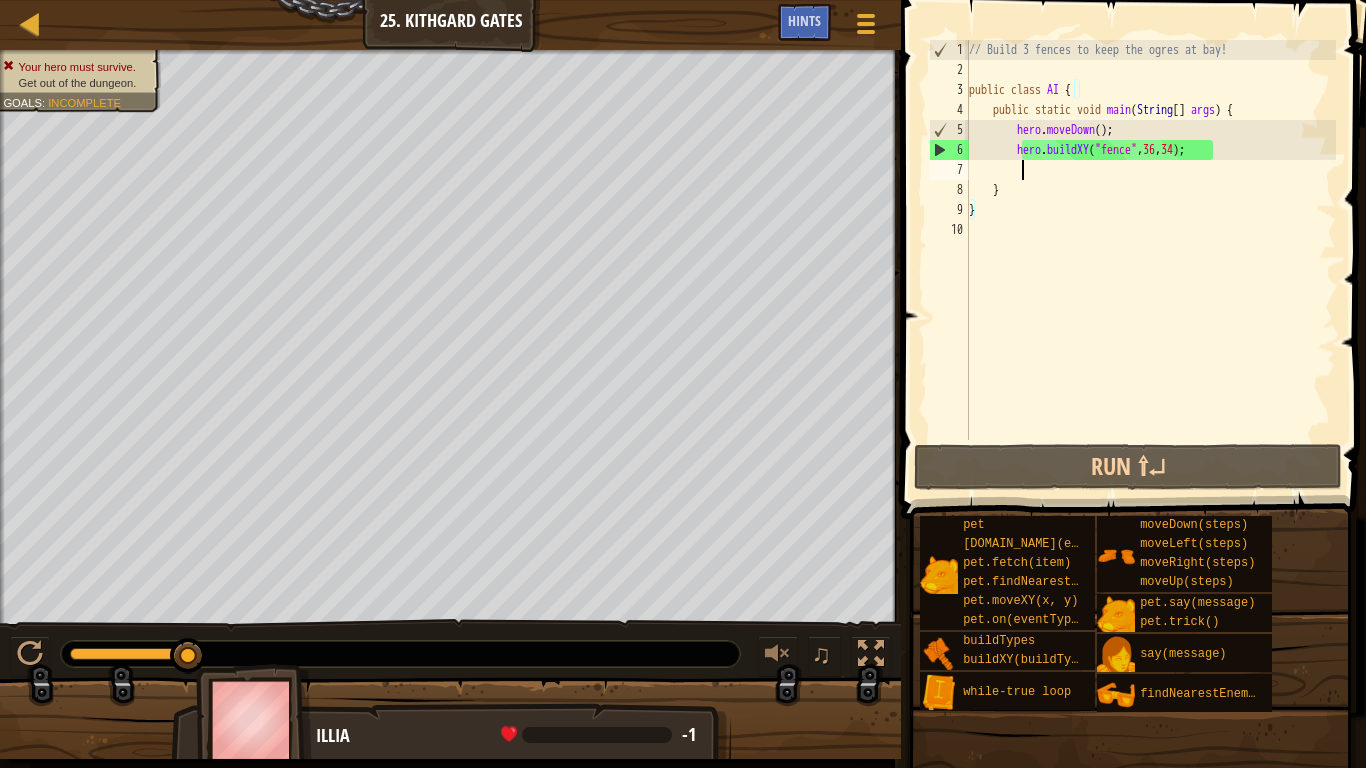 click on "// Build 3 fences to keep the ogres at bay! public   class   AI   {      public   static   void   main ( String [ ]   args )   {          hero . moveDown ( ) ;          hero . buildXY ( "fence" ,  36 ,  34 ) ;               } }" at bounding box center [1150, 260] 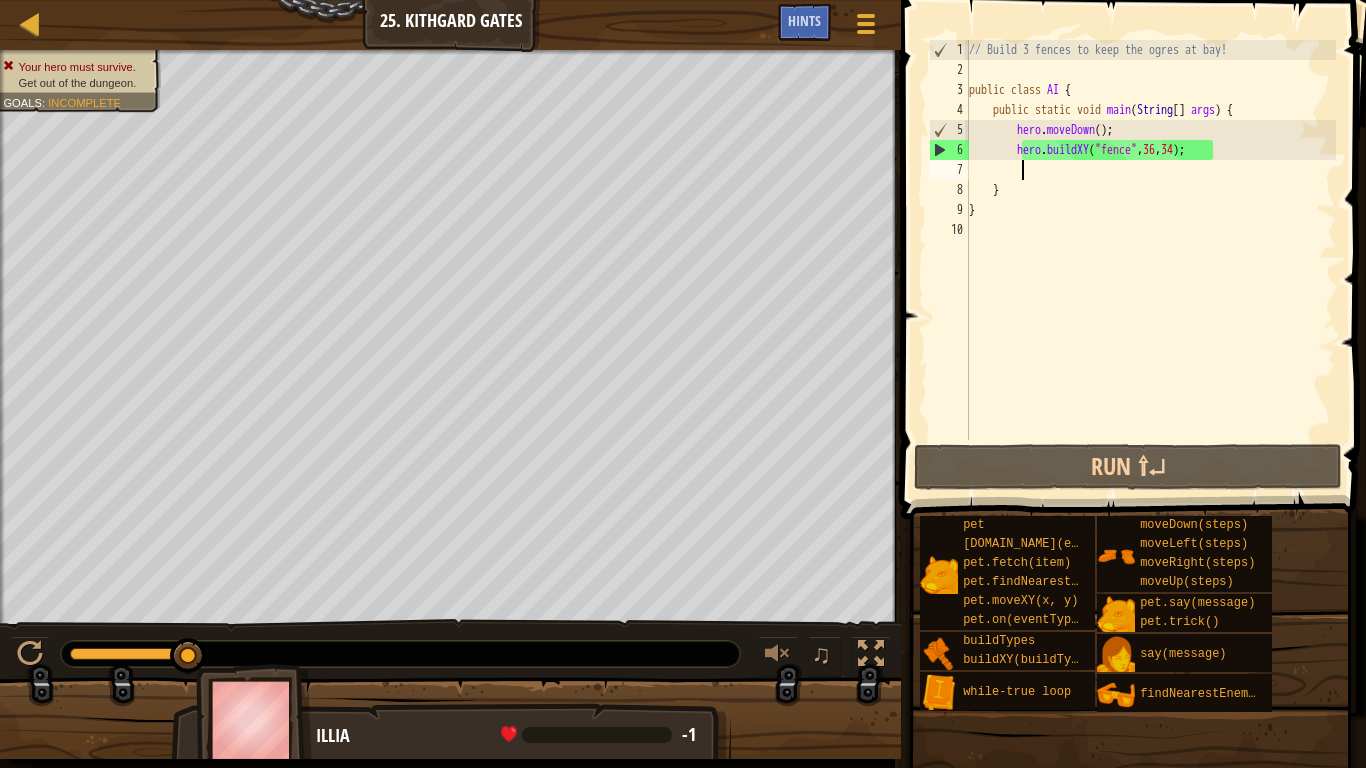 scroll, scrollTop: 9, scrollLeft: 3, axis: both 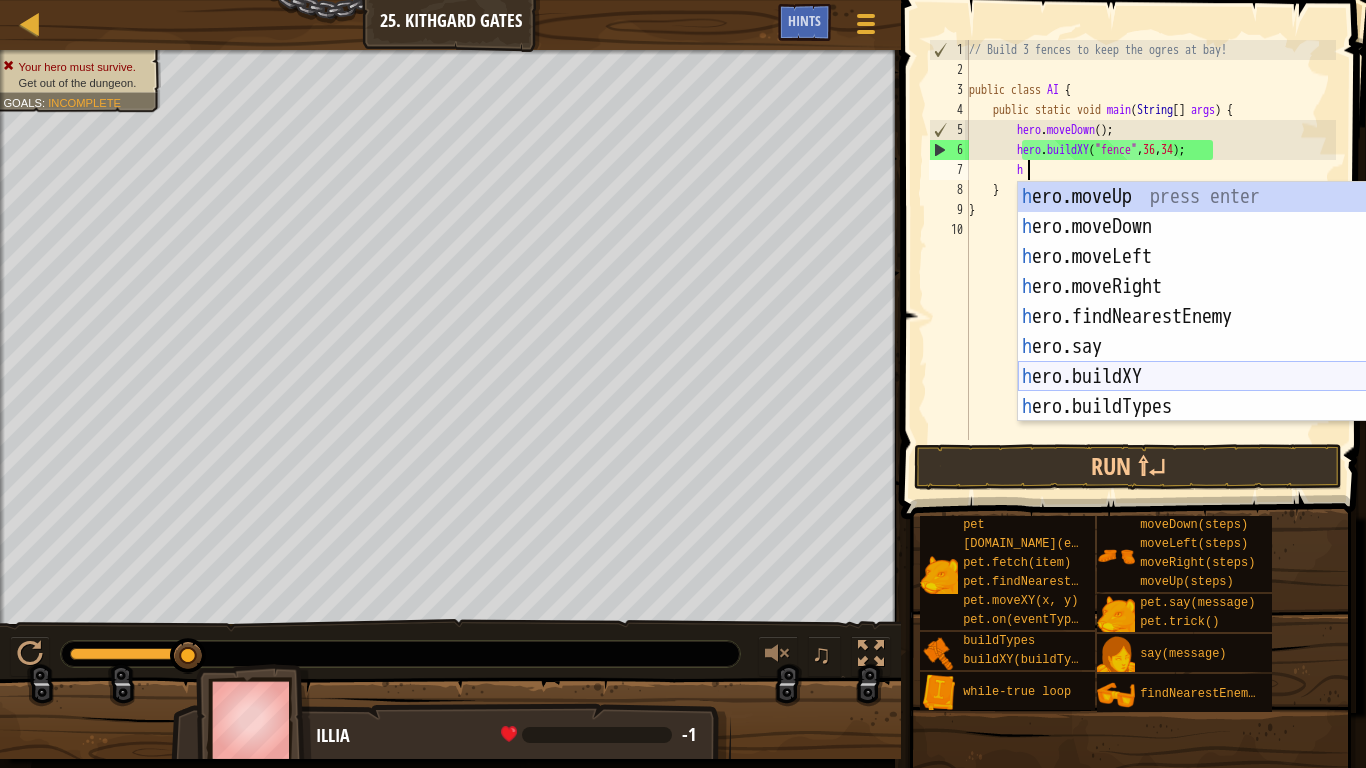 click on "h ero.moveUp press enter h ero.moveDown press enter h ero.moveLeft press enter h ero.moveRight press enter h ero.findNearestEnemy press enter h ero.say press enter h ero.buildXY press enter h ero.buildTypes press enter w h ile-true loop press enter" at bounding box center [1199, 332] 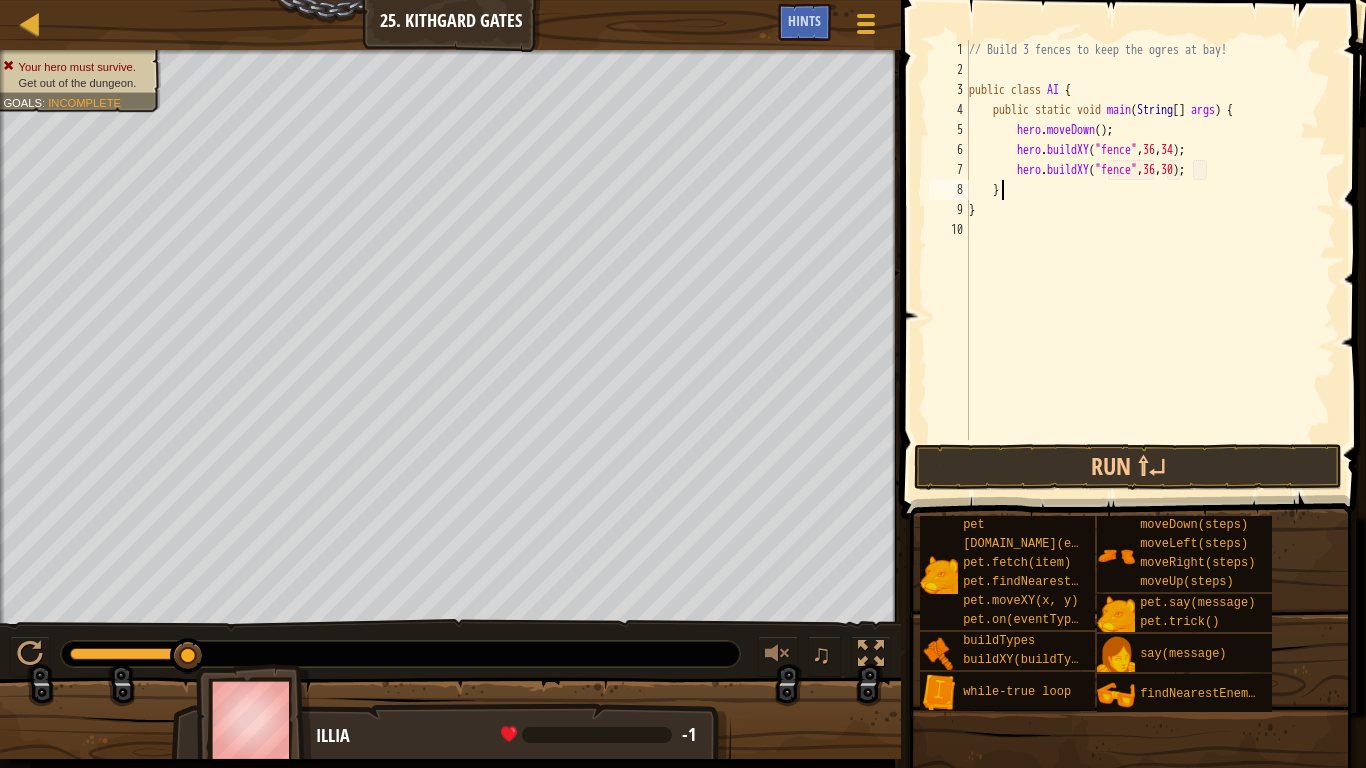 click on "// Build 3 fences to keep the ogres at bay! public   class   AI   {      public   static   void   main ( String [ ]   args )   {          hero . moveDown ( ) ;          hero . buildXY ( "fence" ,  36 ,  34 ) ;          hero . buildXY ( "fence" ,  36 ,  30 ) ;      } }" at bounding box center (1150, 260) 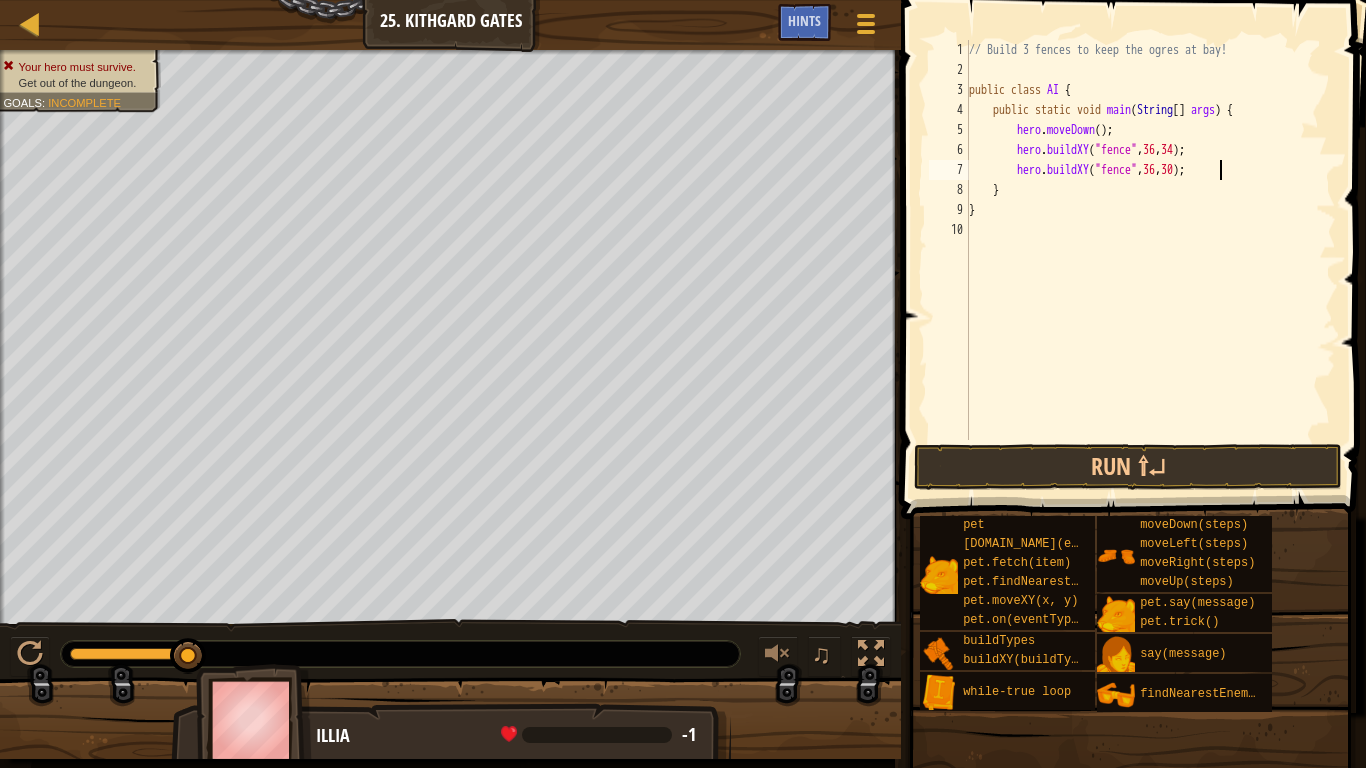 click on "// Build 3 fences to keep the ogres at bay! public   class   AI   {      public   static   void   main ( String [ ]   args )   {          hero . moveDown ( ) ;          hero . buildXY ( "fence" ,  36 ,  34 ) ;          hero . buildXY ( "fence" ,  36 ,  30 ) ;      } }" at bounding box center [1150, 260] 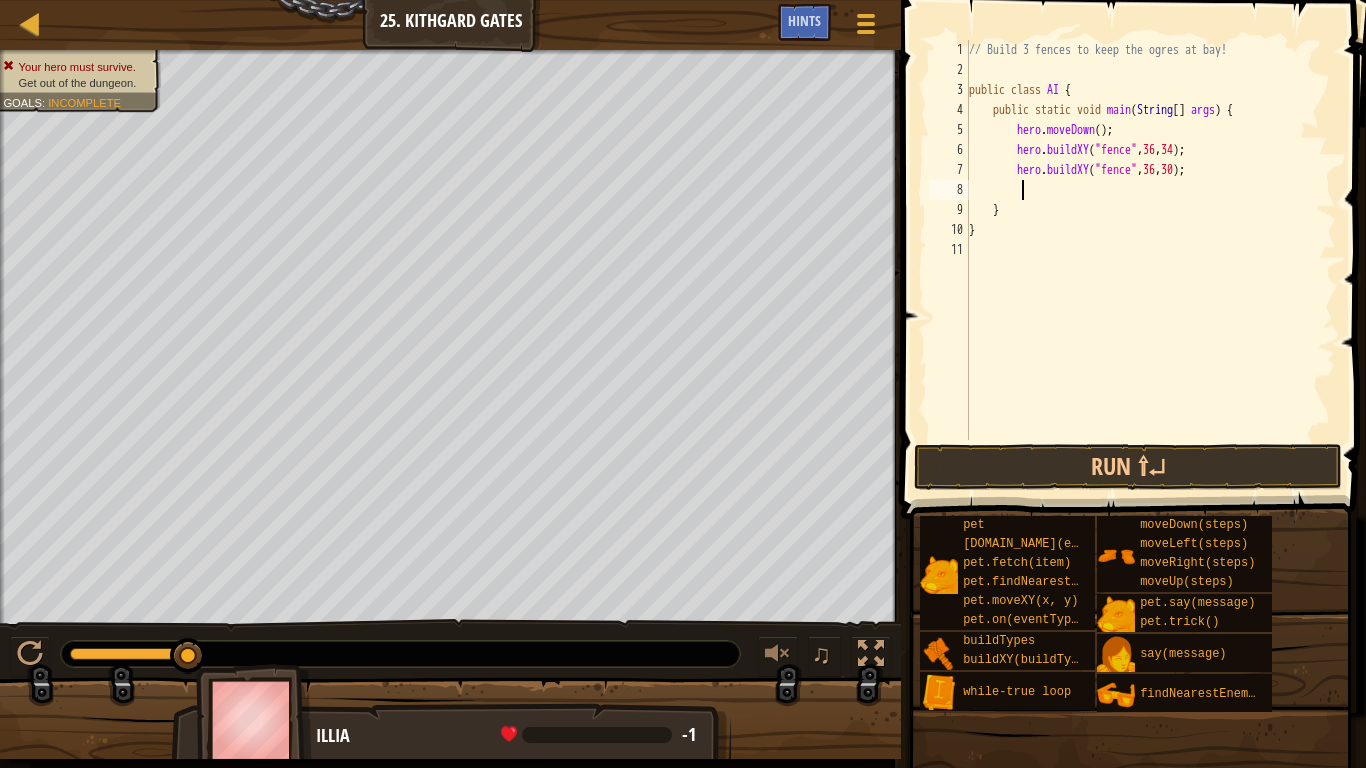 type on "h" 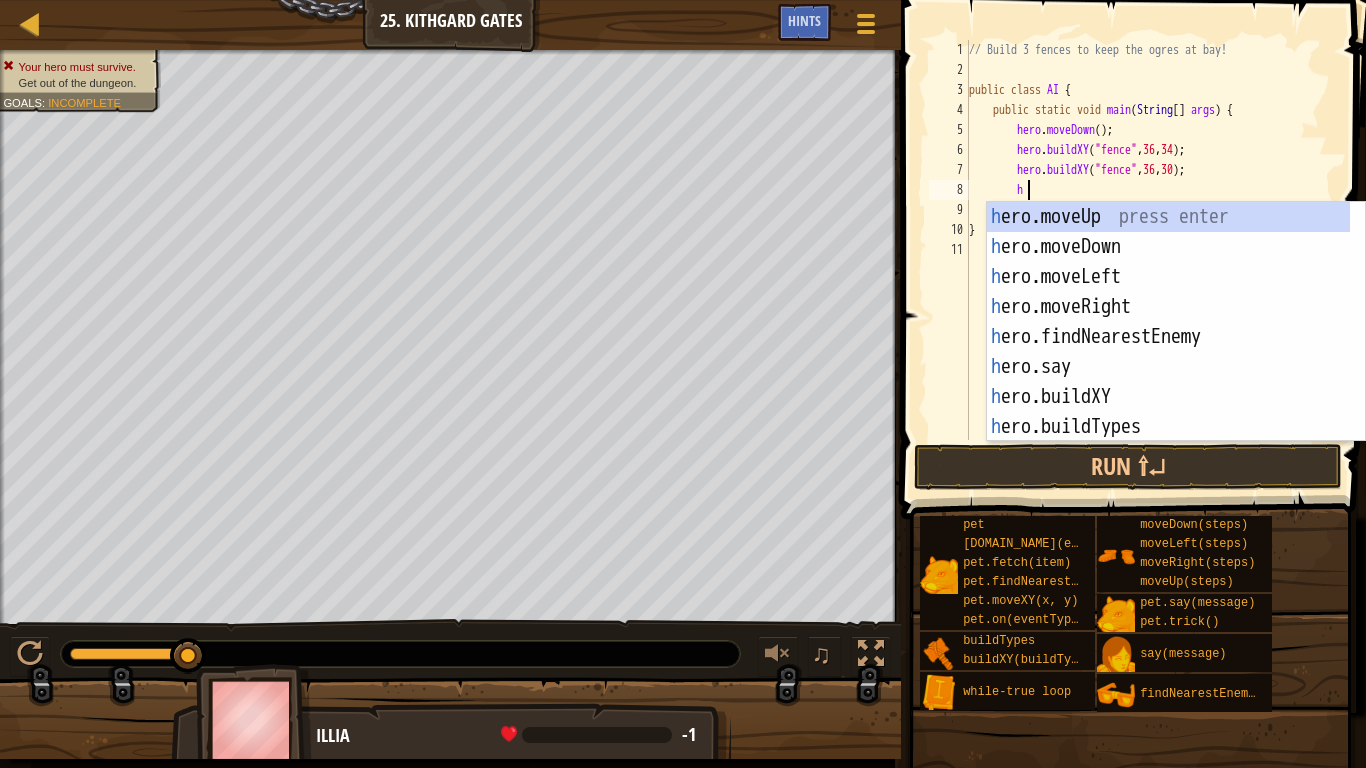 scroll, scrollTop: 9, scrollLeft: 3, axis: both 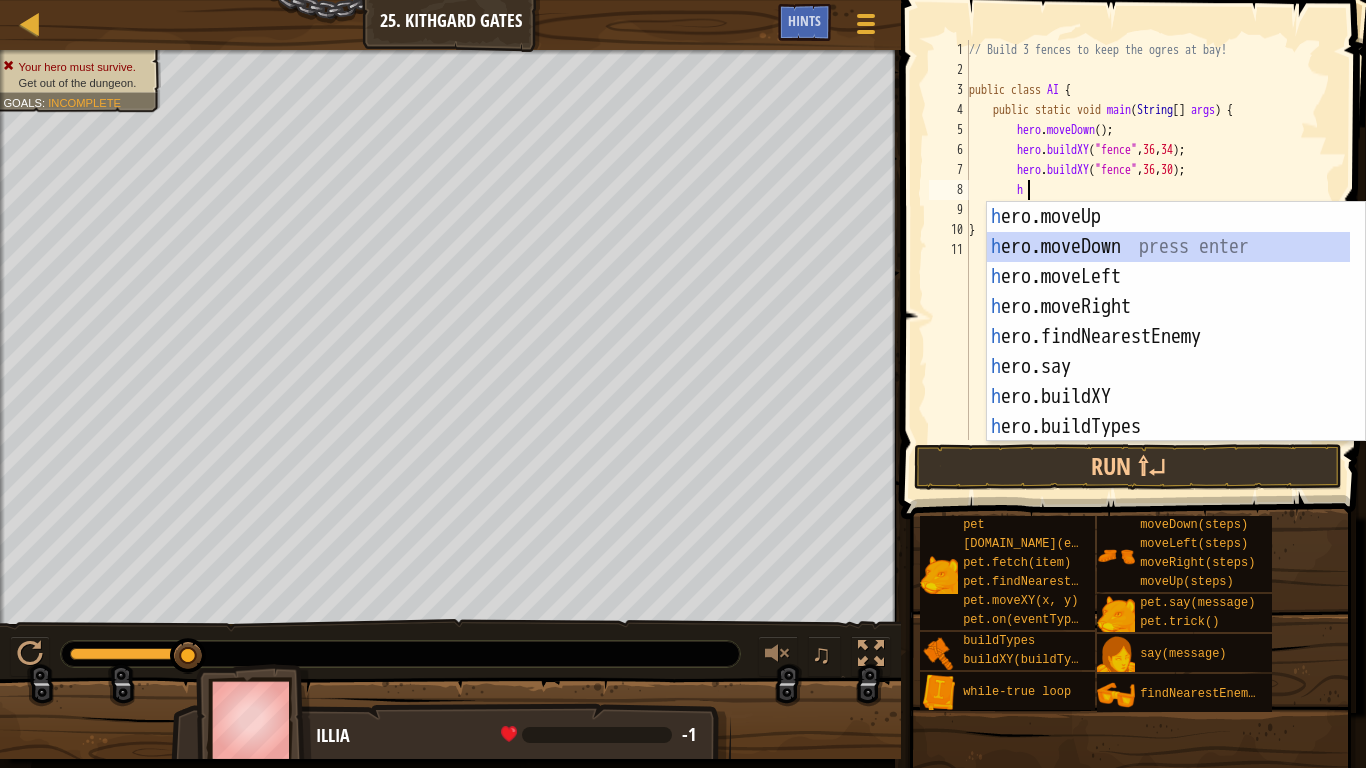 click on "h ero.moveUp press enter h ero.moveDown press enter h ero.moveLeft press enter h ero.moveRight press enter h ero.findNearestEnemy press enter h ero.say press enter h ero.buildXY press enter h ero.buildTypes press enter w h ile-true loop press enter" at bounding box center (1168, 352) 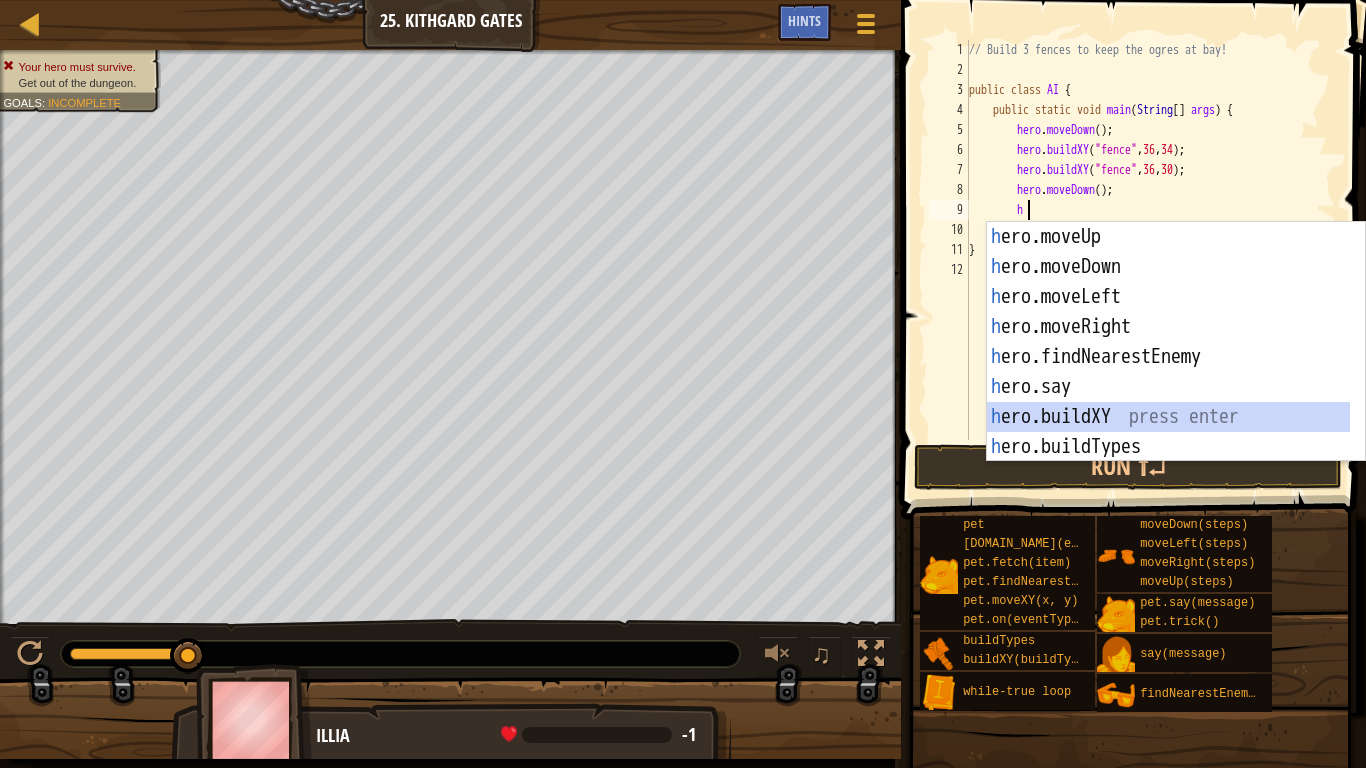 click on "h ero.moveUp press enter h ero.moveDown press enter h ero.moveLeft press enter h ero.moveRight press enter h ero.findNearestEnemy press enter h ero.say press enter h ero.buildXY press enter h ero.buildTypes press enter w h ile-true loop press enter" at bounding box center (1168, 372) 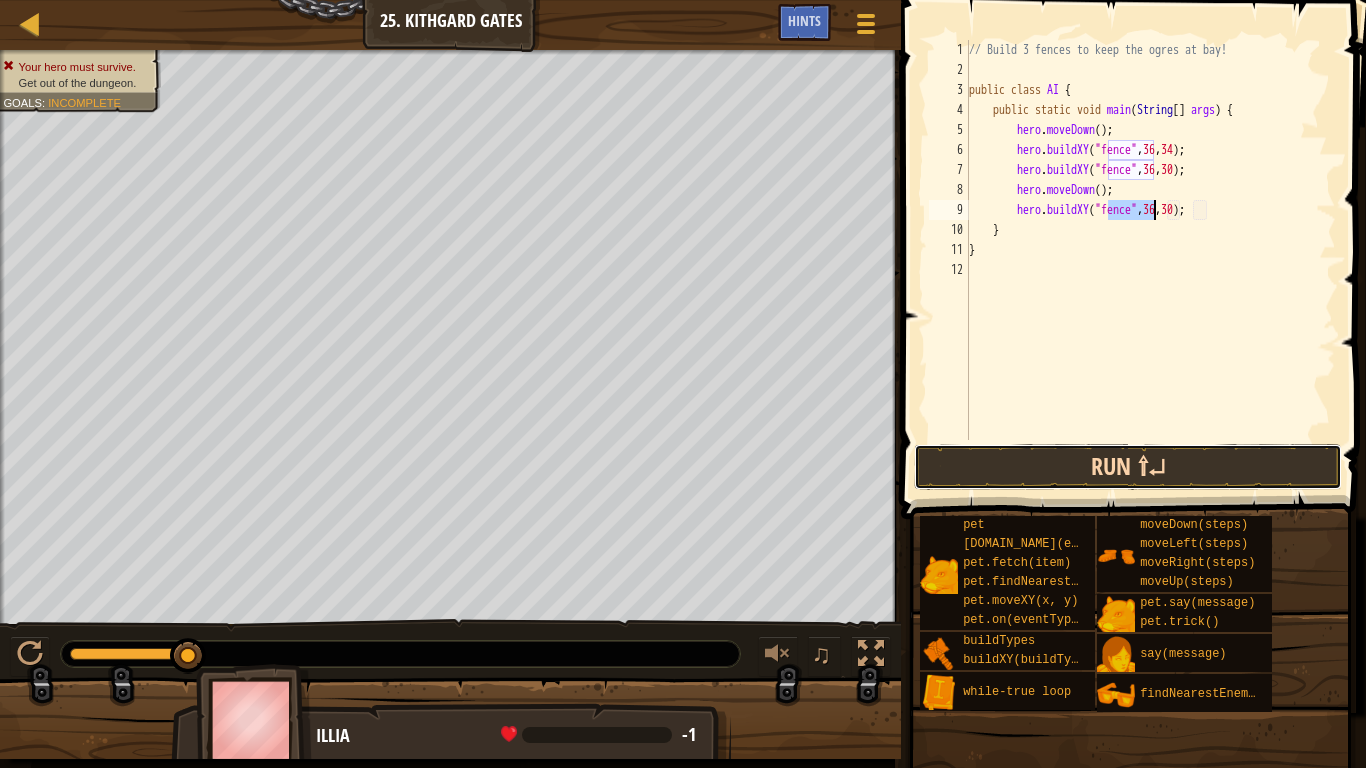 click on "Run ⇧↵" at bounding box center [1128, 467] 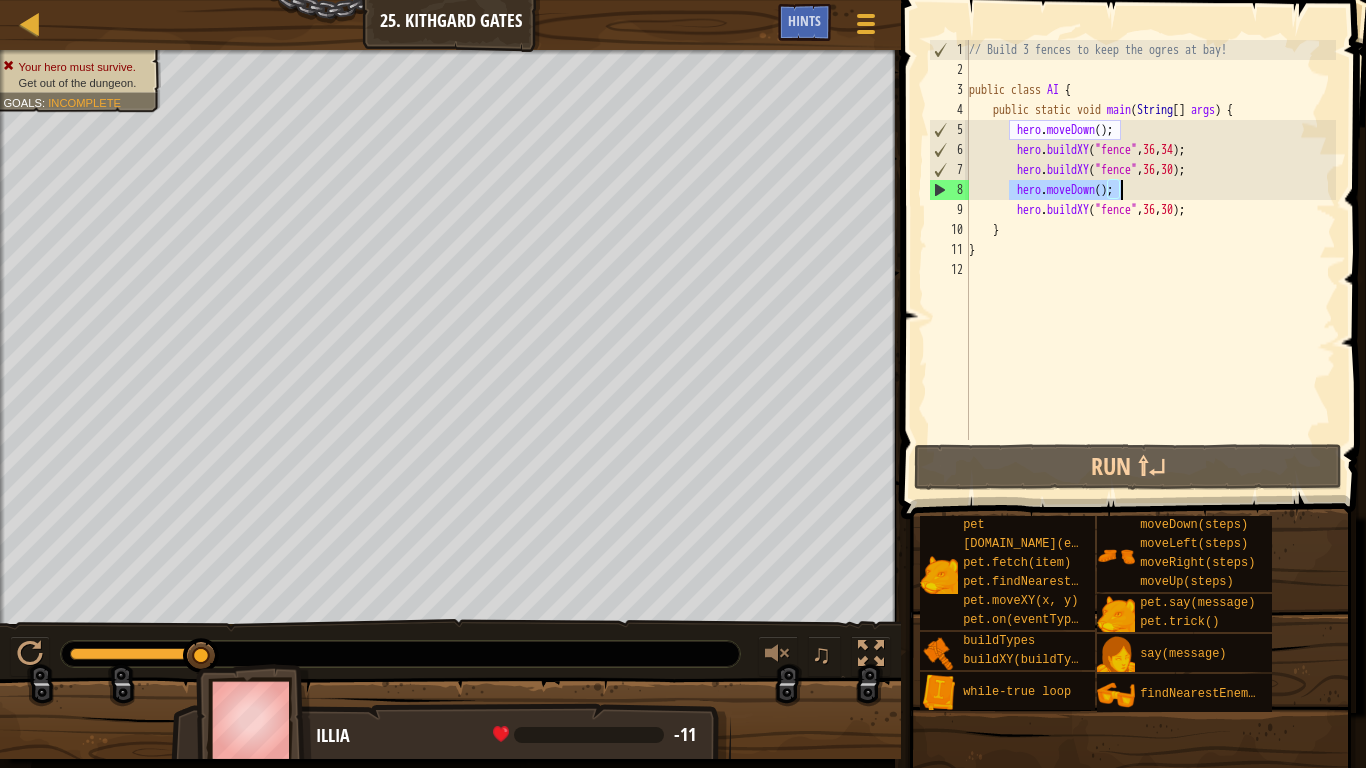 drag, startPoint x: 1067, startPoint y: 187, endPoint x: 1121, endPoint y: 180, distance: 54.451813 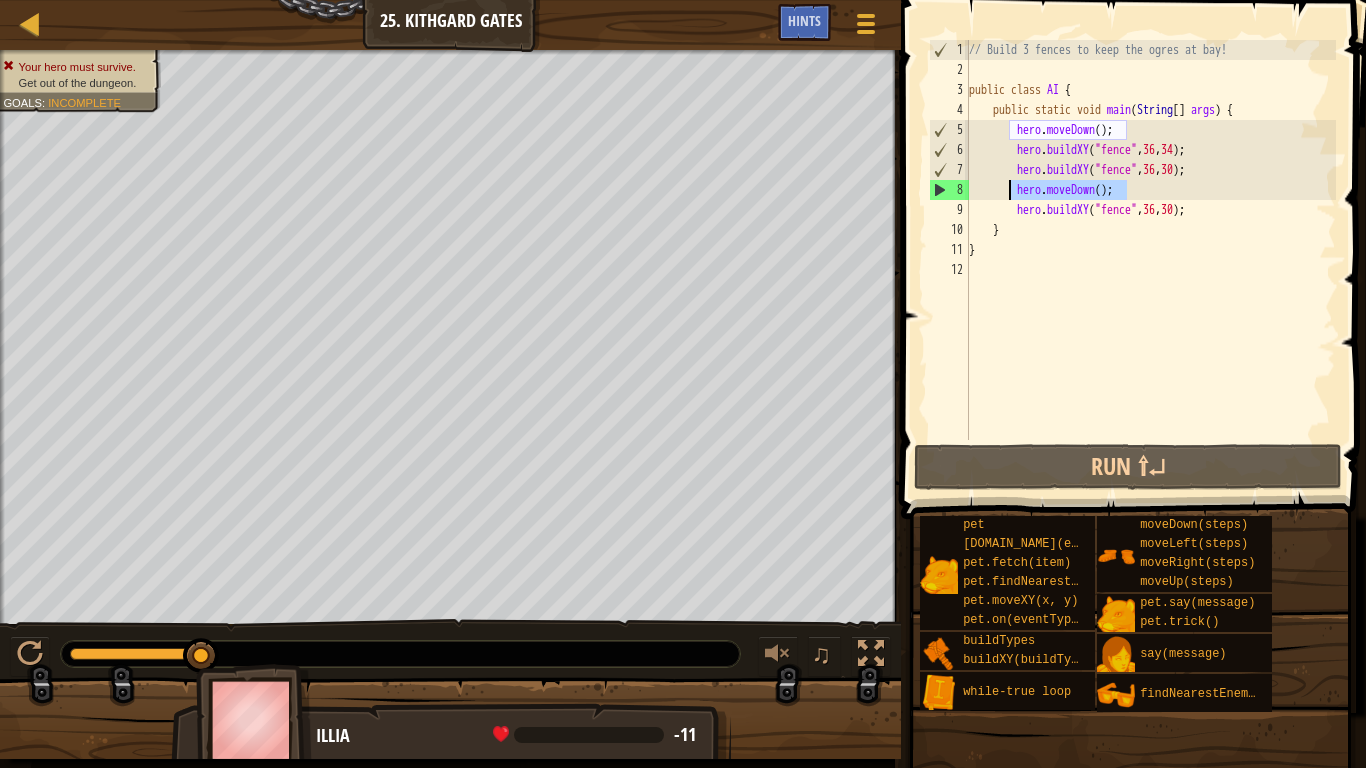 drag, startPoint x: 1128, startPoint y: 180, endPoint x: 1008, endPoint y: 193, distance: 120.70211 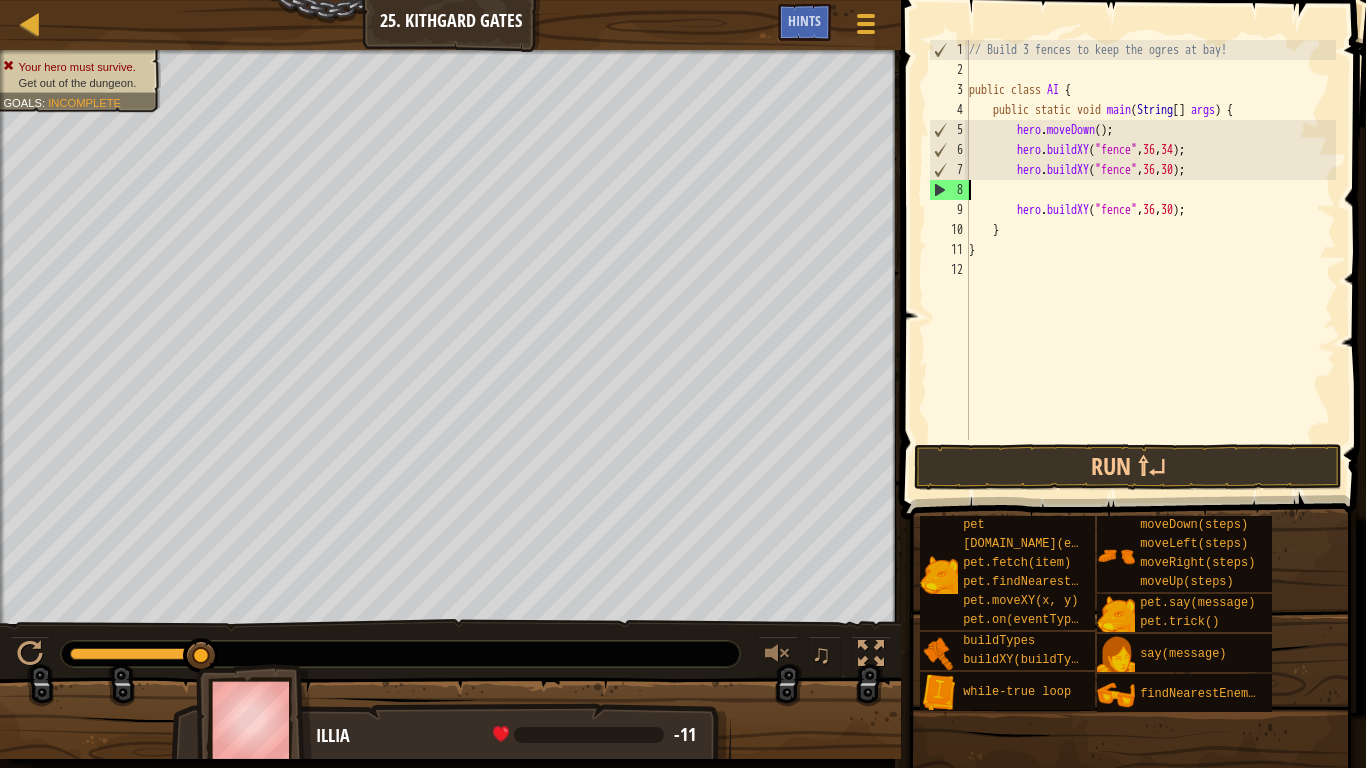 scroll, scrollTop: 9, scrollLeft: 0, axis: vertical 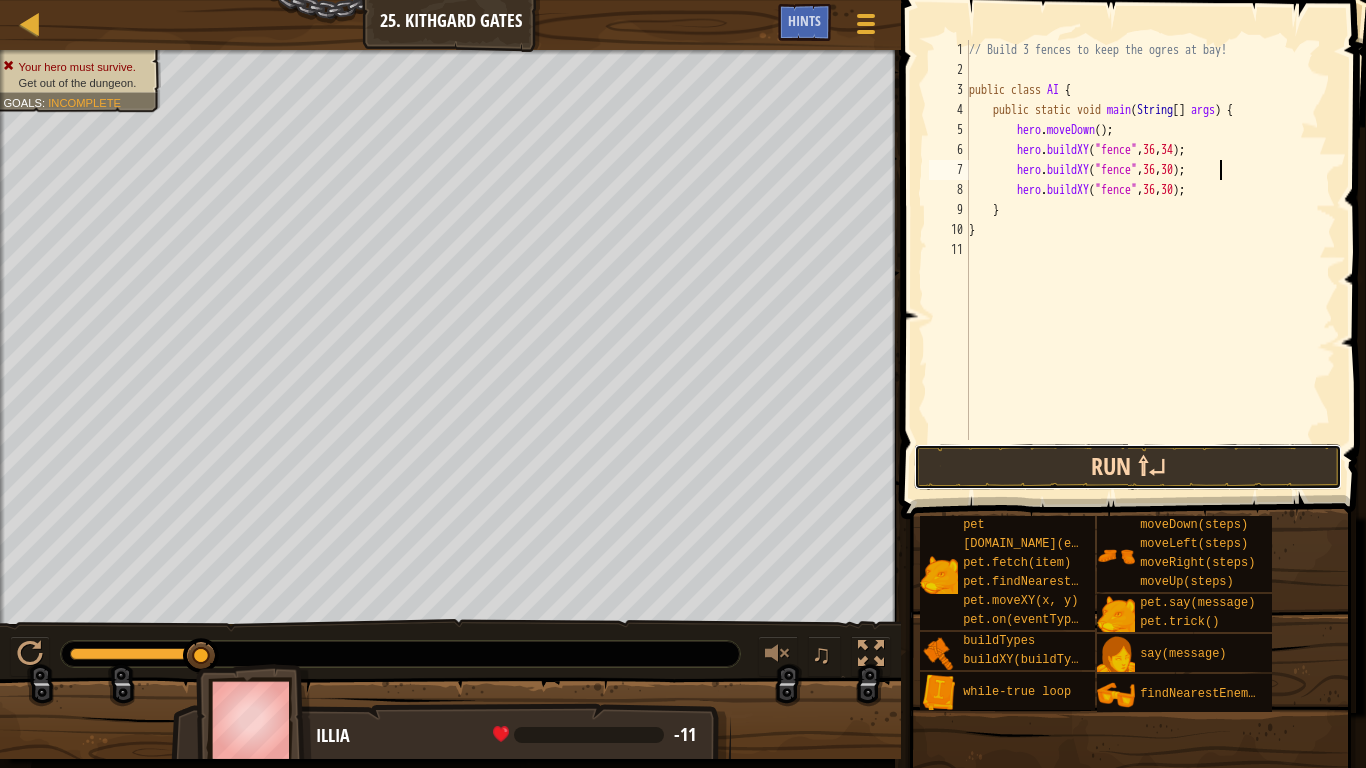click on "Run ⇧↵" at bounding box center (1128, 467) 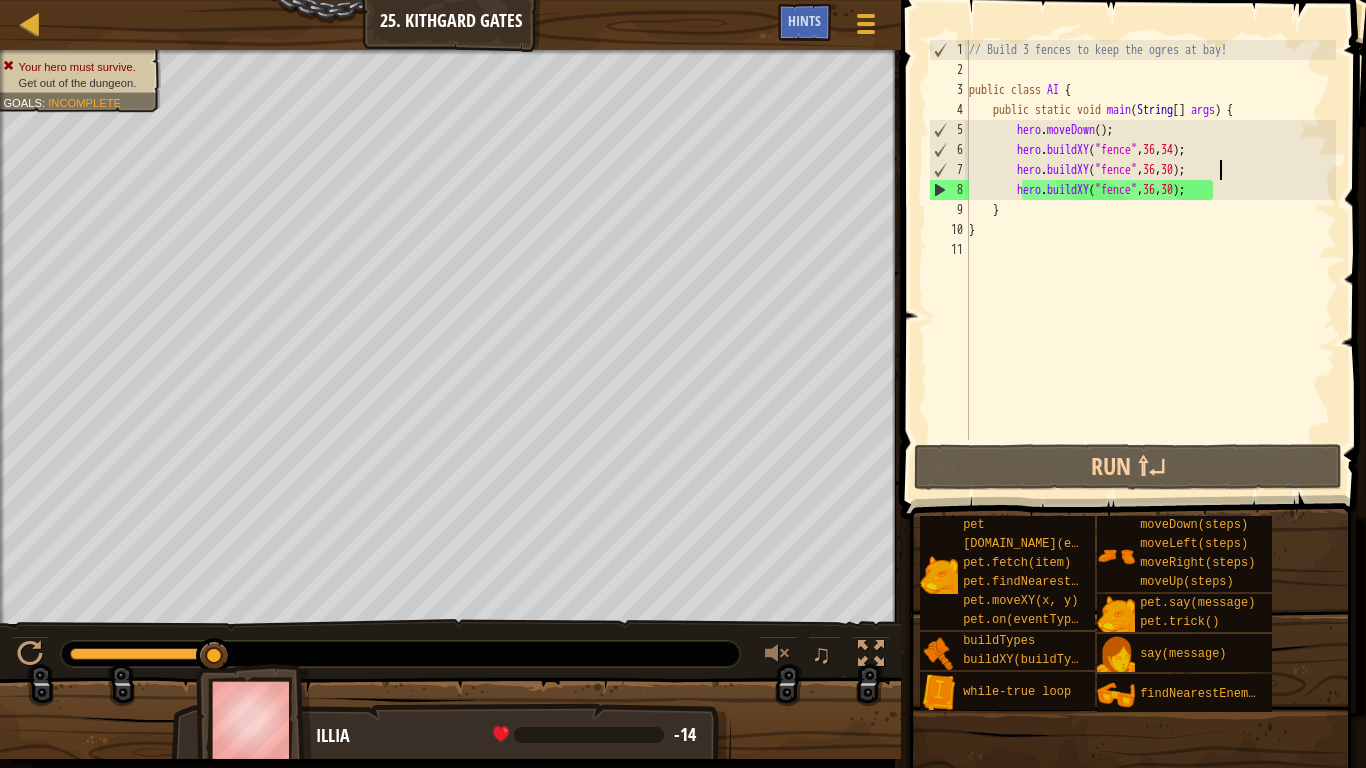 click on "// Build 3 fences to keep the ogres at bay! public   class   AI   {      public   static   void   main ( String [ ]   args )   {          hero . moveDown ( ) ;          hero . buildXY ( "fence" ,  36 ,  34 ) ;          hero . buildXY ( "fence" ,  36 ,  30 ) ;          hero . buildXY ( "fence" ,  36 ,  30 ) ;      } }" at bounding box center (1150, 260) 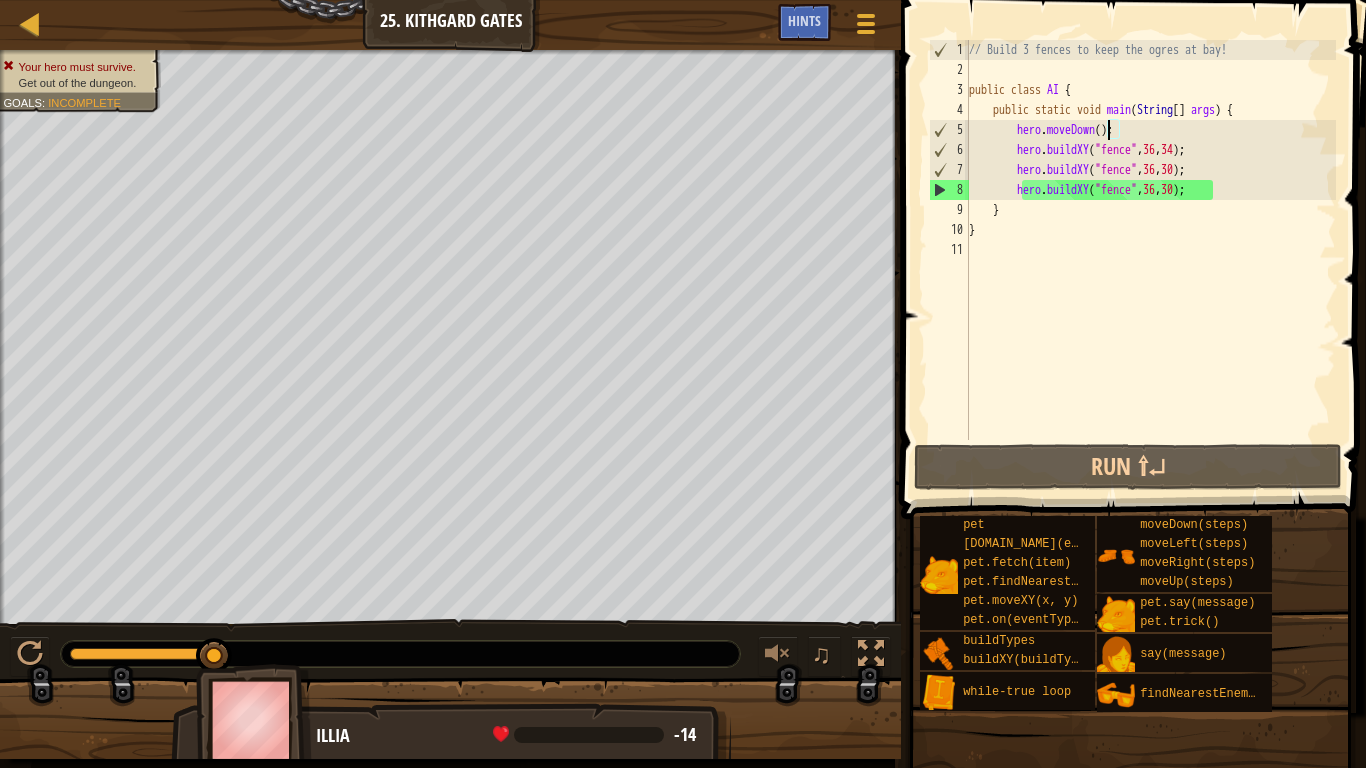 click on "// Build 3 fences to keep the ogres at bay! public   class   AI   {      public   static   void   main ( String [ ]   args )   {          hero . moveDown ( ) ;          hero . buildXY ( "fence" ,  36 ,  34 ) ;          hero . buildXY ( "fence" ,  36 ,  30 ) ;          hero . buildXY ( "fence" ,  36 ,  30 ) ;      } }" at bounding box center (1150, 260) 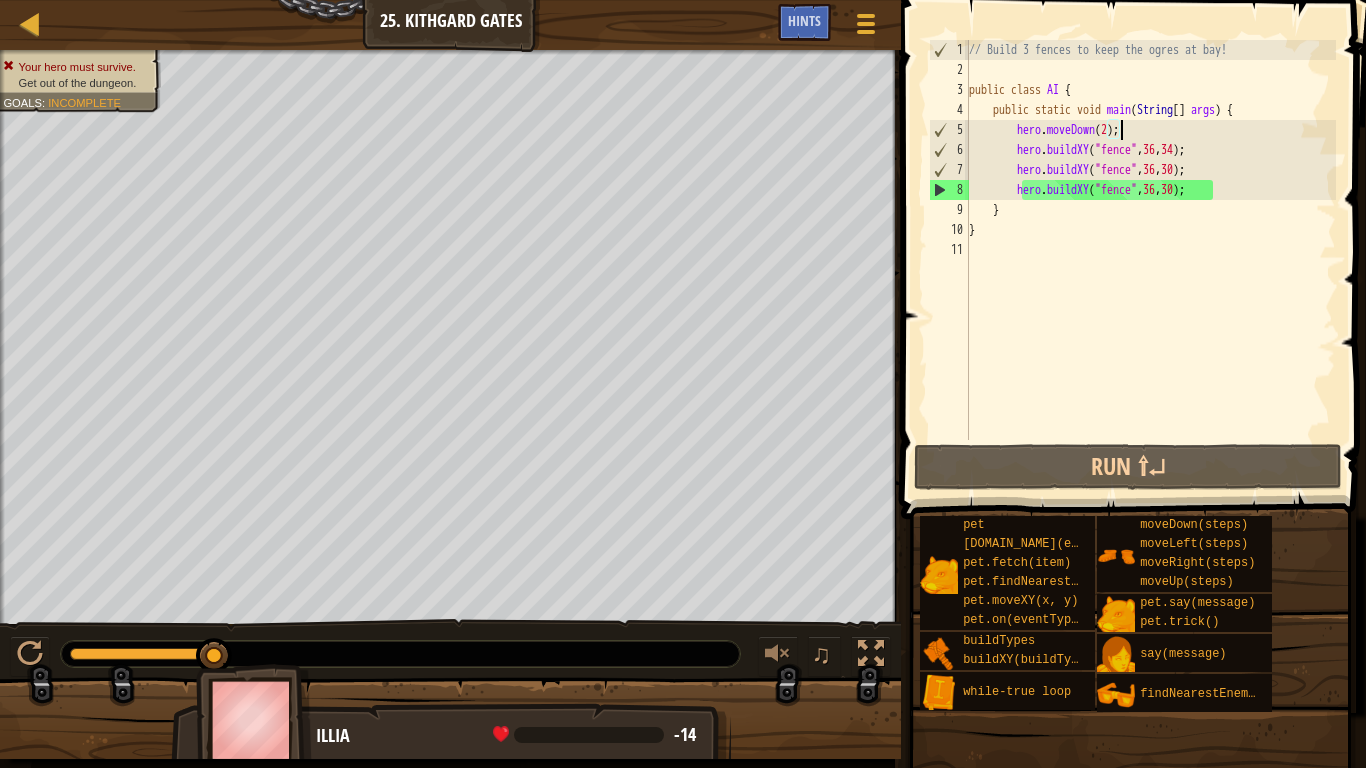 scroll, scrollTop: 9, scrollLeft: 12, axis: both 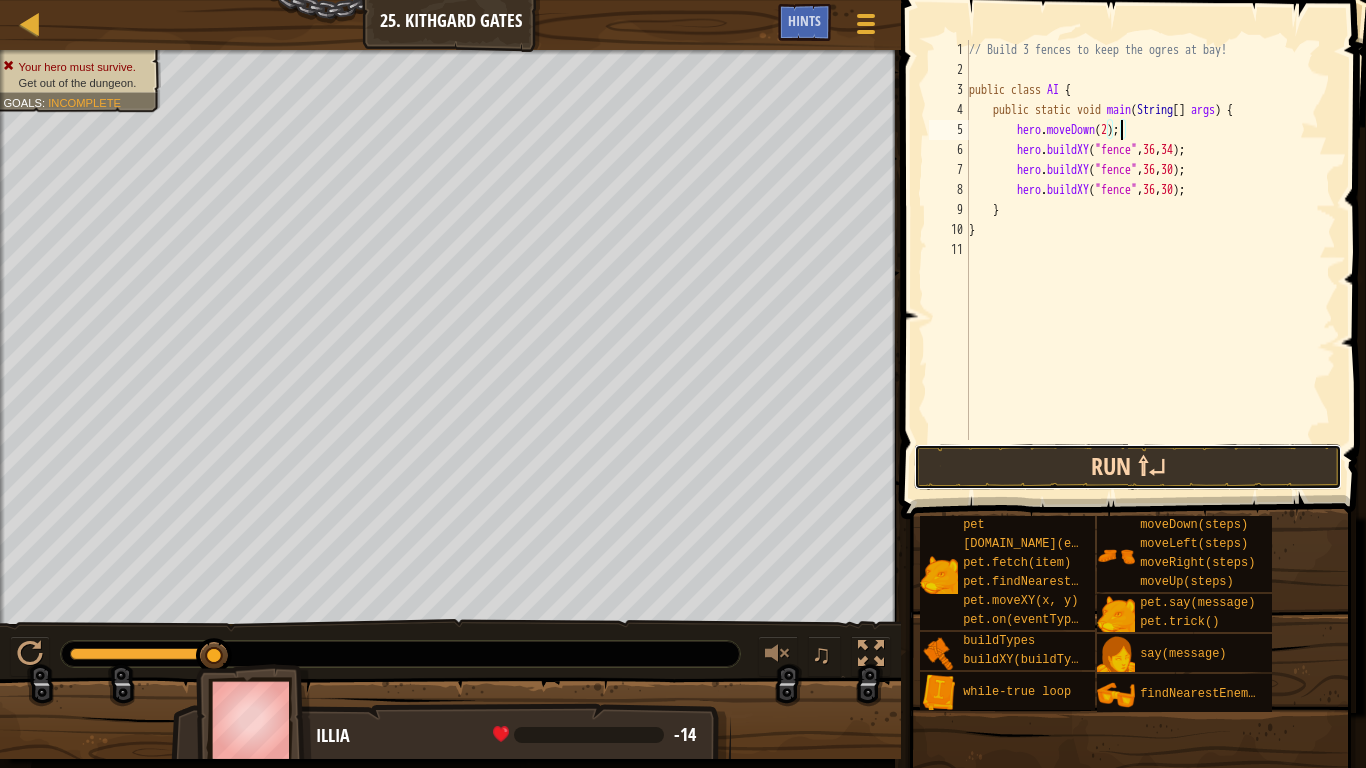 click on "Run ⇧↵" at bounding box center [1128, 467] 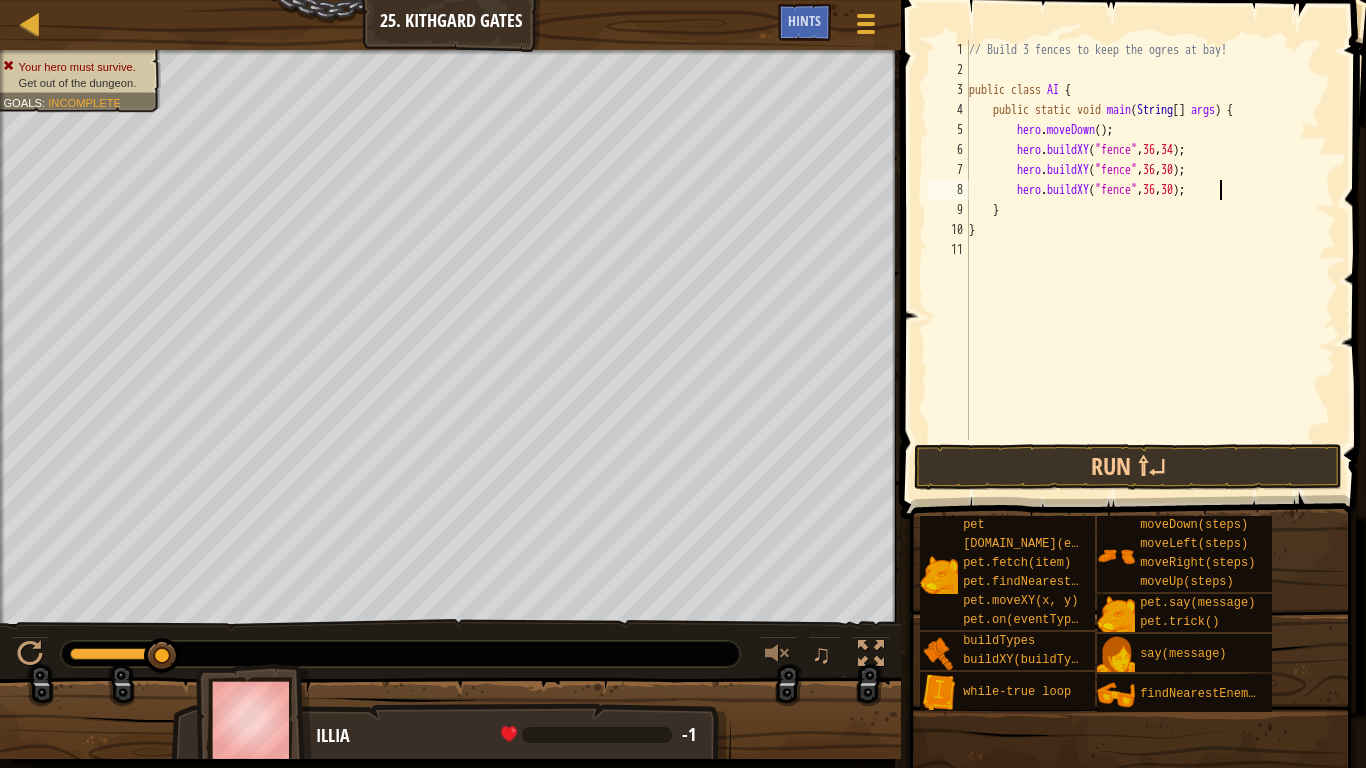 click on "// Build 3 fences to keep the ogres at bay! public   class   AI   {      public   static   void   main ( String [ ]   args )   {          hero . moveDown ( ) ;          hero . buildXY ( "fence" ,  36 ,  34 ) ;          hero . buildXY ( "fence" ,  36 ,  30 ) ;          hero . buildXY ( "fence" ,  36 ,  30 ) ;      } }" at bounding box center (1150, 260) 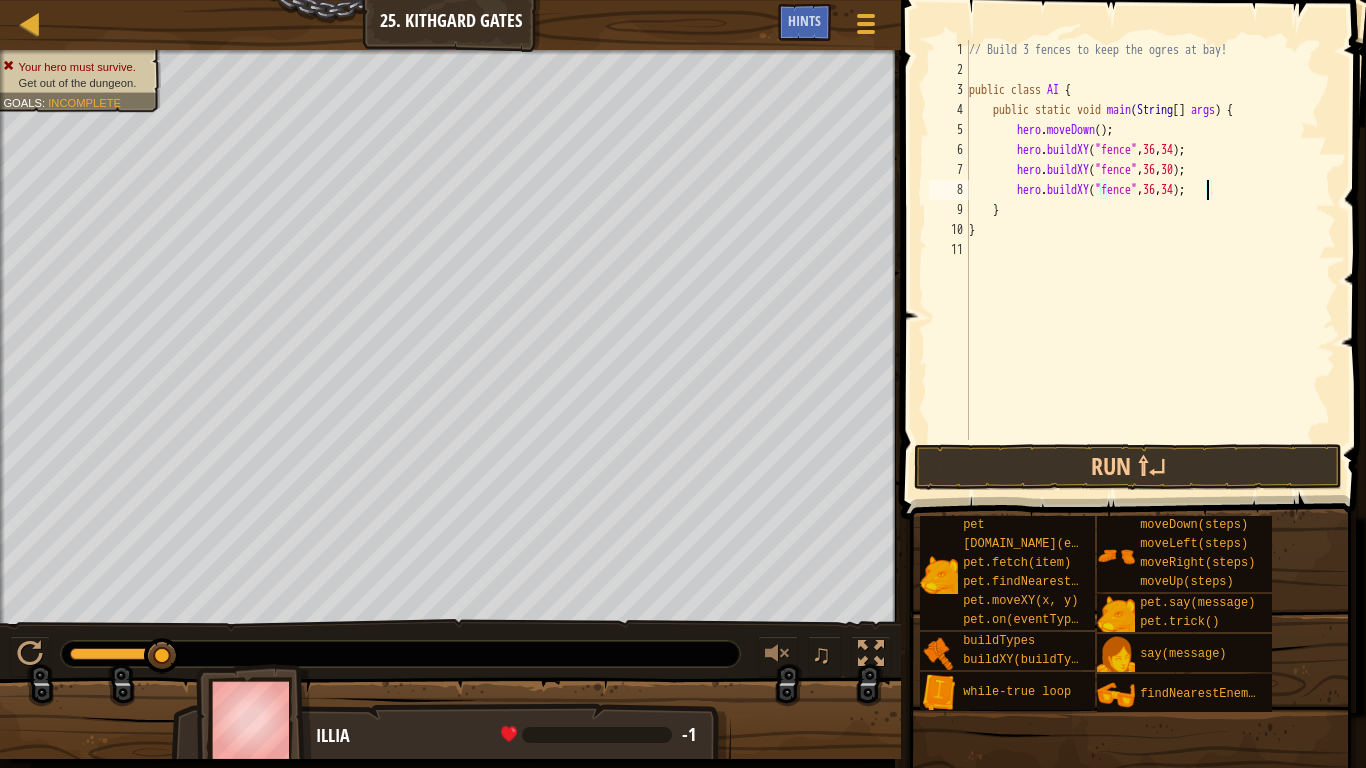 scroll, scrollTop: 9, scrollLeft: 19, axis: both 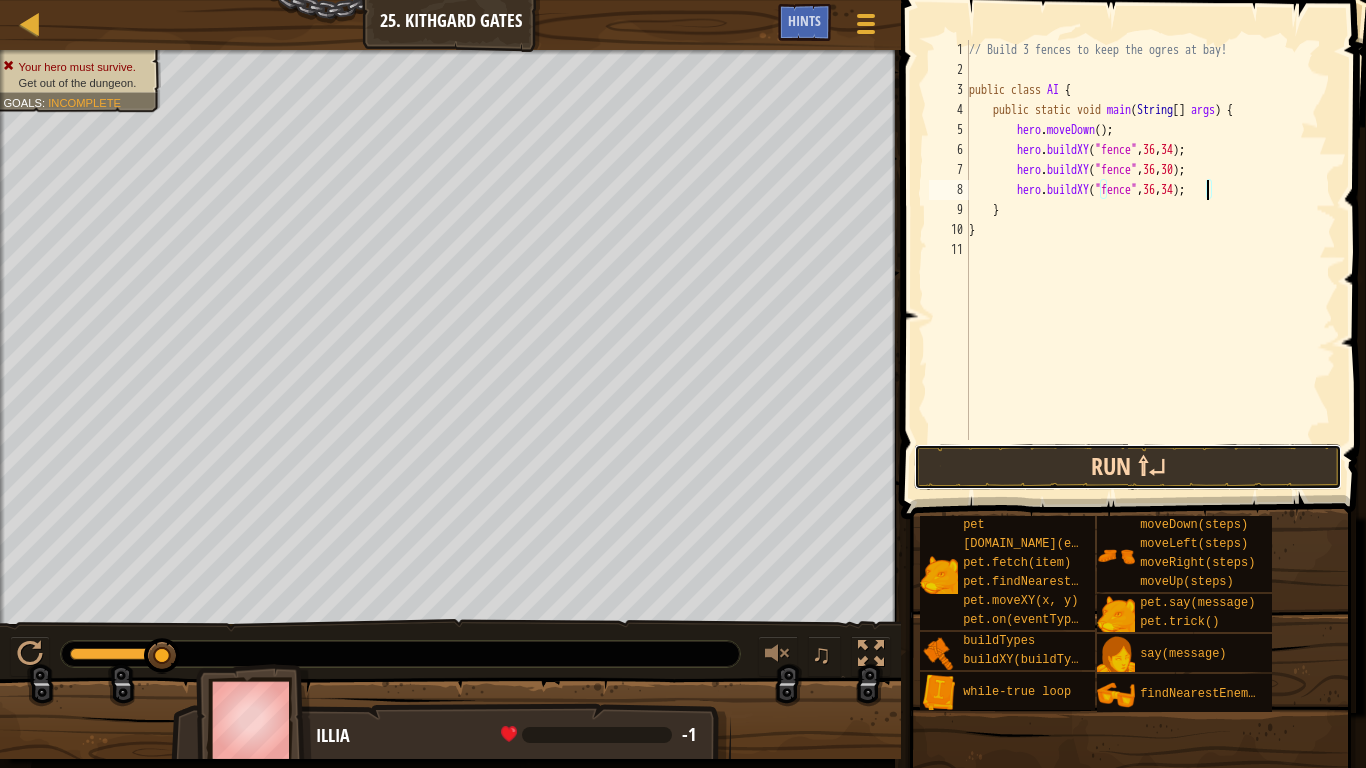 click on "Run ⇧↵" at bounding box center [1128, 467] 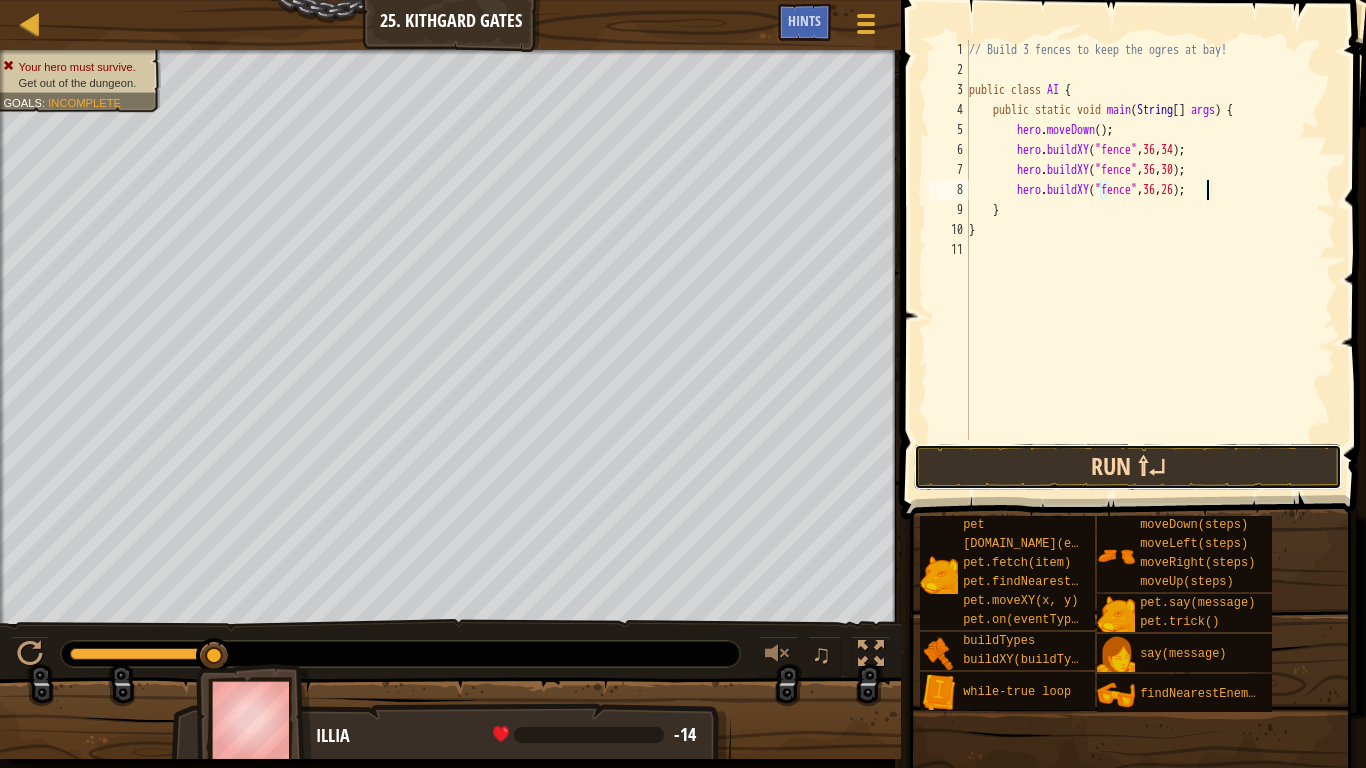 click on "Run ⇧↵" at bounding box center (1128, 467) 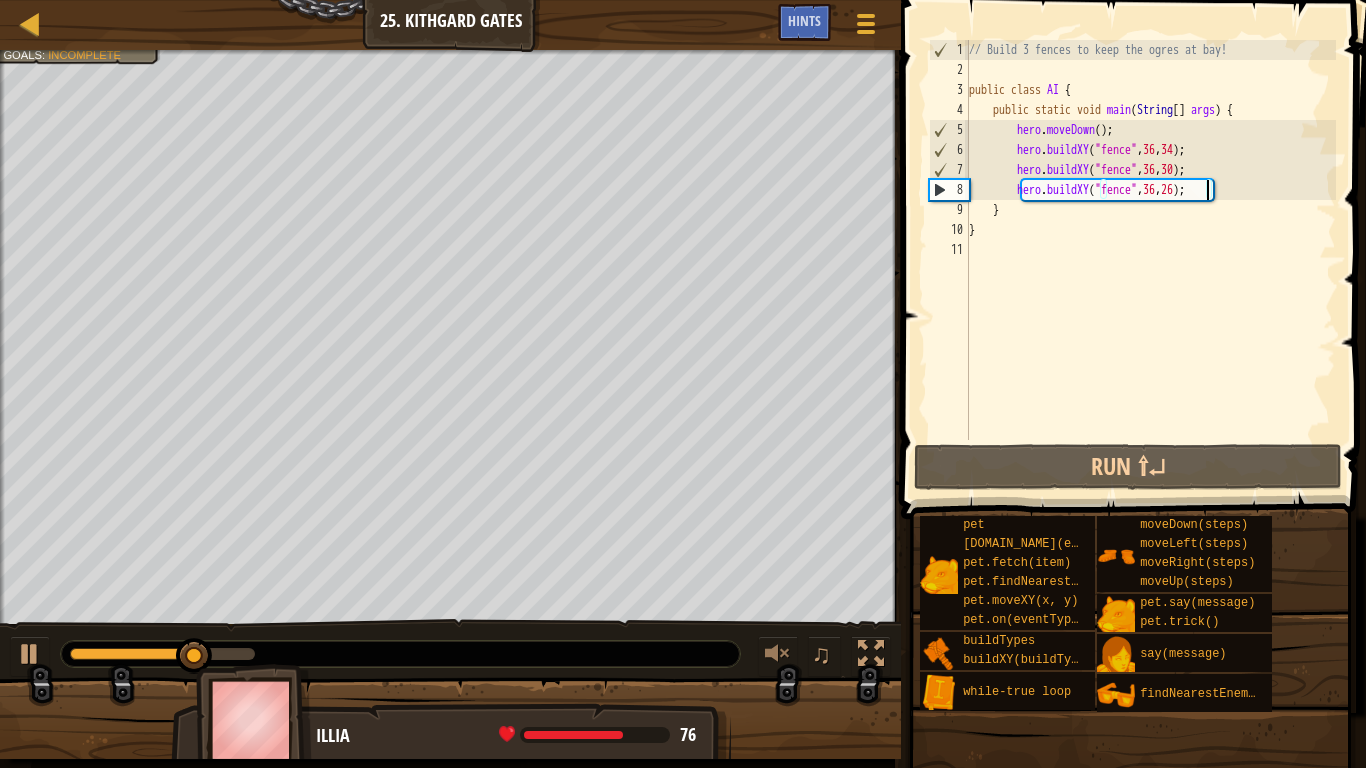 click on "// Build 3 fences to keep the ogres at bay! public   class   AI   {      public   static   void   main ( String [ ]   args )   {          hero . moveDown ( ) ;          hero . buildXY ( "fence" ,  36 ,  34 ) ;          hero . buildXY ( "fence" ,  36 ,  30 ) ;          hero . buildXY ( "fence" ,  36 ,  26 ) ;      } }" at bounding box center [1150, 260] 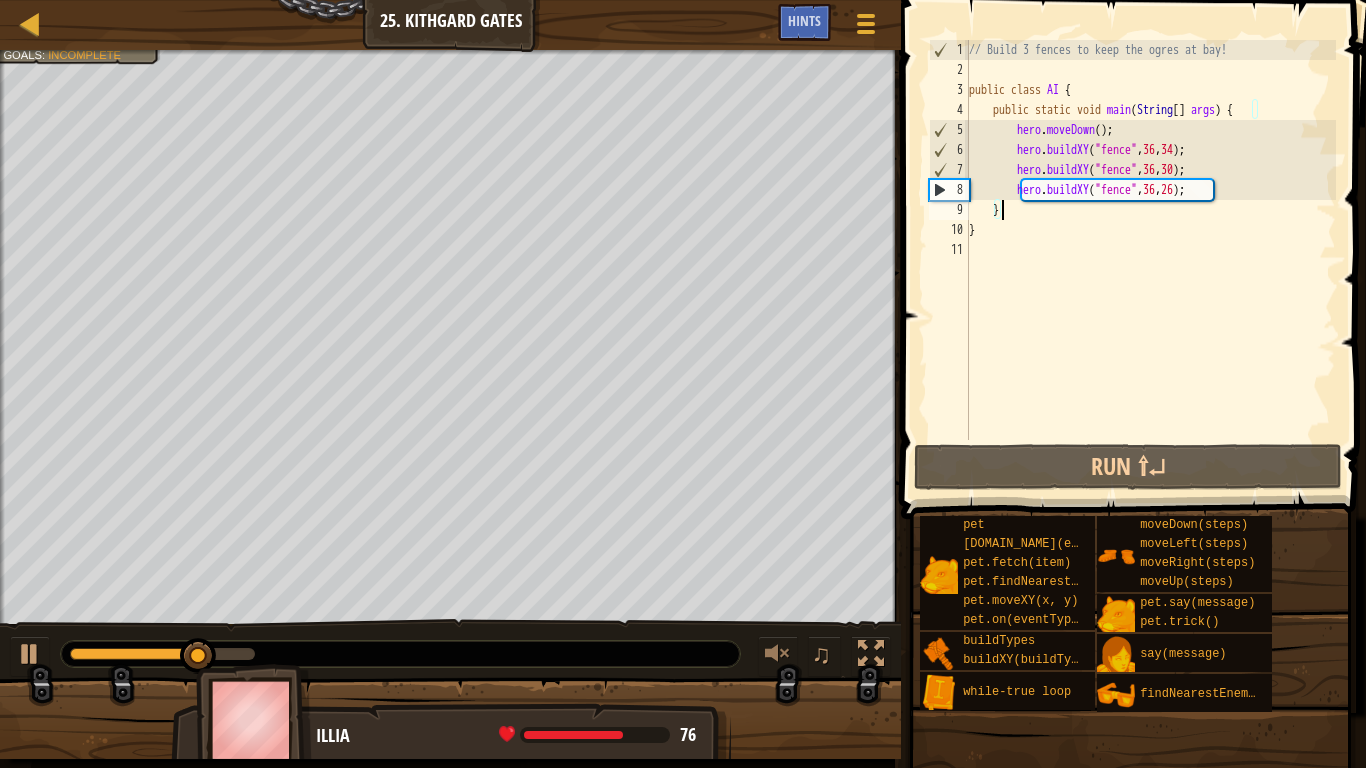 scroll, scrollTop: 9, scrollLeft: 2, axis: both 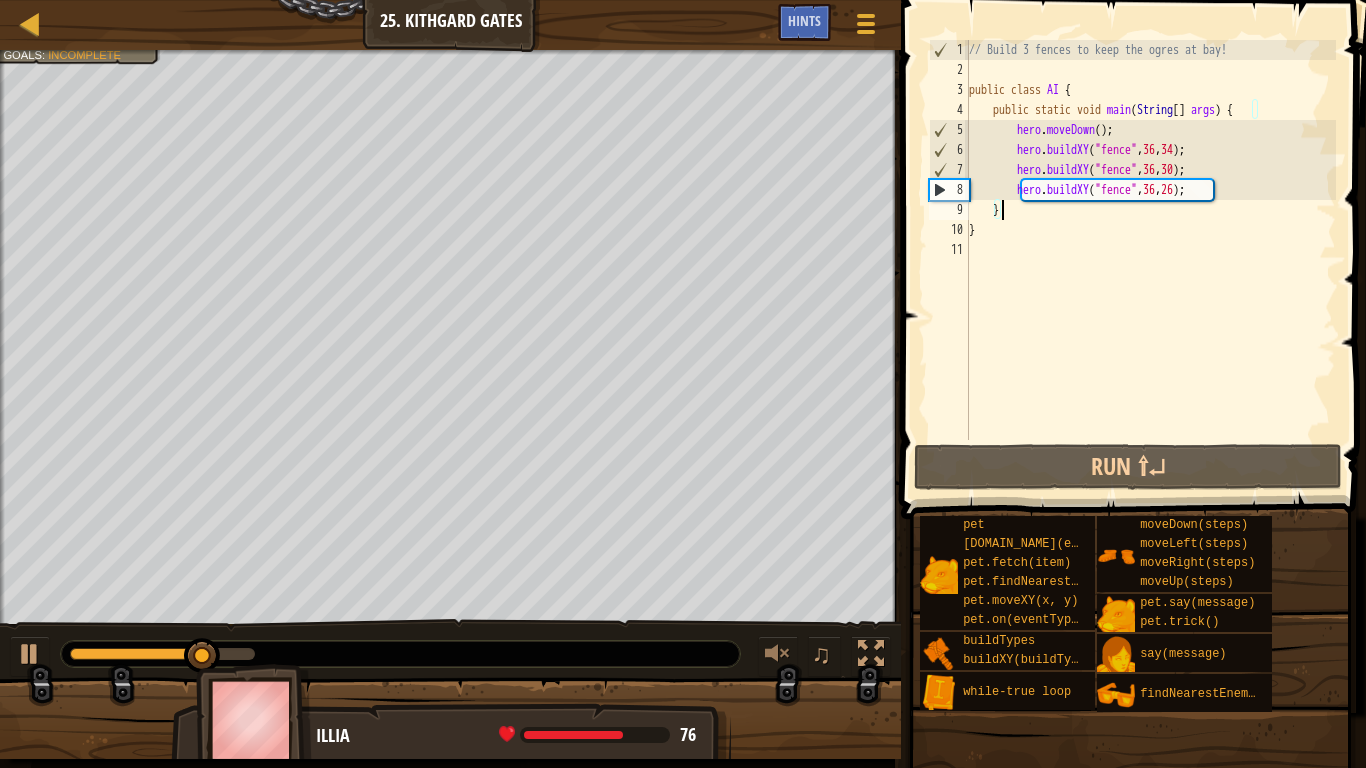 click on "// Build 3 fences to keep the ogres at bay! public   class   AI   {      public   static   void   main ( String [ ]   args )   {          hero . moveDown ( ) ;          hero . buildXY ( "fence" ,  36 ,  34 ) ;          hero . buildXY ( "fence" ,  36 ,  30 ) ;          hero . buildXY ( "fence" ,  36 ,  26 ) ;      } }" at bounding box center [1150, 260] 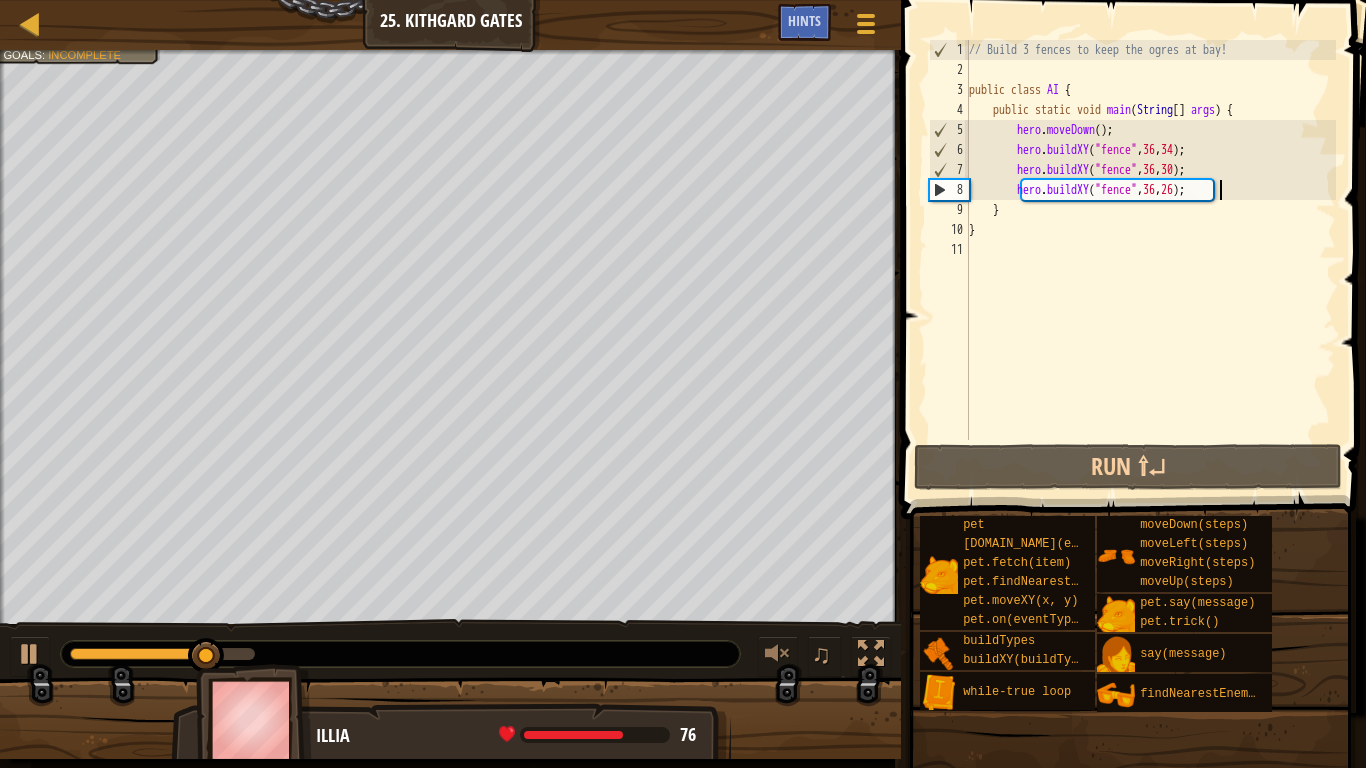 type on "hero.buildXY("fence", 36, 26);" 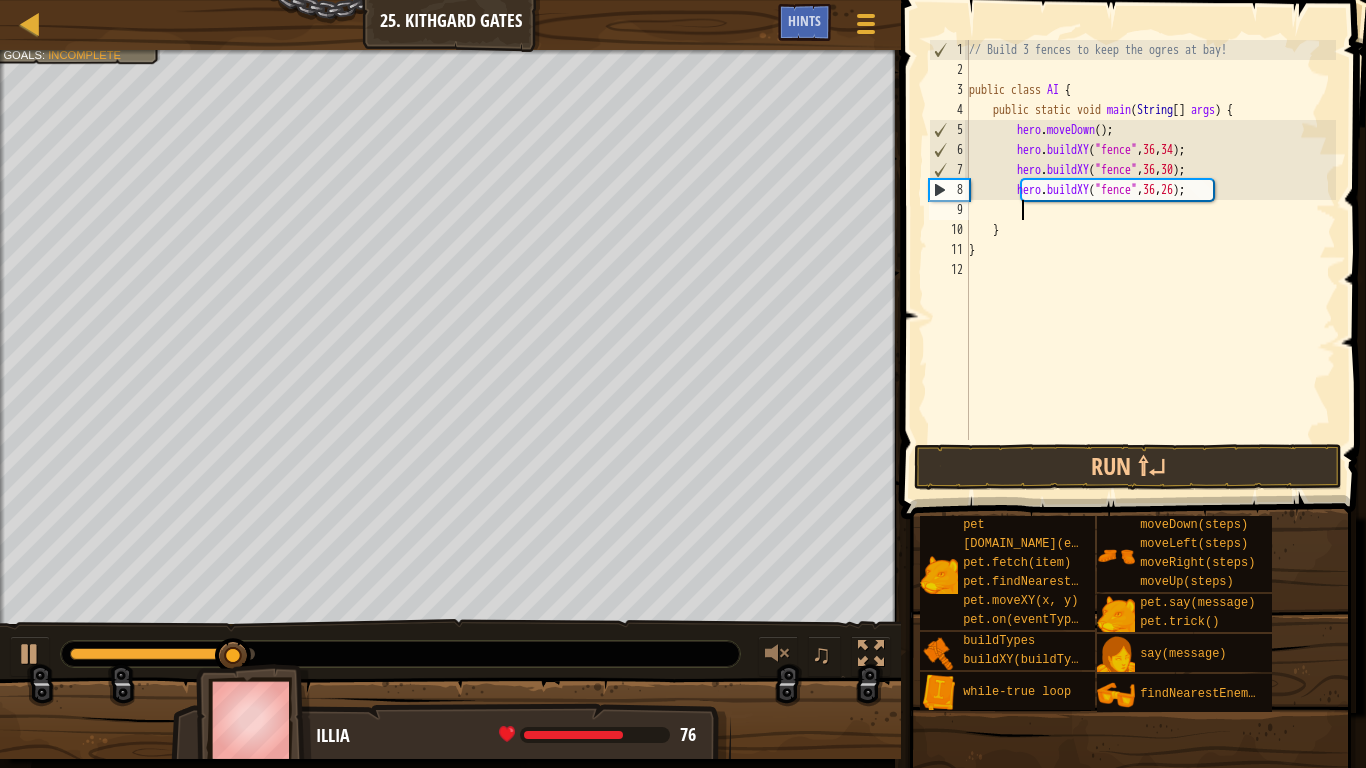 type on "he" 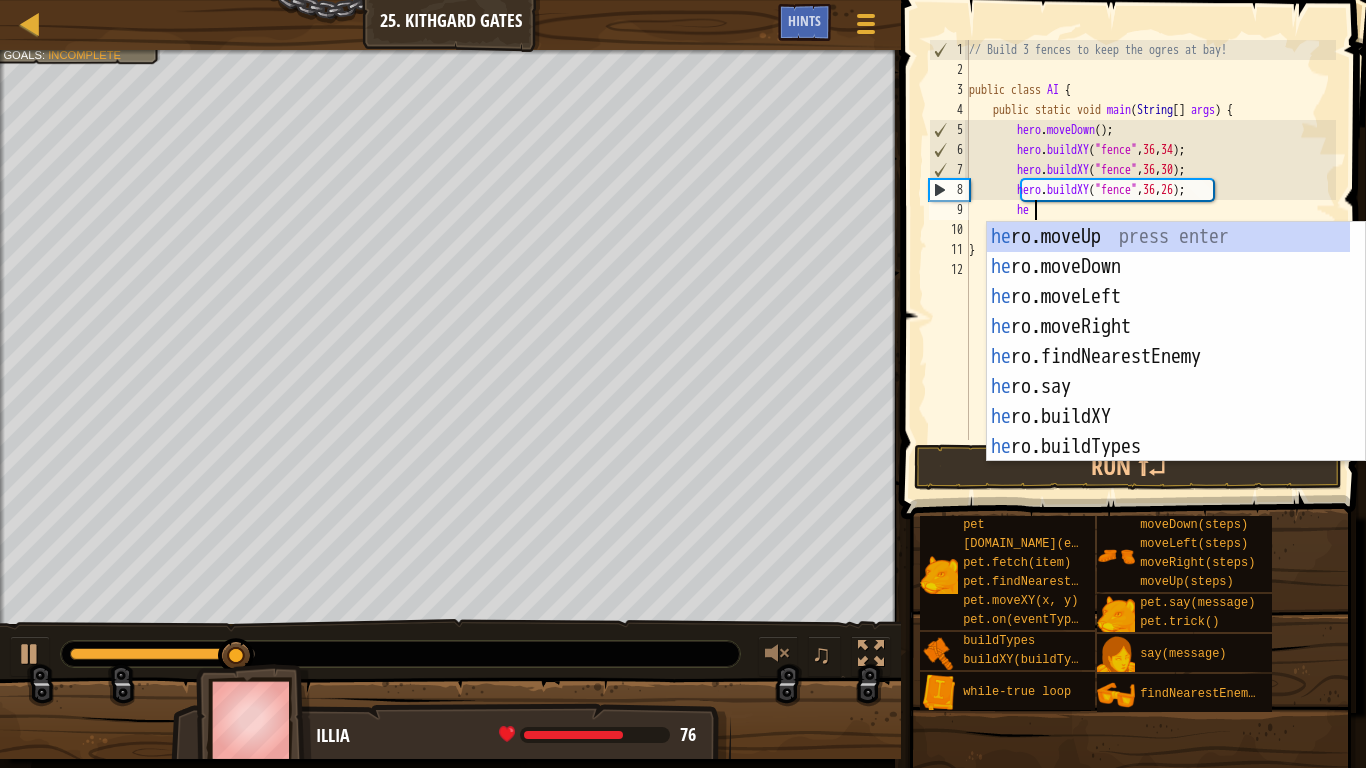scroll, scrollTop: 9, scrollLeft: 4, axis: both 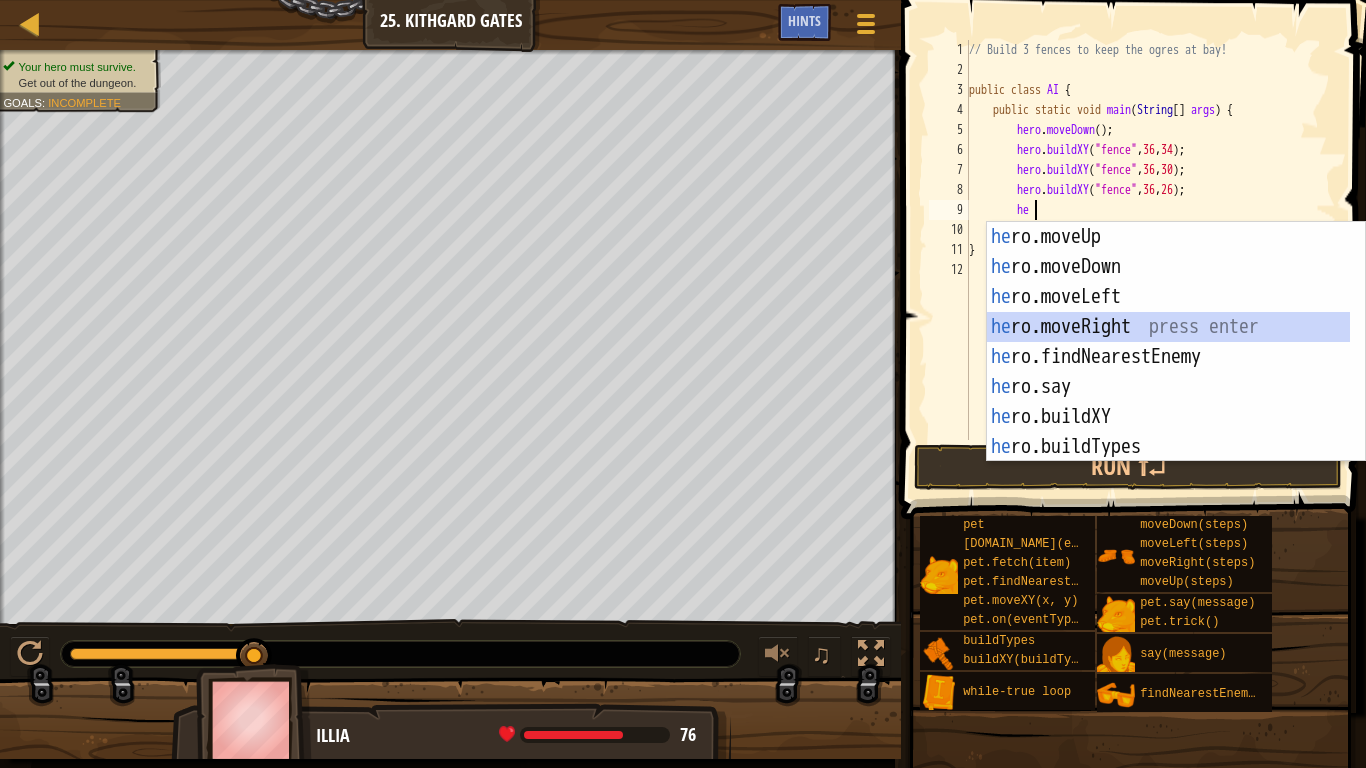 click on "he ro.moveUp press enter he ro.moveDown press enter he ro.moveLeft press enter he ro.moveRight press enter he ro.findNearestEnemy press enter he ro.say press enter he ro.buildXY press enter he ro.buildTypes press enter w h il e -true loop press enter" at bounding box center (1168, 372) 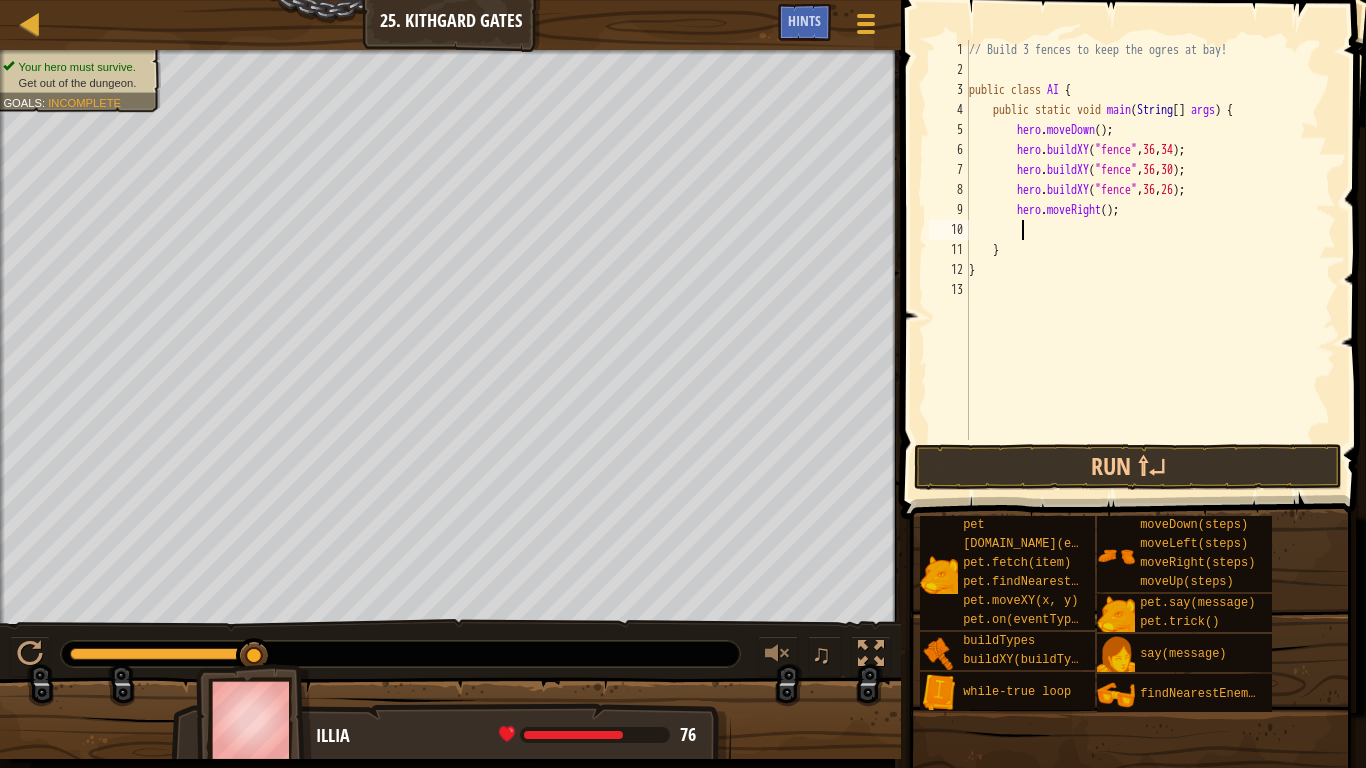click on "// Build 3 fences to keep the ogres at bay! public   class   AI   {      public   static   void   main ( String [ ]   args )   {          hero . moveDown ( ) ;          hero . buildXY ( "fence" ,  36 ,  34 ) ;          hero . buildXY ( "fence" ,  36 ,  30 ) ;          hero . buildXY ( "fence" ,  36 ,  26 ) ;          hero . moveRight ( ) ;               } }" at bounding box center (1150, 260) 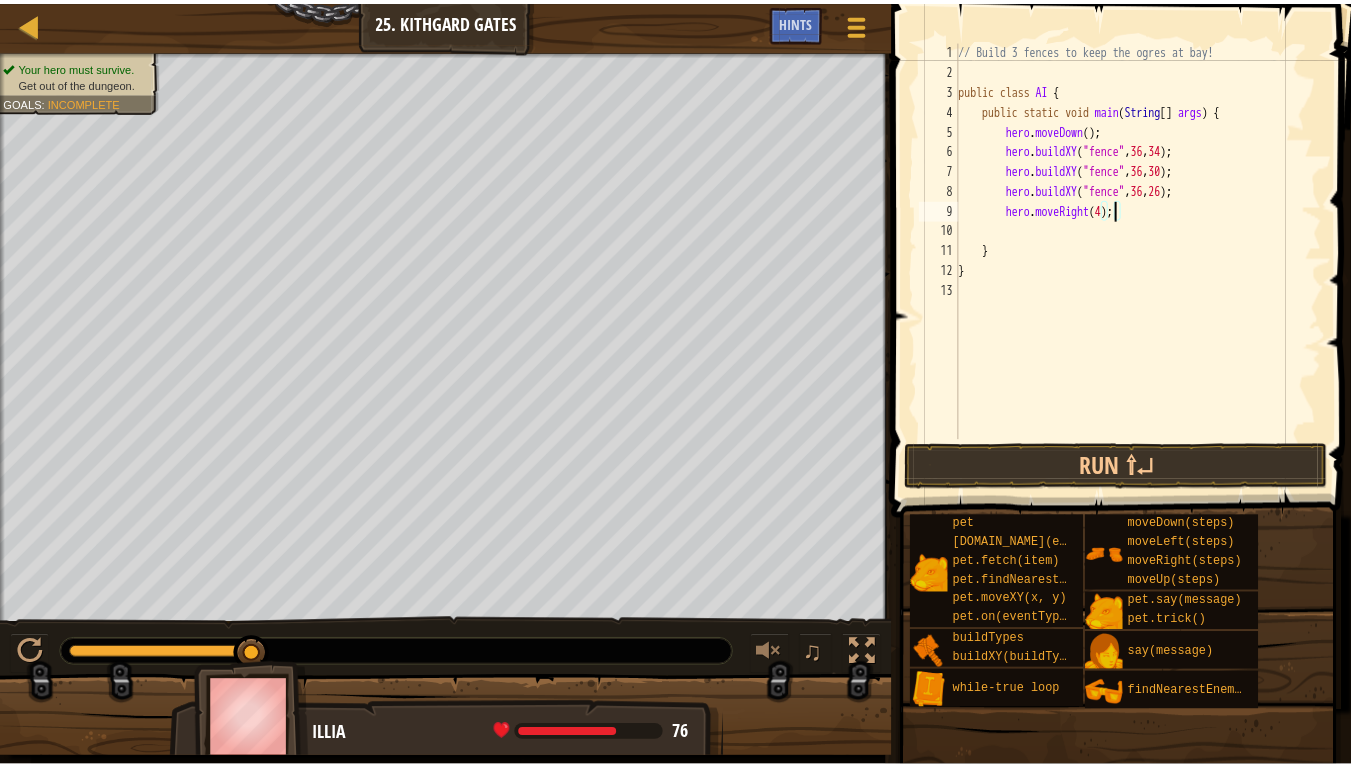 scroll, scrollTop: 9, scrollLeft: 13, axis: both 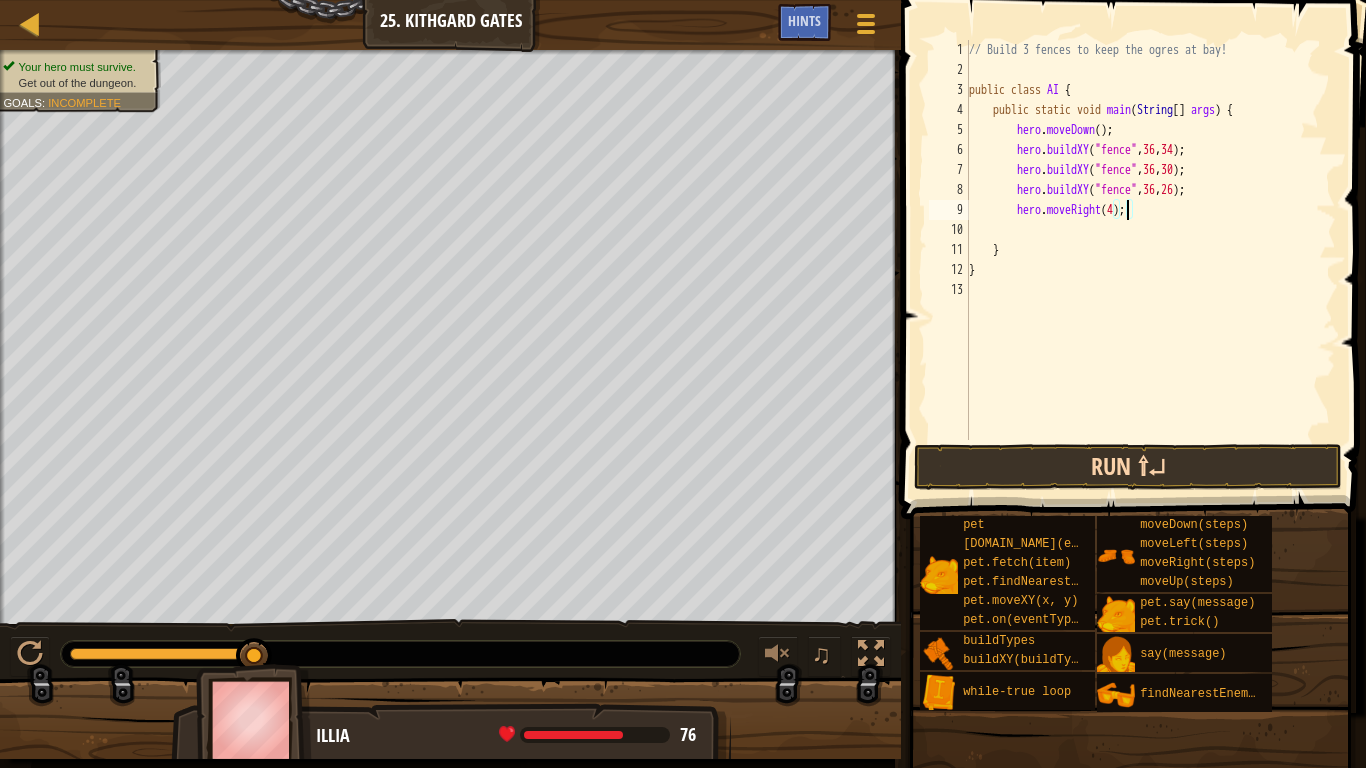 type on "hero.moveRight(4);" 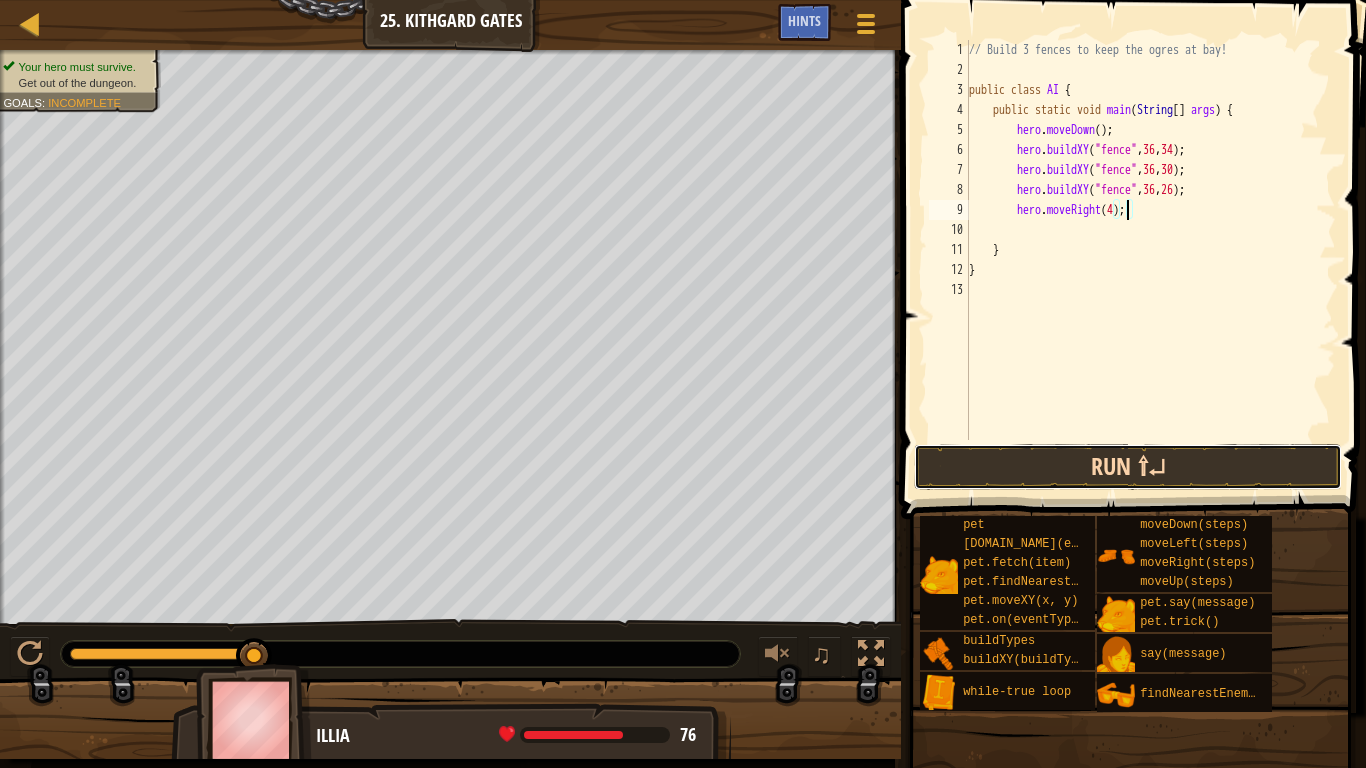click on "Run ⇧↵" at bounding box center [1128, 467] 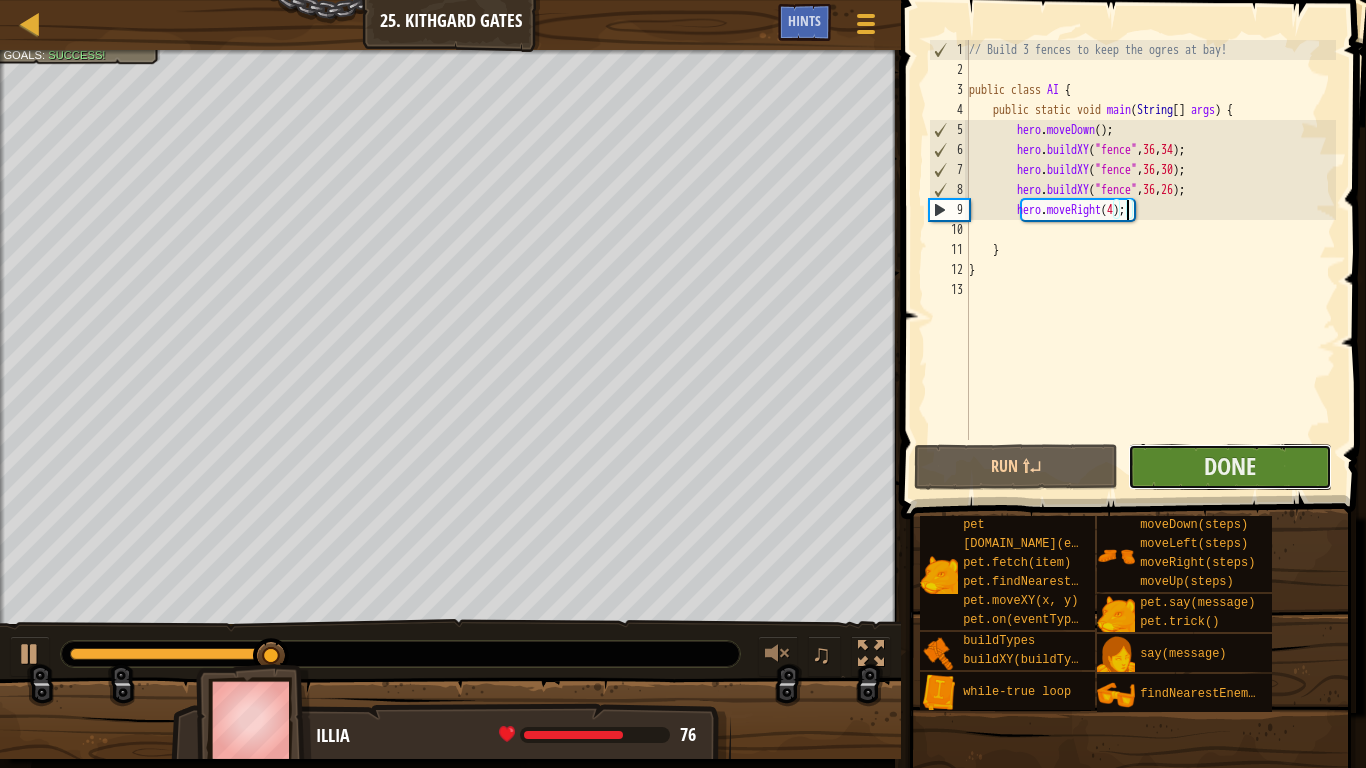 click on "Done" at bounding box center (1230, 467) 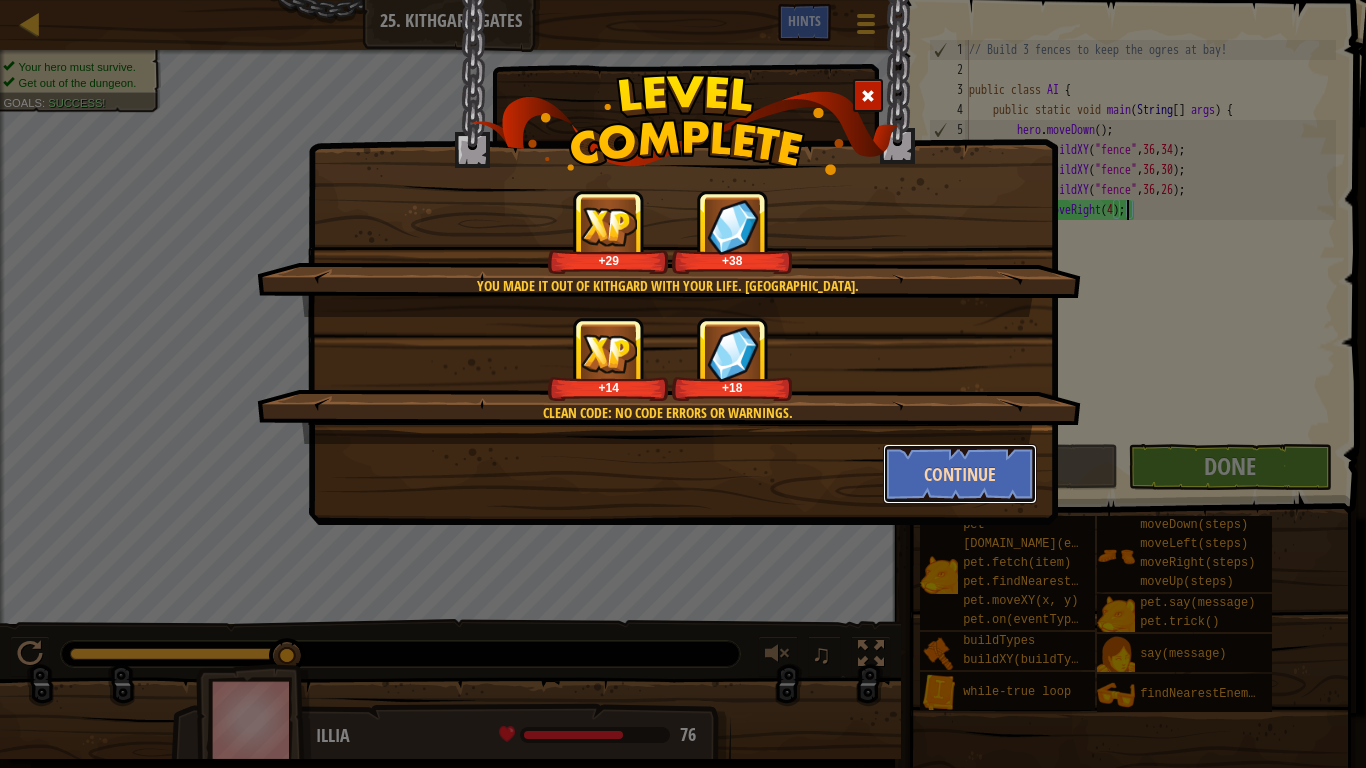 click on "Continue" at bounding box center [960, 474] 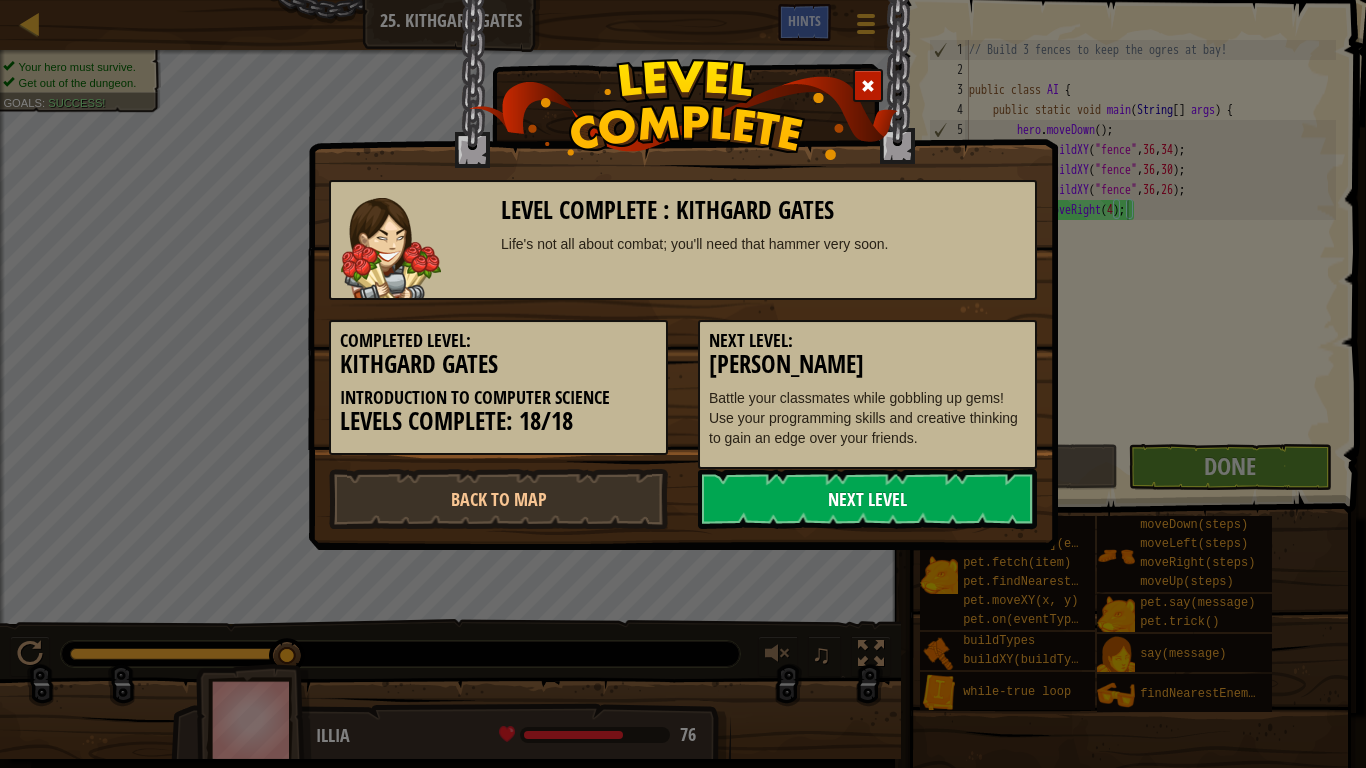 click on "Next Level" at bounding box center (867, 499) 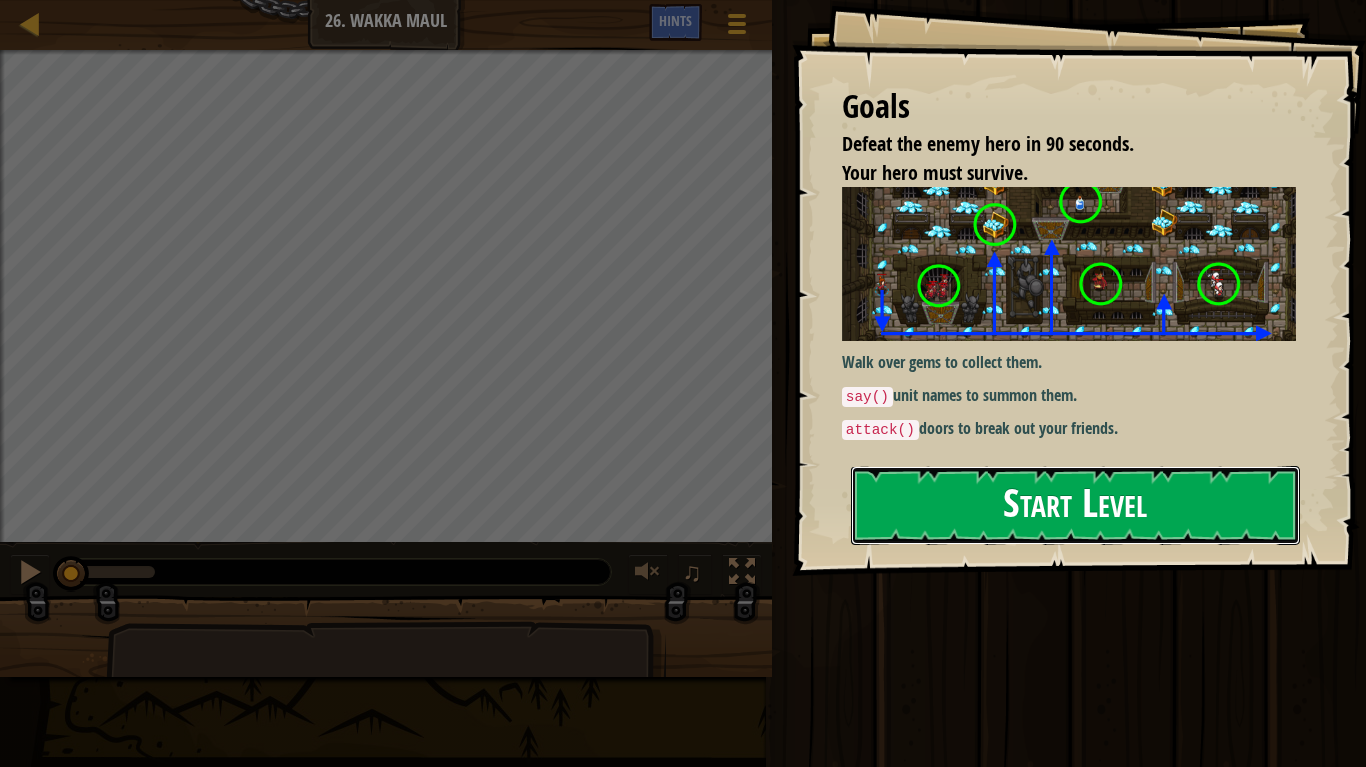 click on "Start Level" at bounding box center (1075, 505) 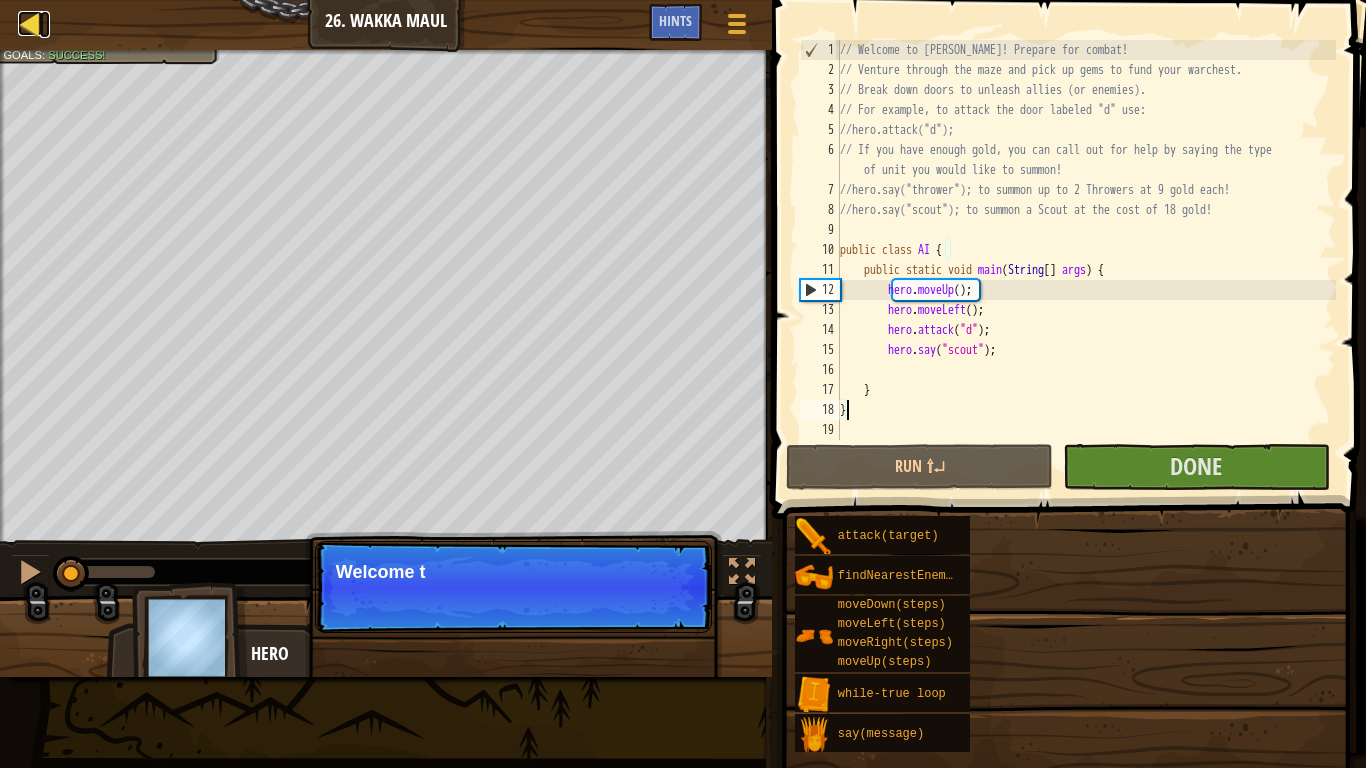 click at bounding box center [30, 23] 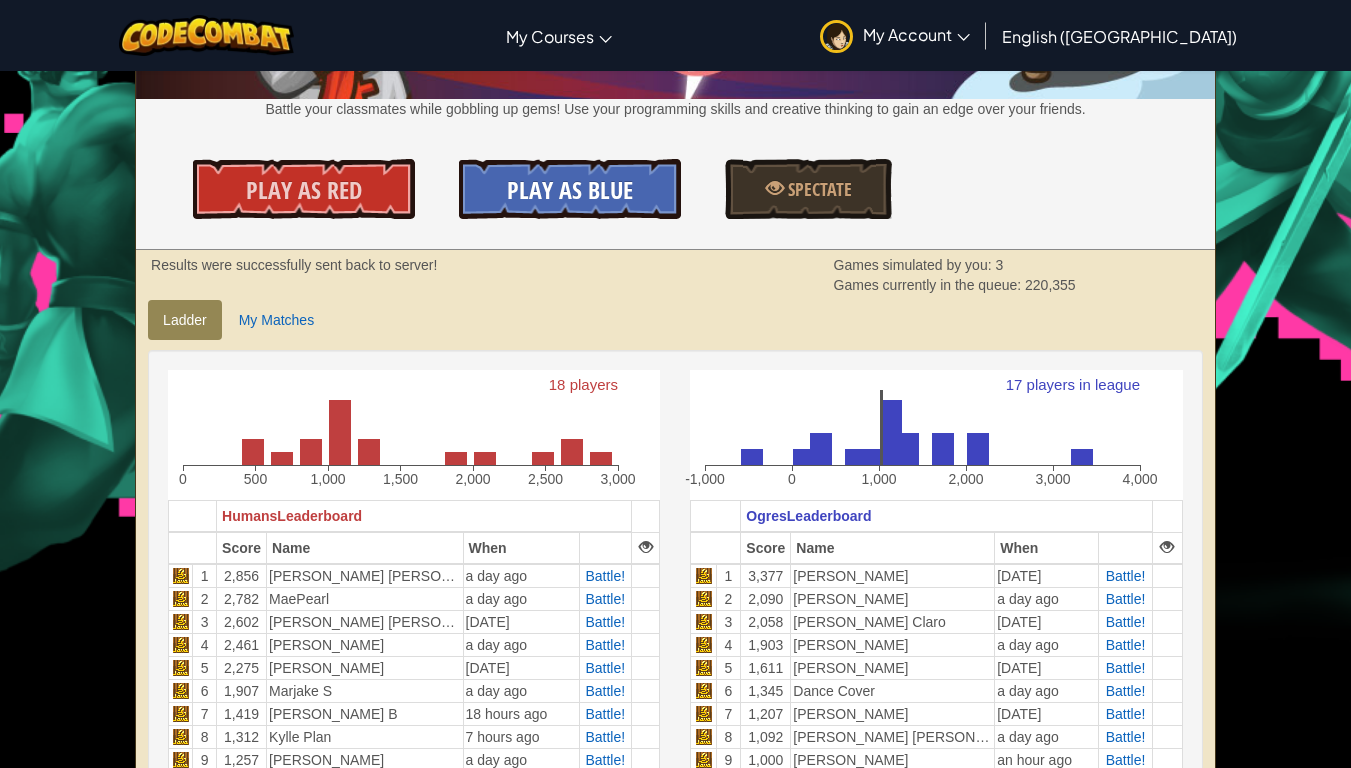 scroll, scrollTop: 200, scrollLeft: 0, axis: vertical 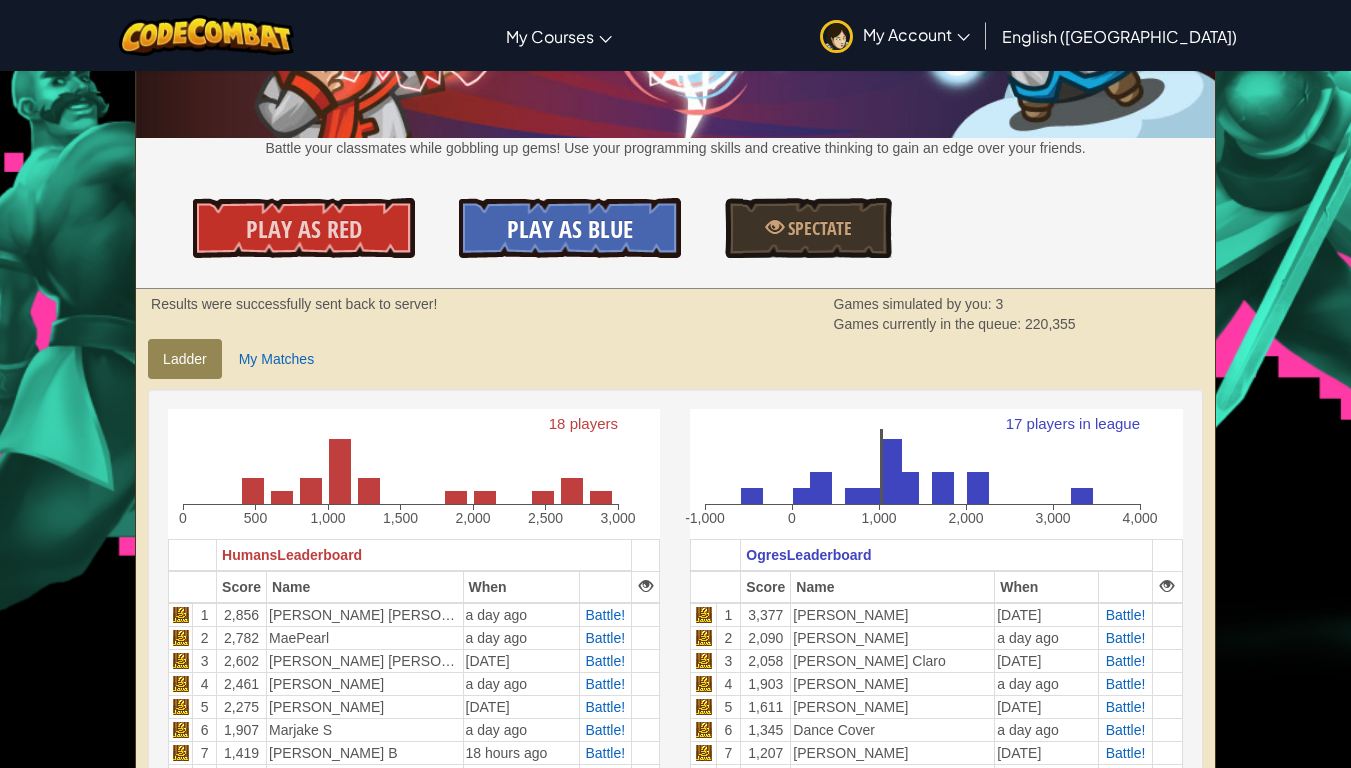 click on "Play As Blue" at bounding box center (570, 228) 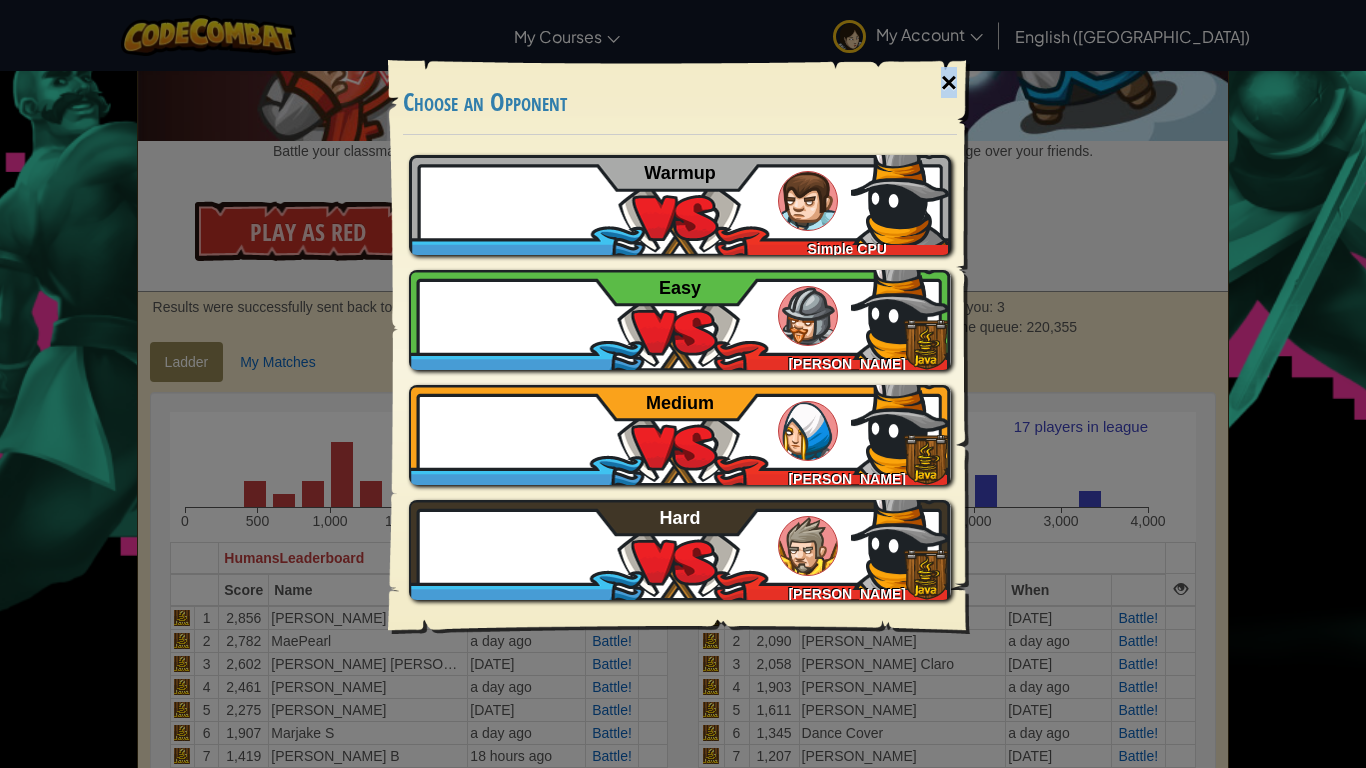 click on "×" at bounding box center [949, 83] 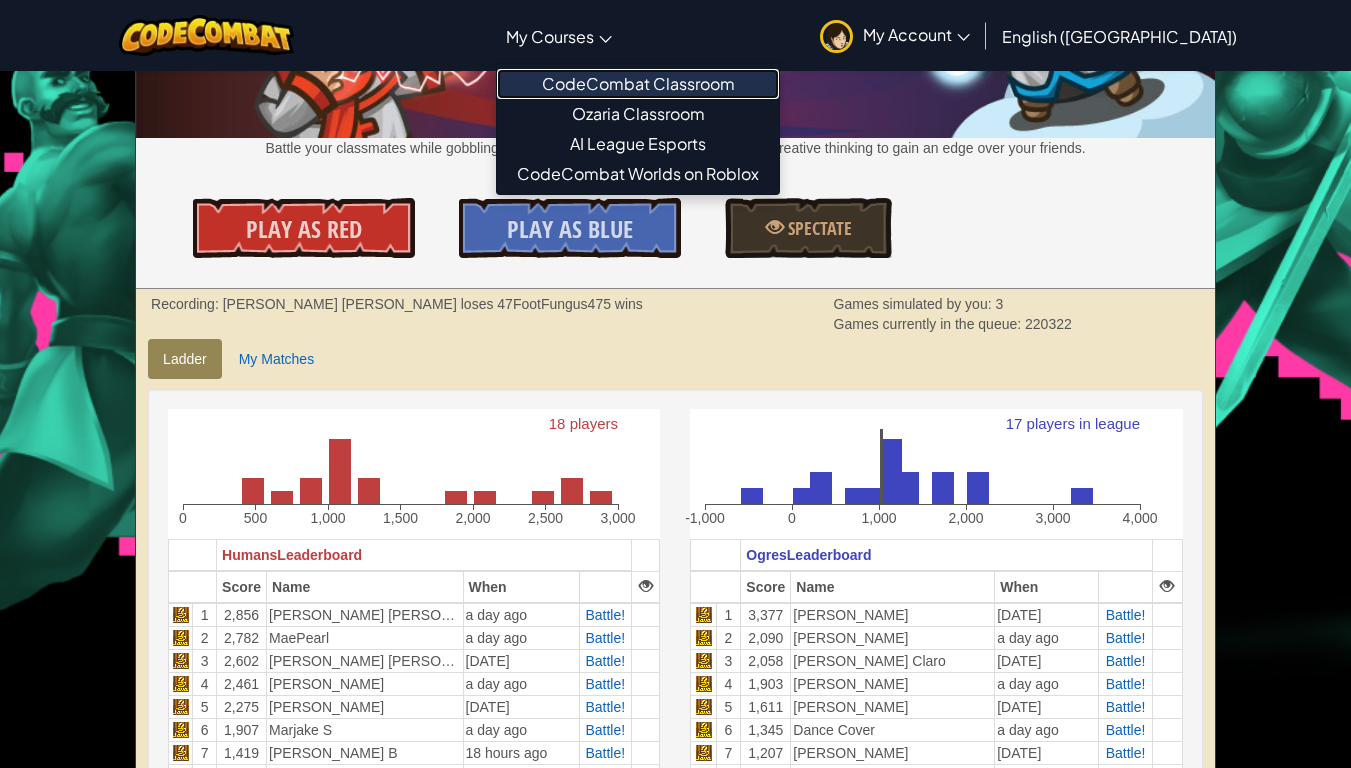 click on "CodeCombat Classroom" at bounding box center (638, 84) 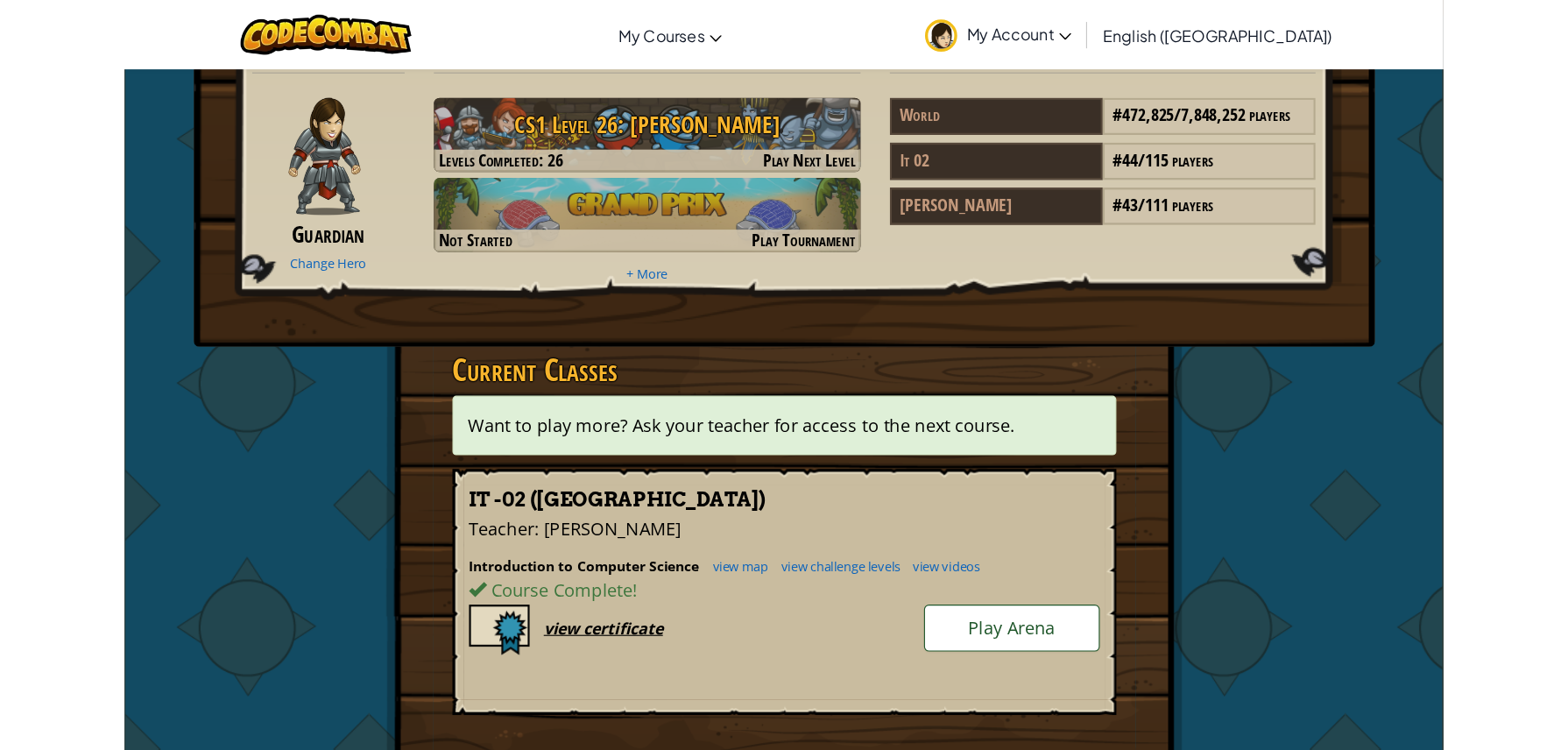scroll, scrollTop: 88, scrollLeft: 0, axis: vertical 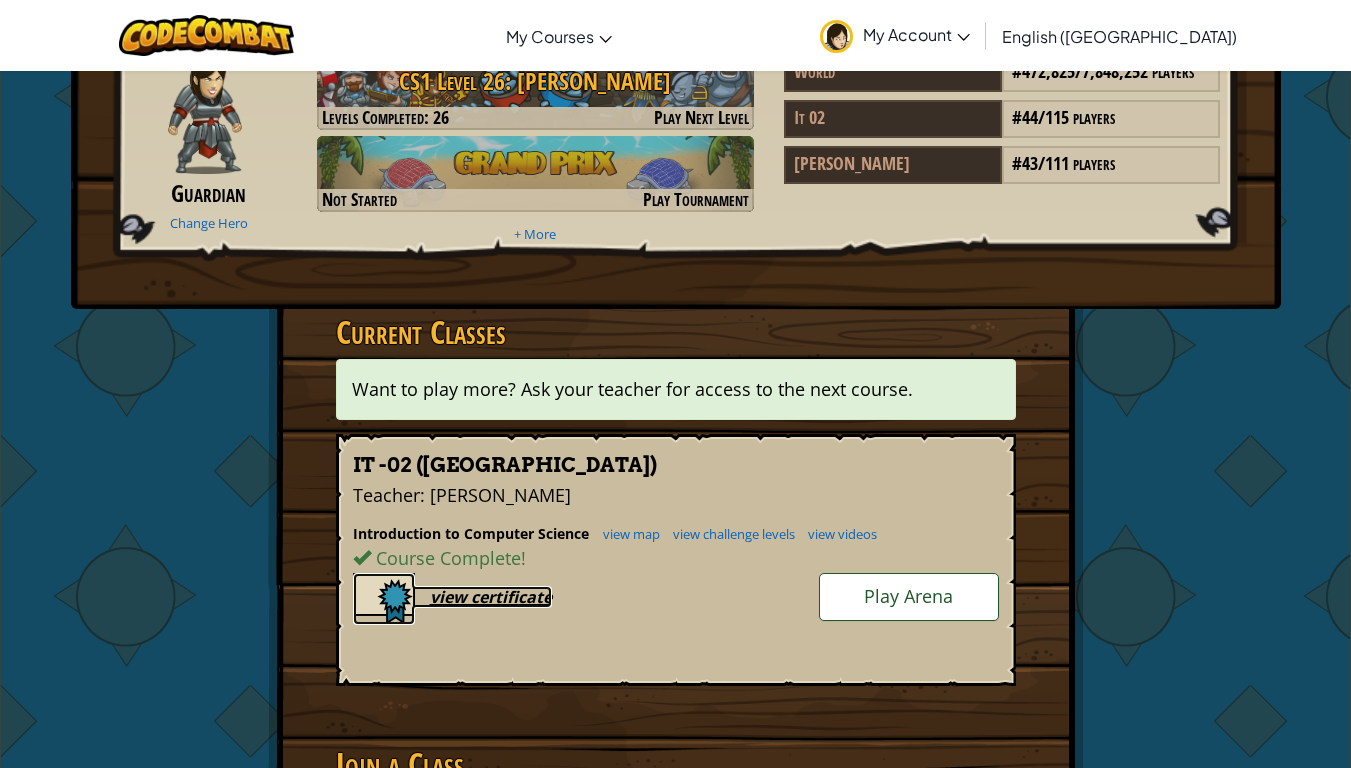 click on "view certificate" at bounding box center [491, 597] 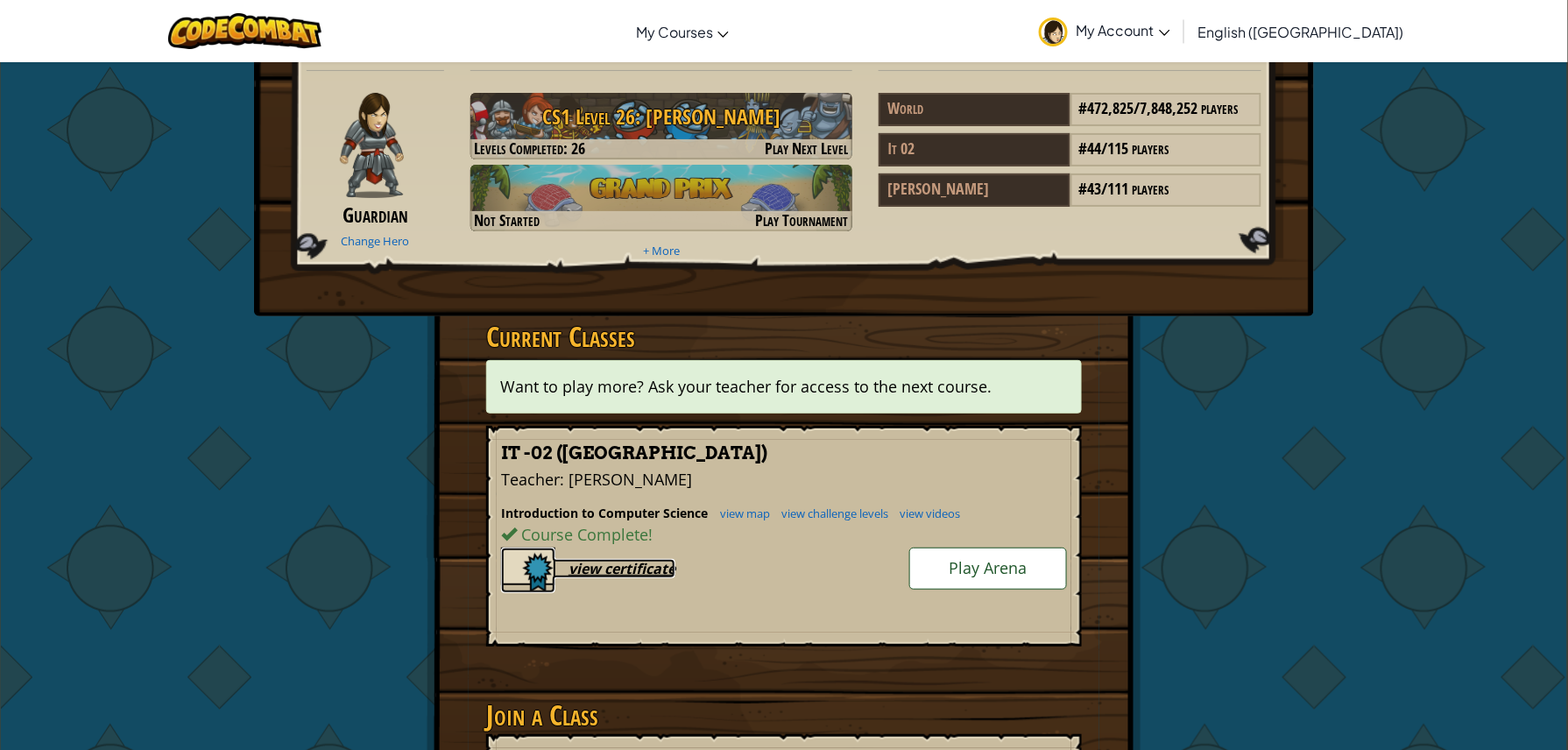 scroll, scrollTop: 0, scrollLeft: 0, axis: both 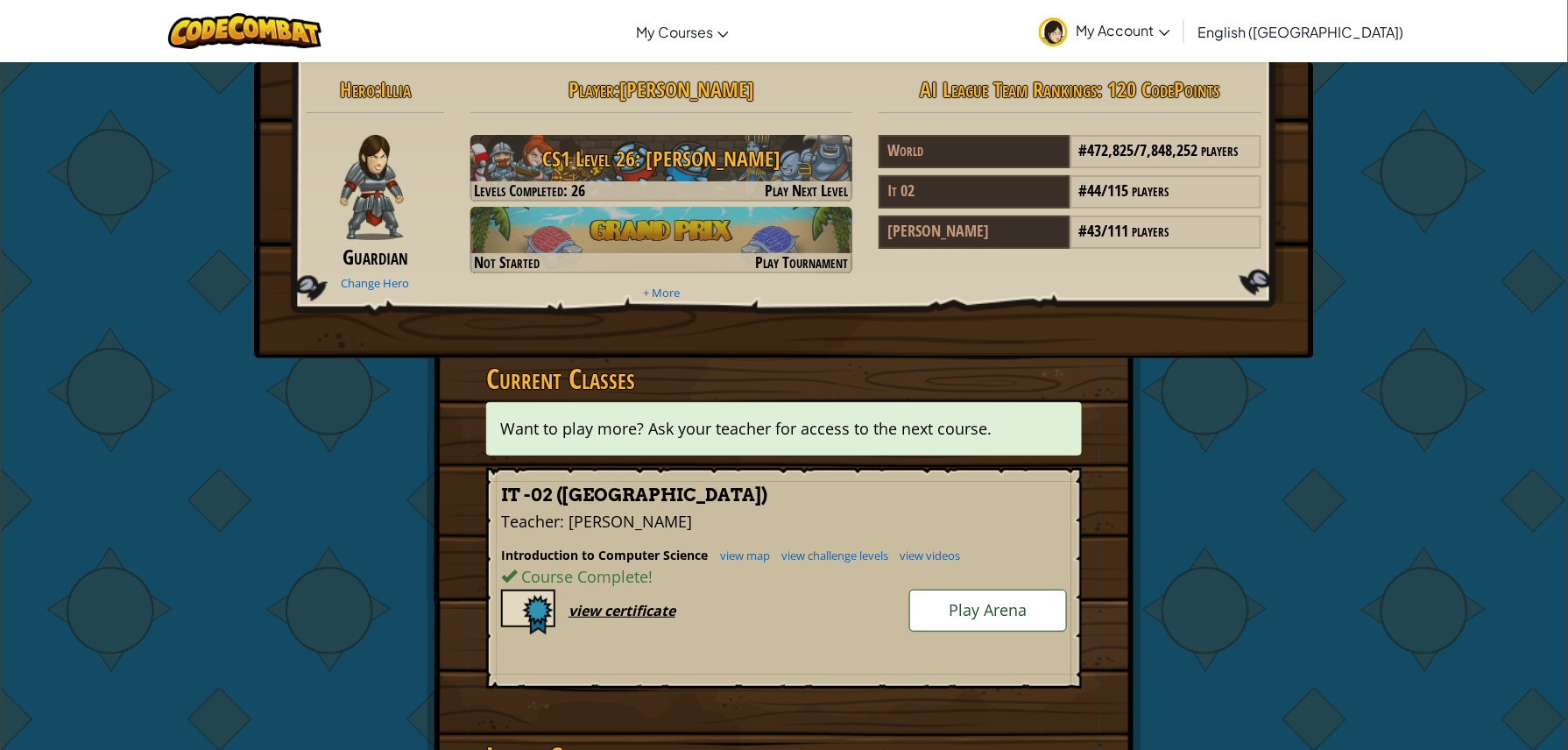 click on "My Account" at bounding box center [1105, 31] 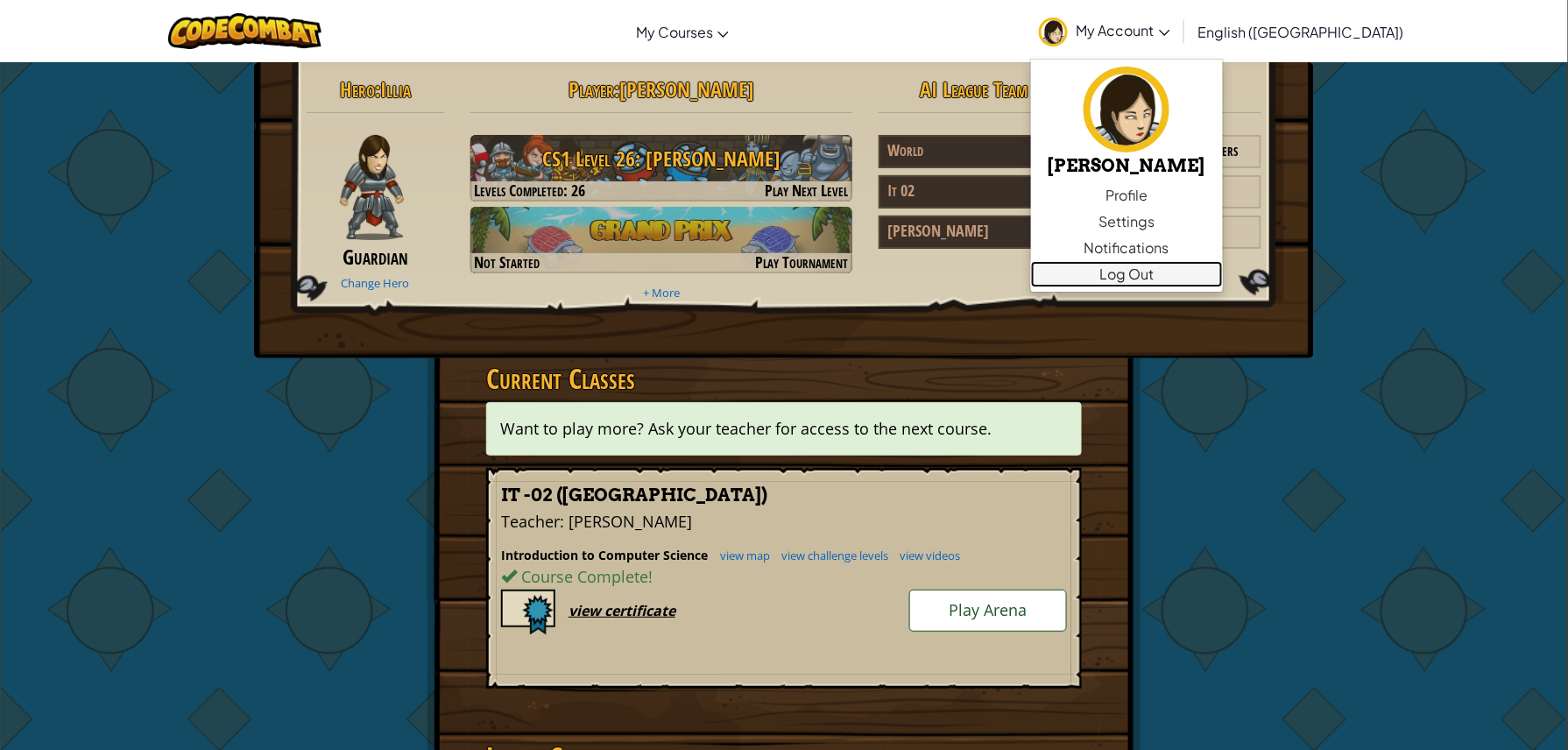 click on "Log Out" at bounding box center [1127, 274] 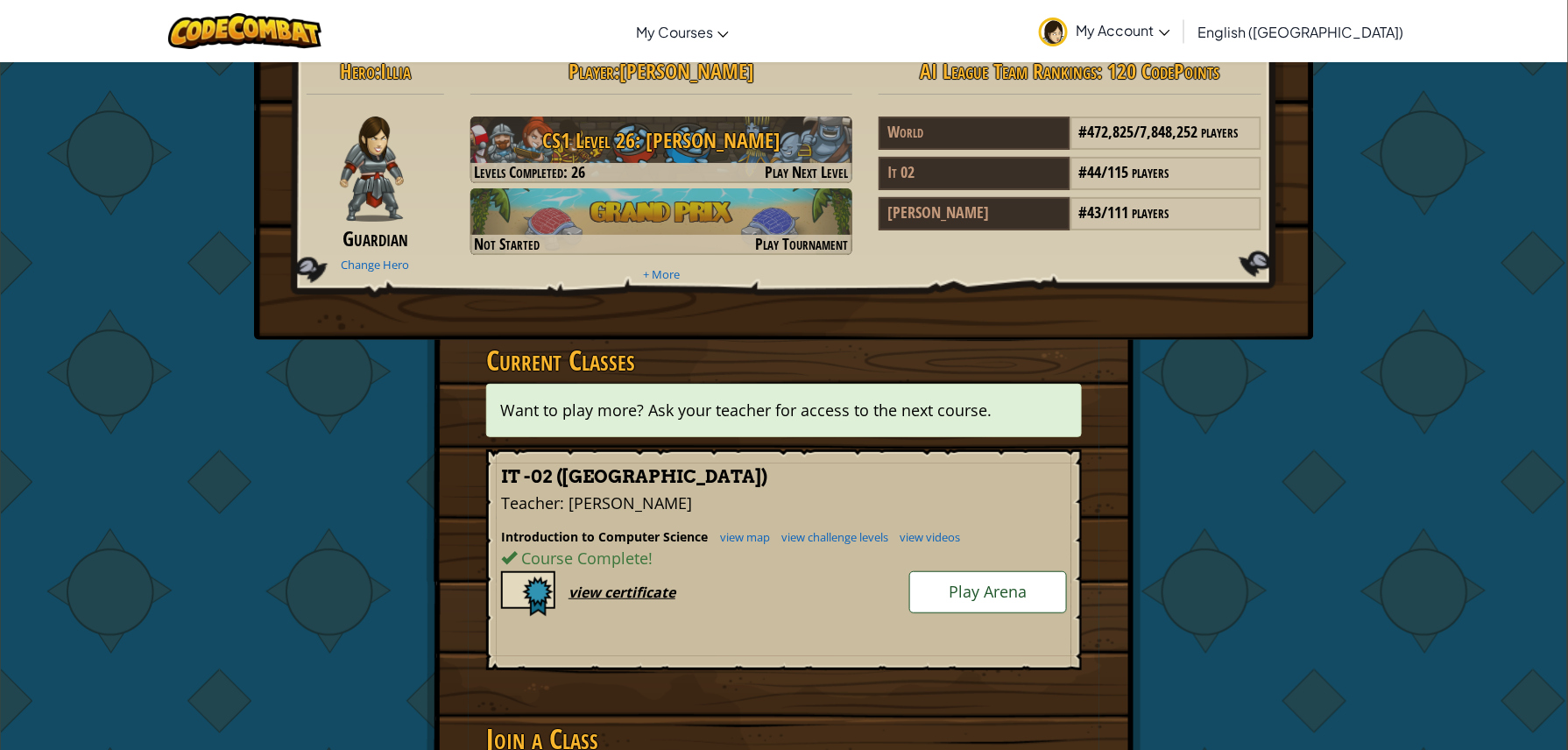 scroll, scrollTop: 467, scrollLeft: 0, axis: vertical 